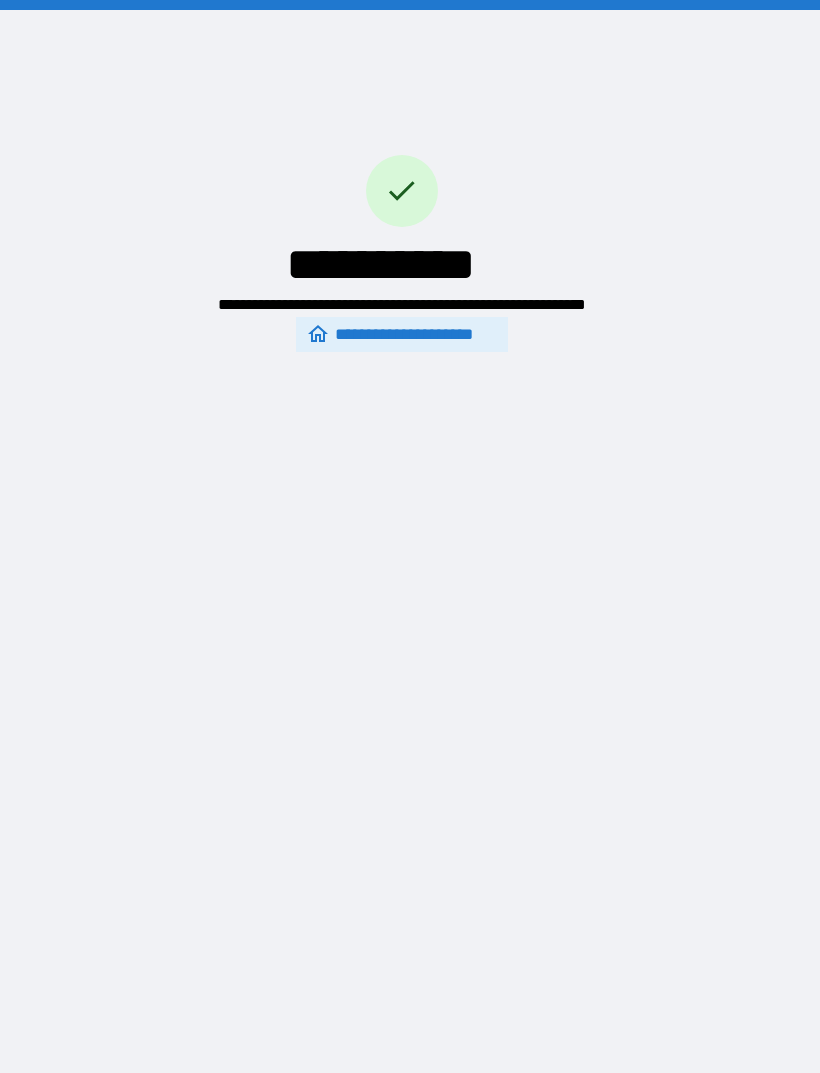 scroll, scrollTop: 0, scrollLeft: 0, axis: both 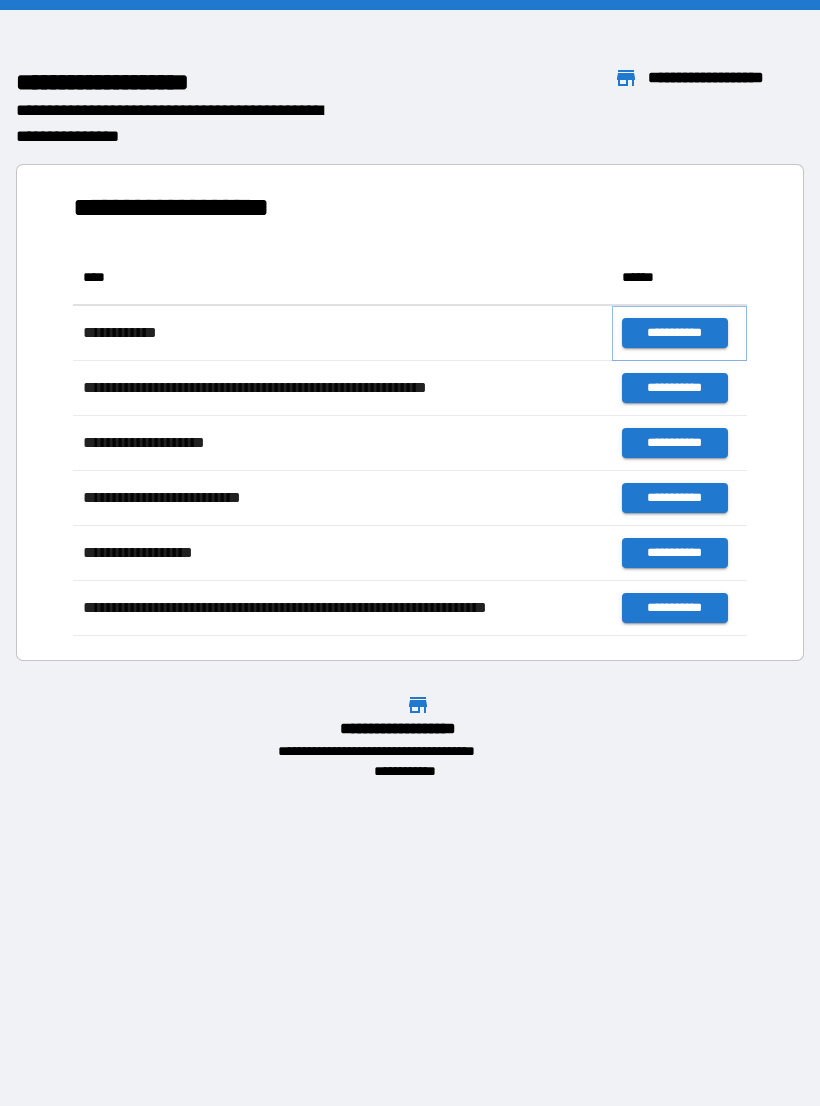 click on "**********" at bounding box center (674, 333) 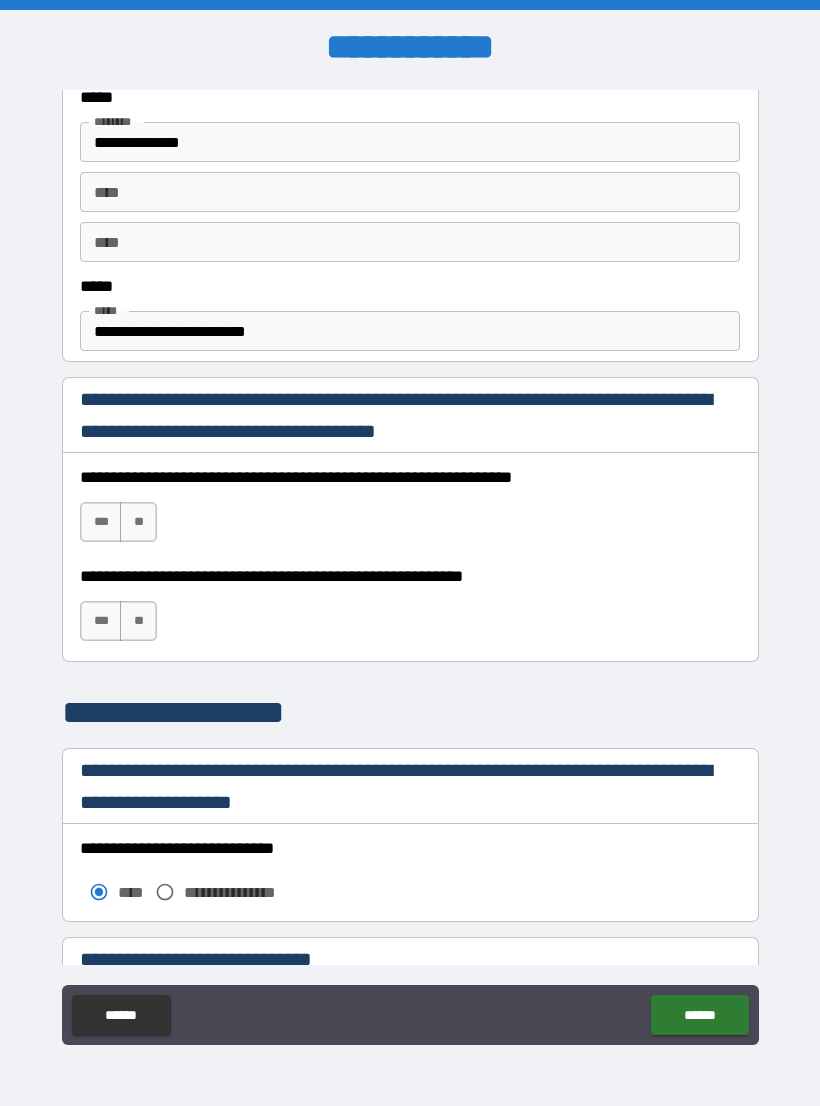 scroll, scrollTop: 1072, scrollLeft: 0, axis: vertical 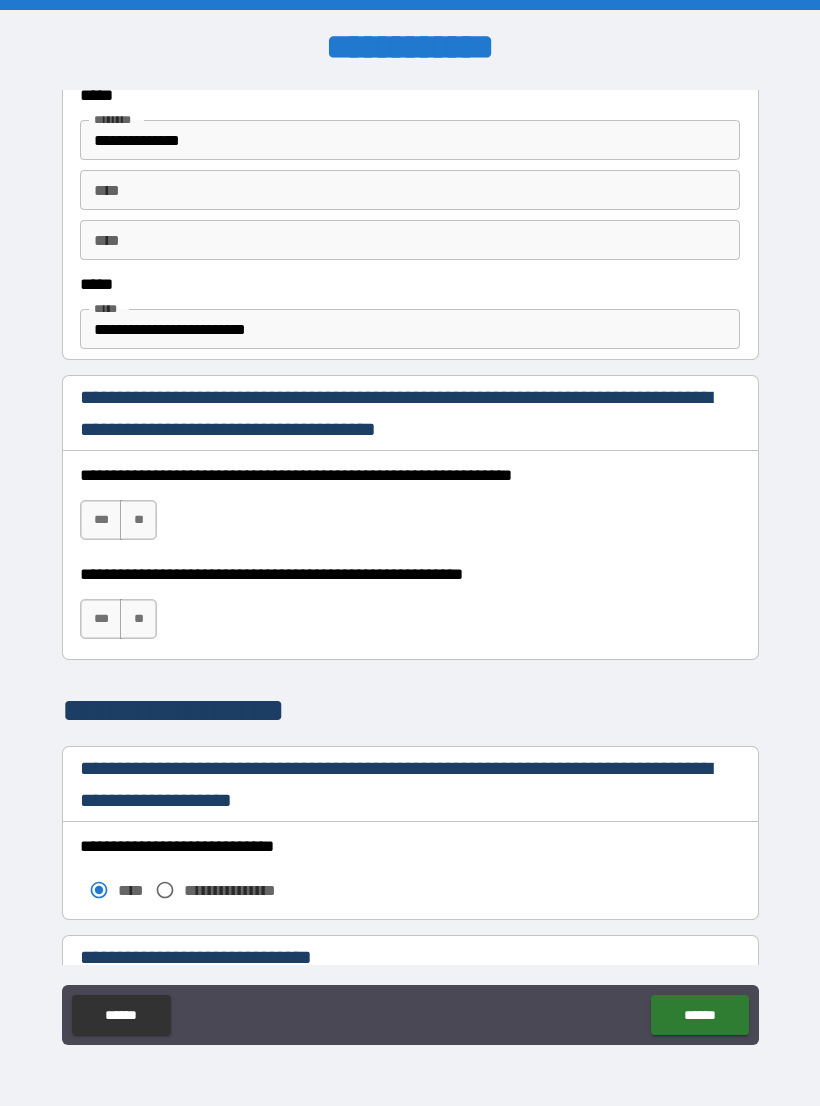 click on "***" at bounding box center [101, 520] 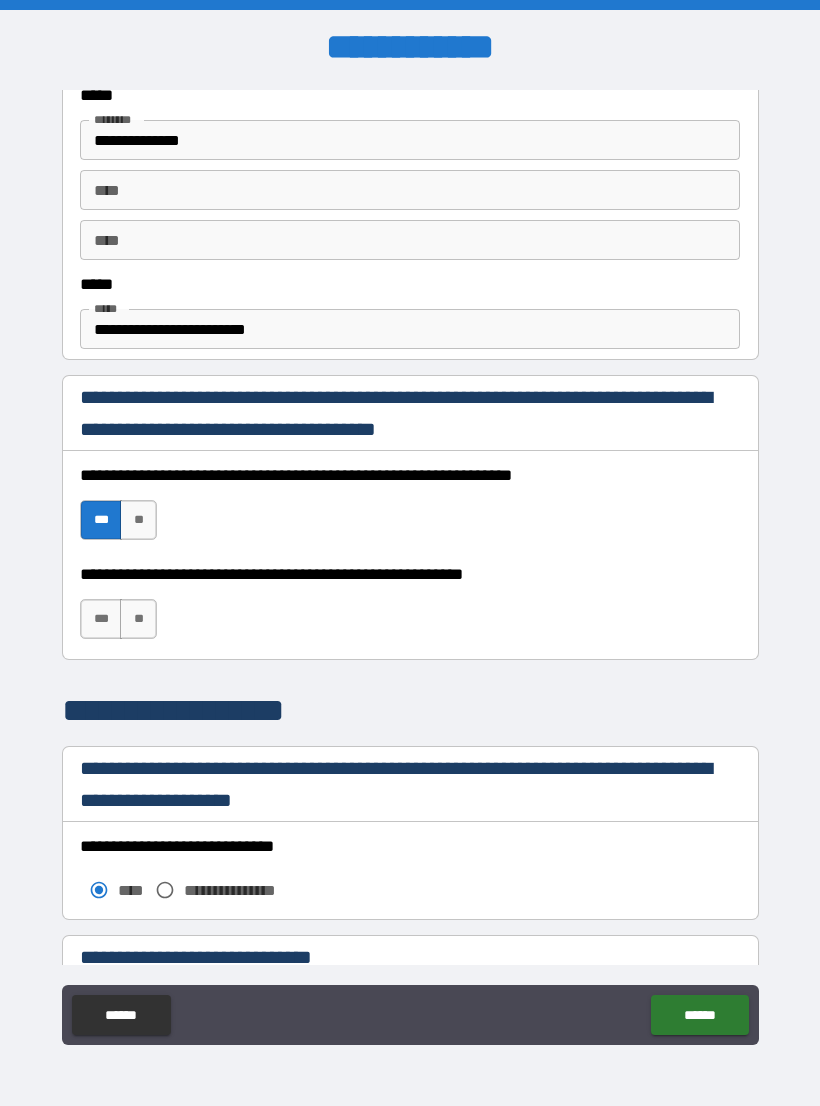 click on "***" at bounding box center [101, 619] 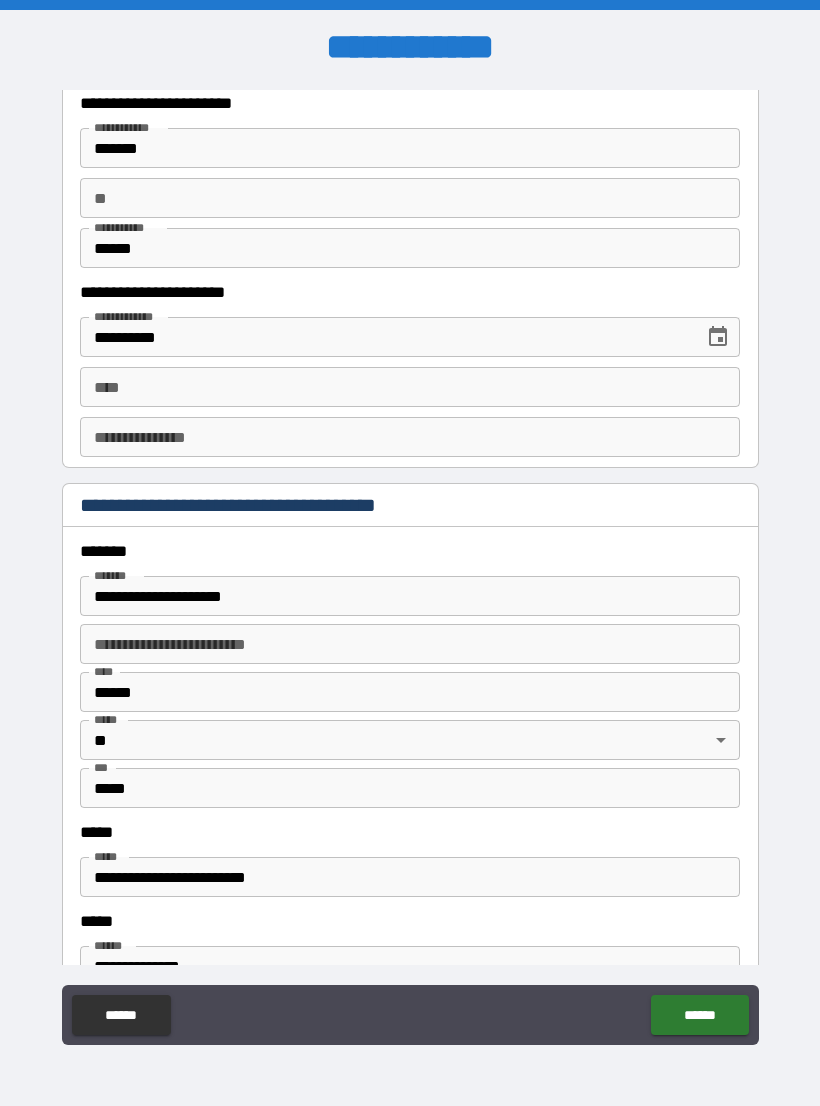 scroll, scrollTop: 1998, scrollLeft: 0, axis: vertical 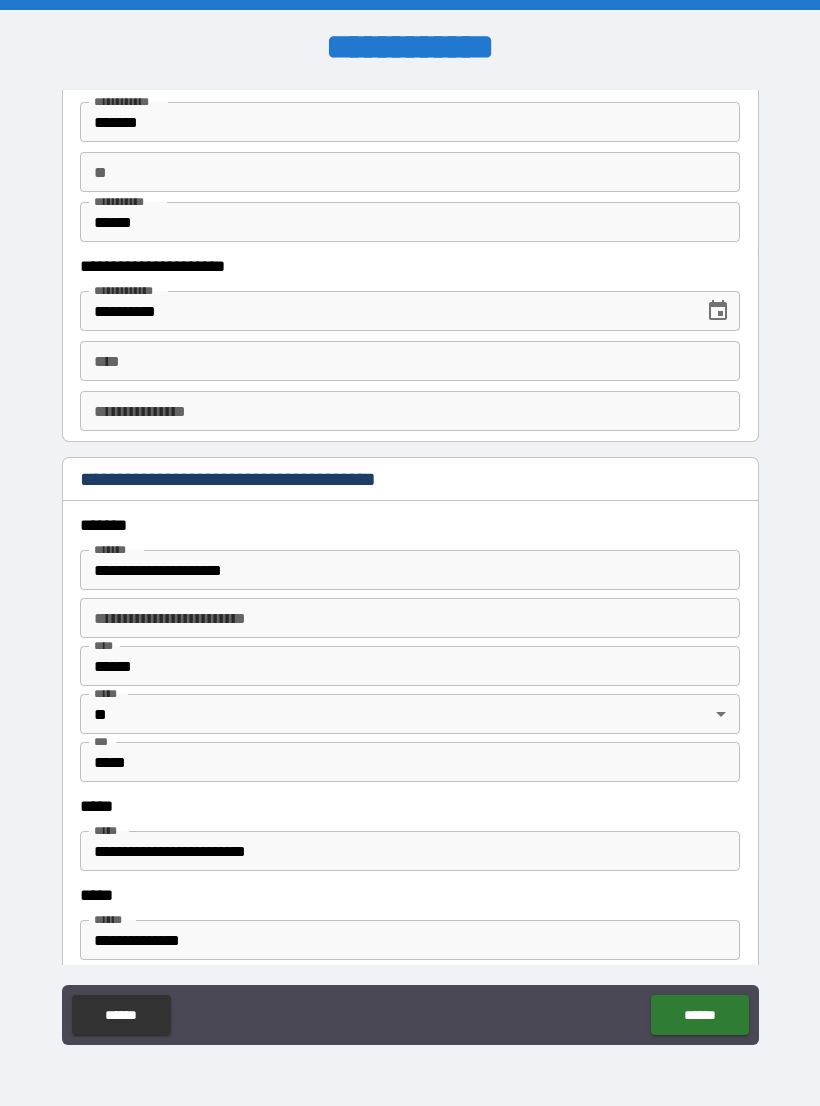click on "****" at bounding box center (410, 361) 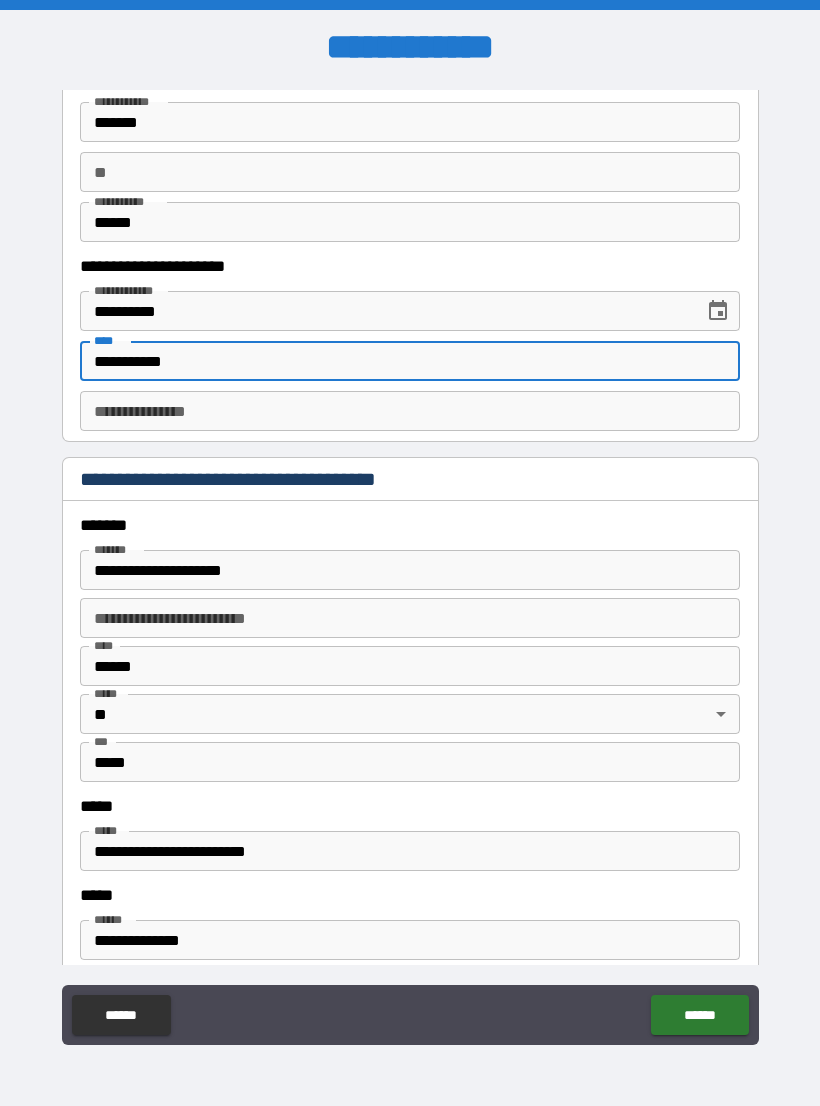 type on "**********" 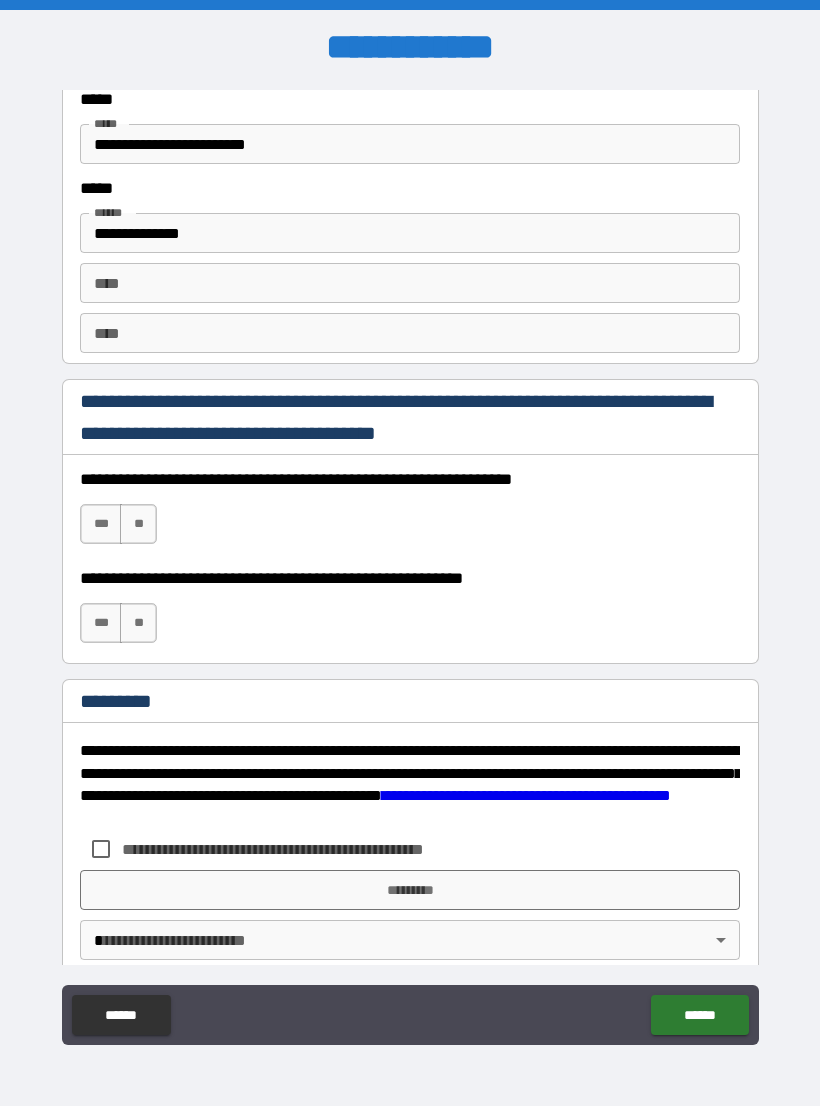 scroll, scrollTop: 2704, scrollLeft: 0, axis: vertical 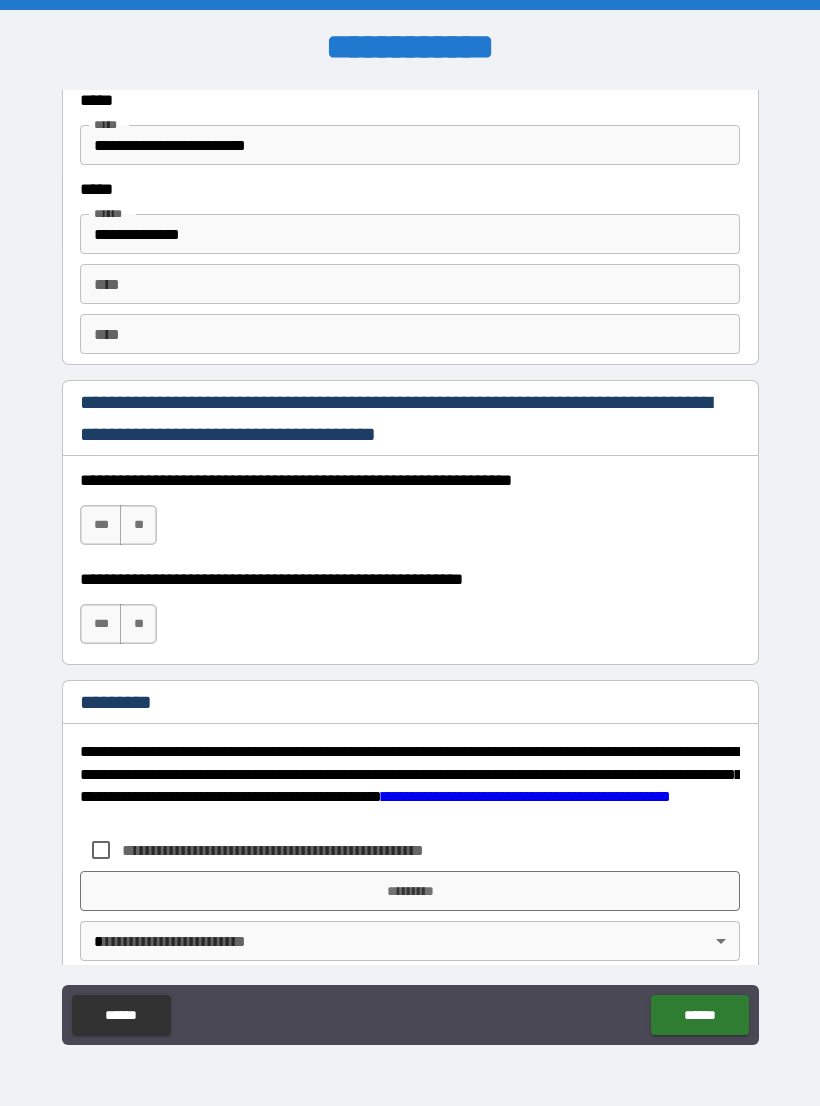 click on "***" at bounding box center [101, 624] 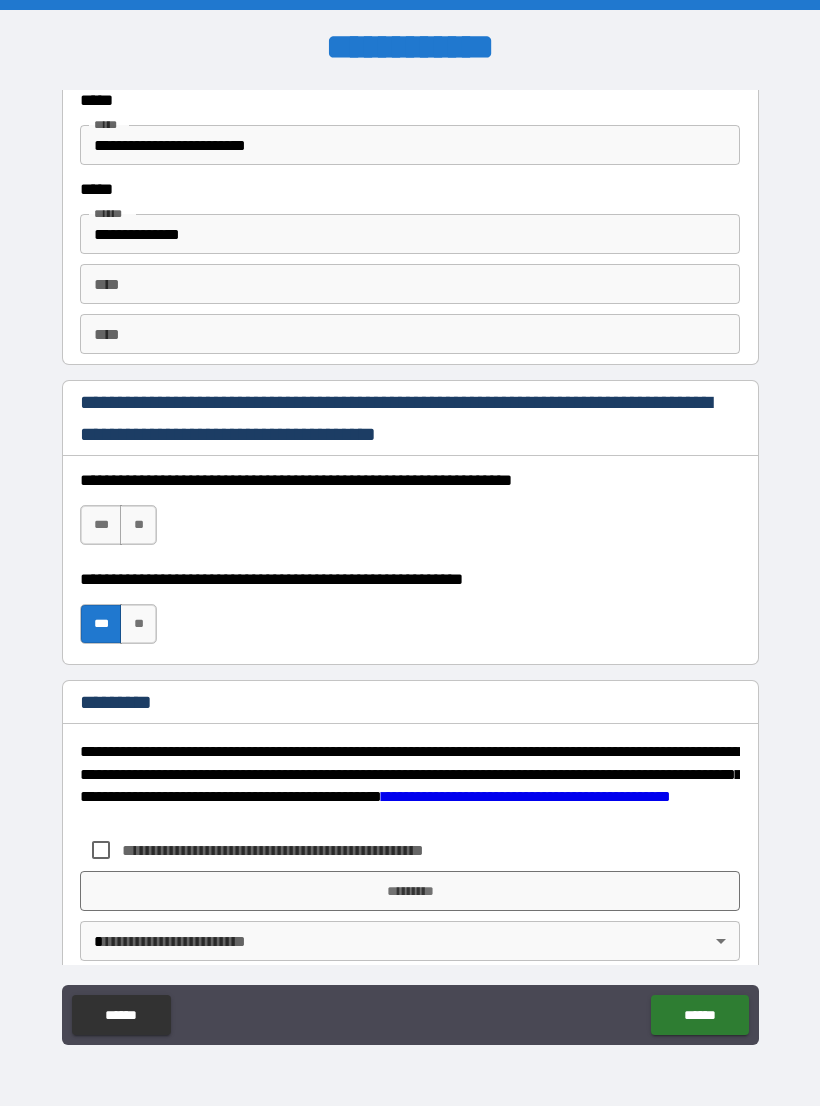 click on "***" at bounding box center [101, 525] 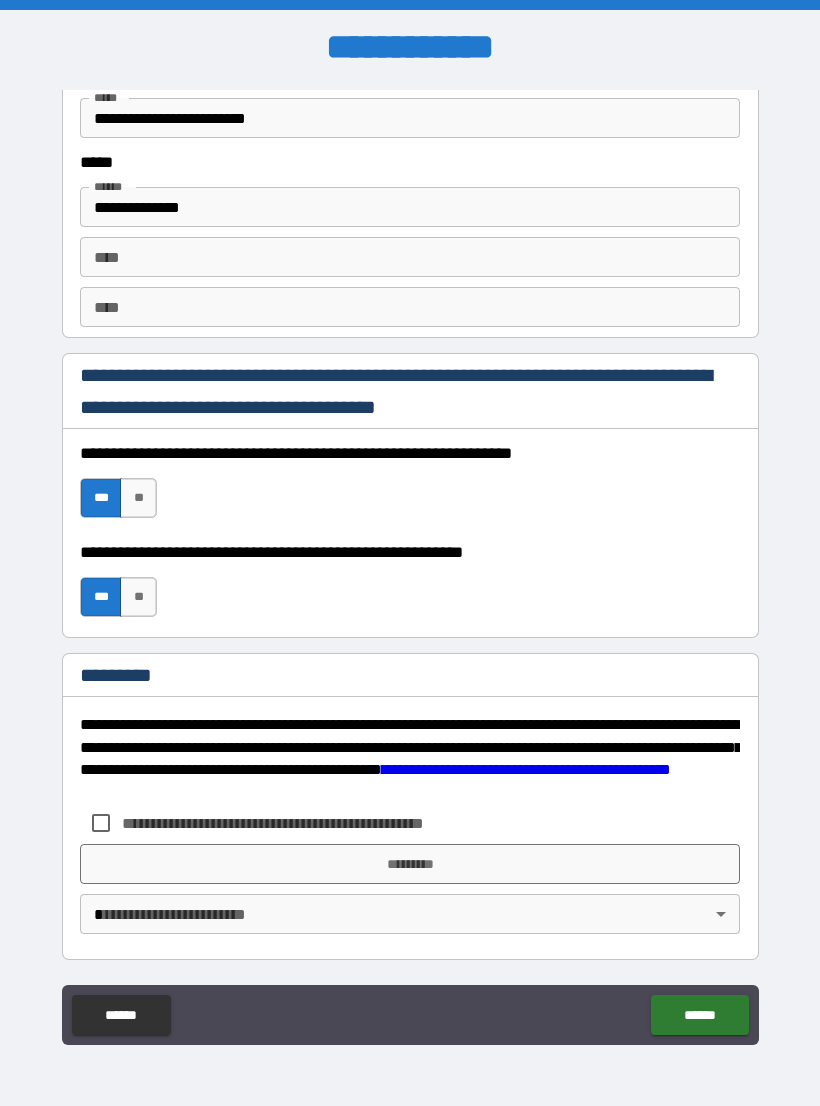scroll, scrollTop: 2731, scrollLeft: 0, axis: vertical 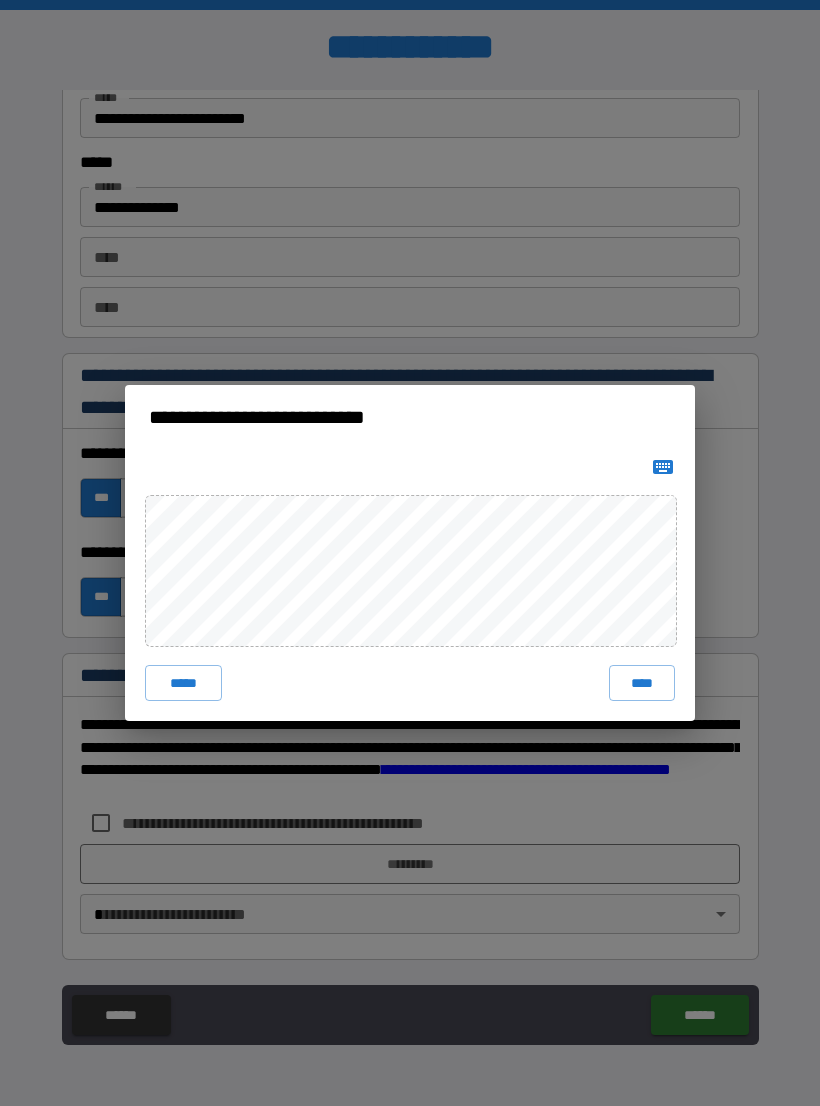 click on "****" at bounding box center (642, 683) 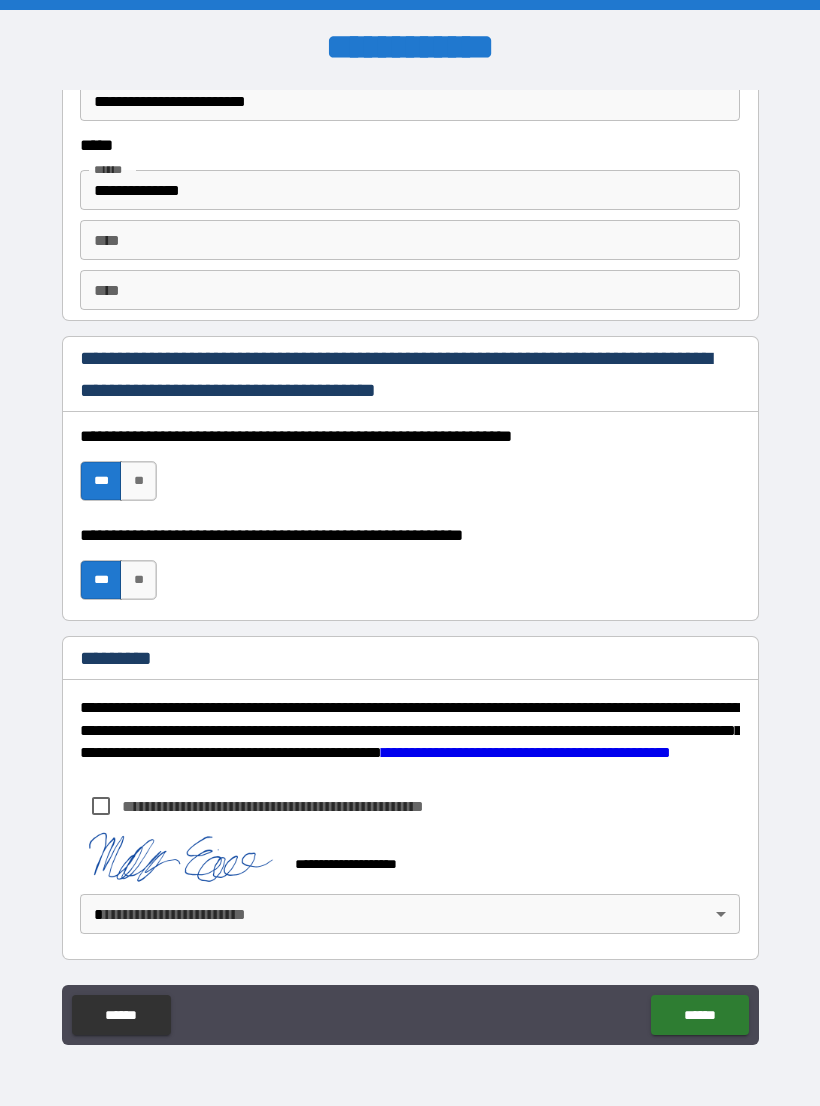 click on "******" at bounding box center (699, 1015) 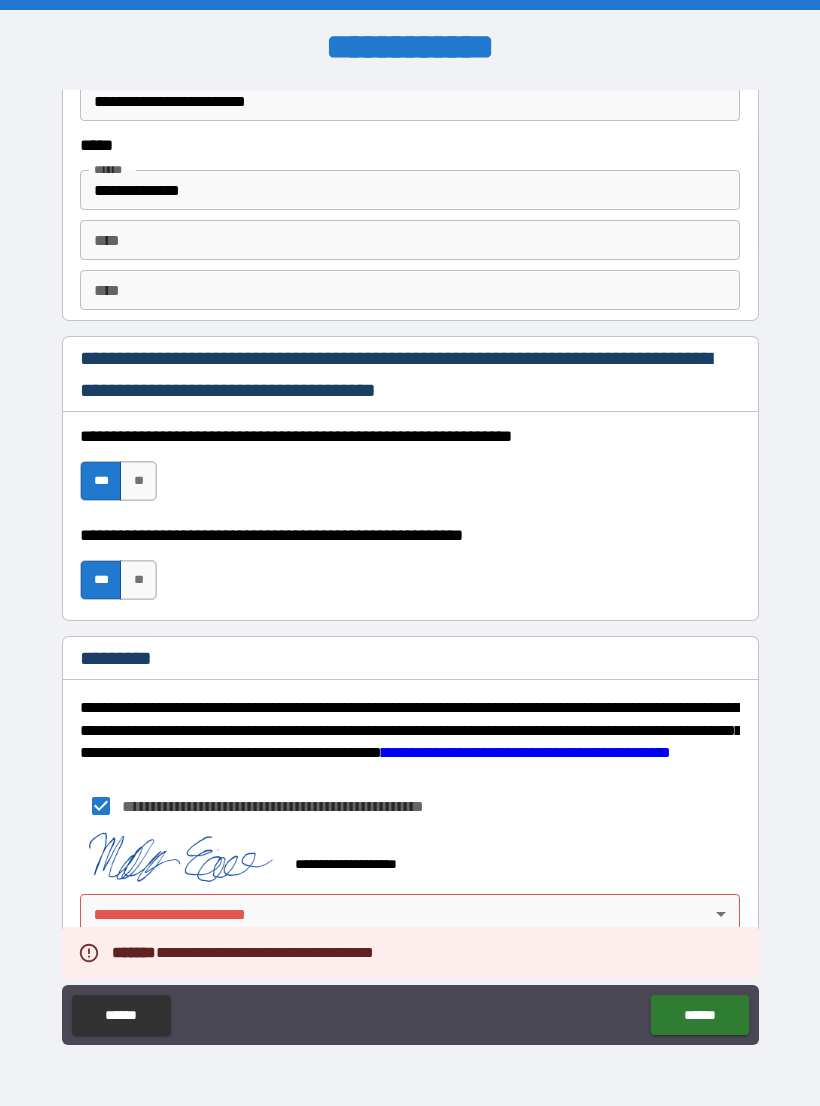 click on "******" at bounding box center (699, 1015) 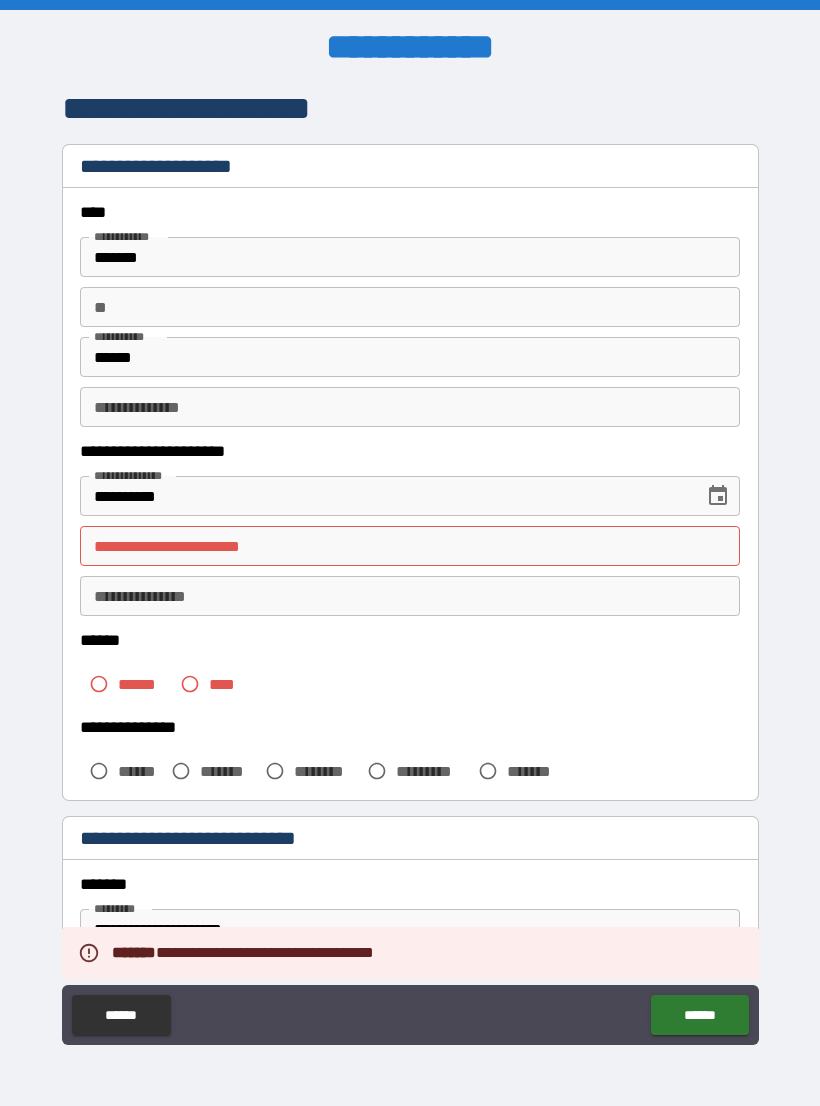 scroll, scrollTop: 3, scrollLeft: 0, axis: vertical 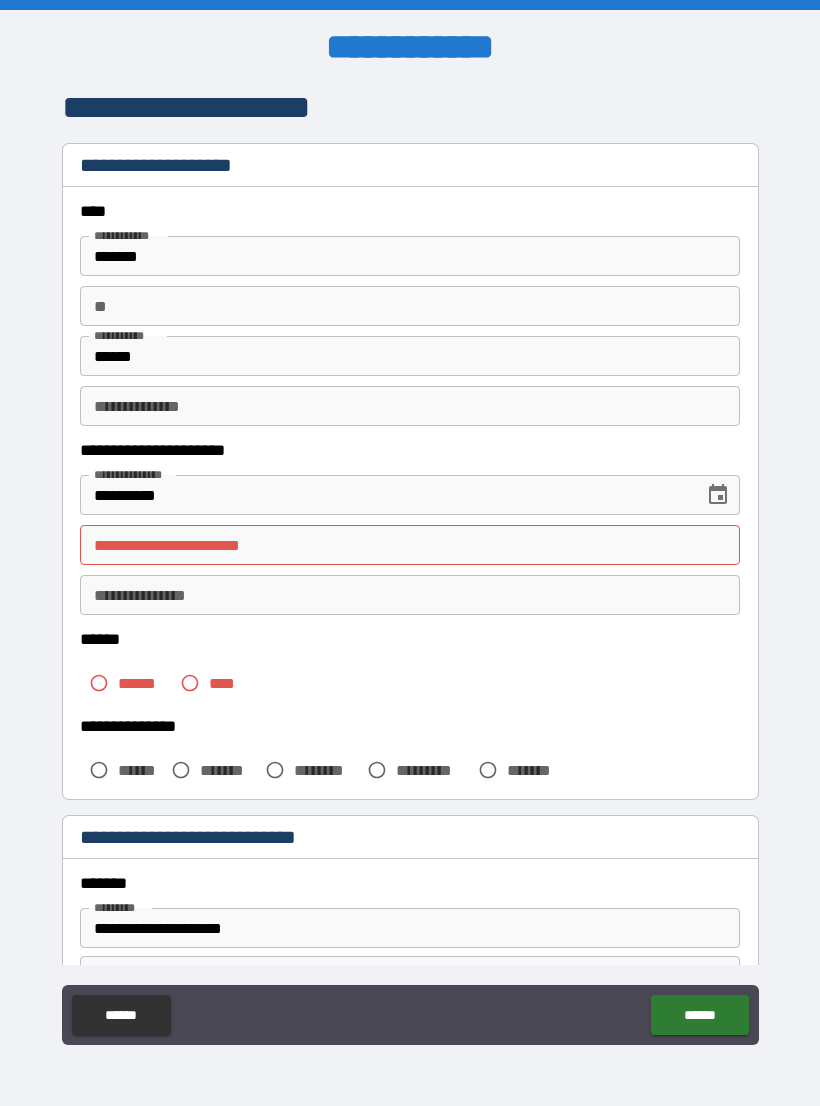 click on "**********" at bounding box center [410, 545] 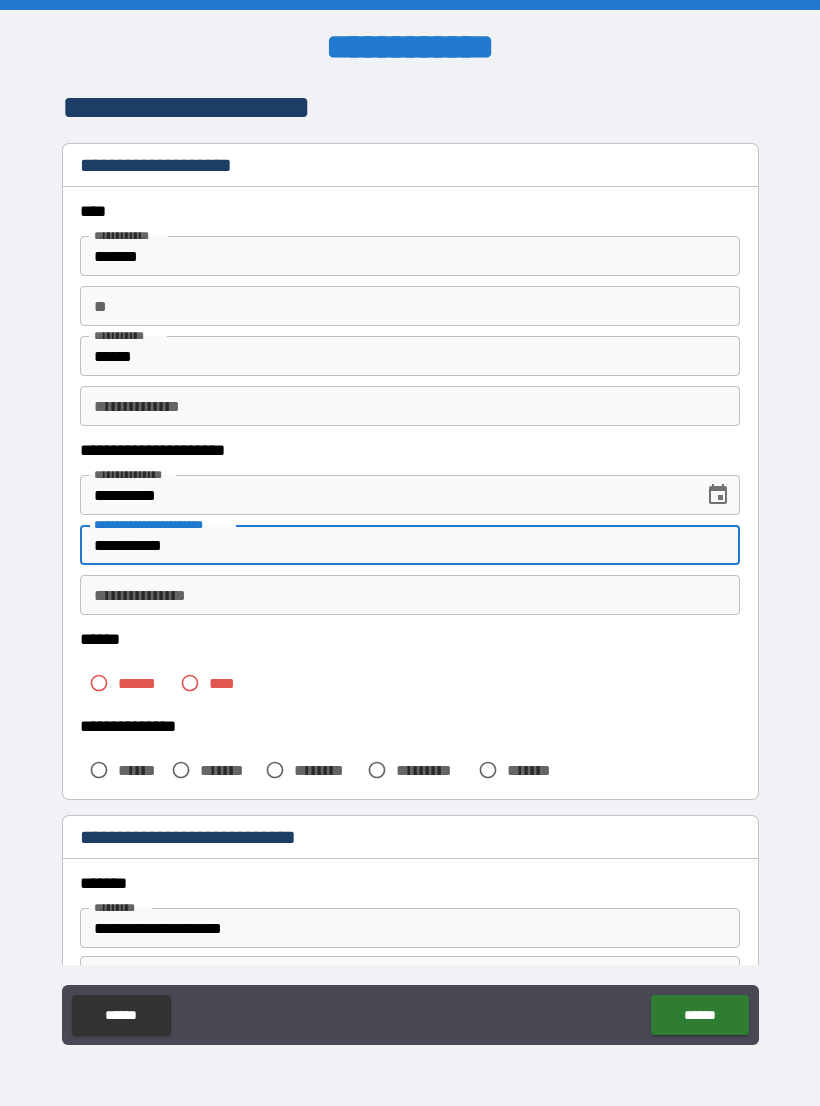 type on "**********" 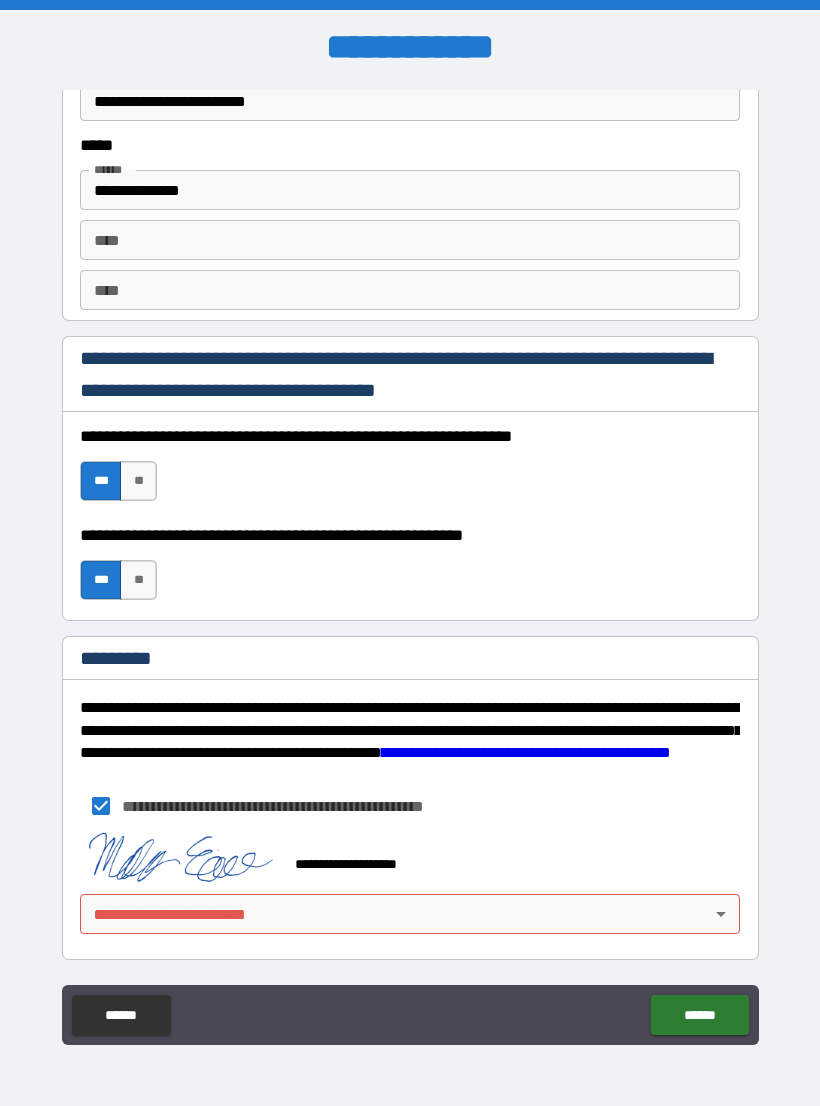 scroll, scrollTop: 2748, scrollLeft: 0, axis: vertical 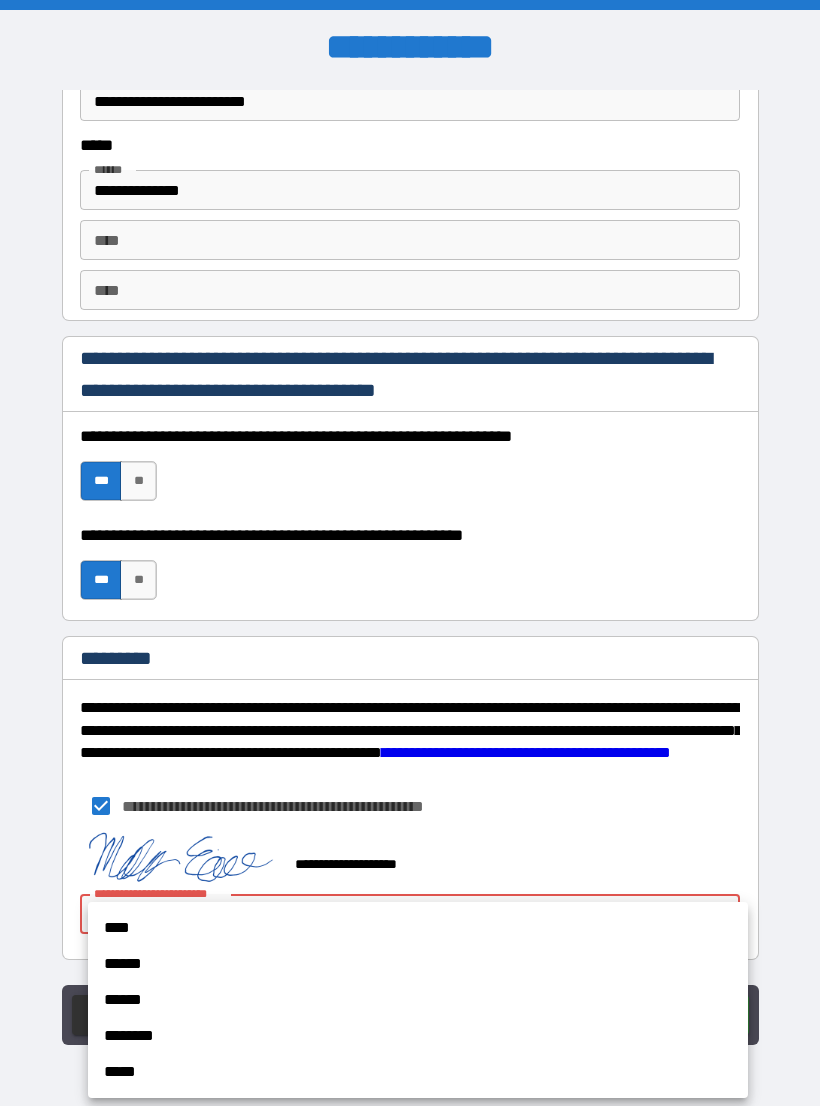 click on "****" at bounding box center (418, 928) 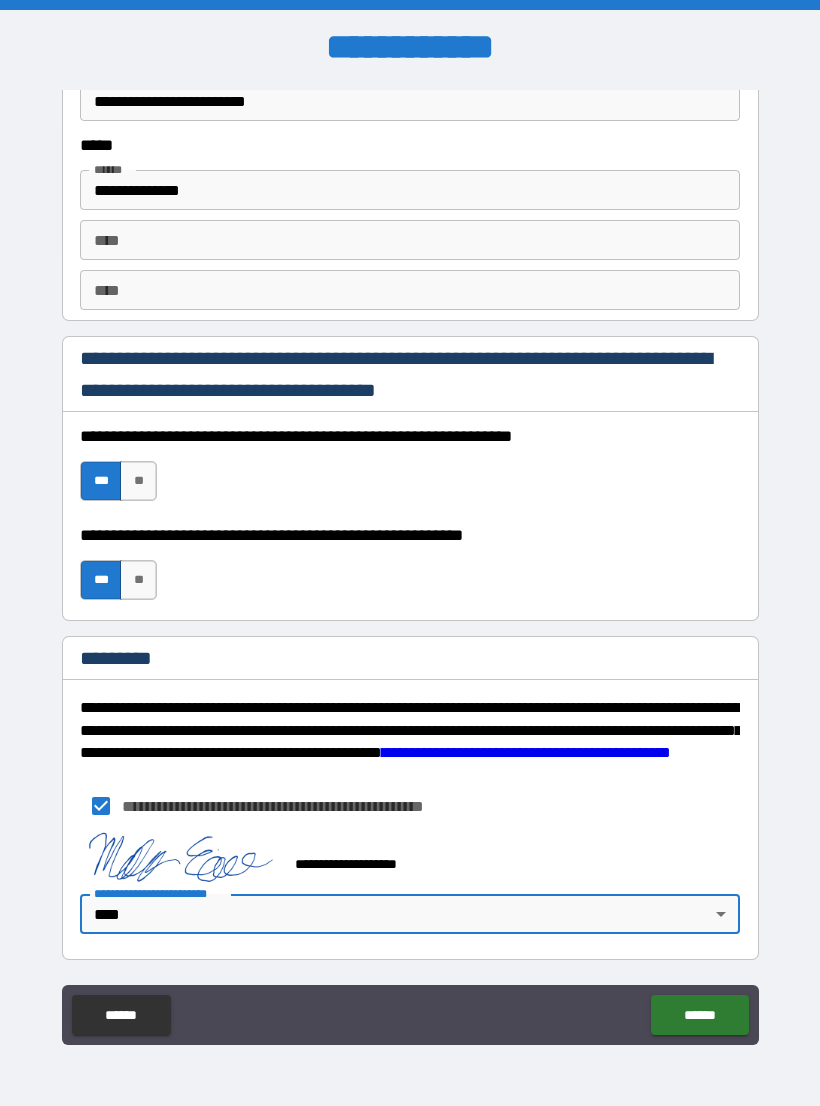click on "******" at bounding box center [699, 1015] 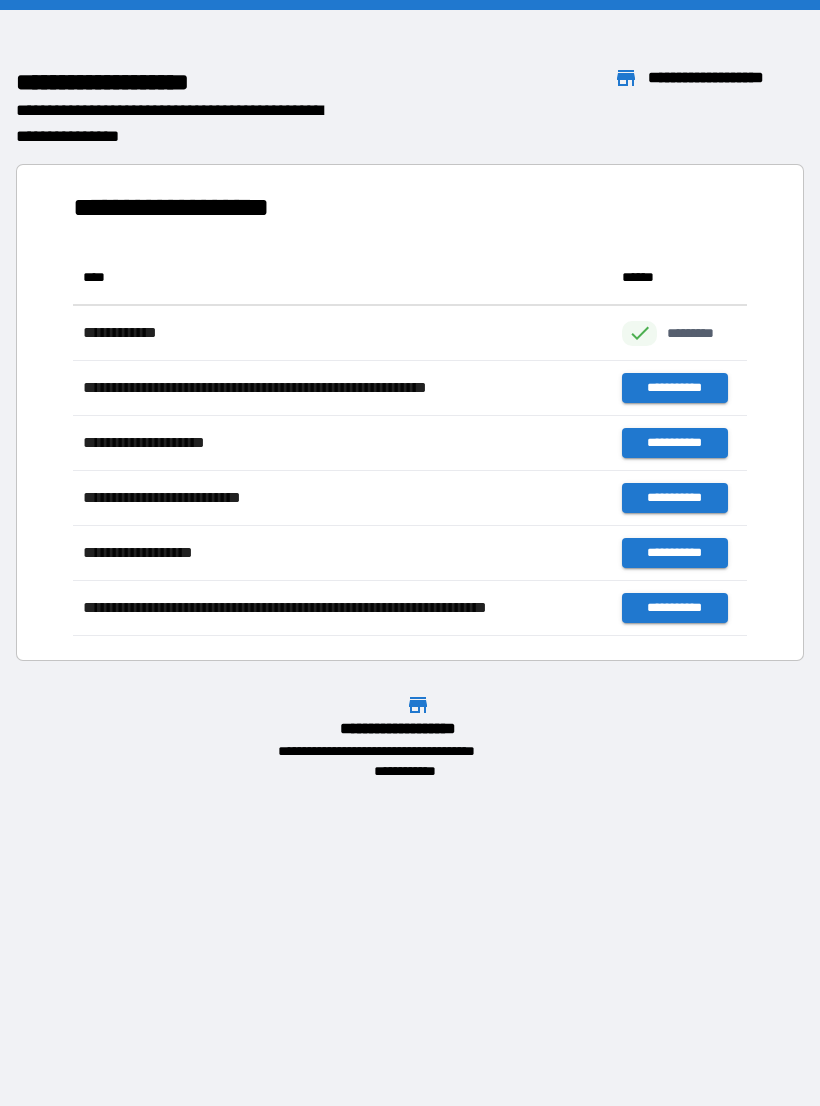 scroll, scrollTop: 1, scrollLeft: 1, axis: both 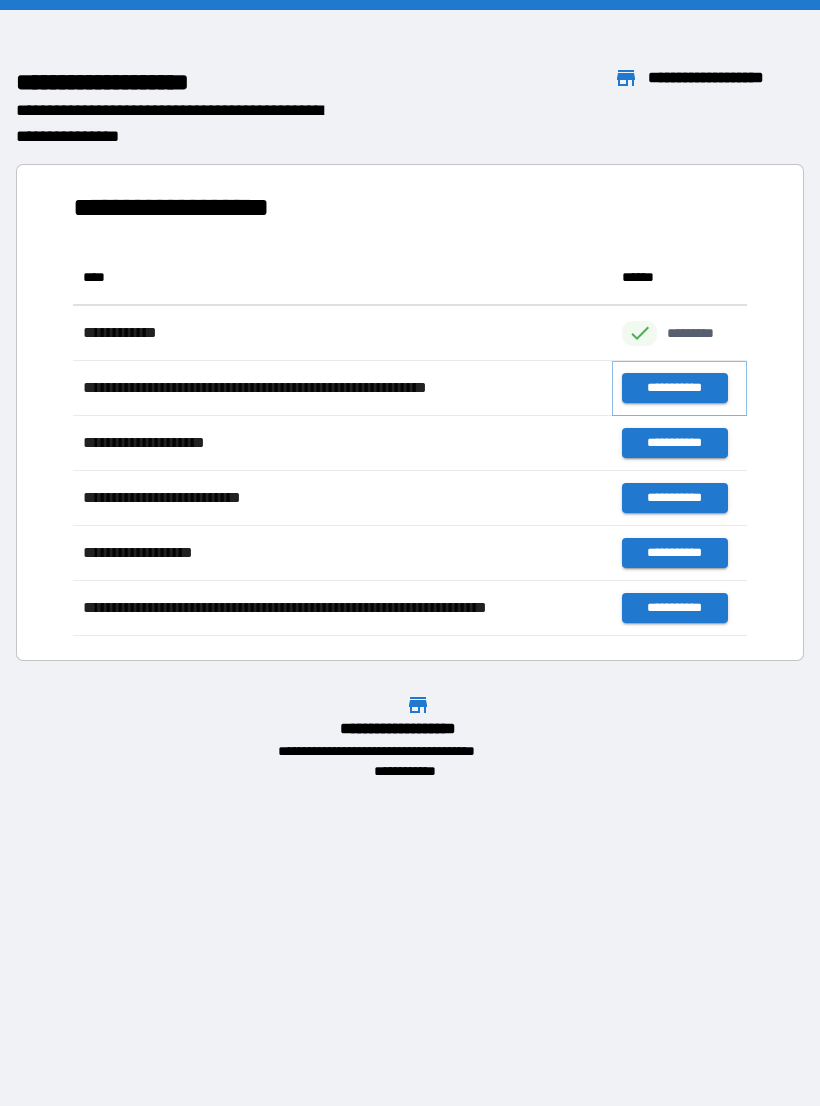 click on "**********" at bounding box center [674, 388] 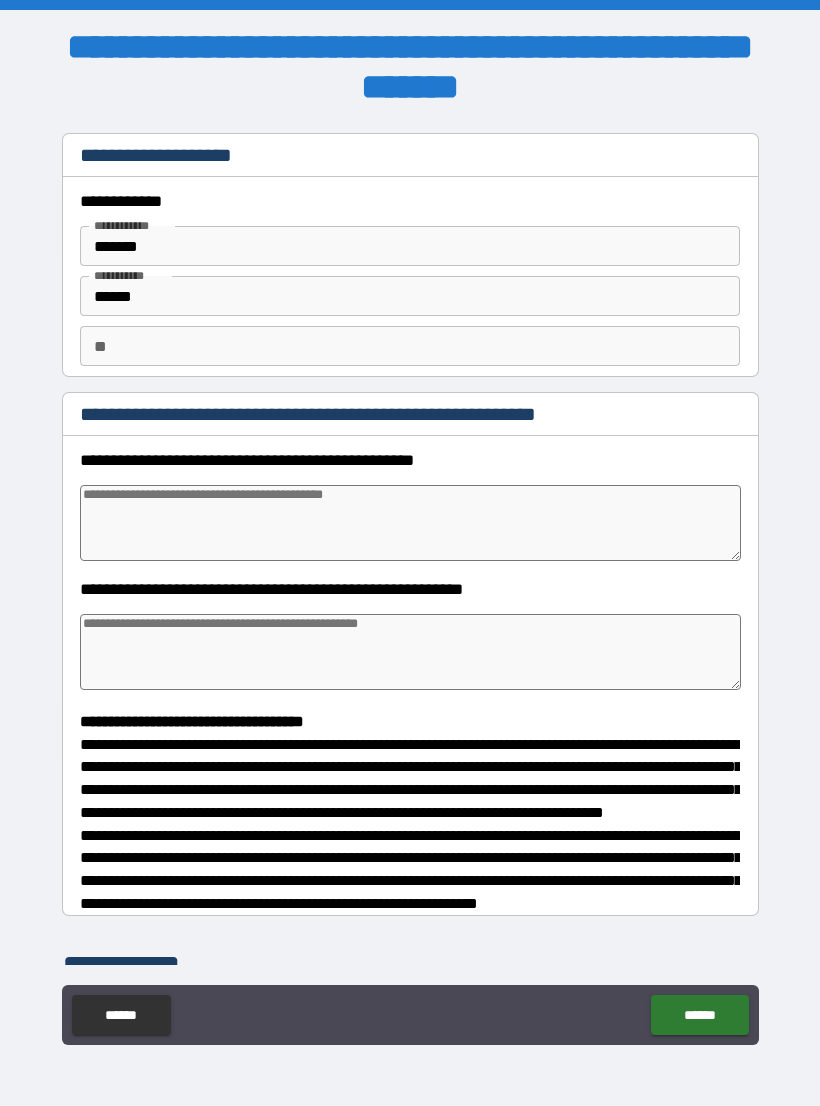 type on "*" 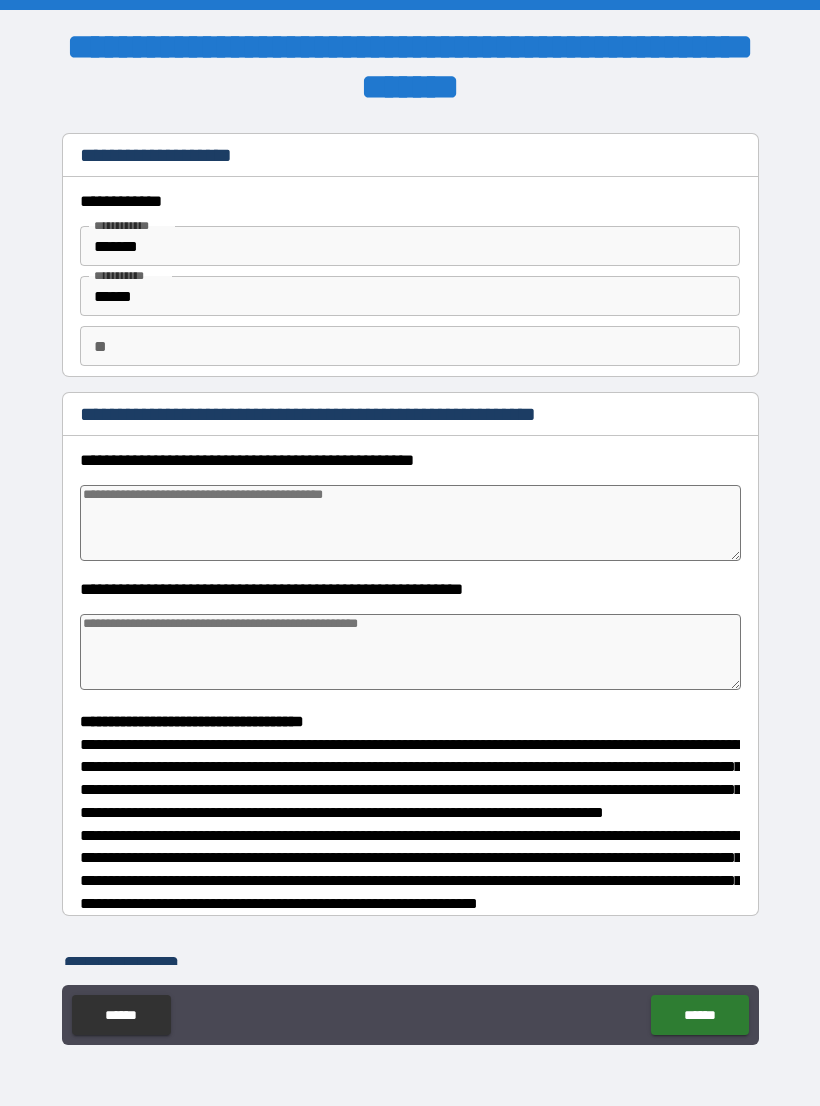 type on "*" 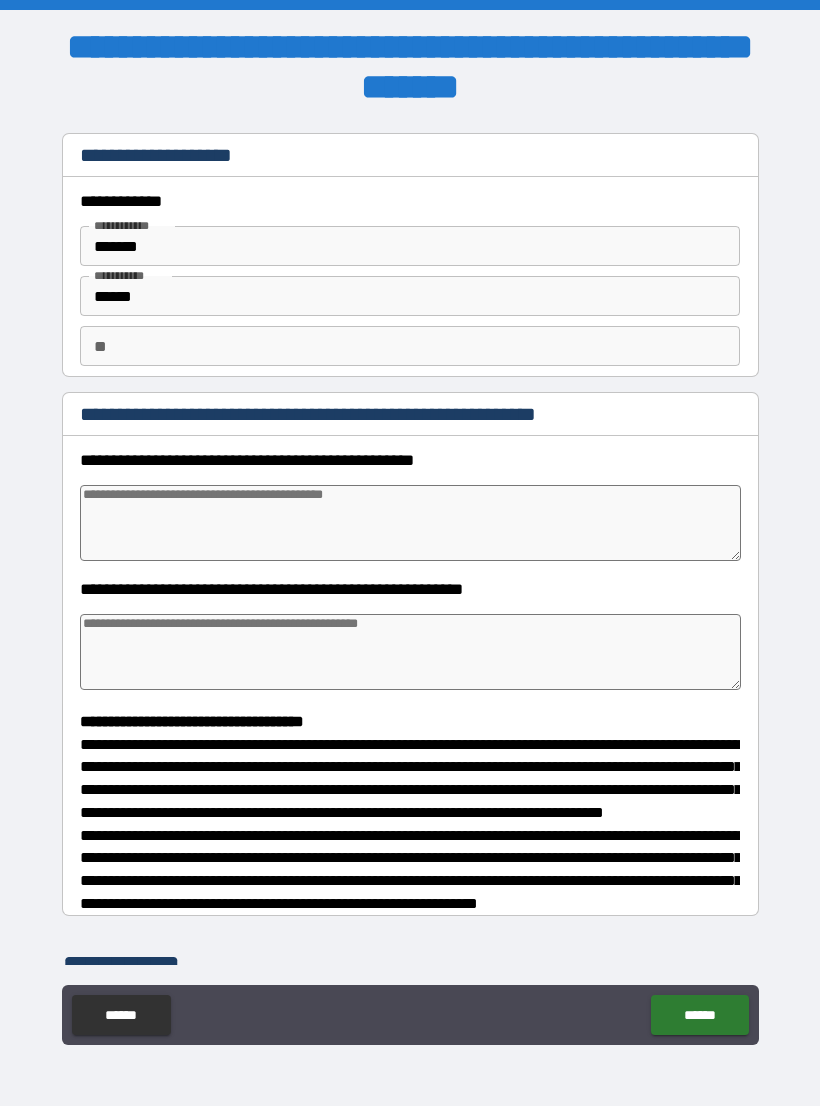 type on "*" 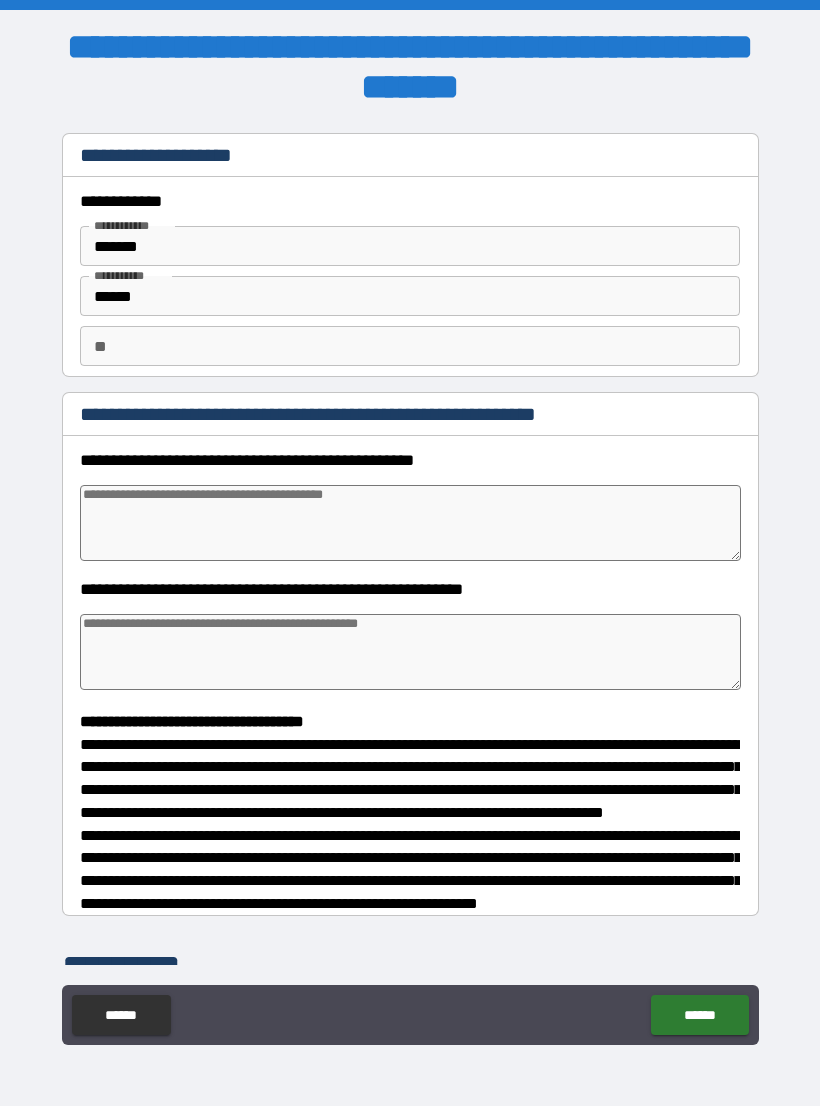 type on "*" 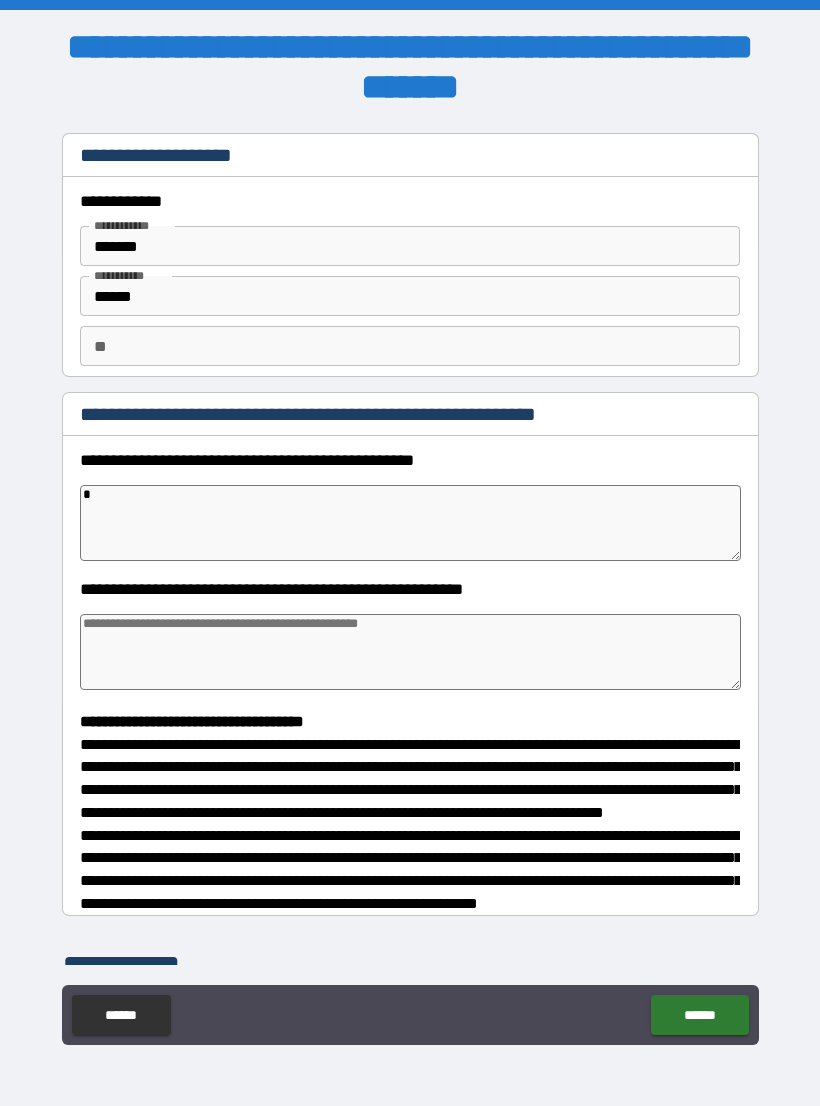 type on "**" 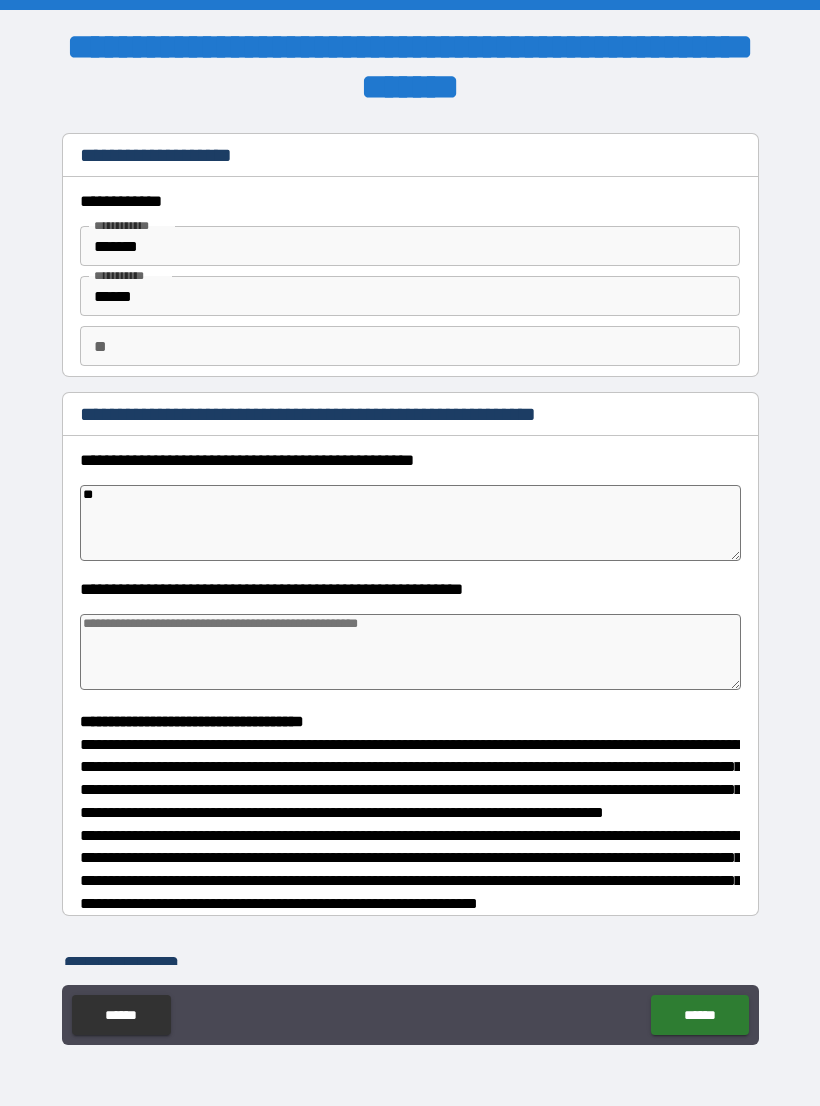 type on "*" 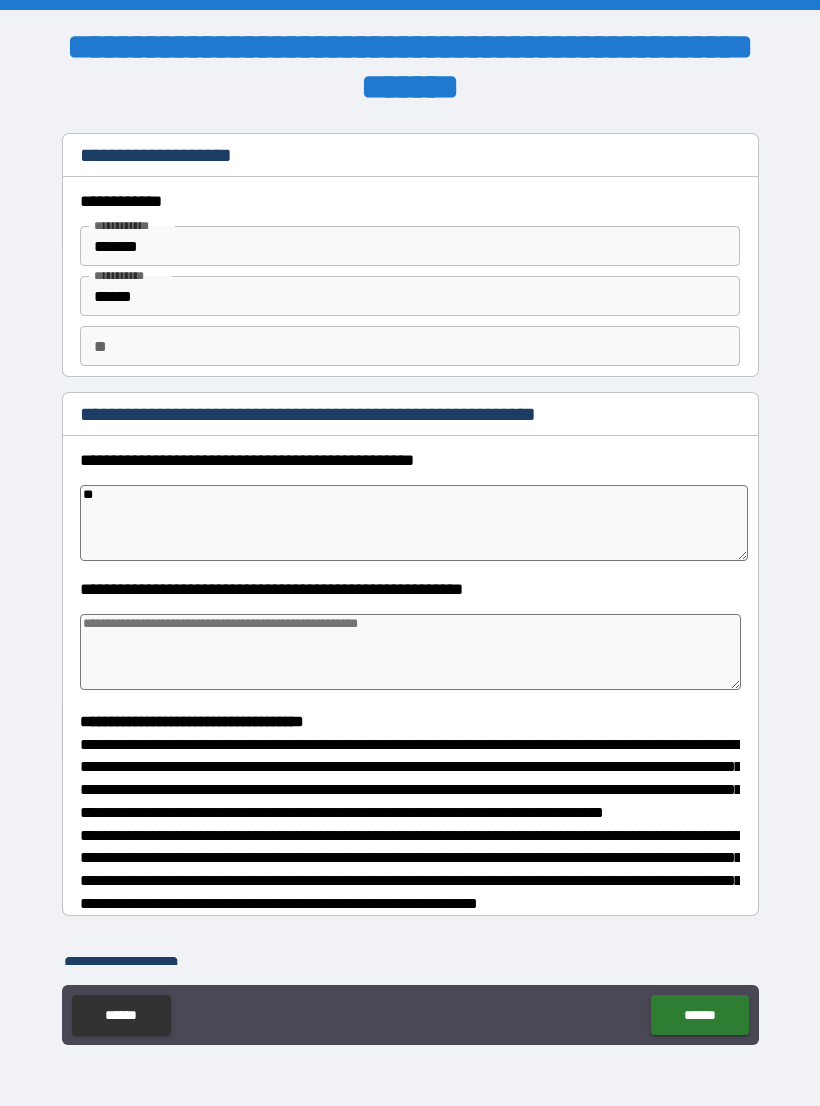 type on "*" 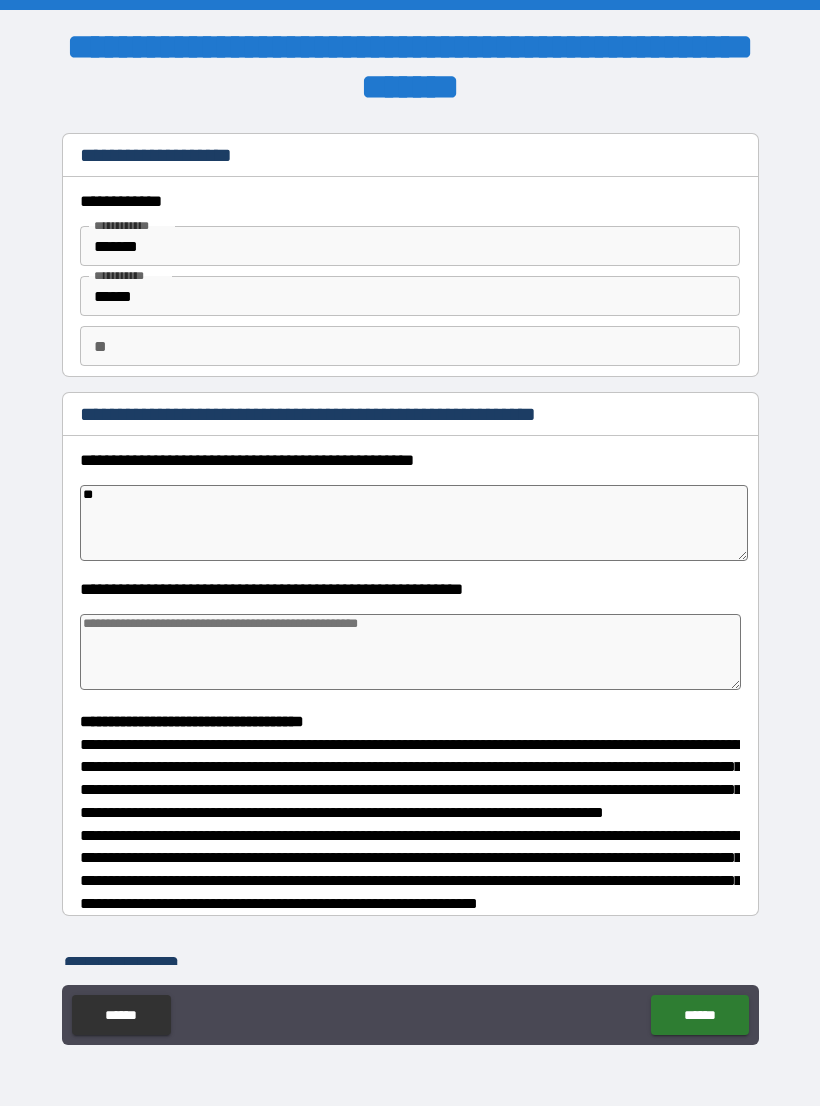 type on "*" 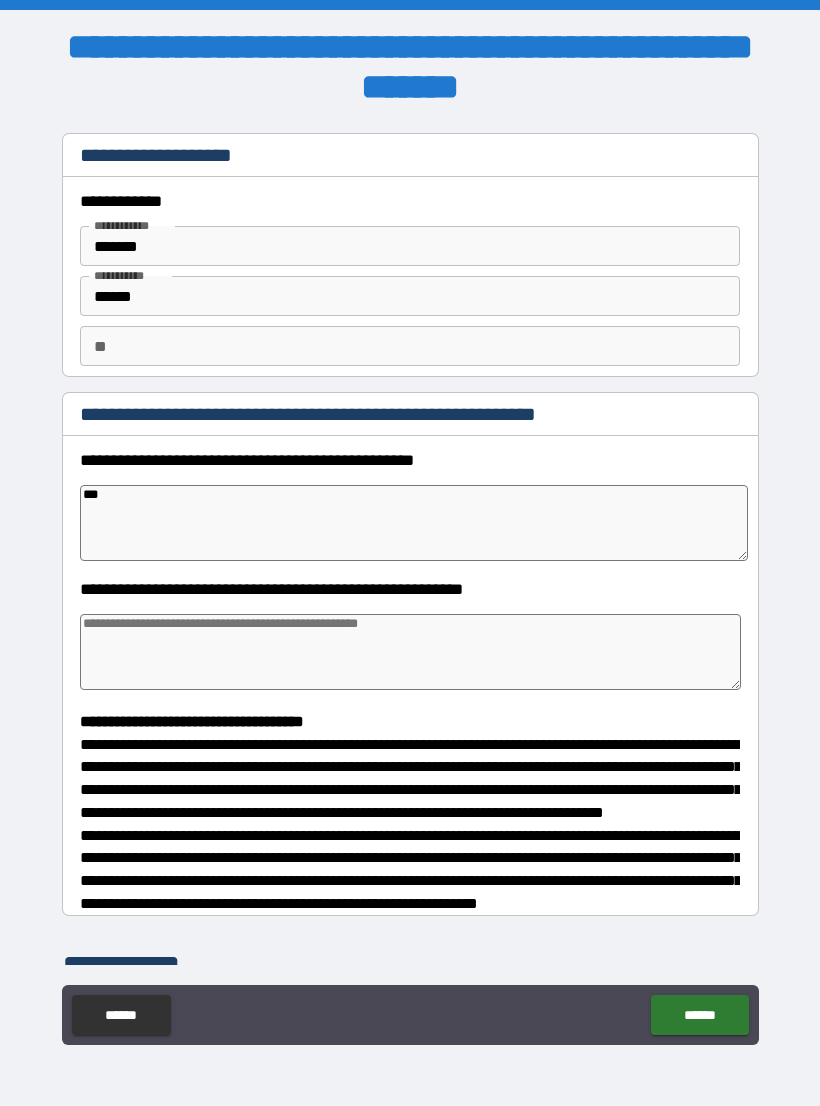 type on "*" 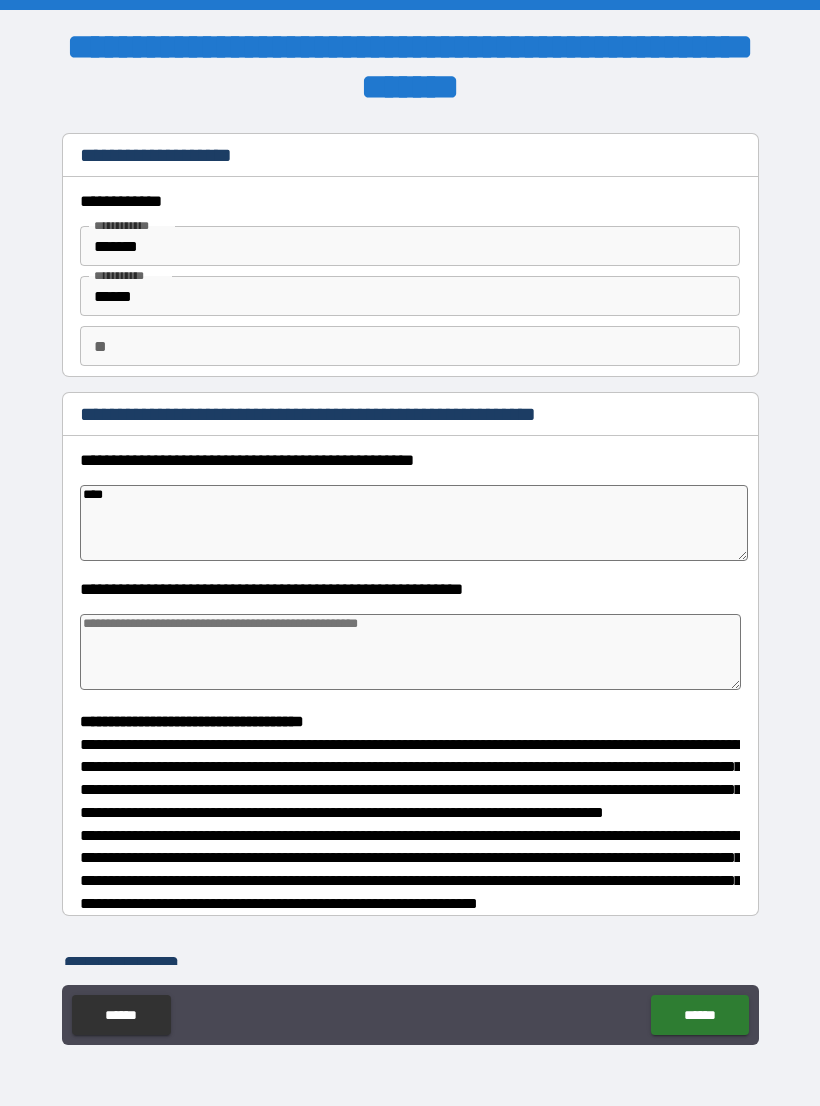 type on "*" 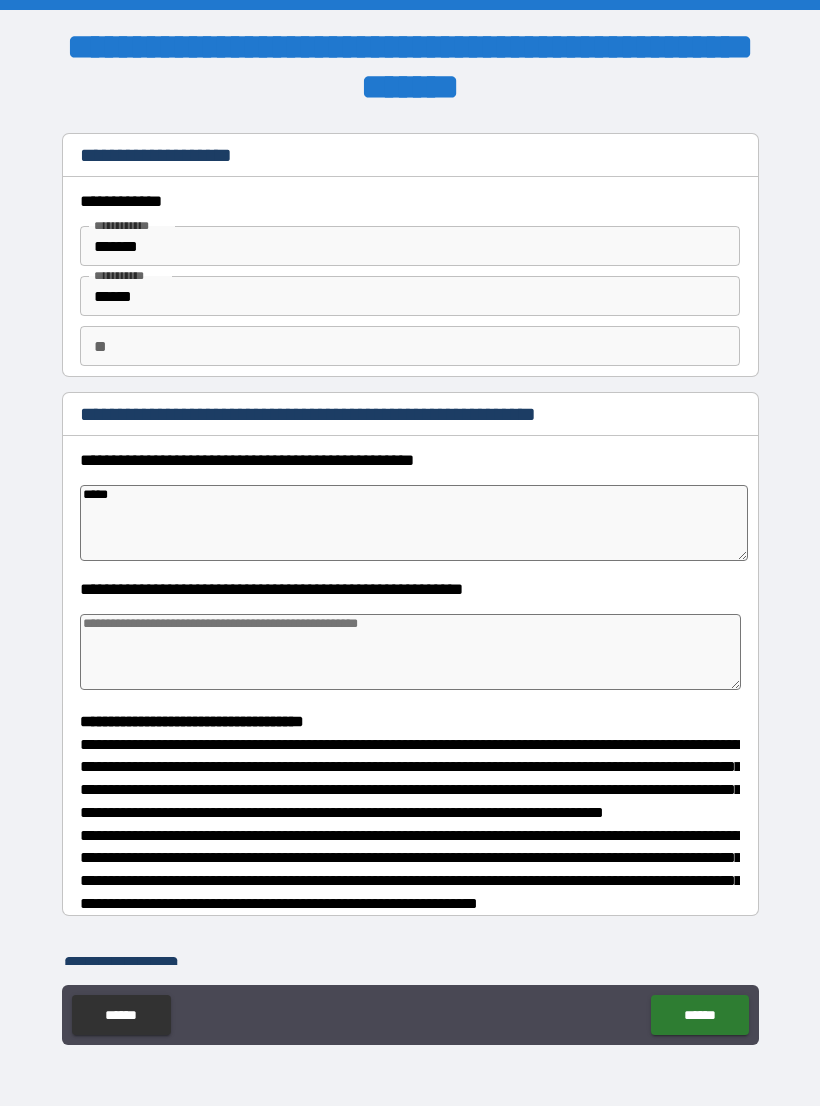 type on "*" 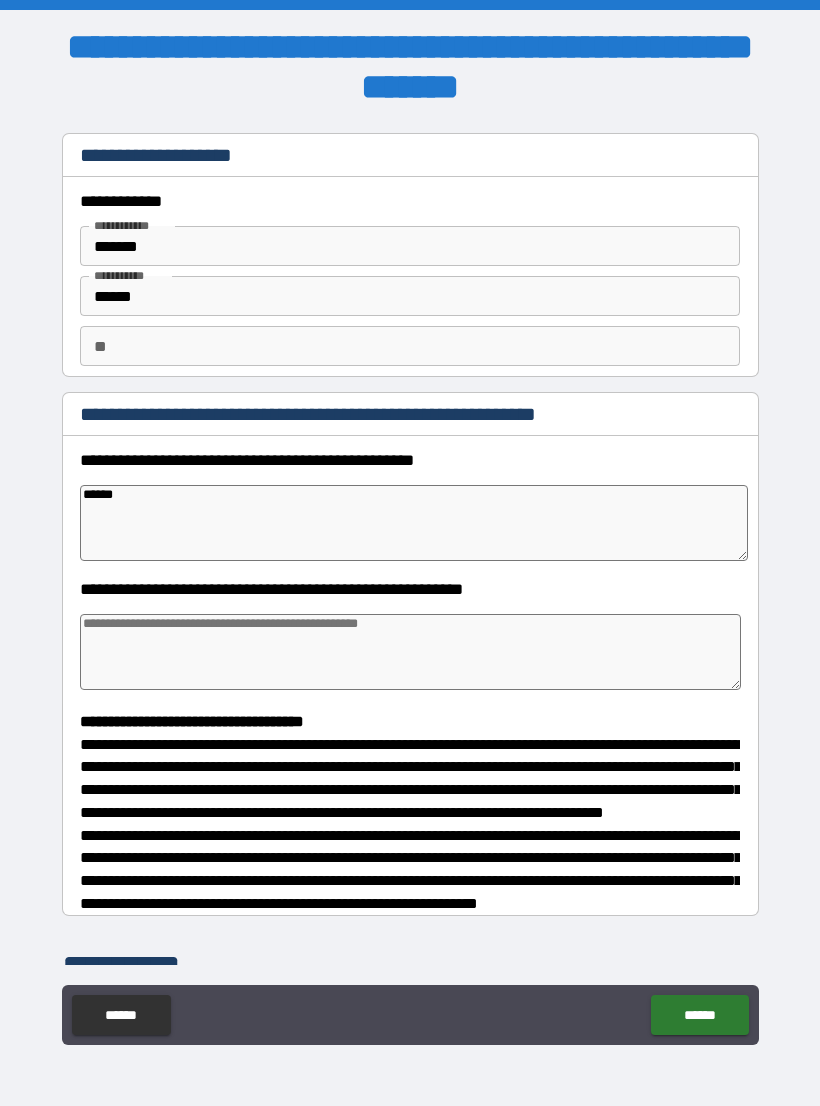 type on "*" 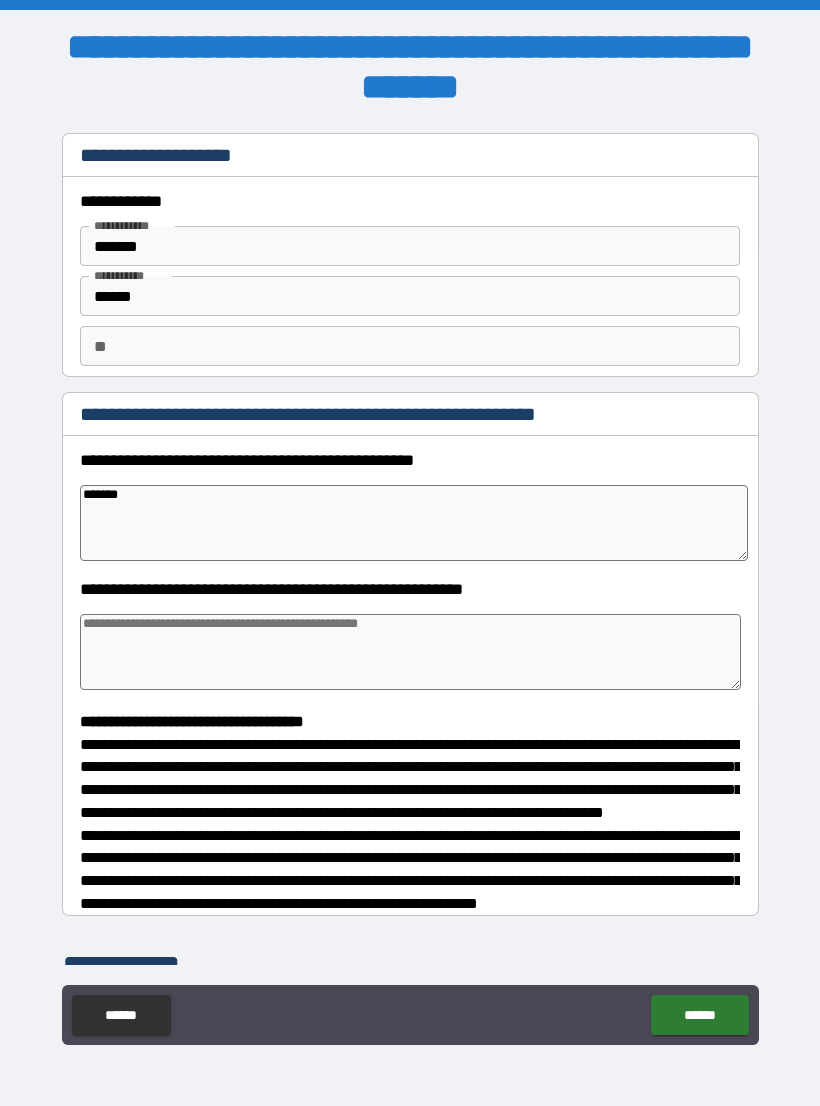 type on "*" 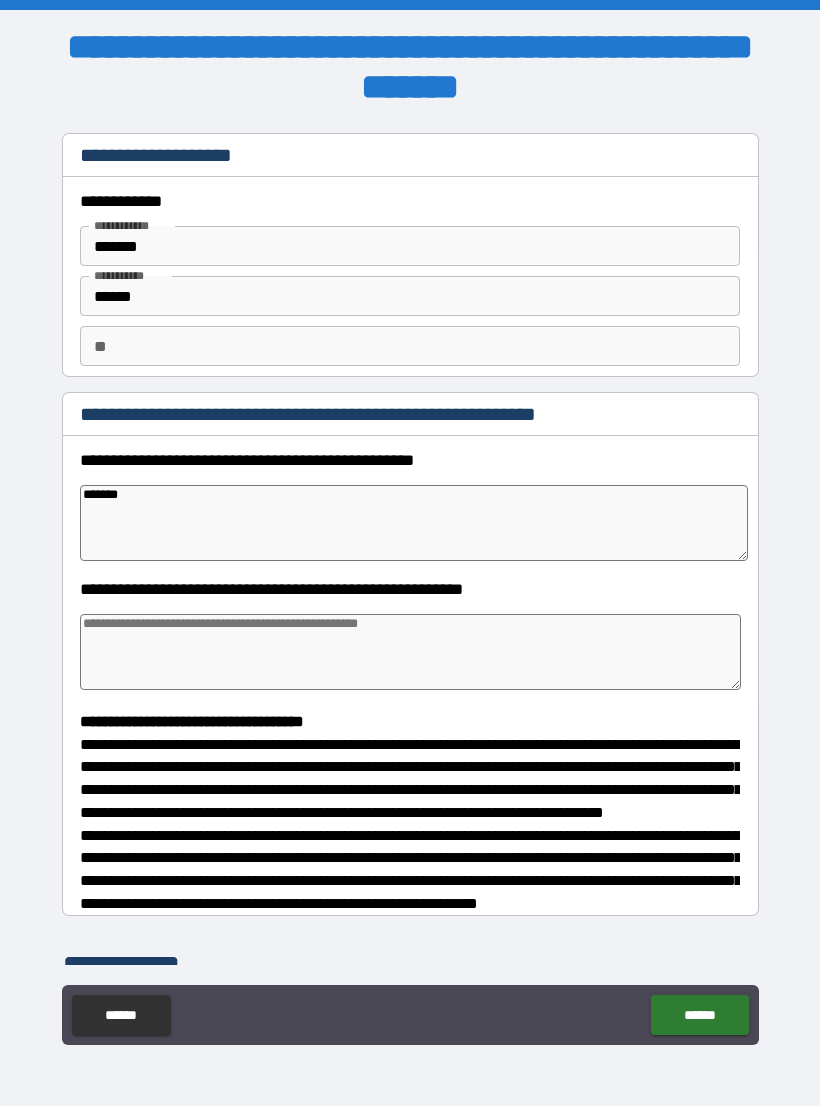 type on "********" 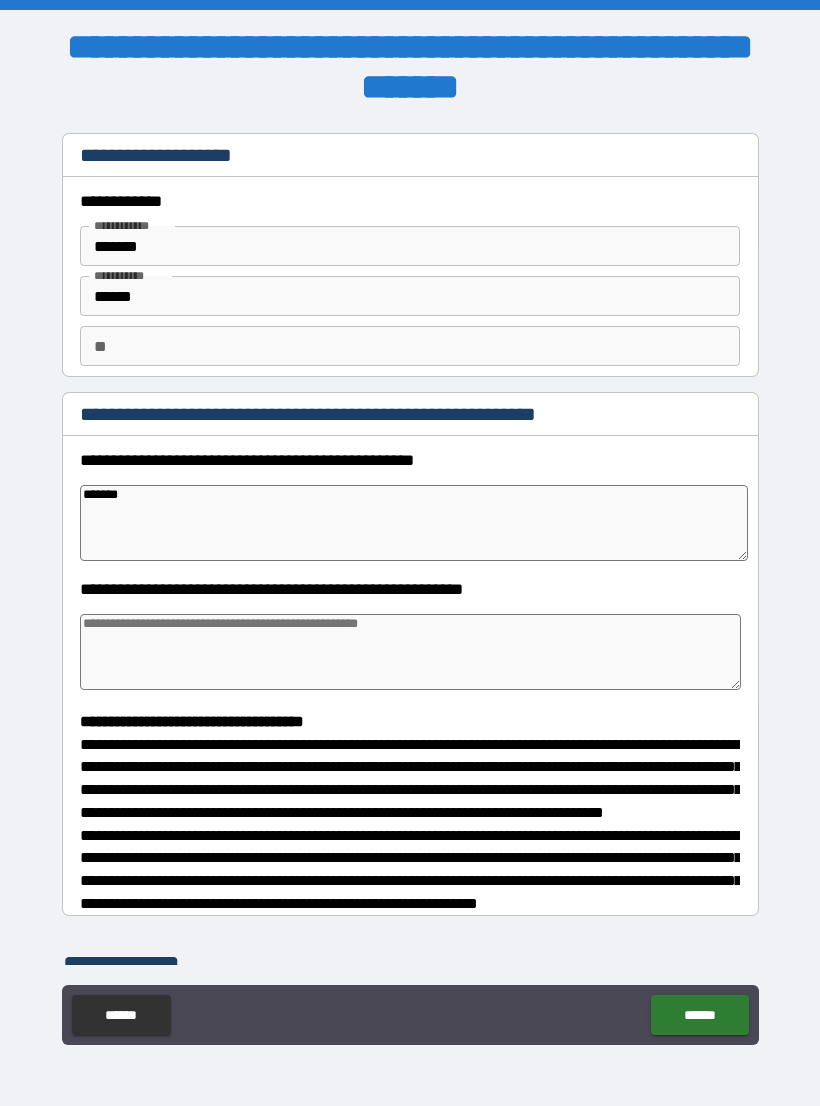 type on "*" 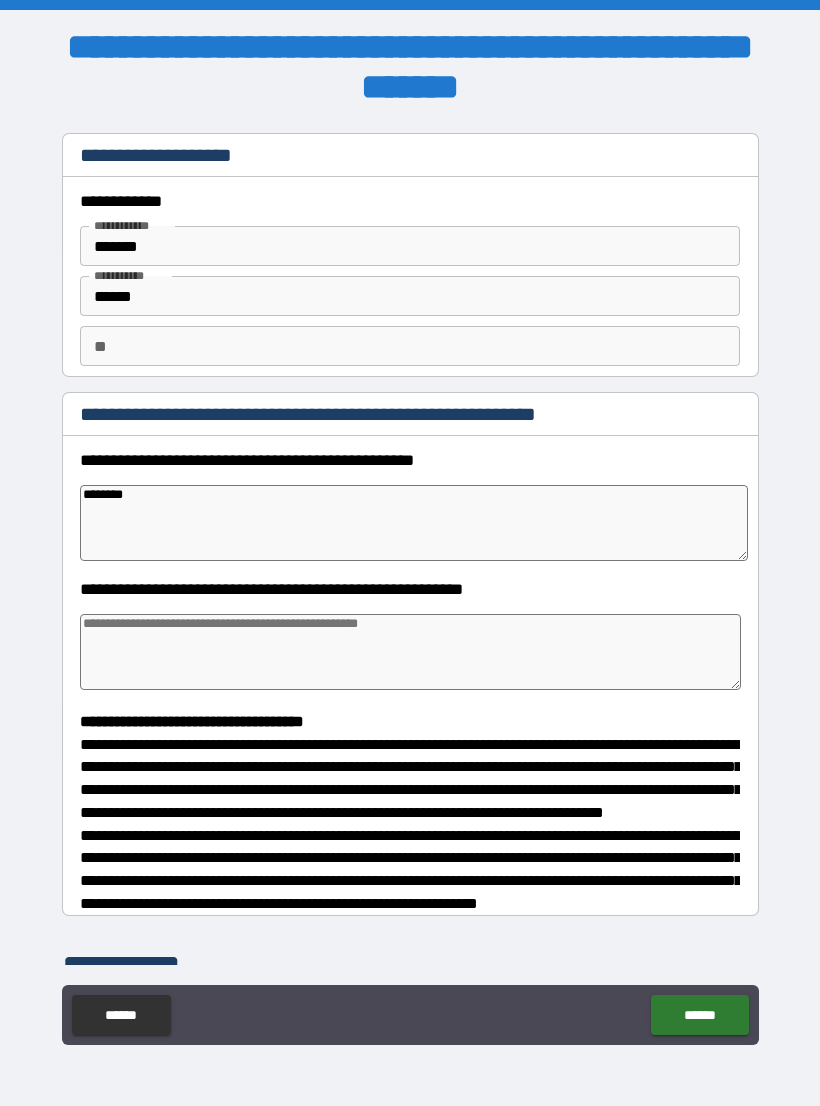 type on "*********" 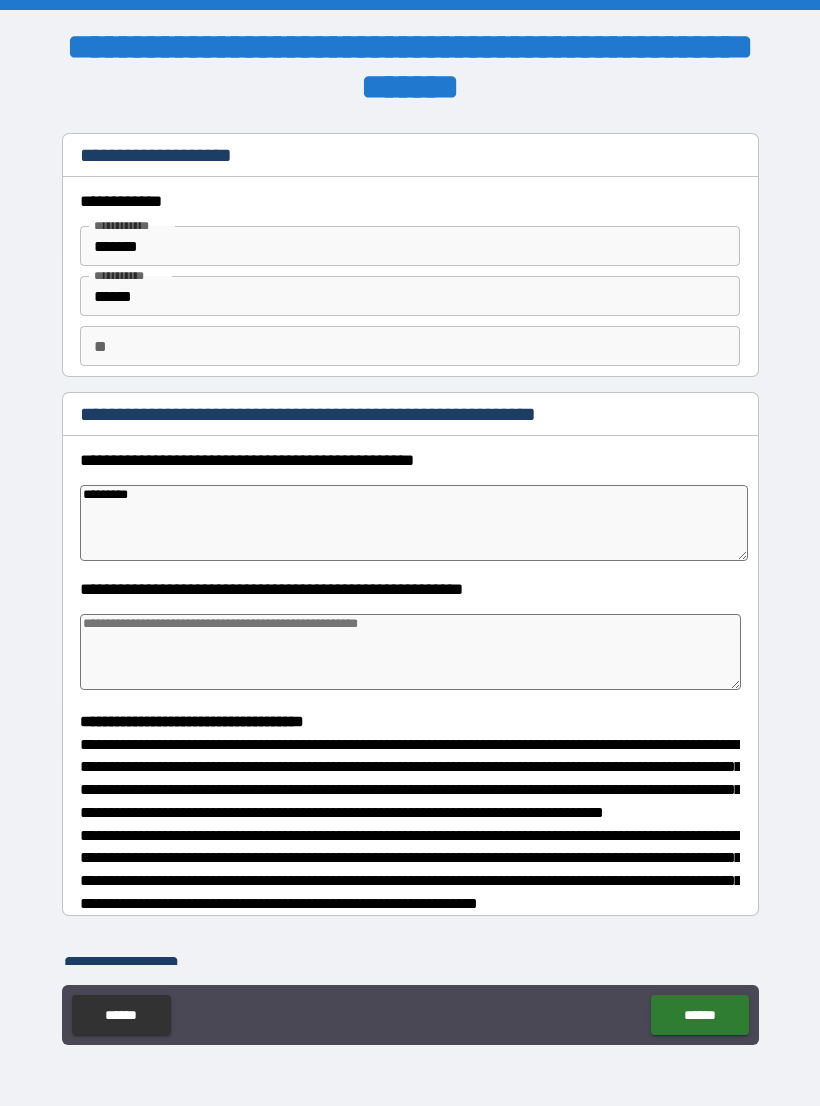 type on "*" 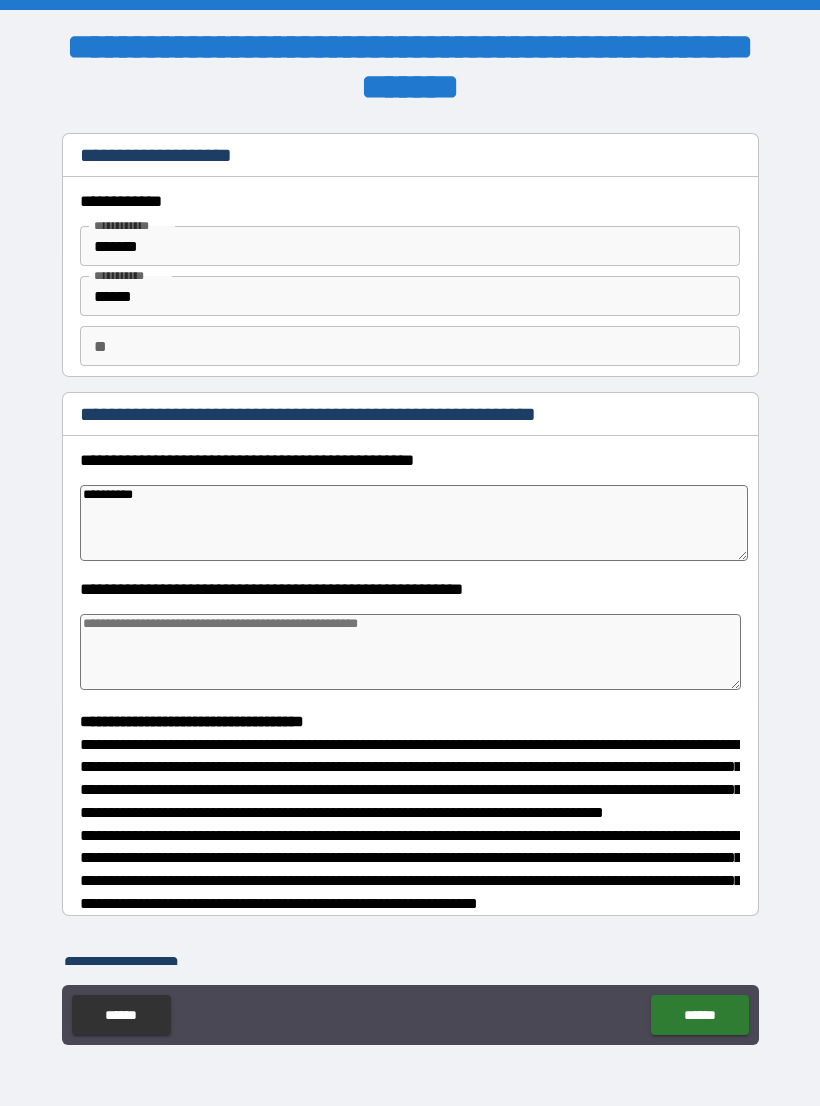type on "*" 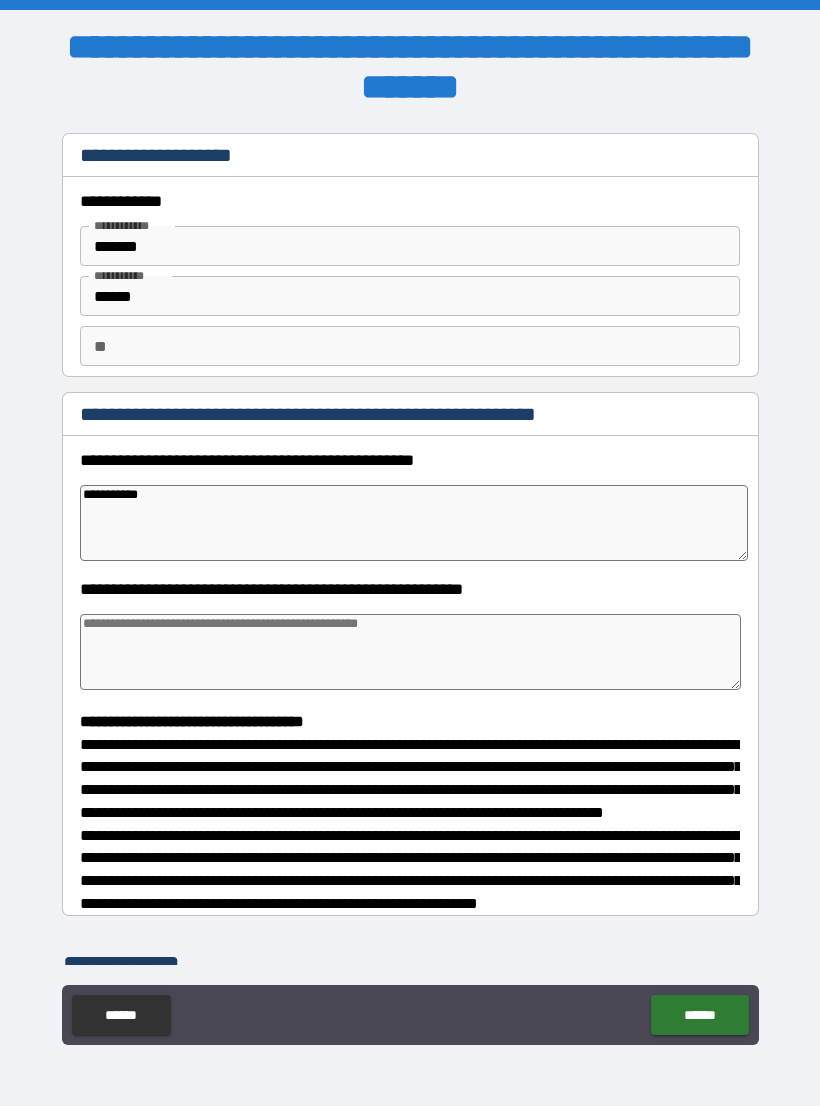type on "**********" 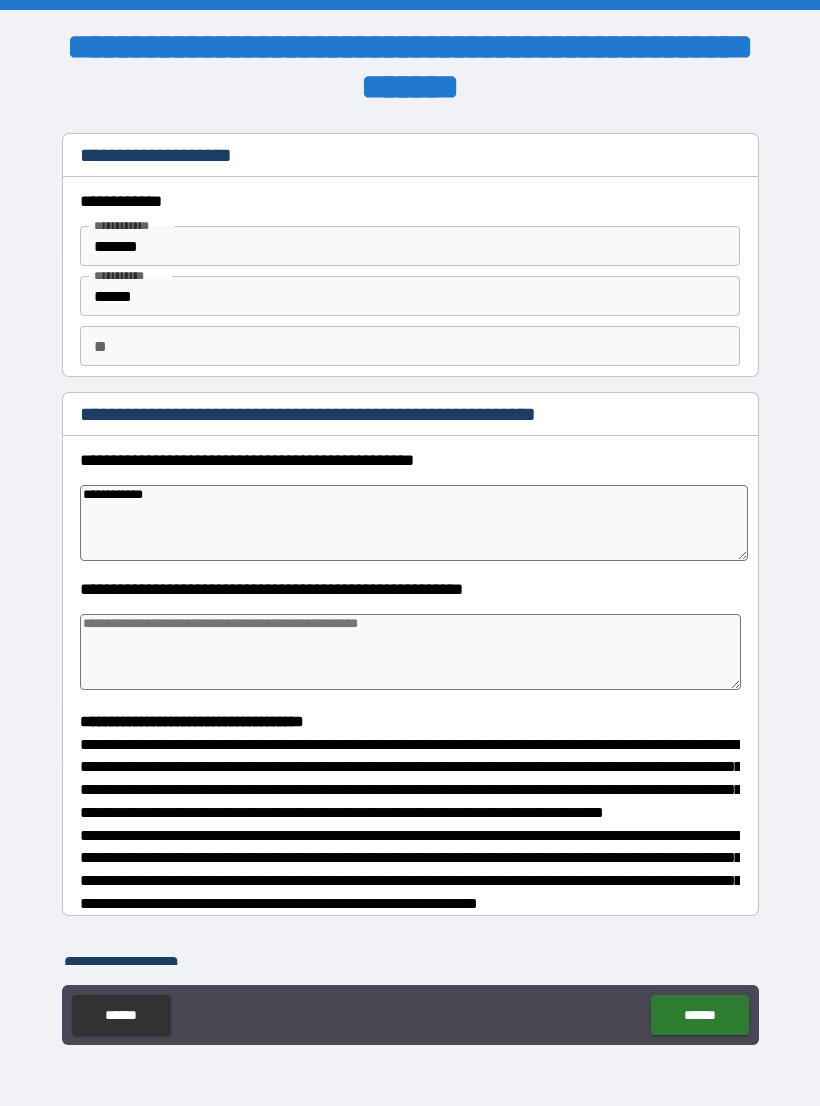 type on "*" 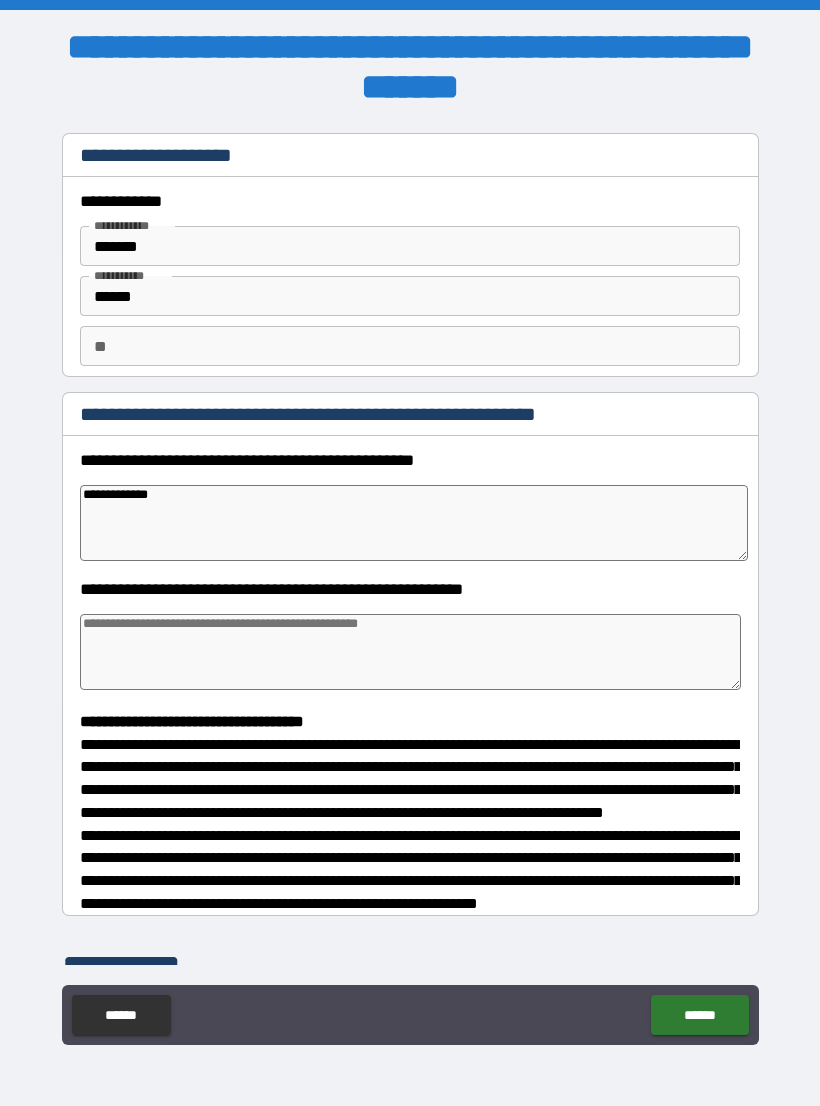 type on "*" 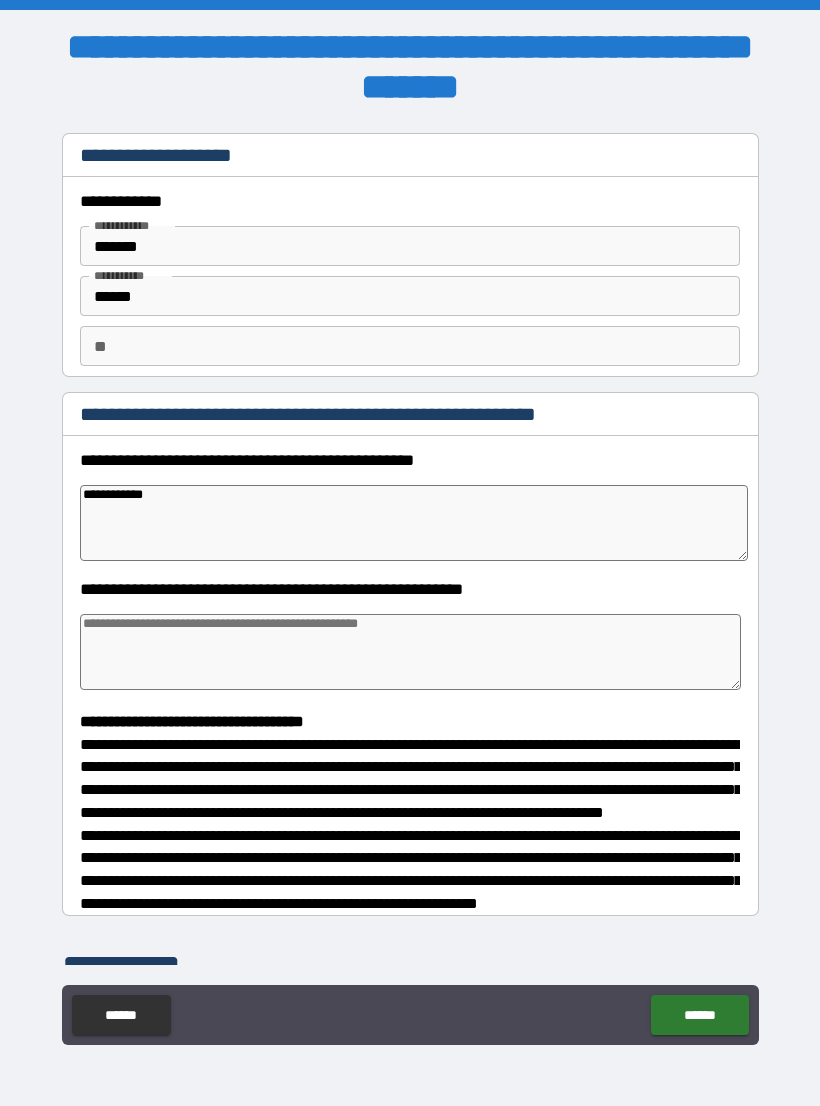 type on "*" 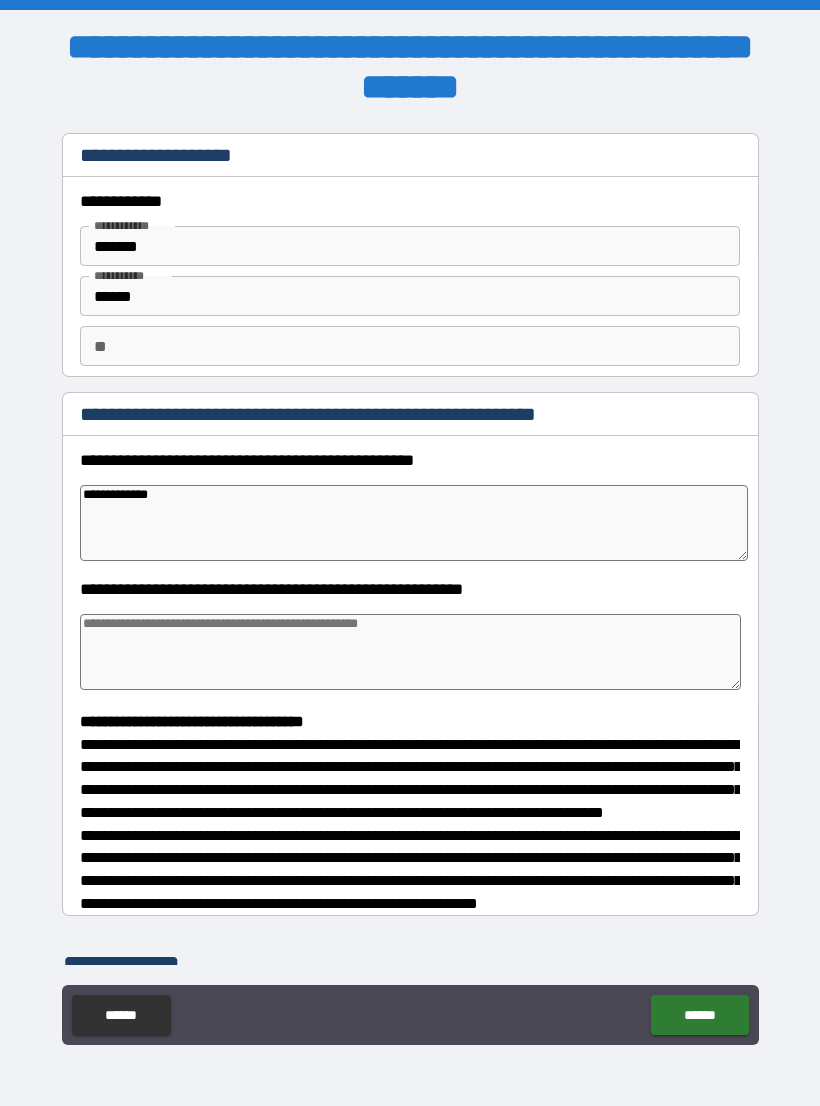 type on "*" 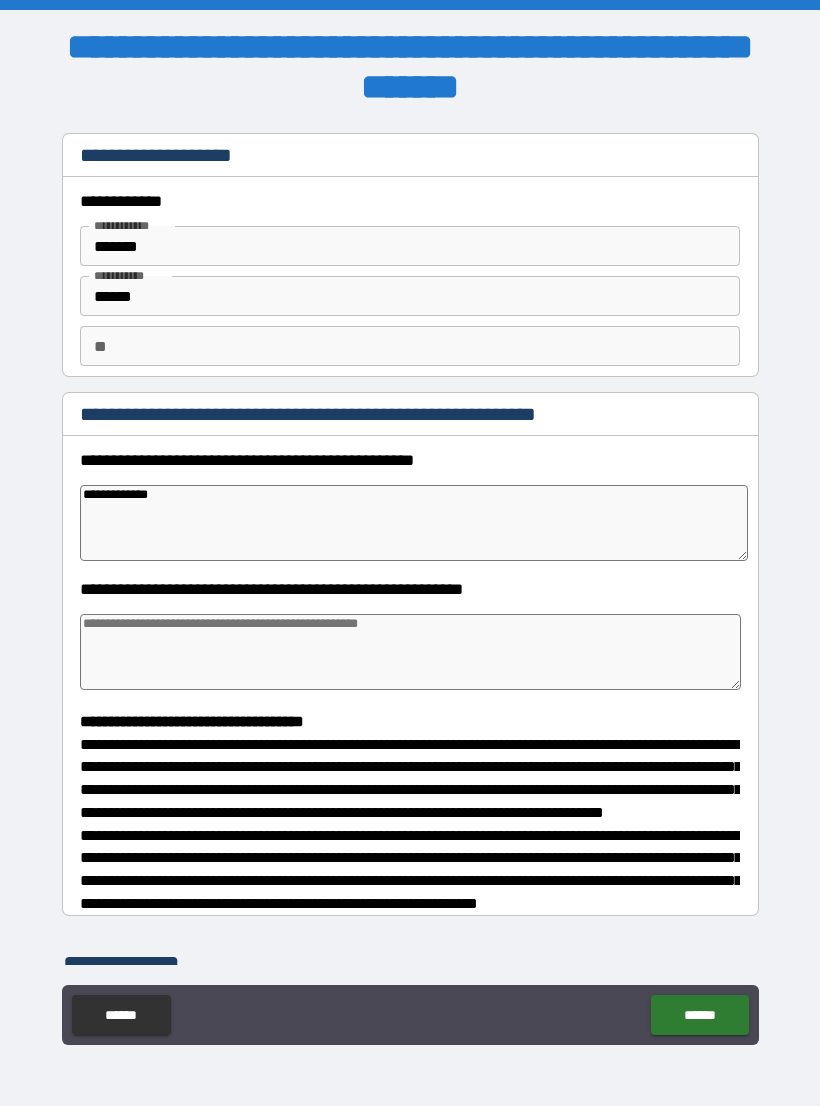 type on "**********" 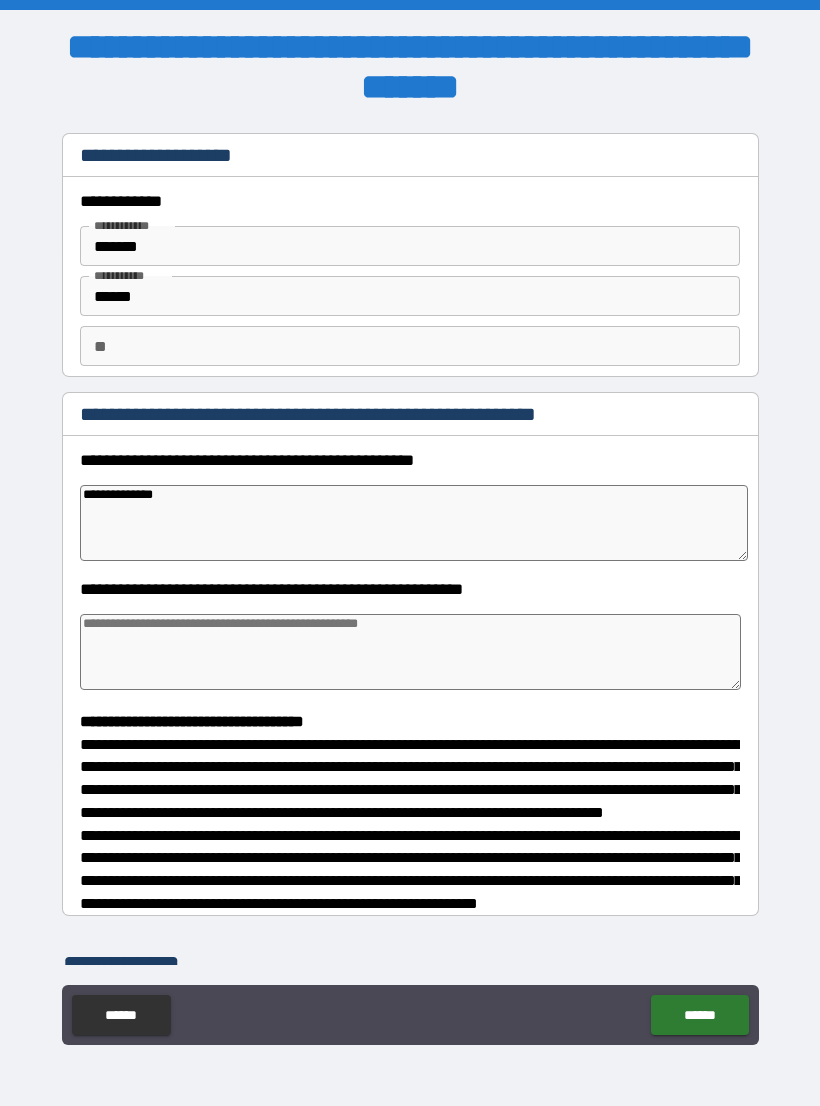 type on "*" 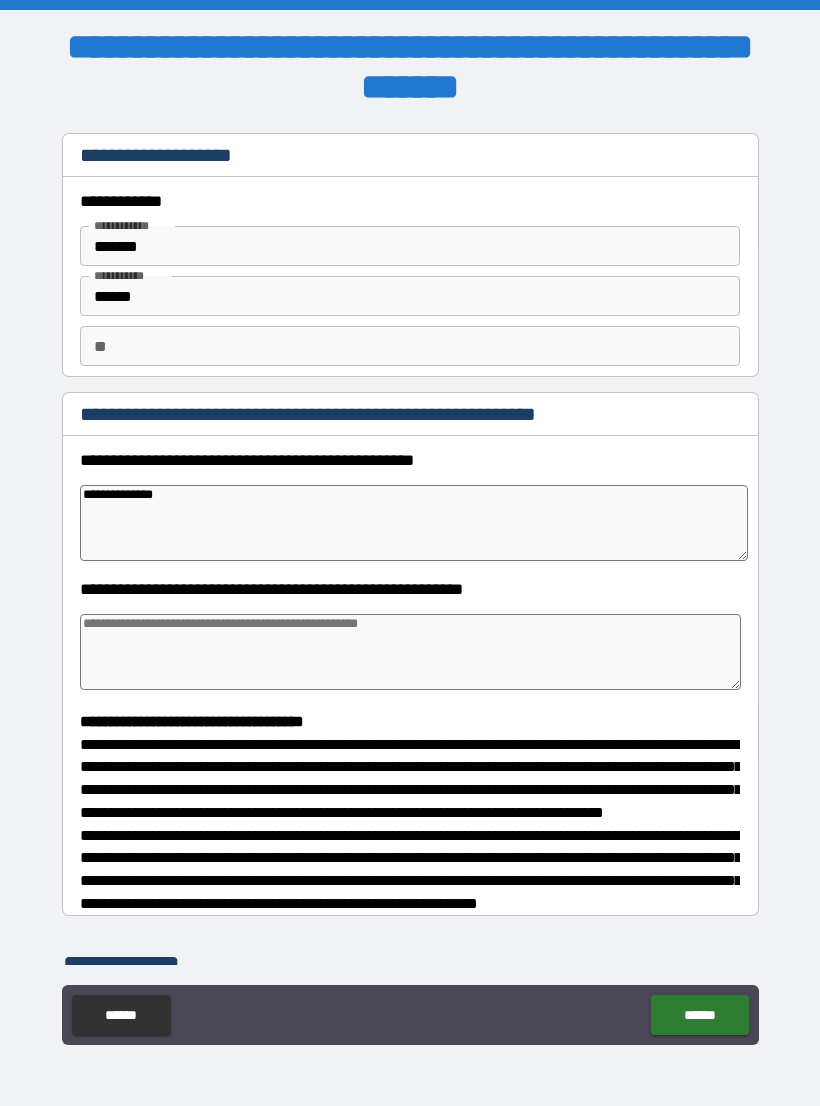 type on "**********" 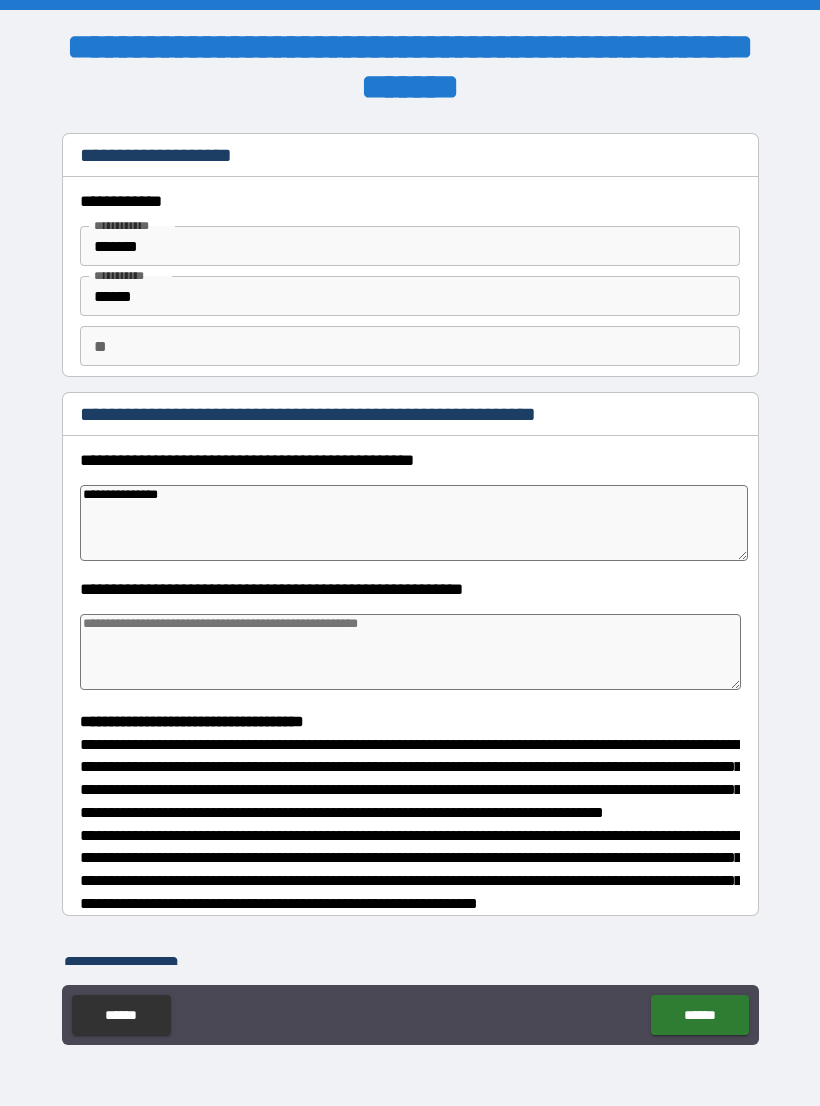 type on "*" 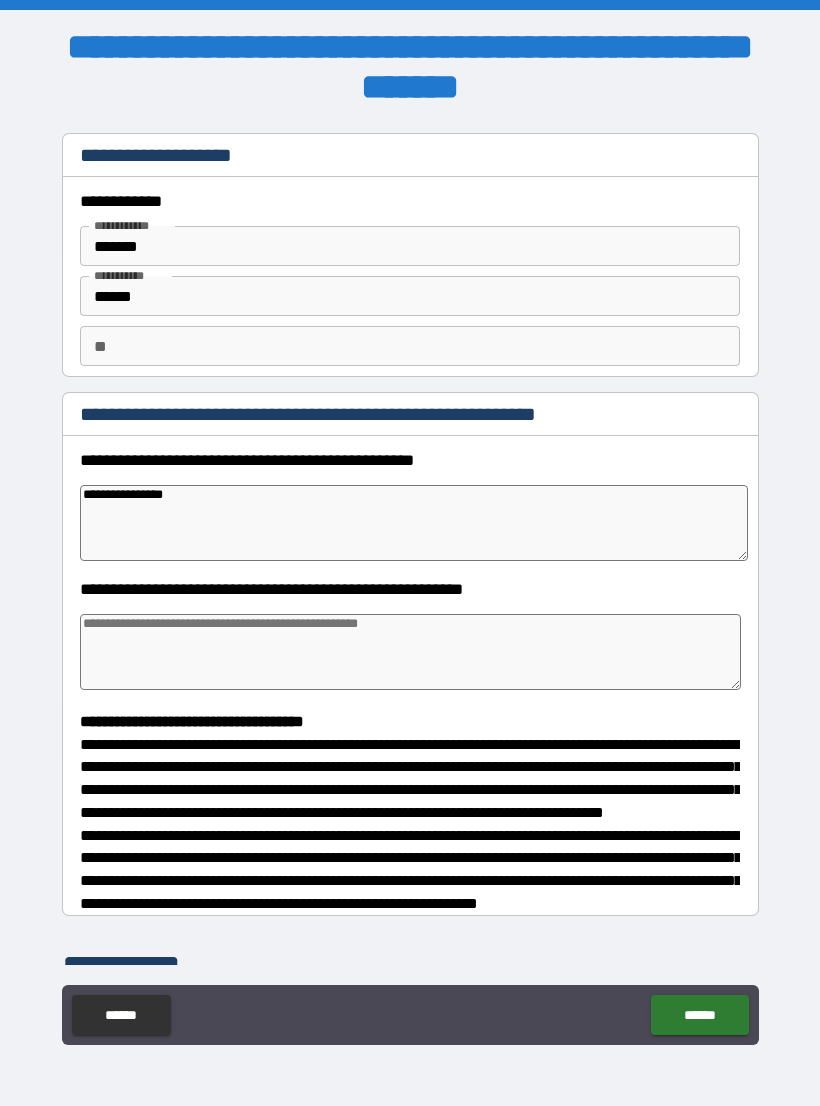 type on "*" 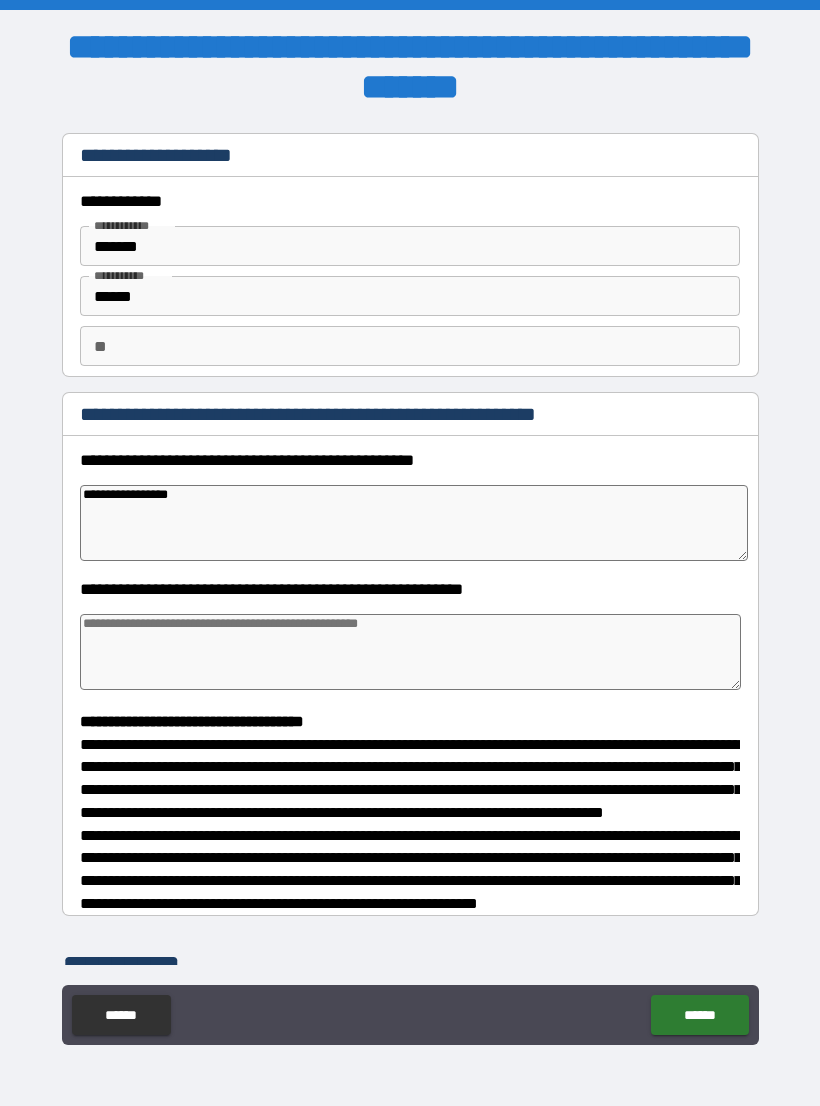 type on "**********" 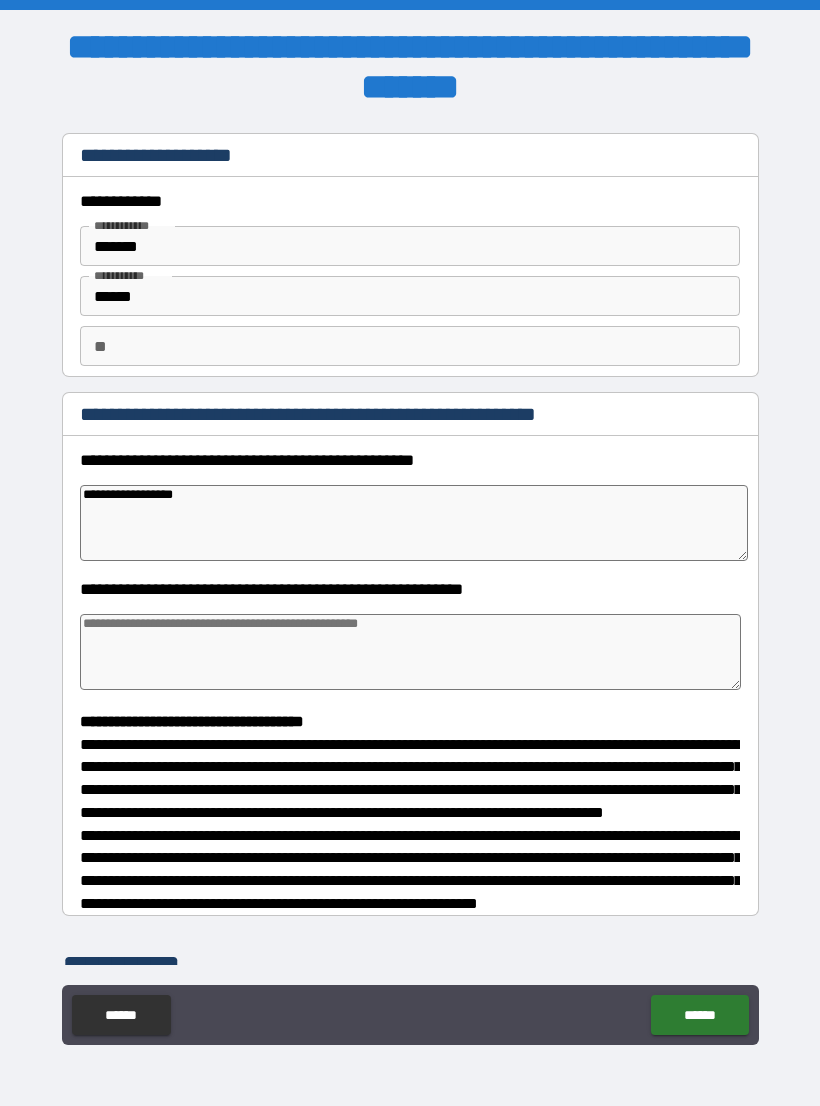 type on "*" 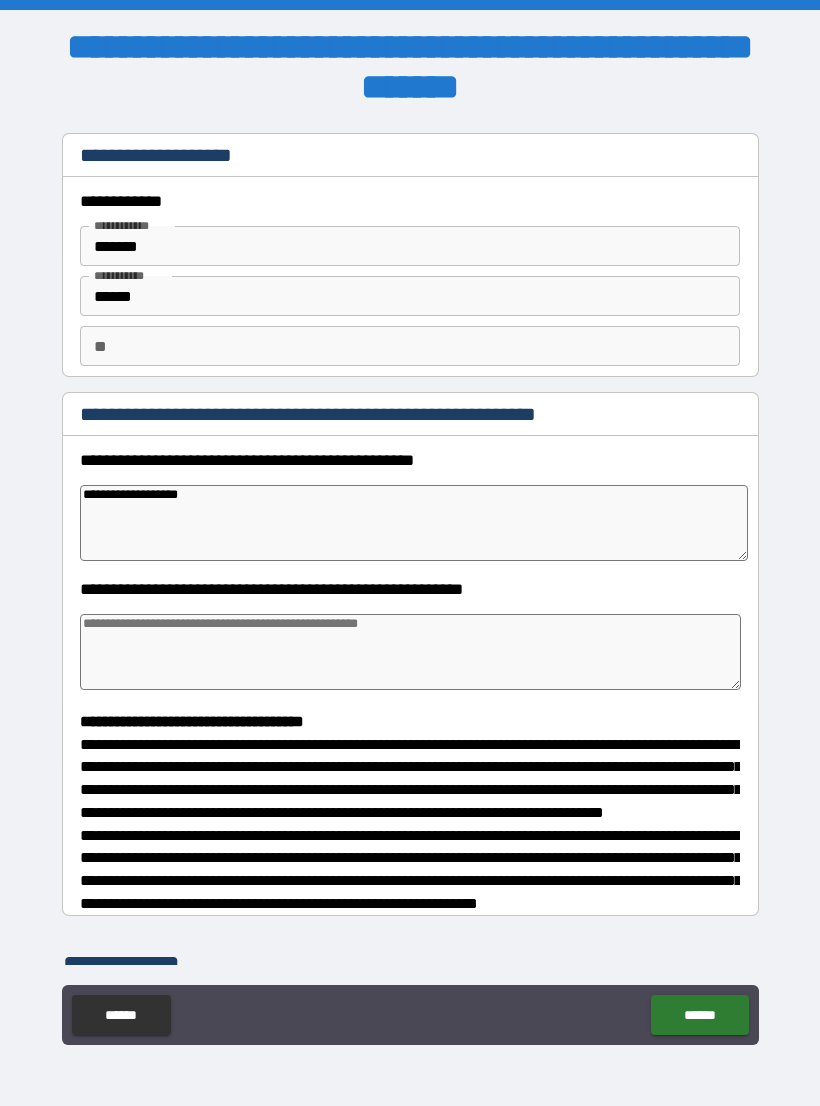 type on "*" 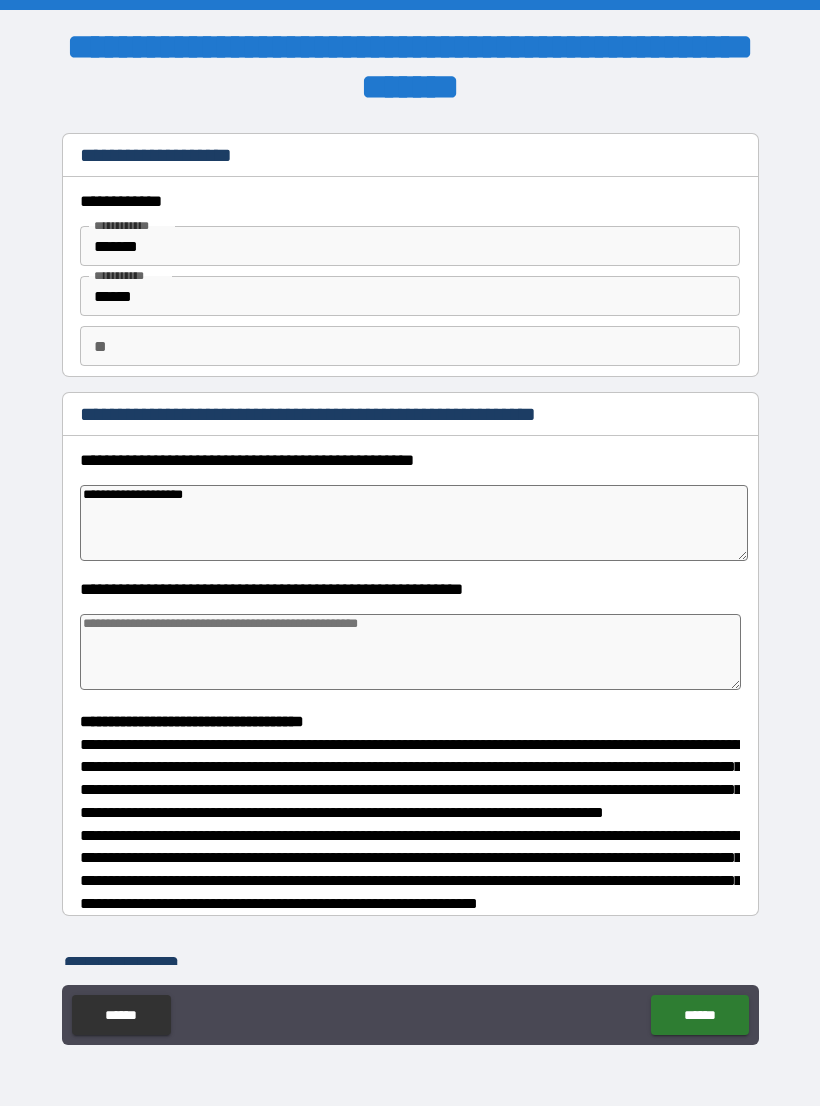 type on "*" 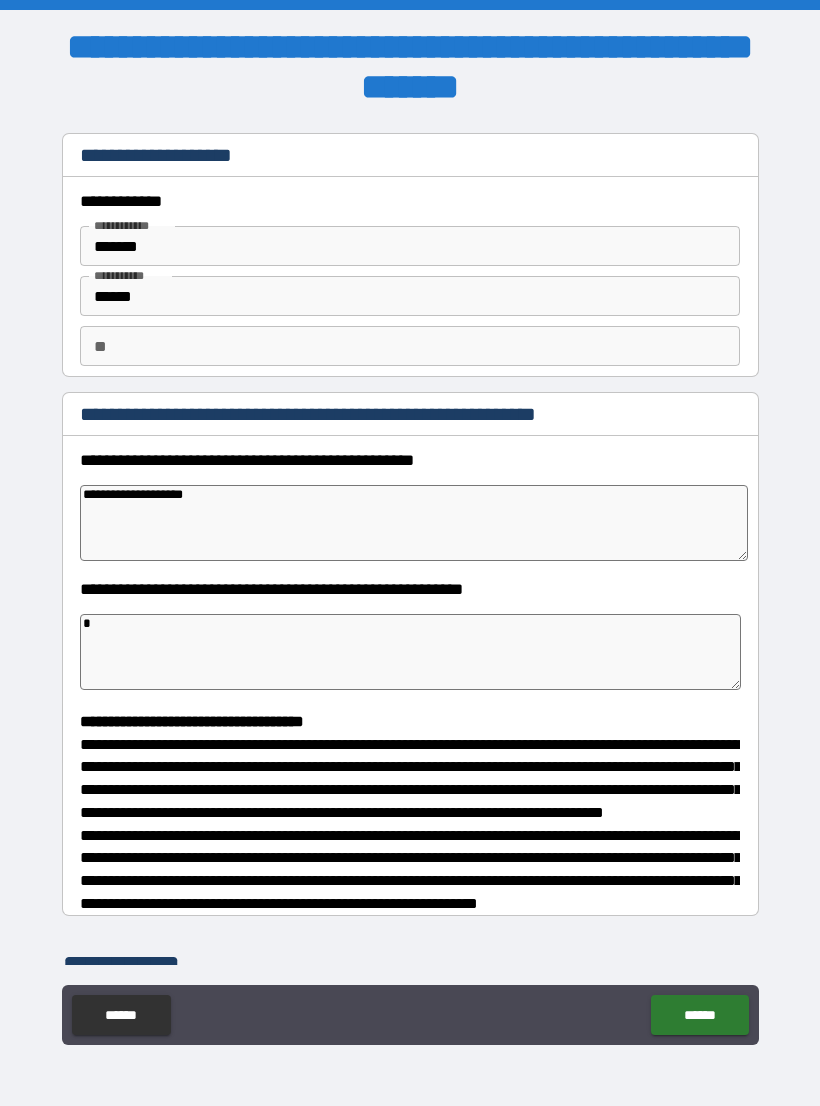 type on "*" 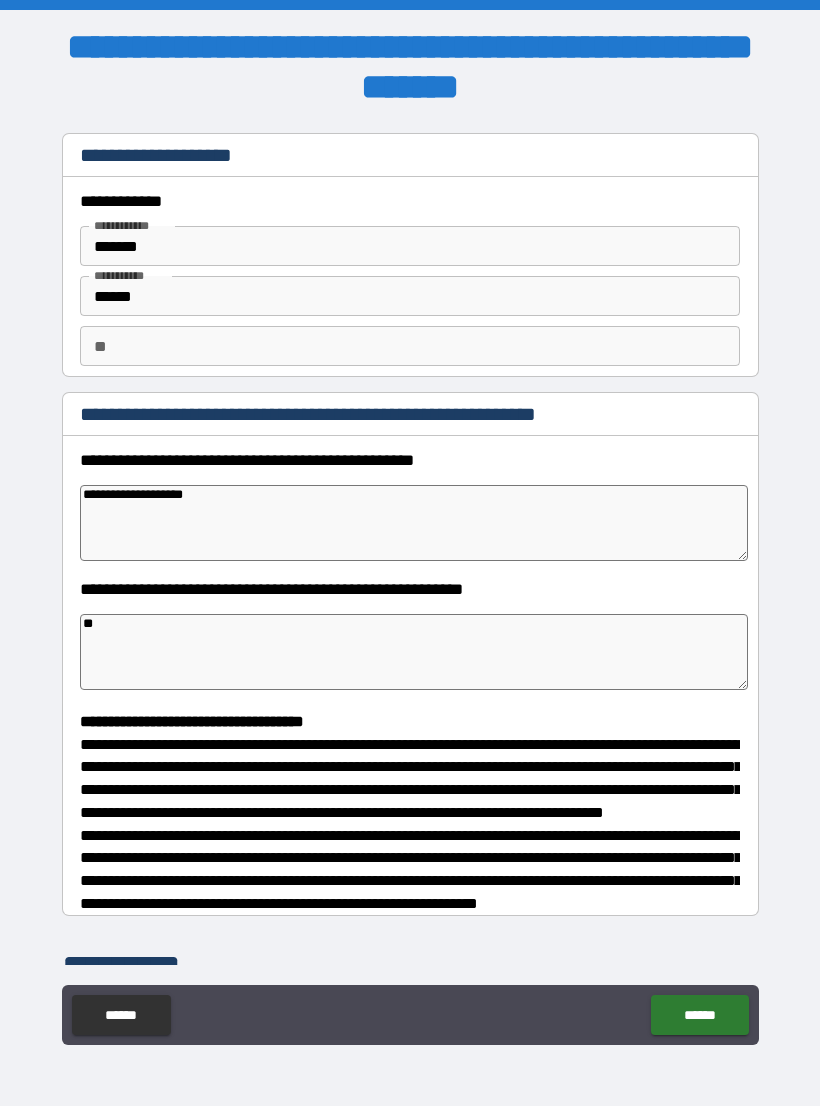 type on "*" 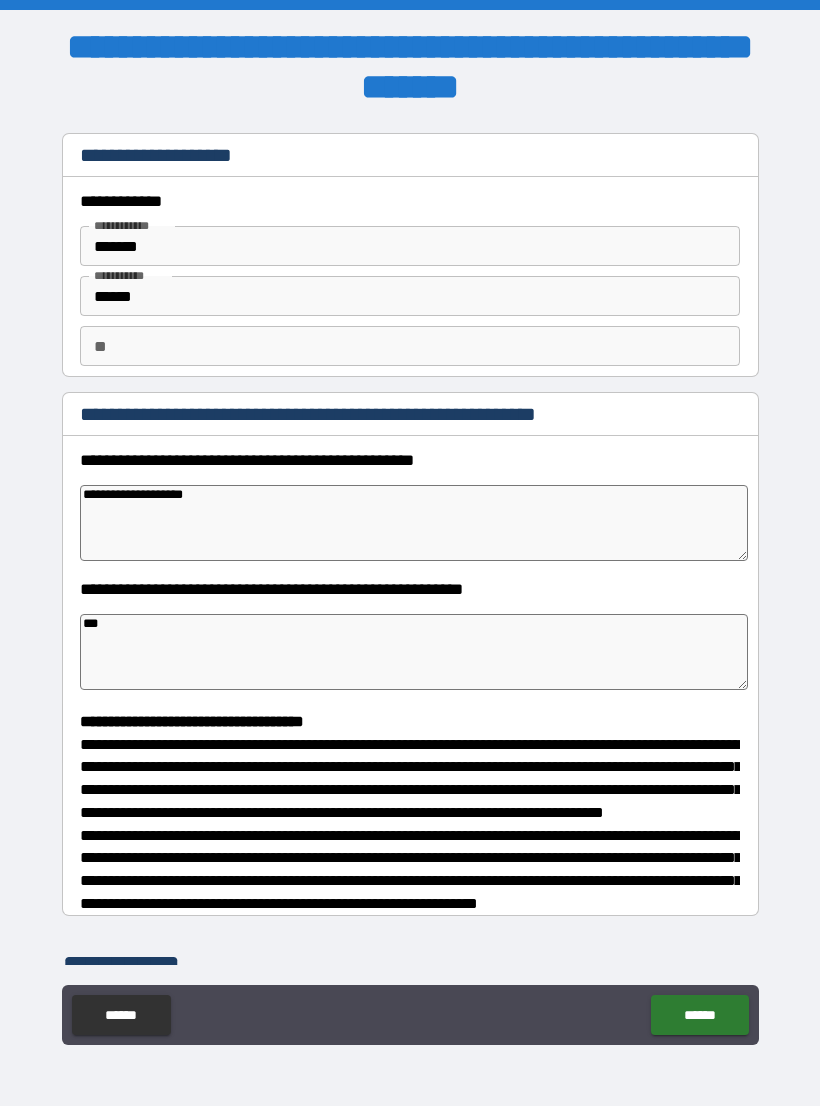 type on "****" 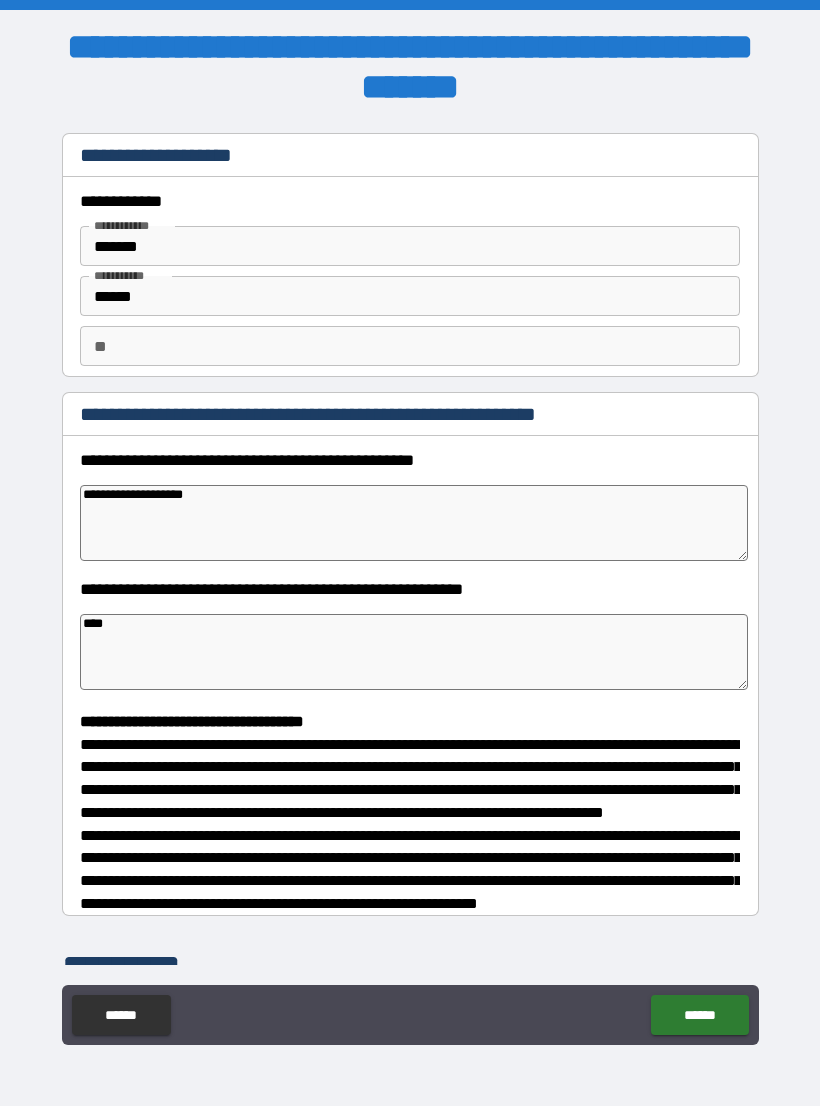 type on "*" 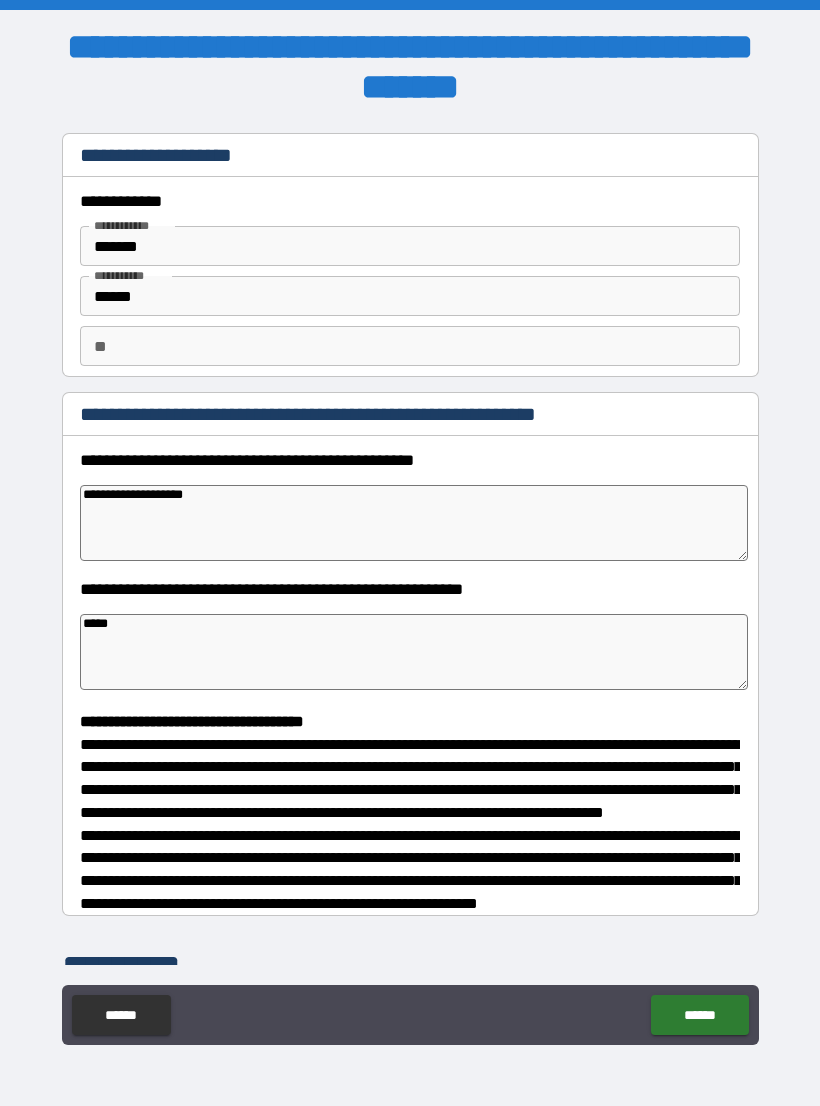 type on "*" 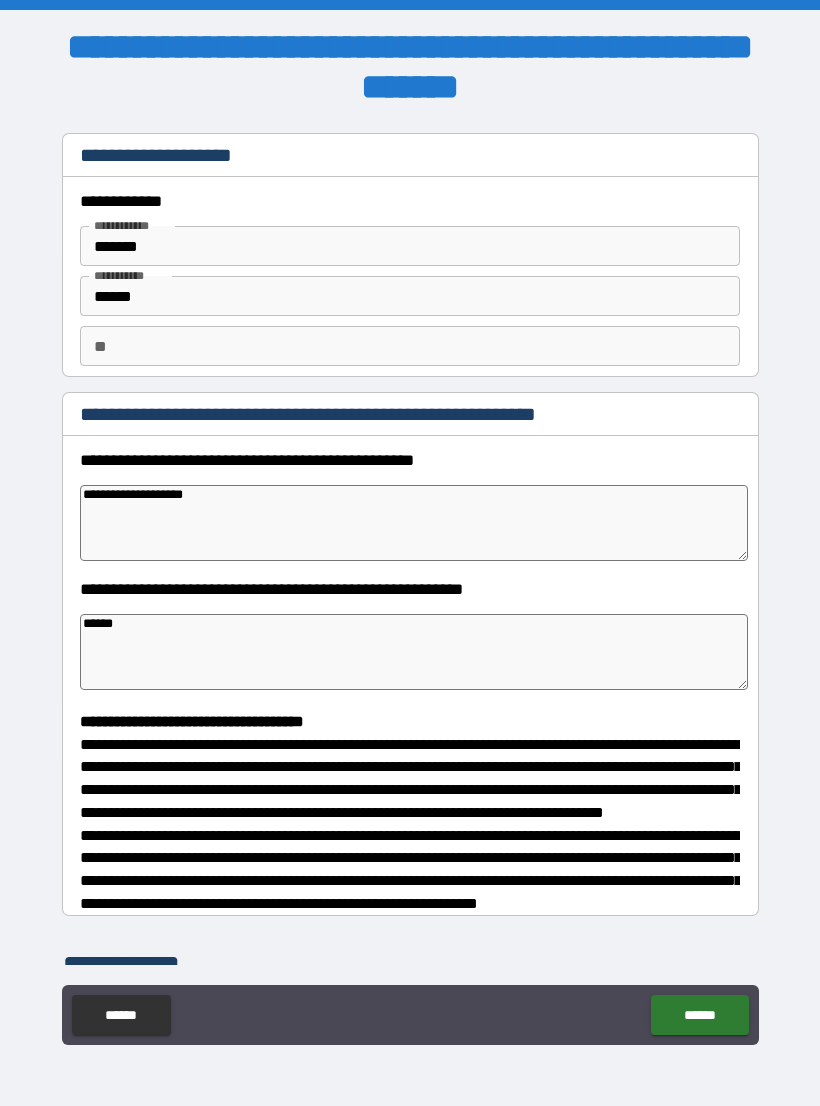 type on "*" 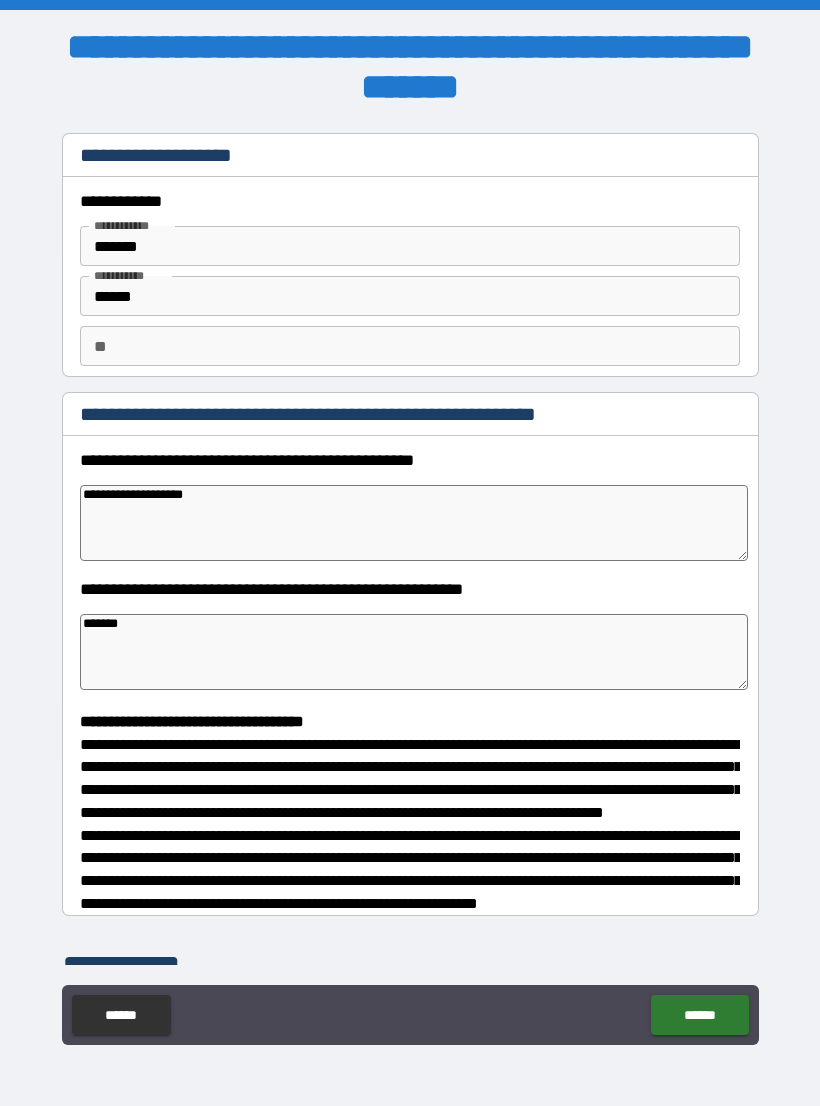 type on "*" 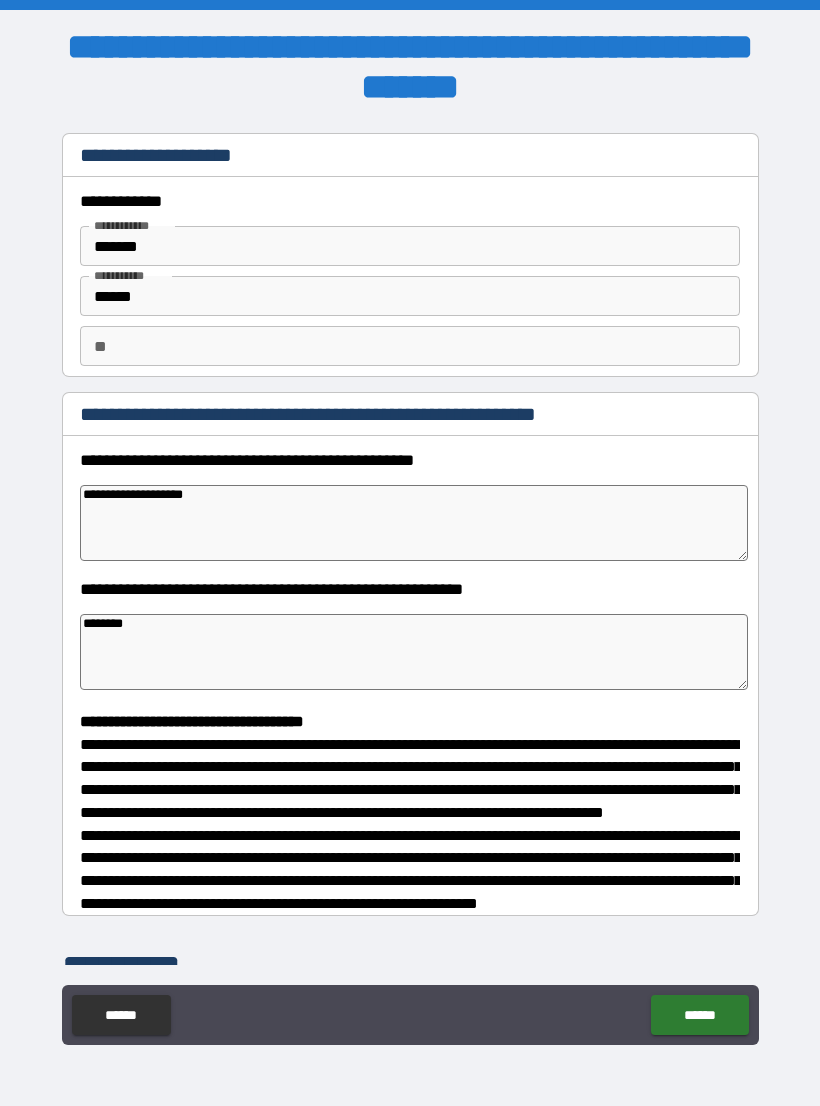 type on "*" 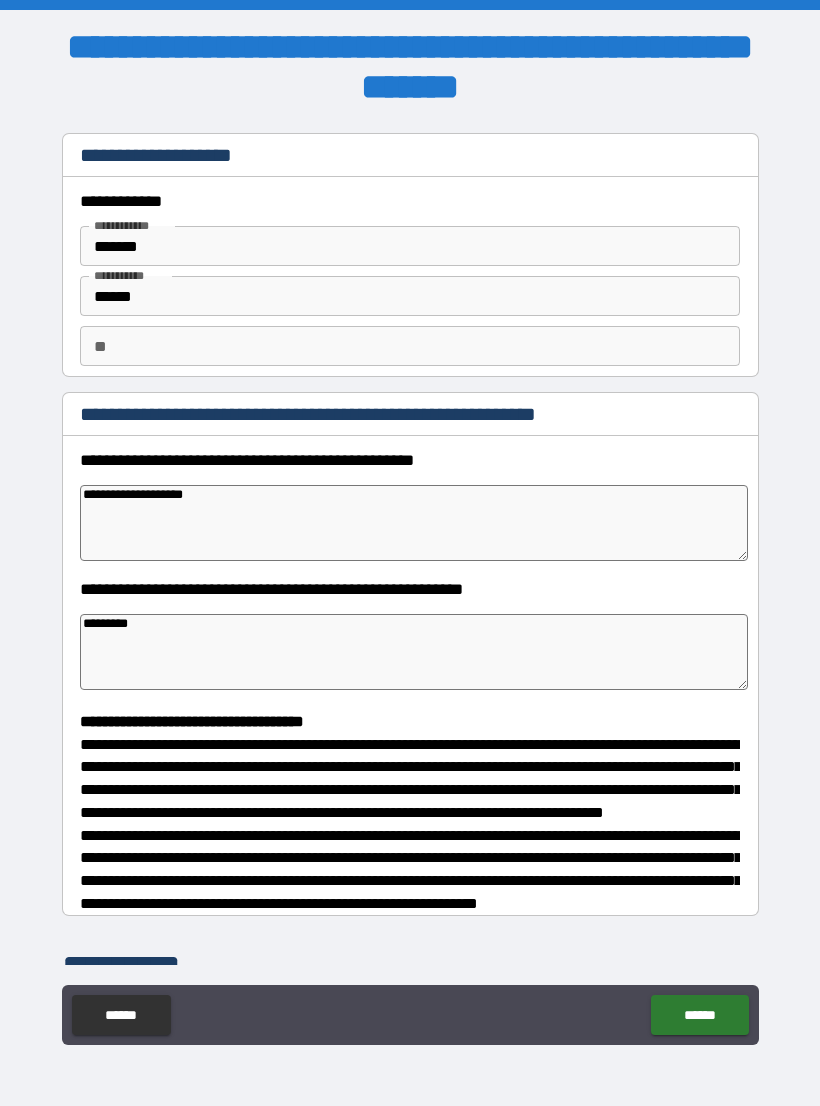type on "**********" 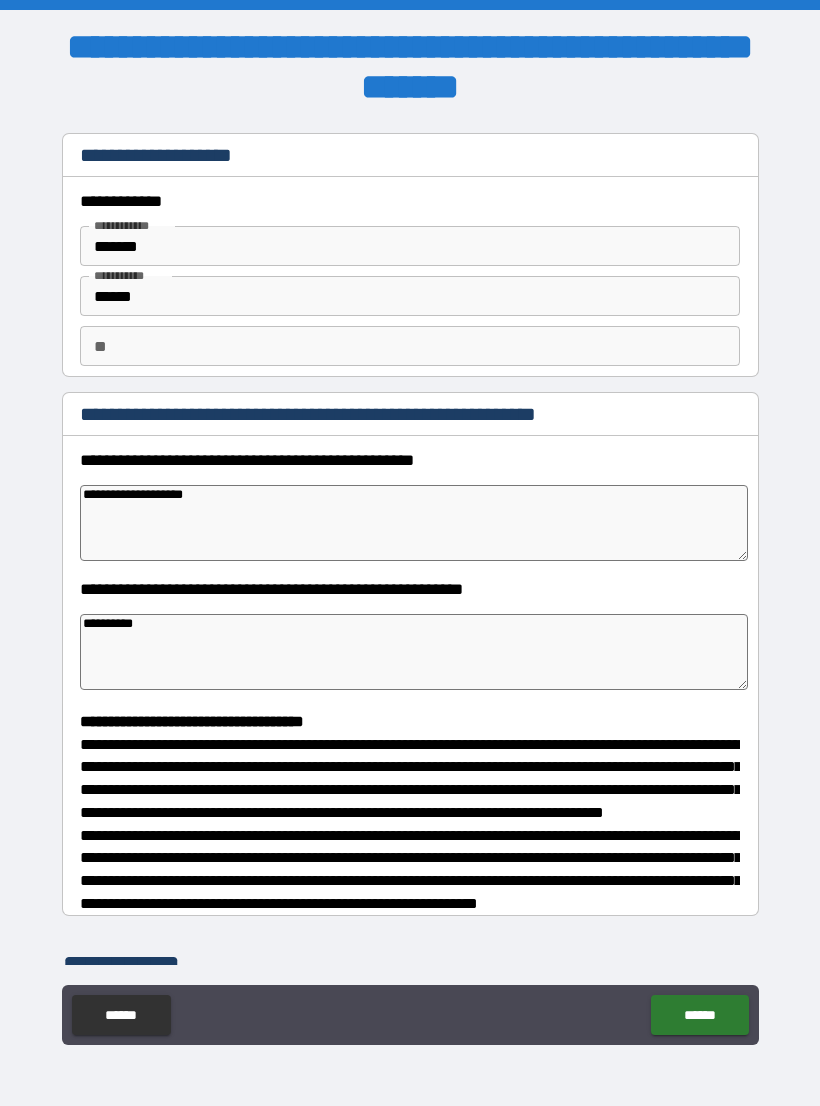type on "*" 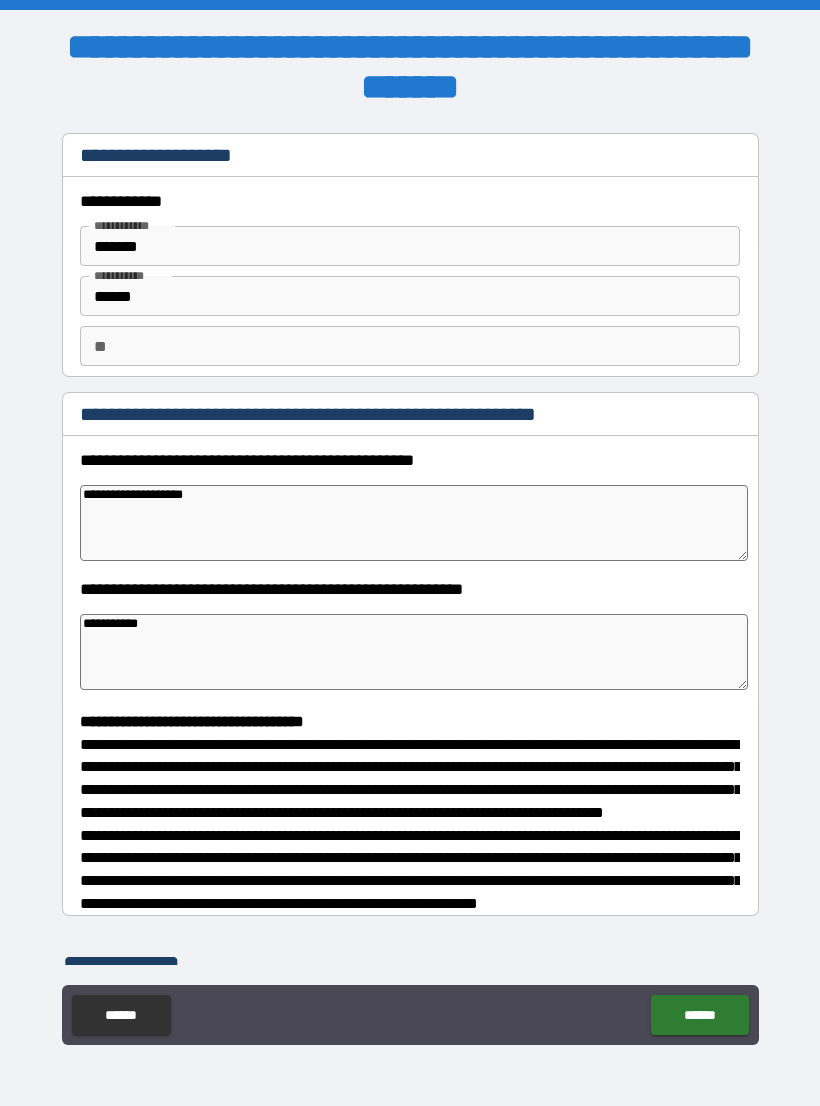 type on "*" 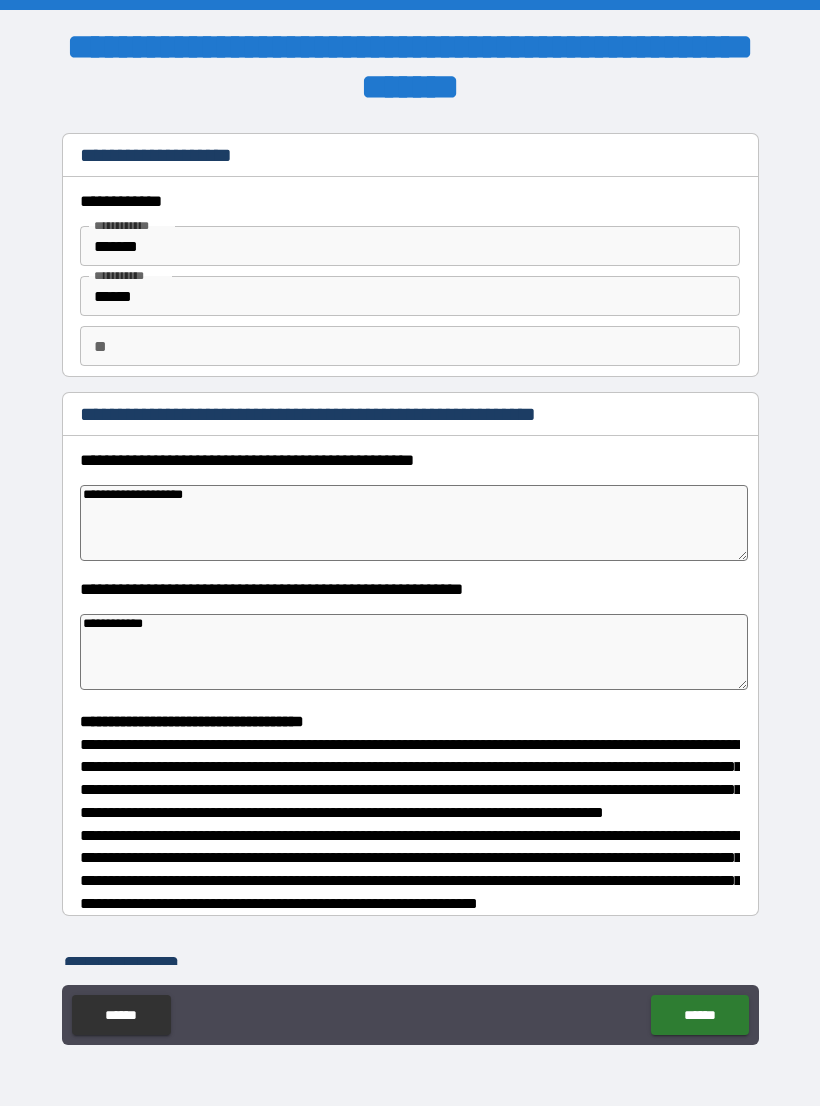 type on "*" 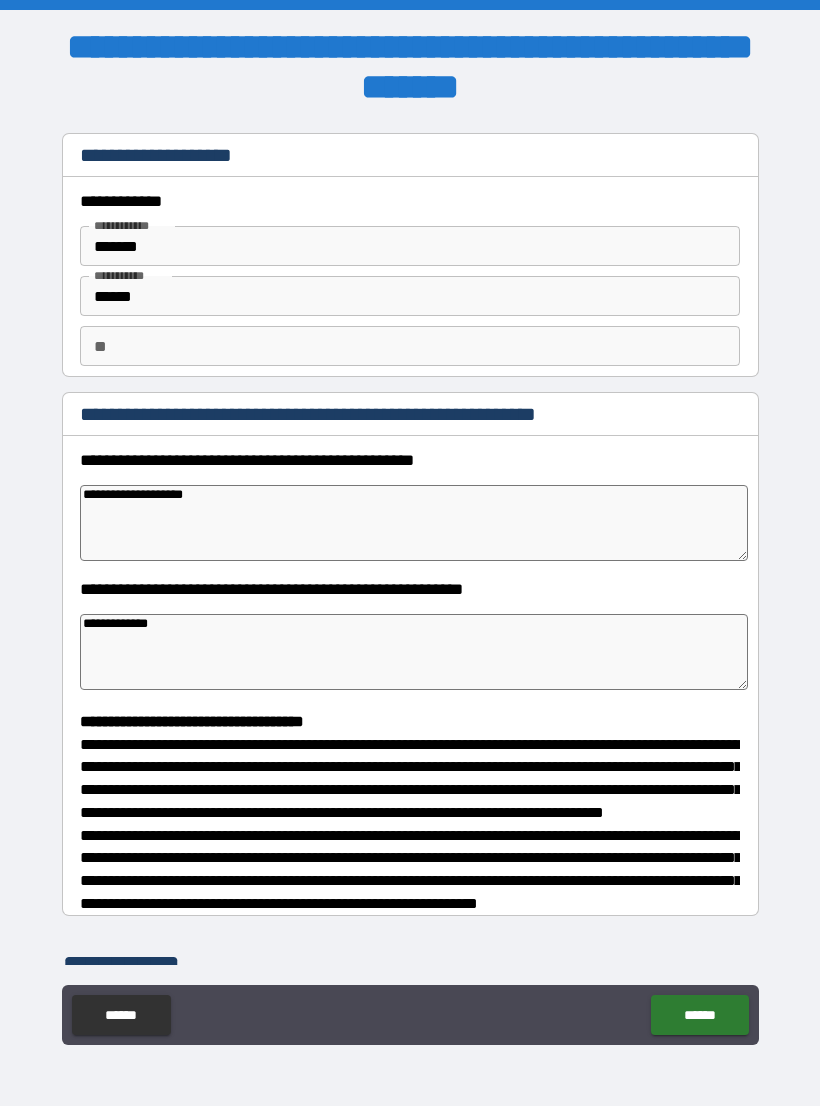 type on "*" 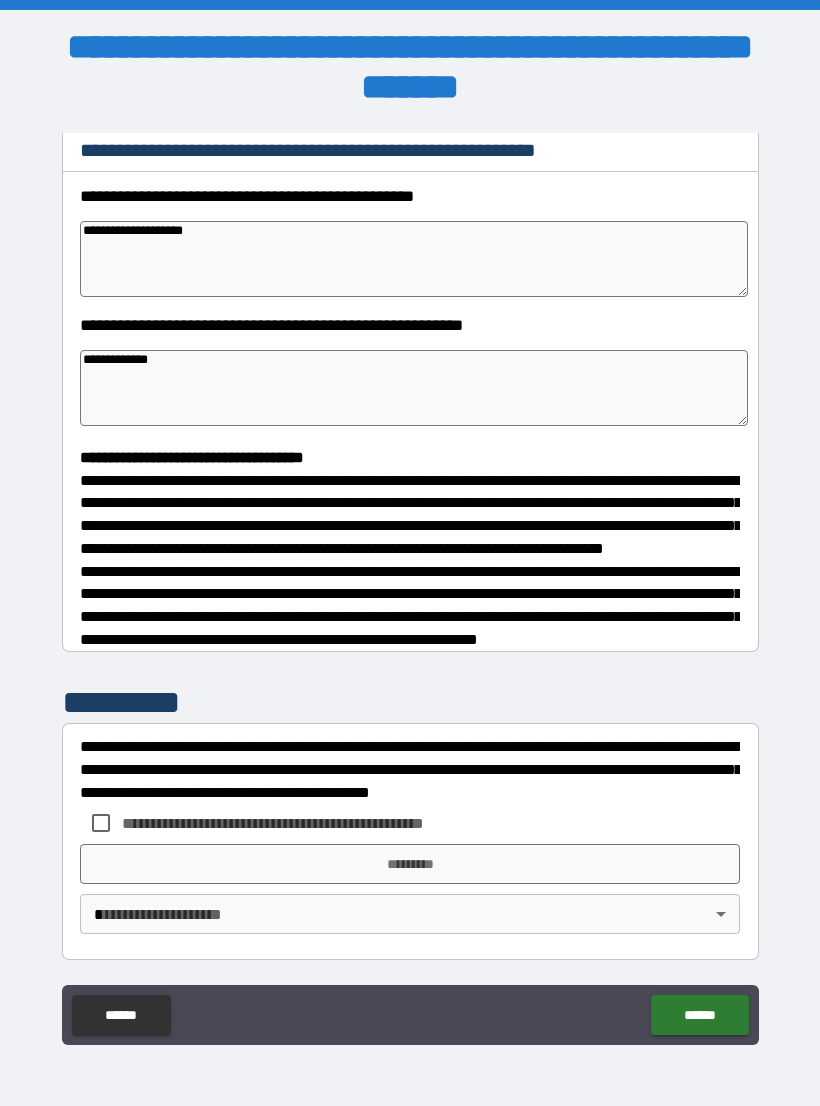 scroll, scrollTop: 302, scrollLeft: 0, axis: vertical 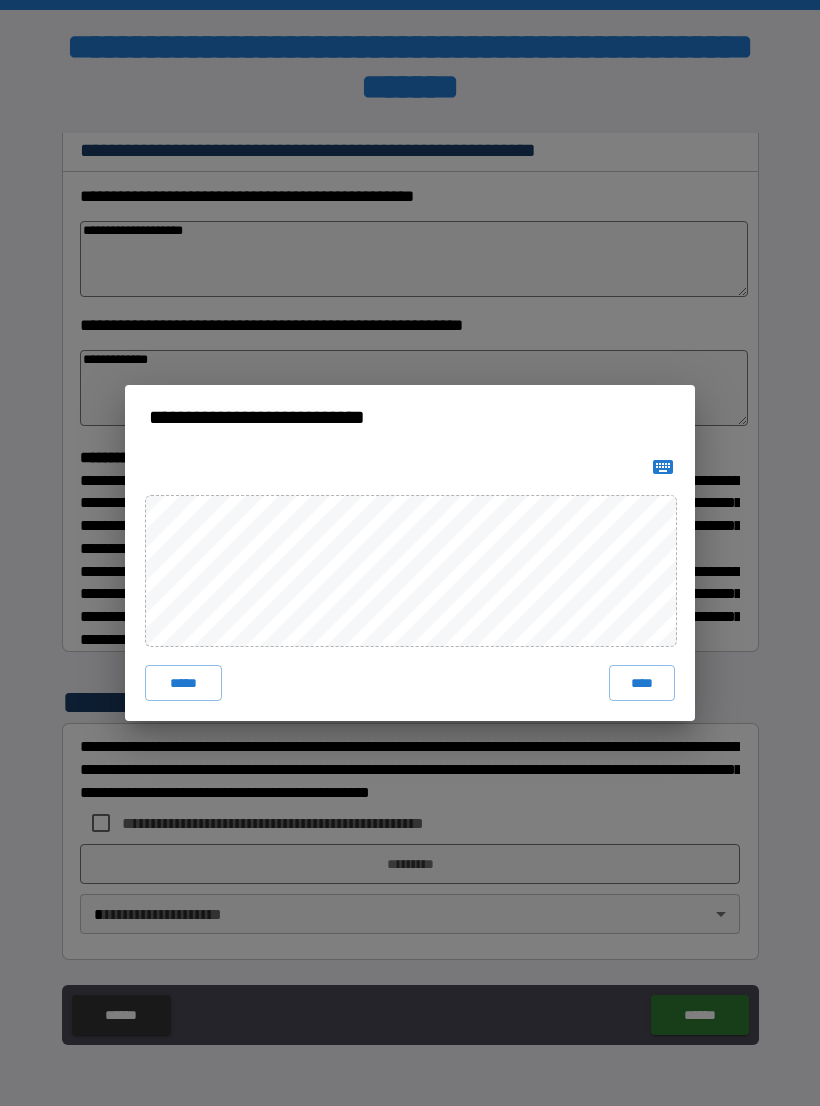 click on "****" at bounding box center (642, 683) 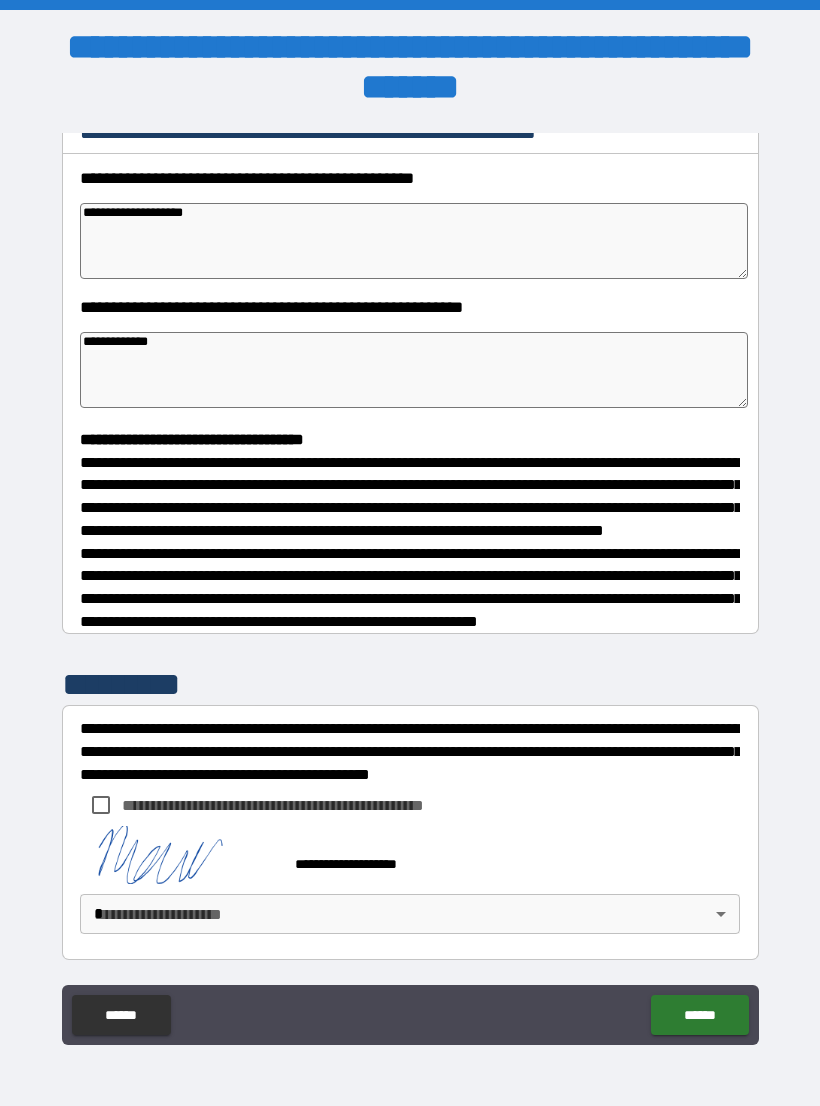 type on "*" 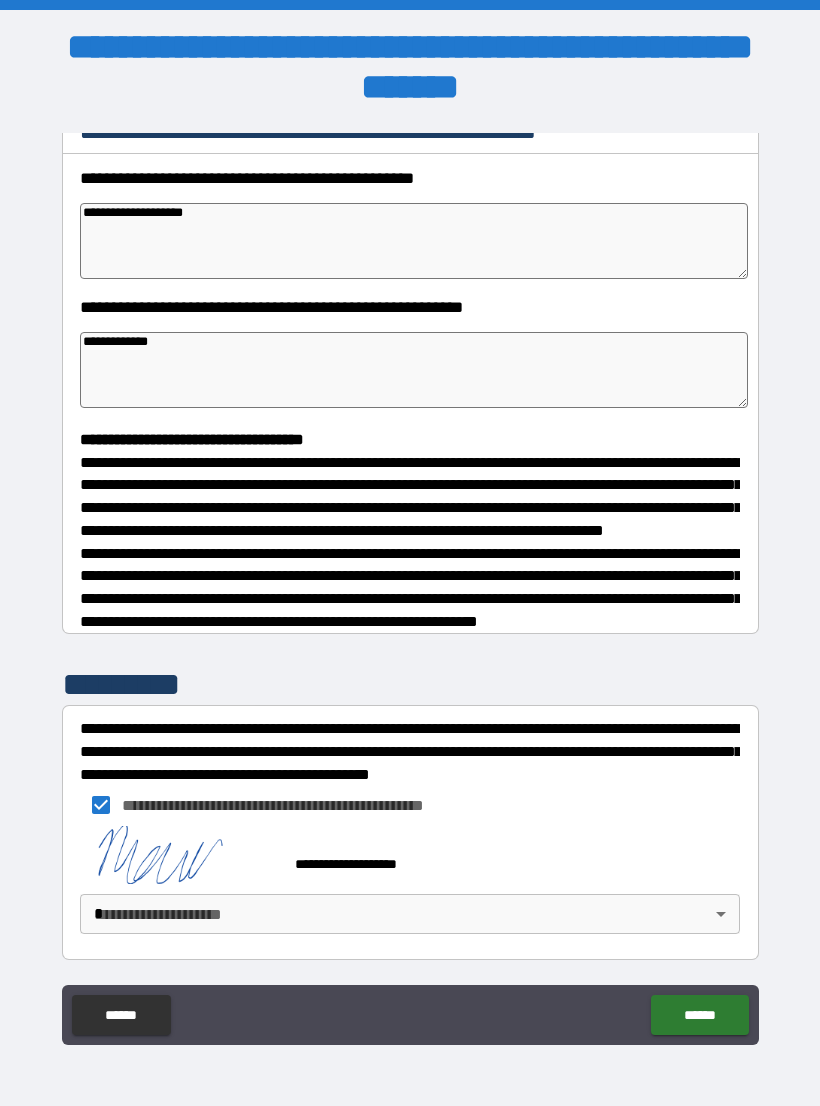 type on "*" 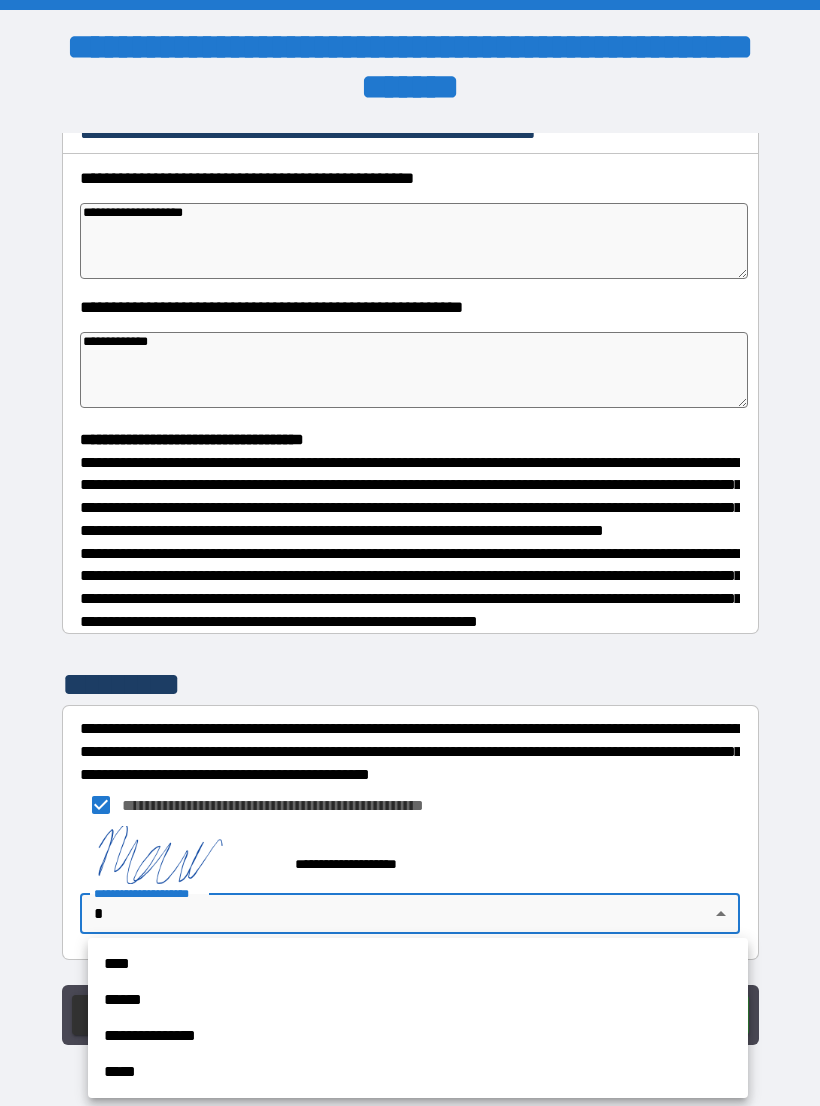 click on "****" at bounding box center (418, 964) 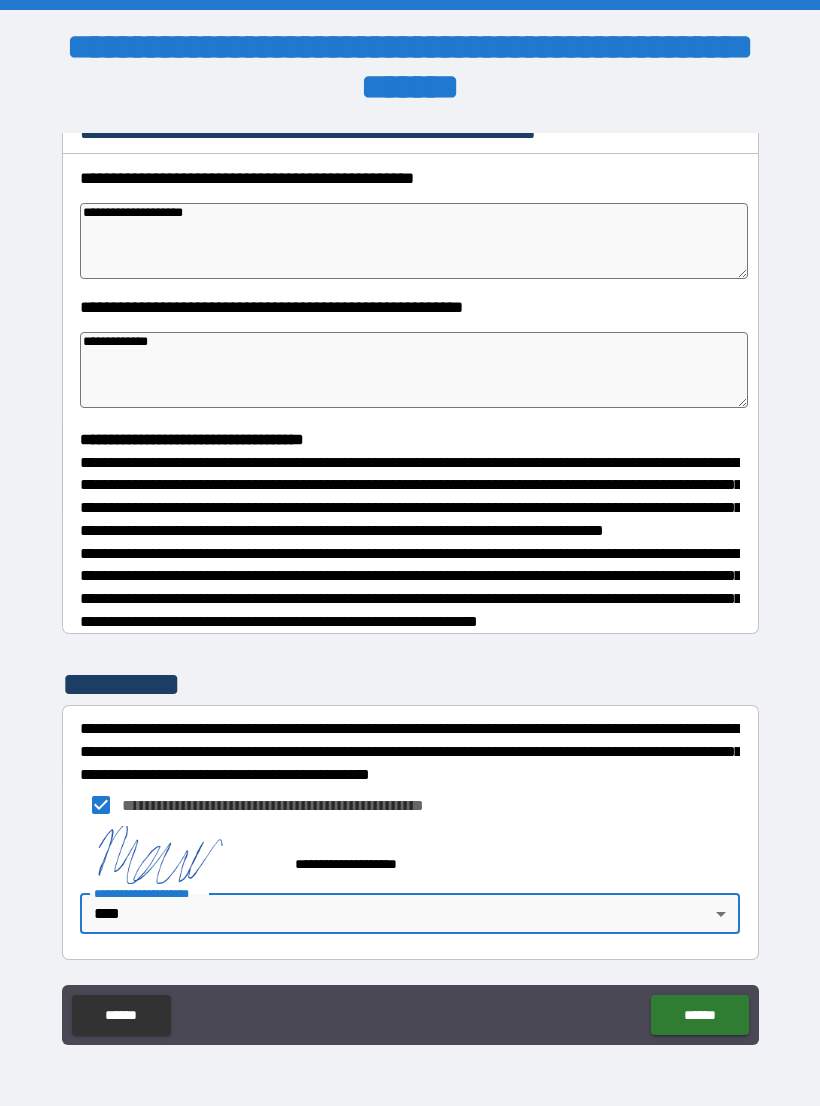 type on "*" 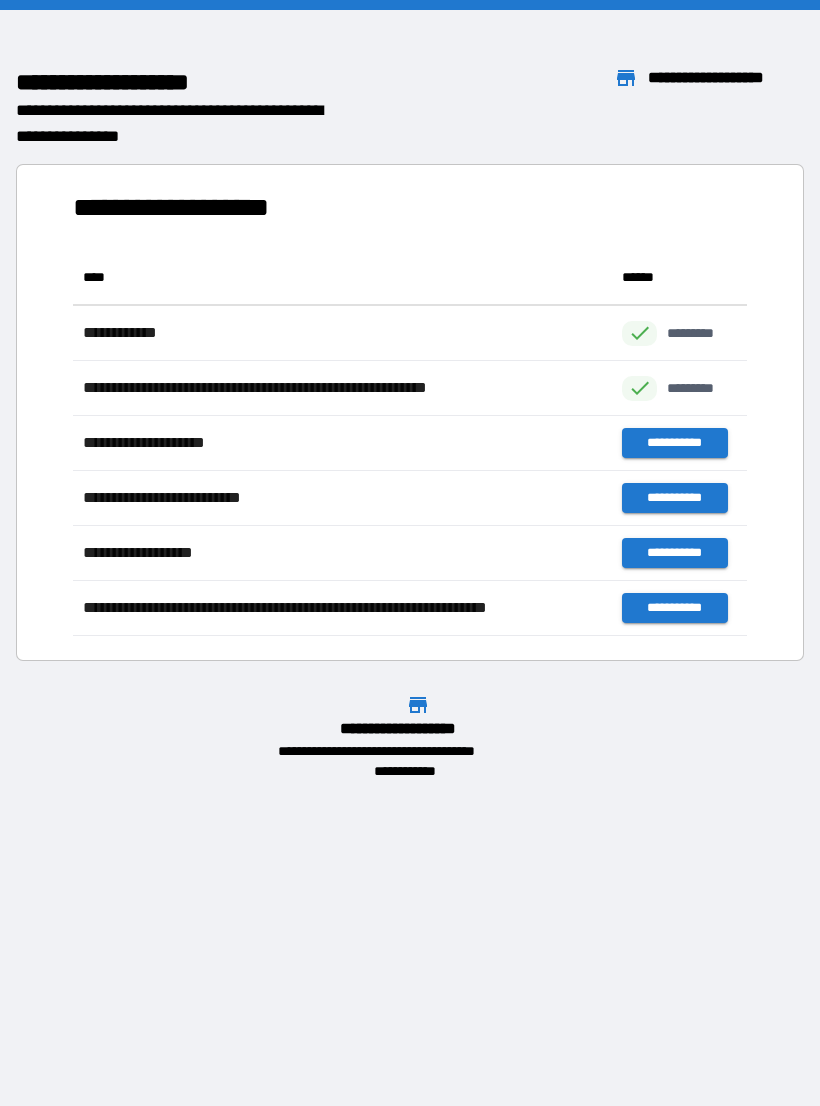 scroll, scrollTop: 1, scrollLeft: 1, axis: both 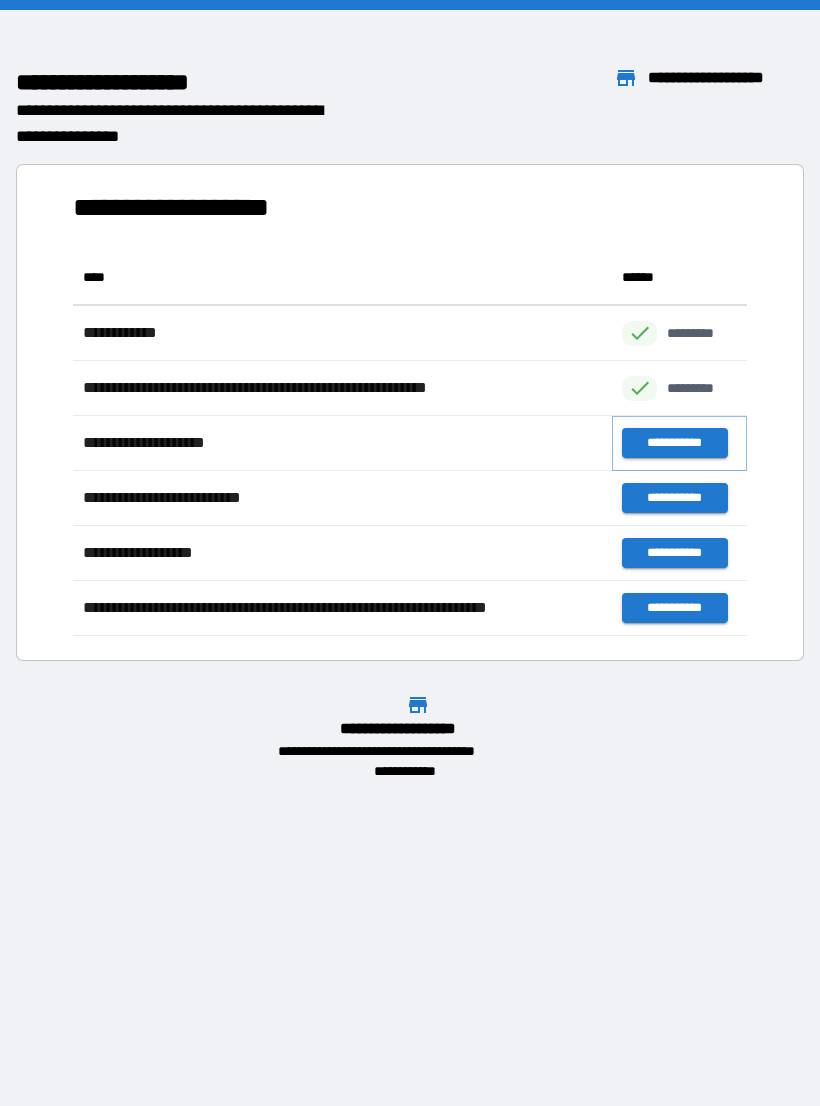 click on "**********" at bounding box center (674, 443) 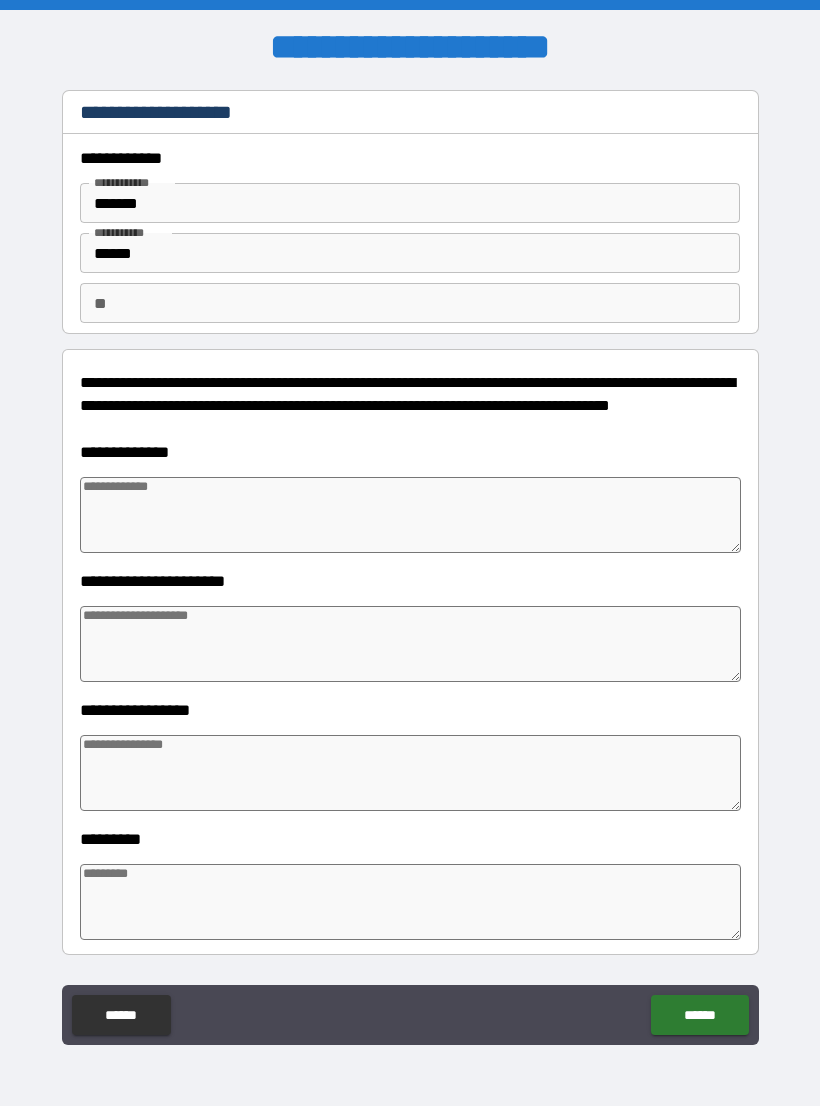 type on "*" 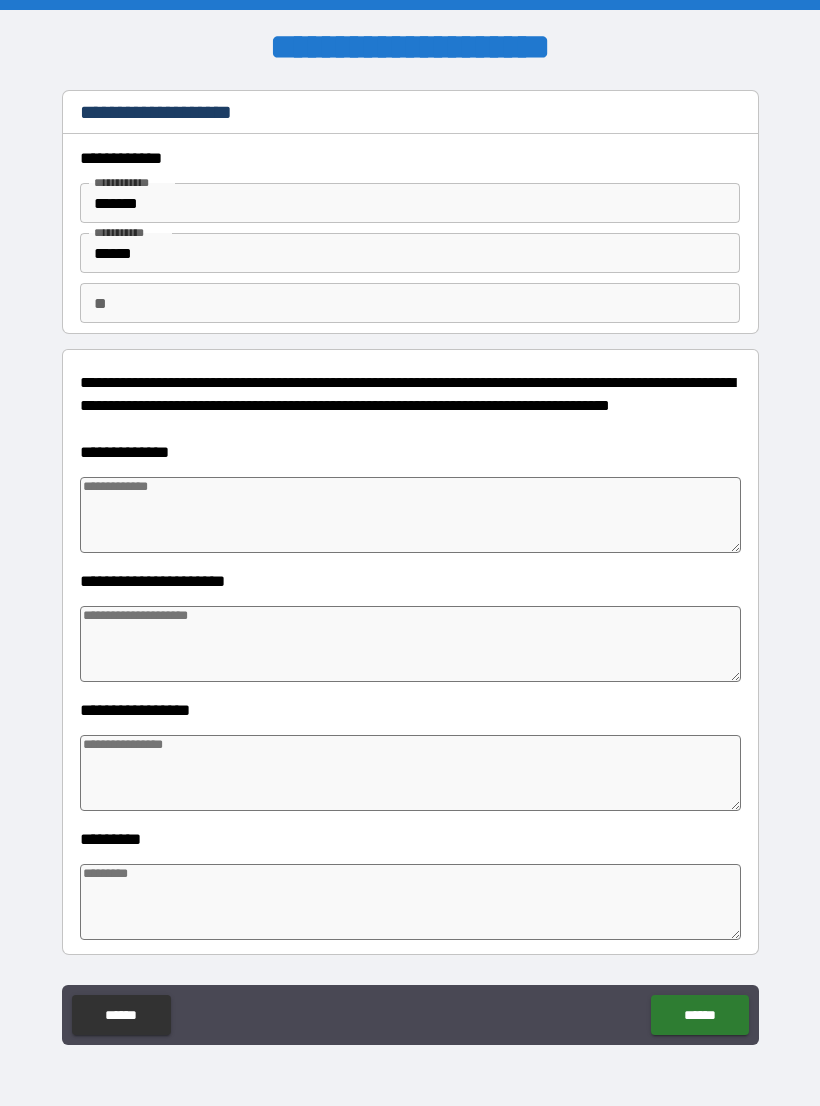 type on "*" 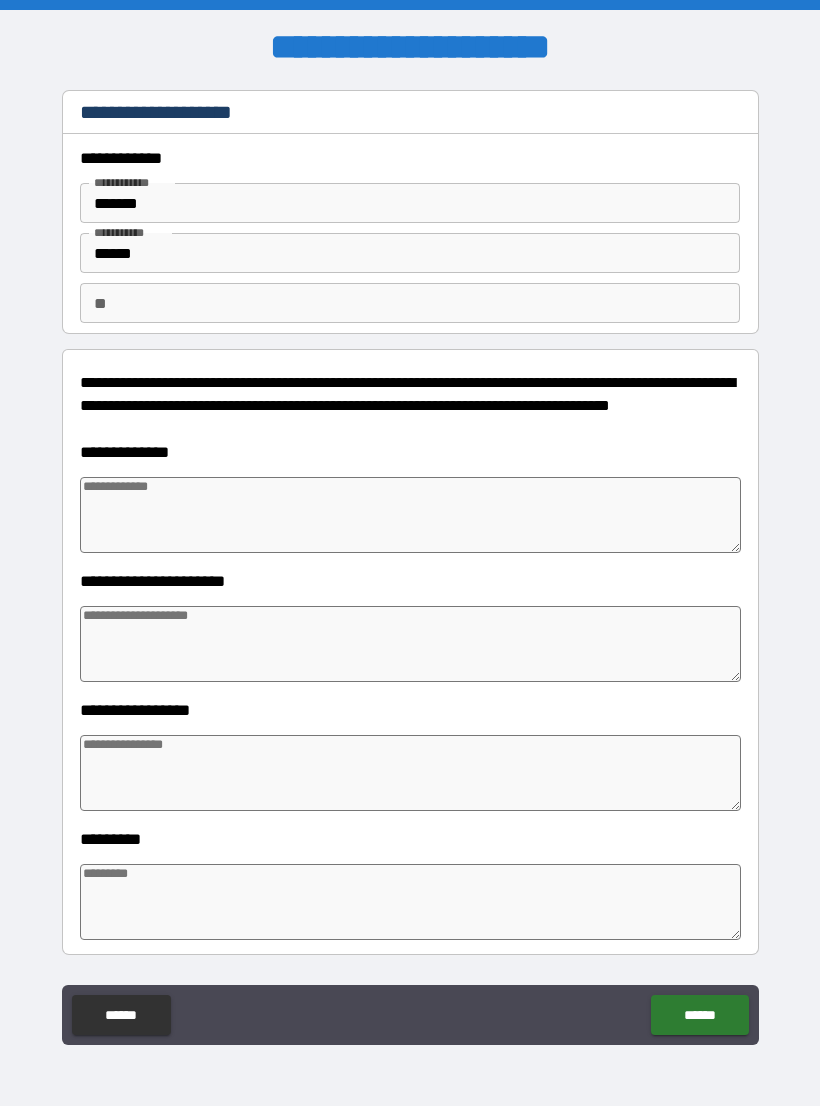click at bounding box center [410, 515] 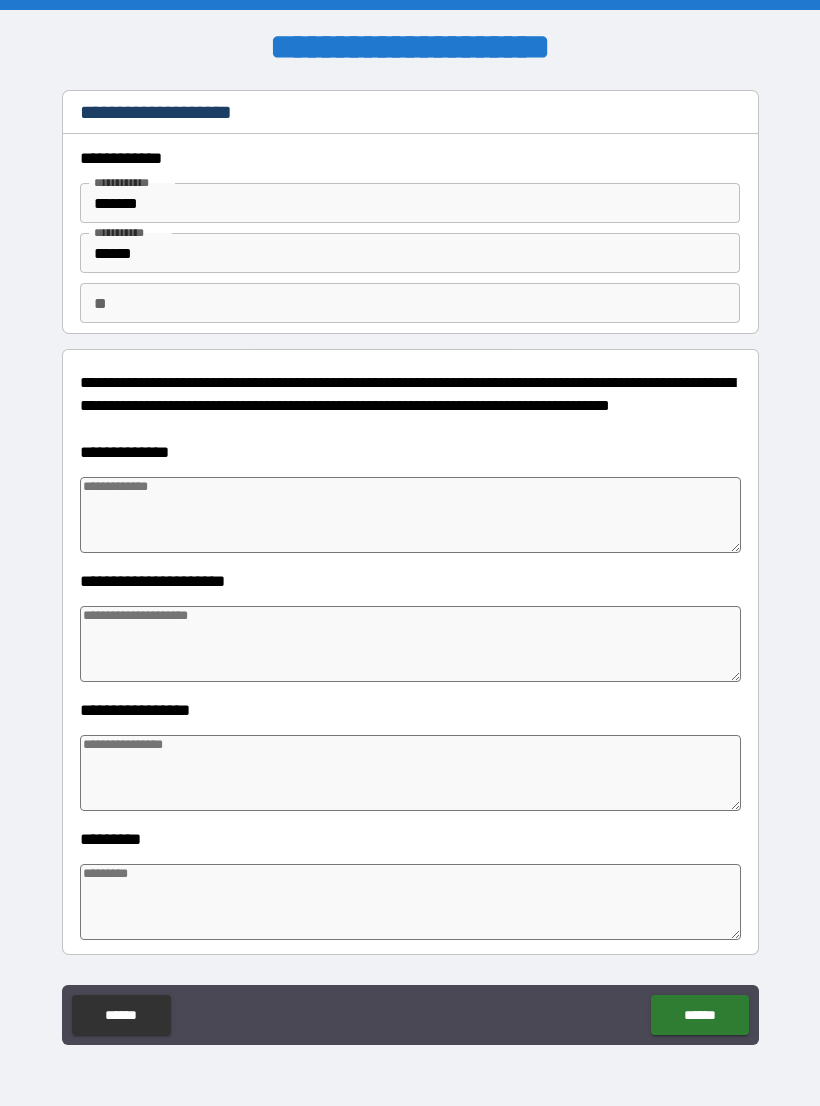 type on "*" 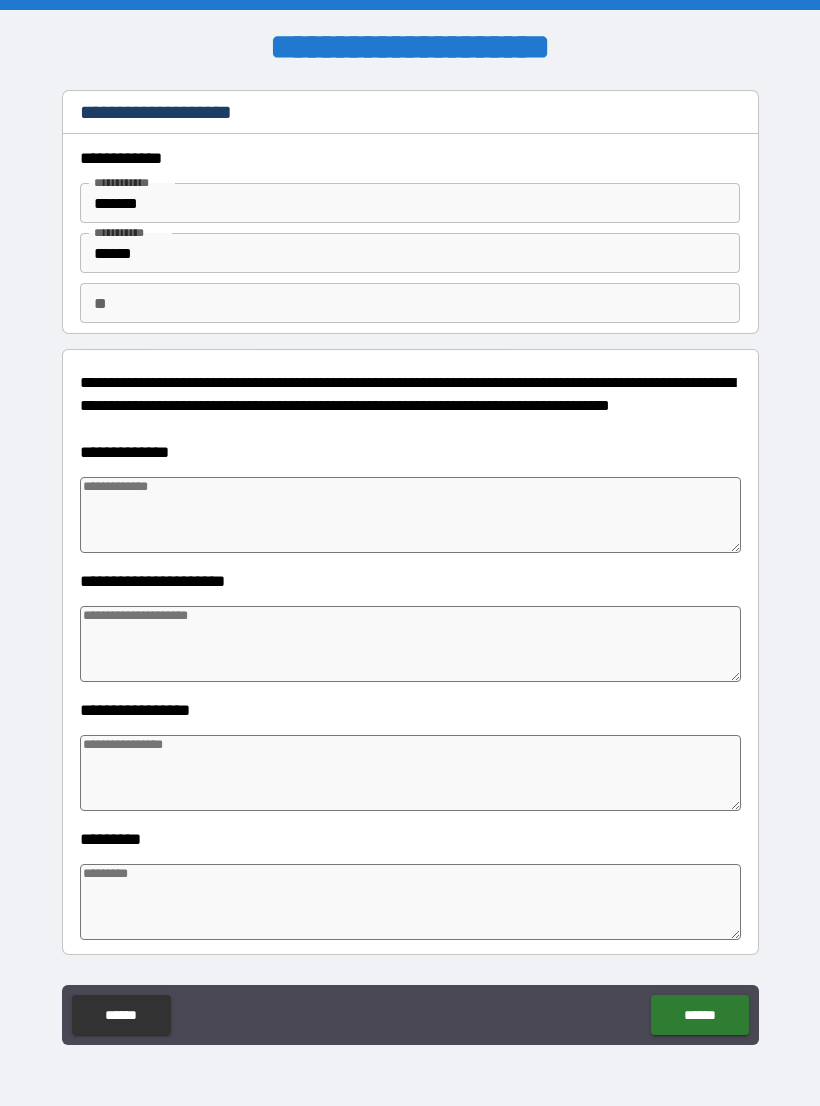 type on "*" 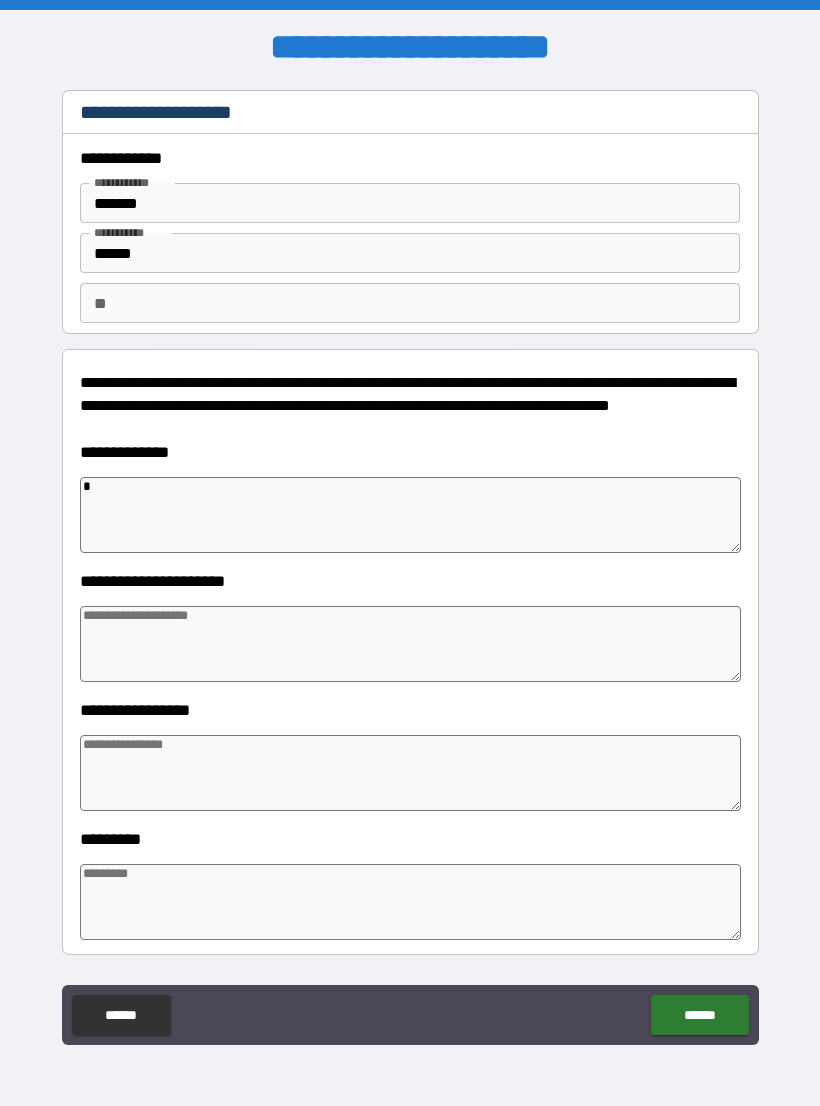 type on "**" 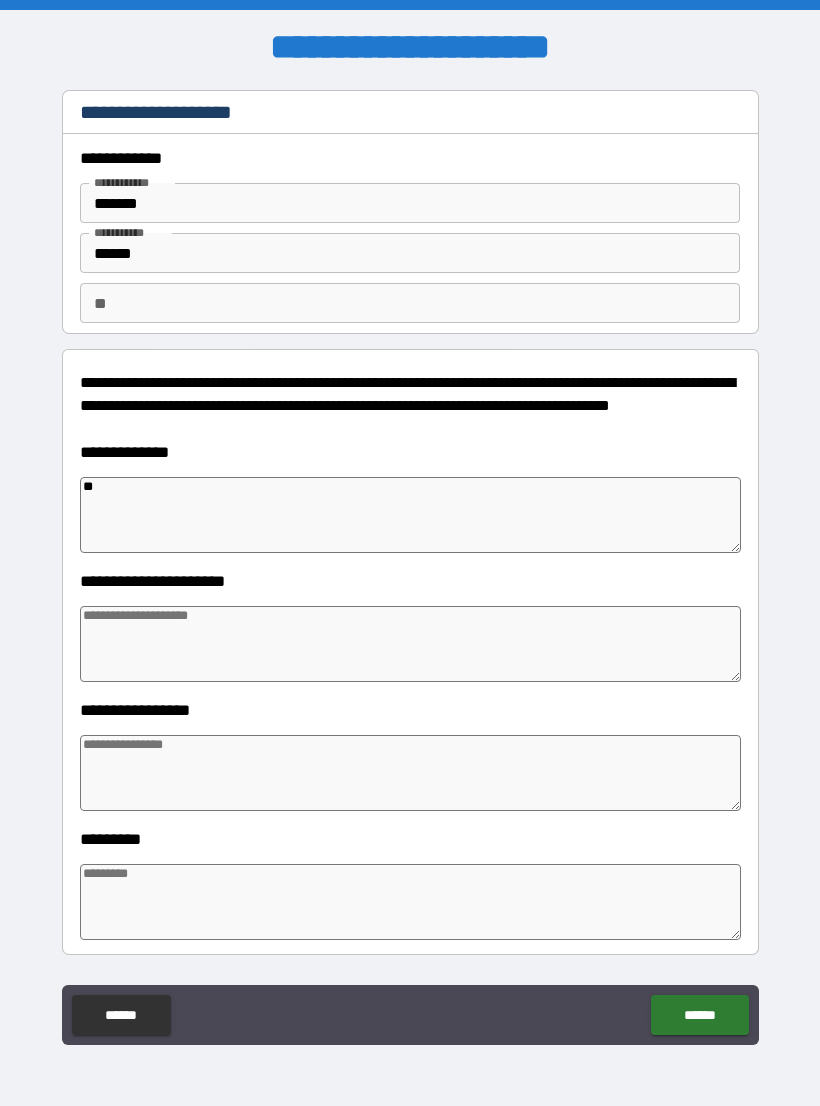 type on "*" 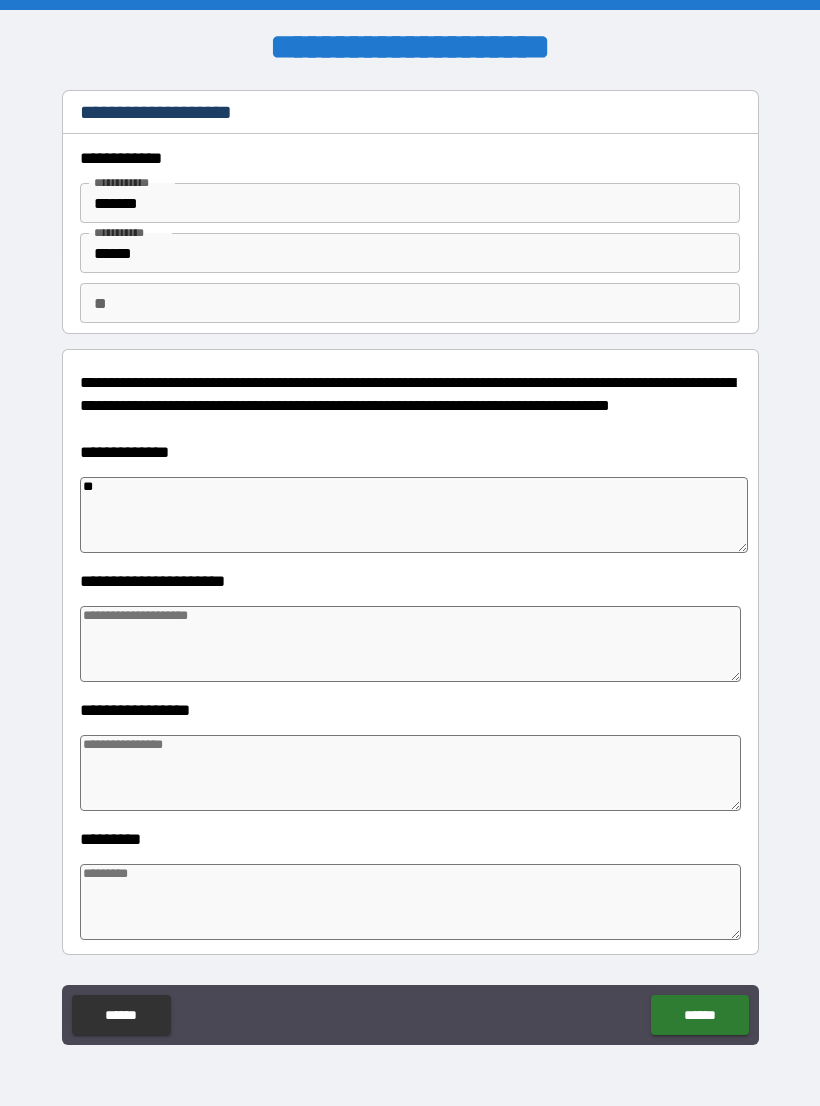 type on "***" 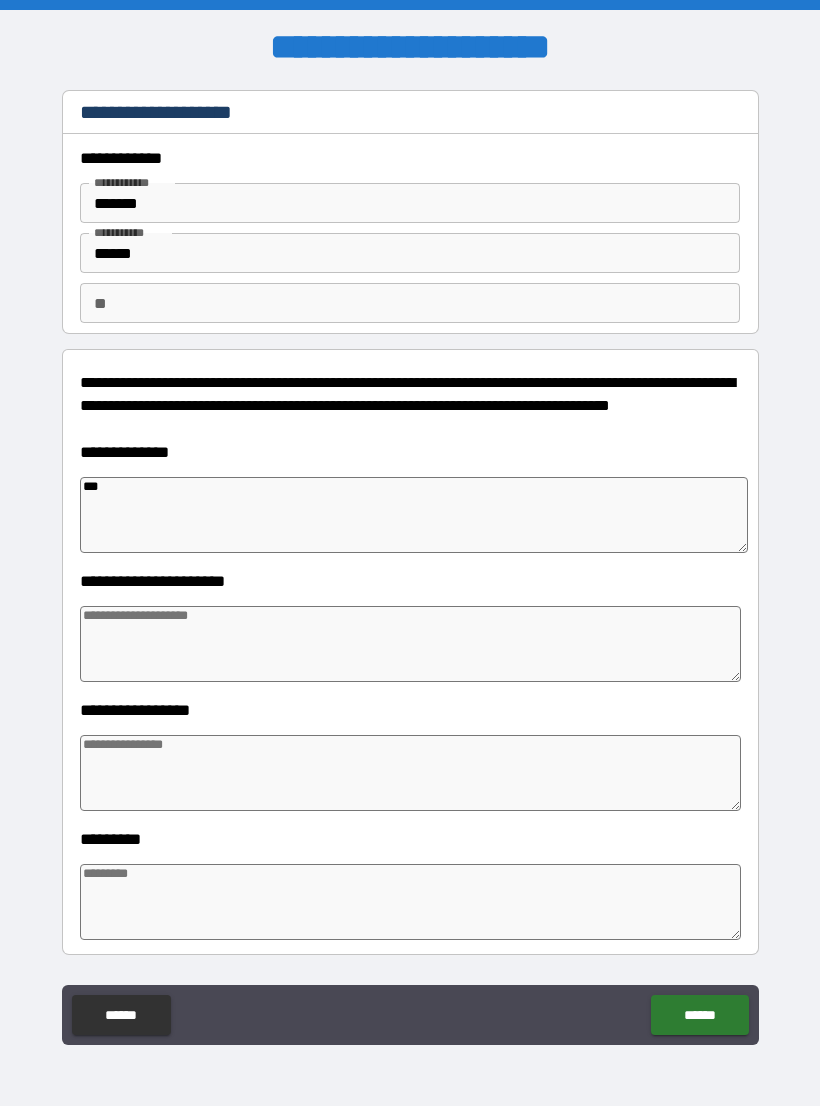 type on "*" 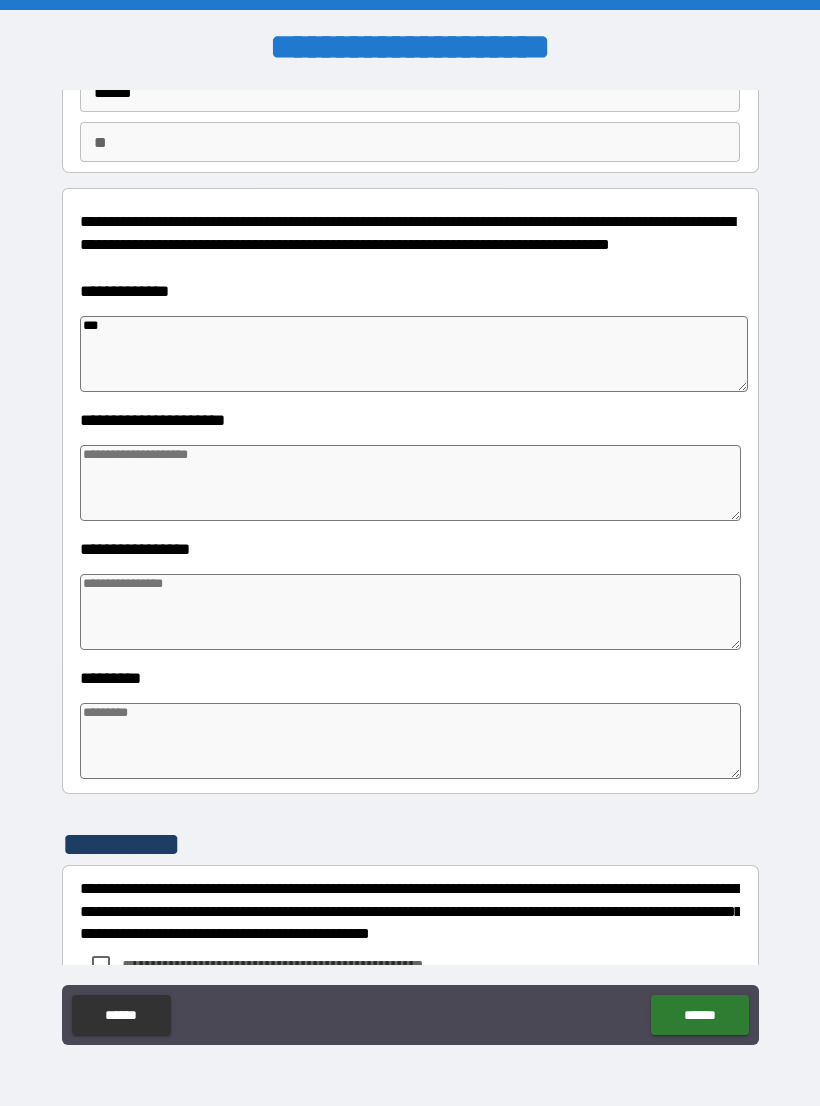 scroll, scrollTop: 179, scrollLeft: 0, axis: vertical 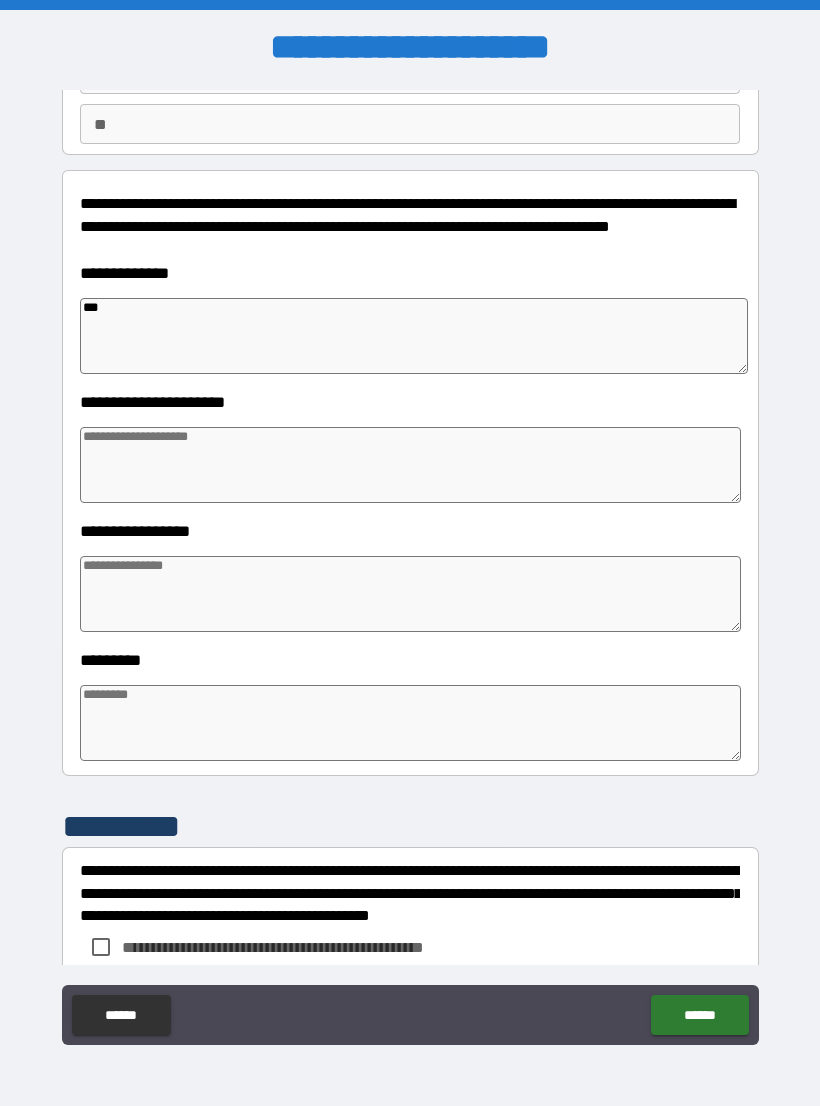 type on "***" 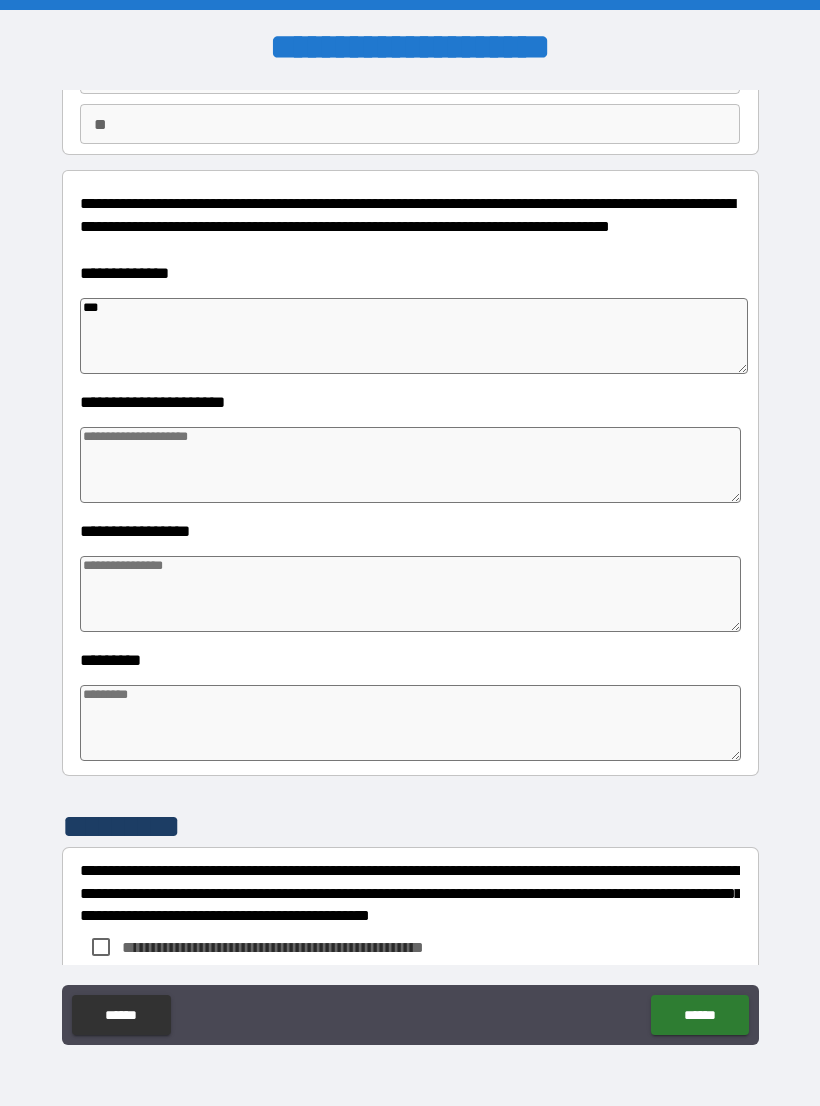 type on "*" 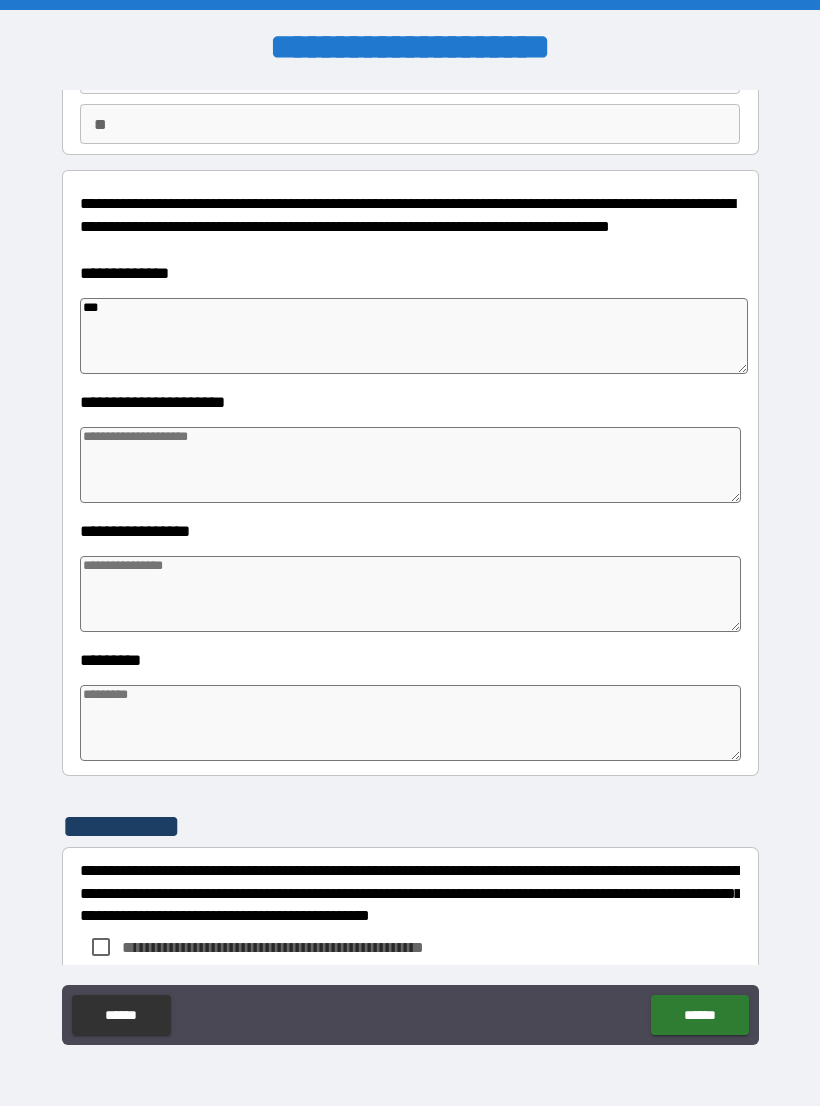type on "*" 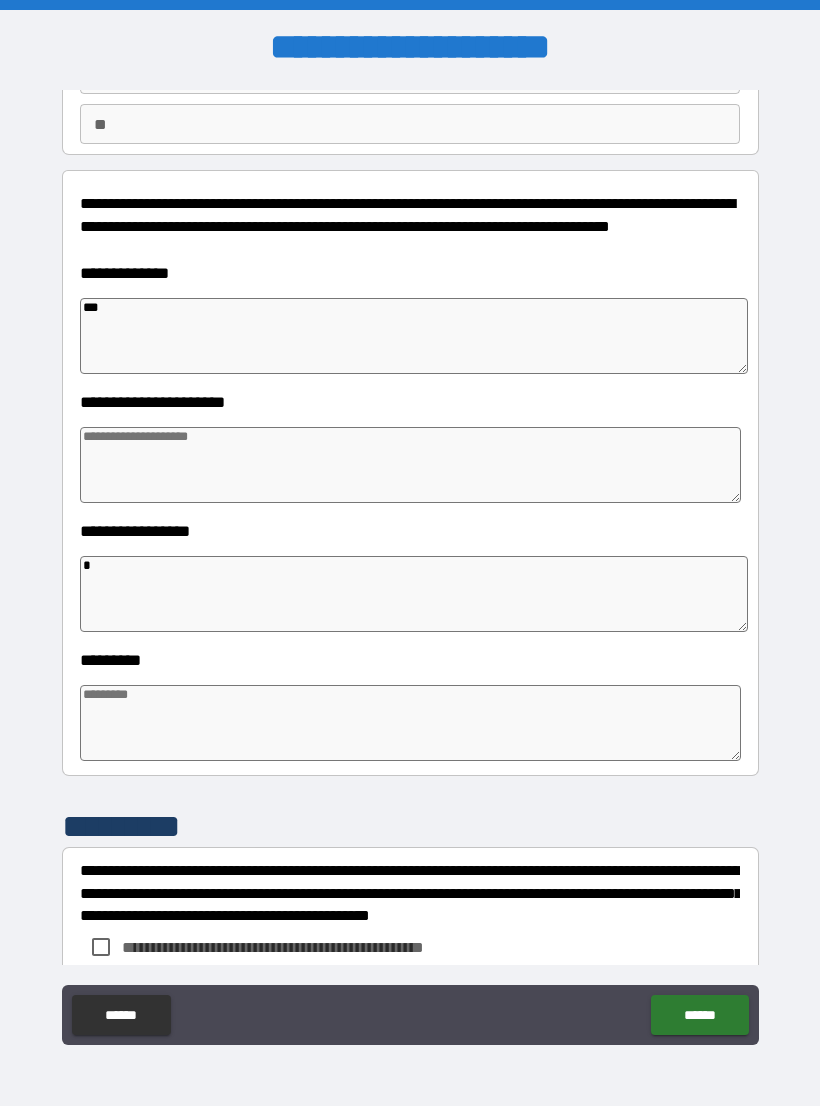 type on "*" 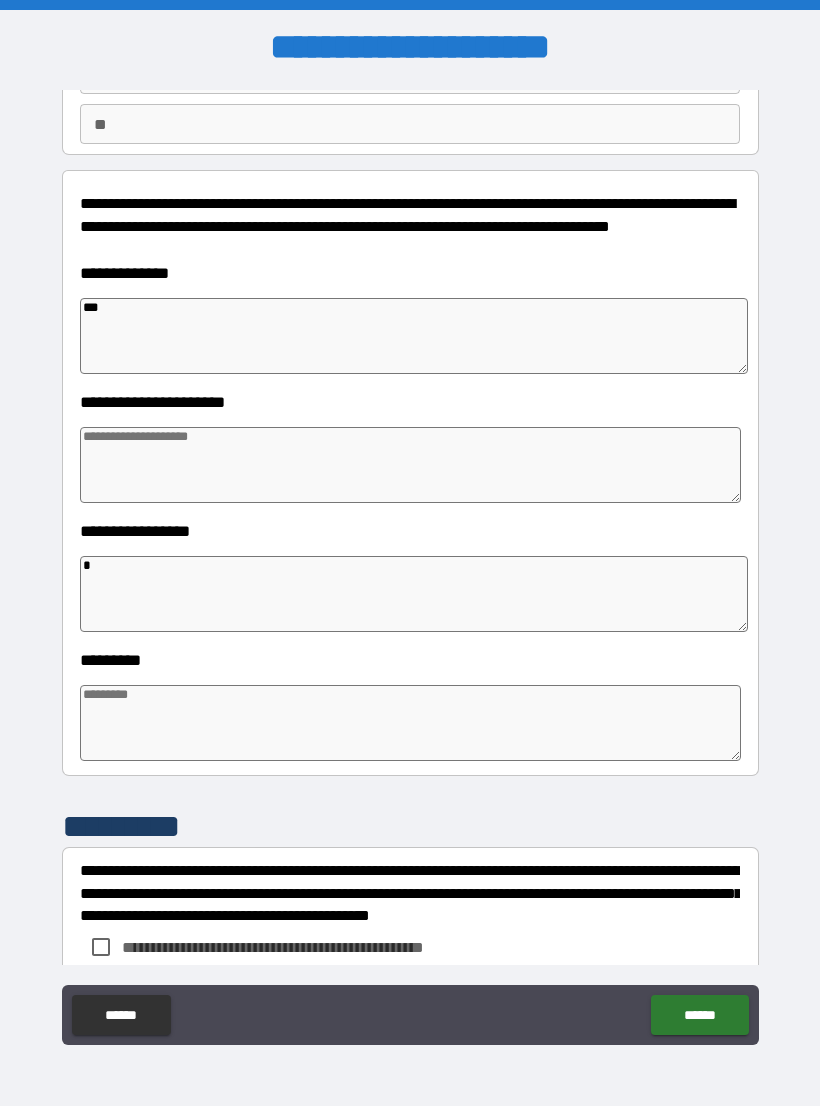 type on "*" 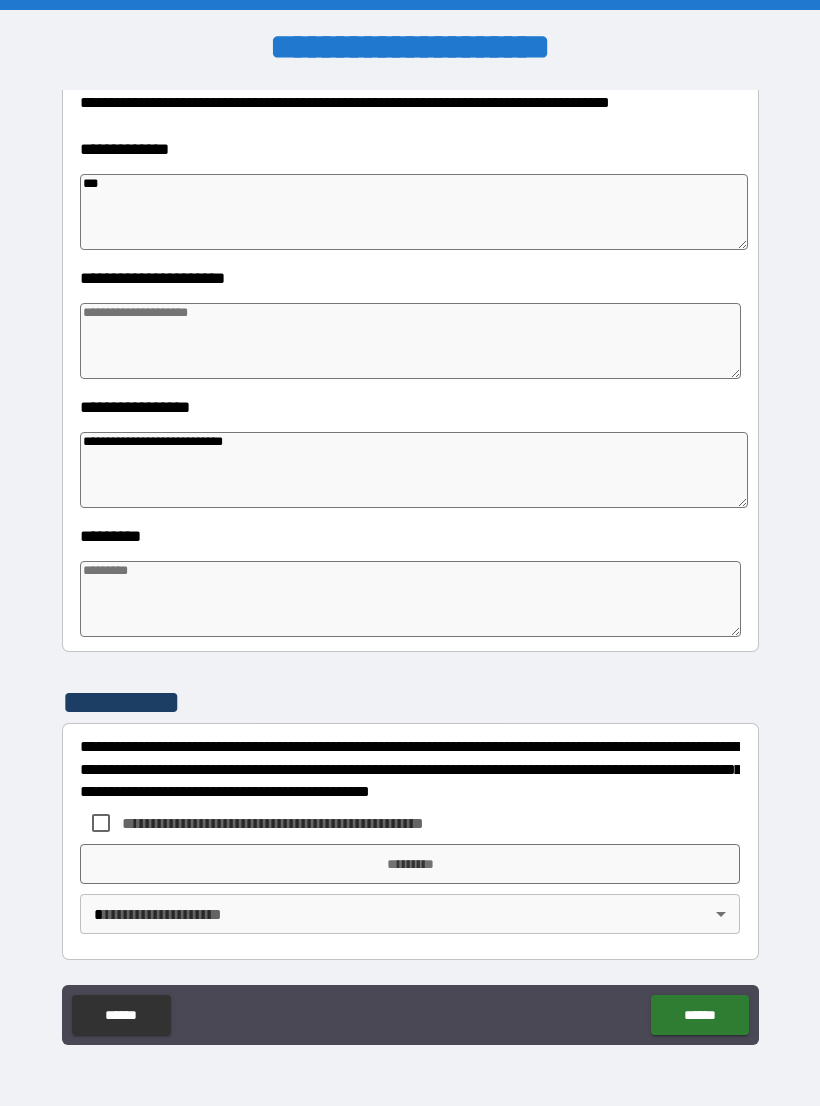 scroll, scrollTop: 303, scrollLeft: 0, axis: vertical 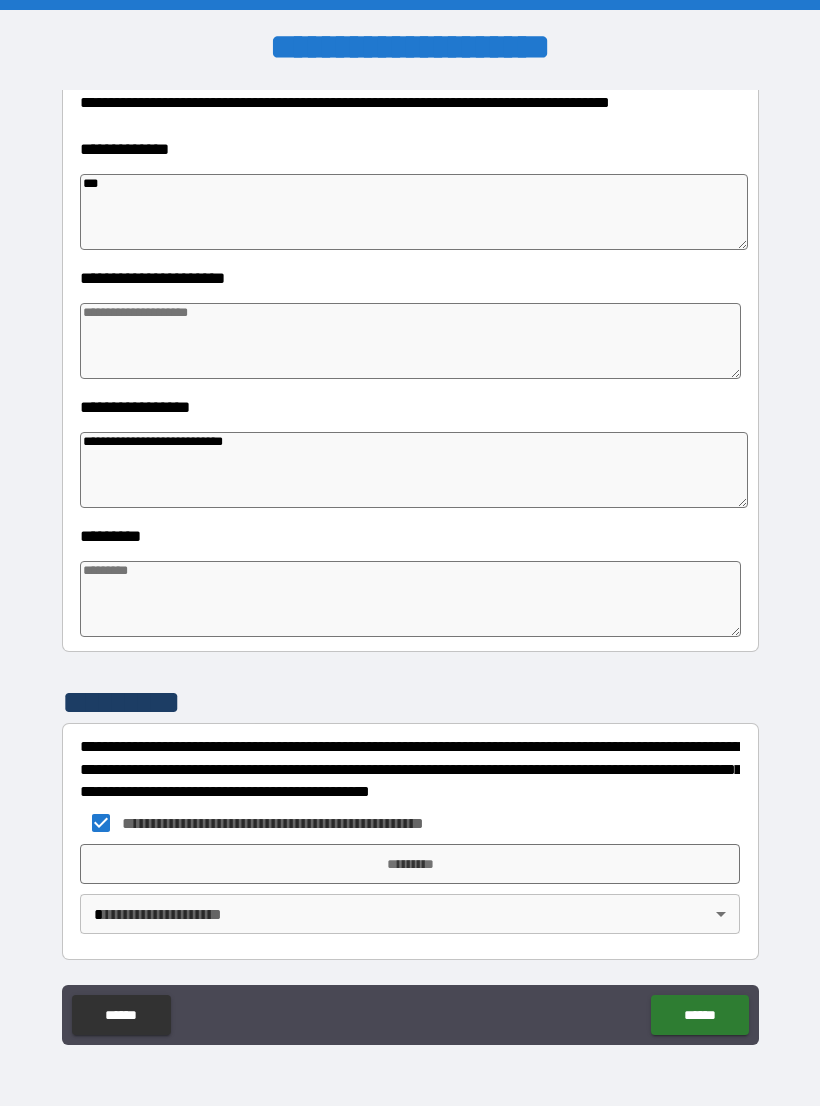 click on "**********" at bounding box center [410, 568] 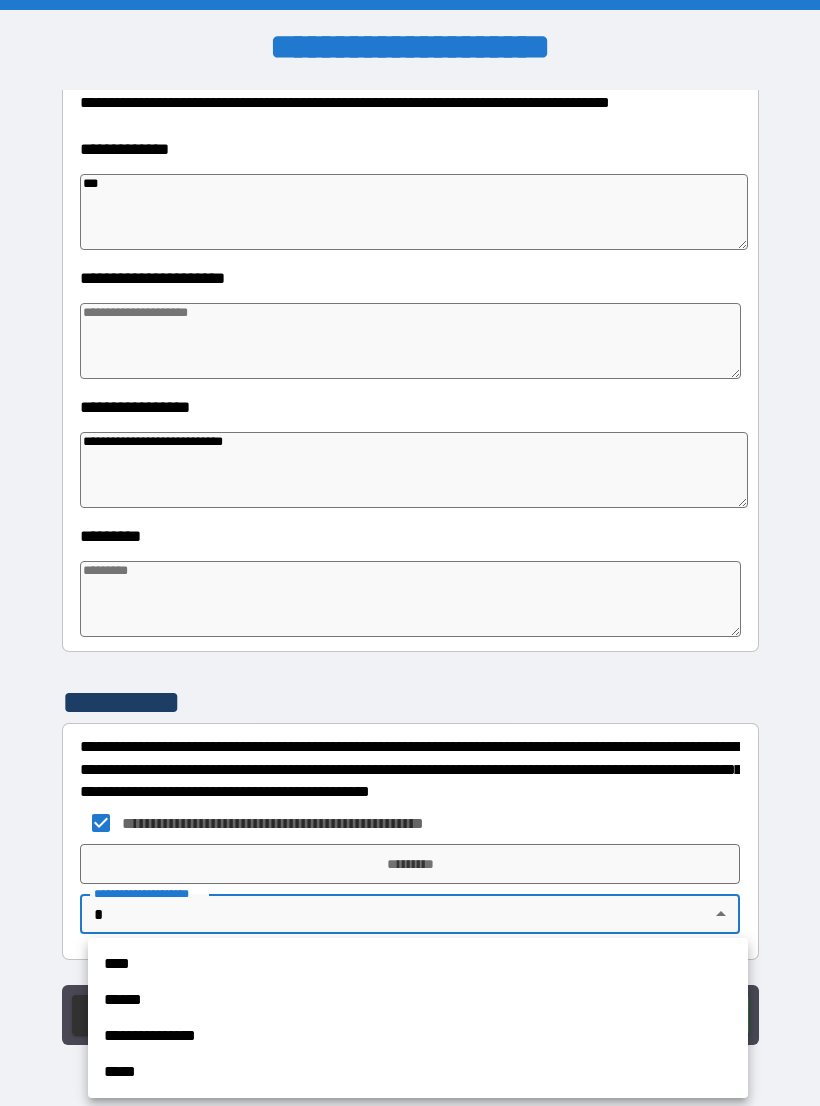 click on "****" at bounding box center (418, 964) 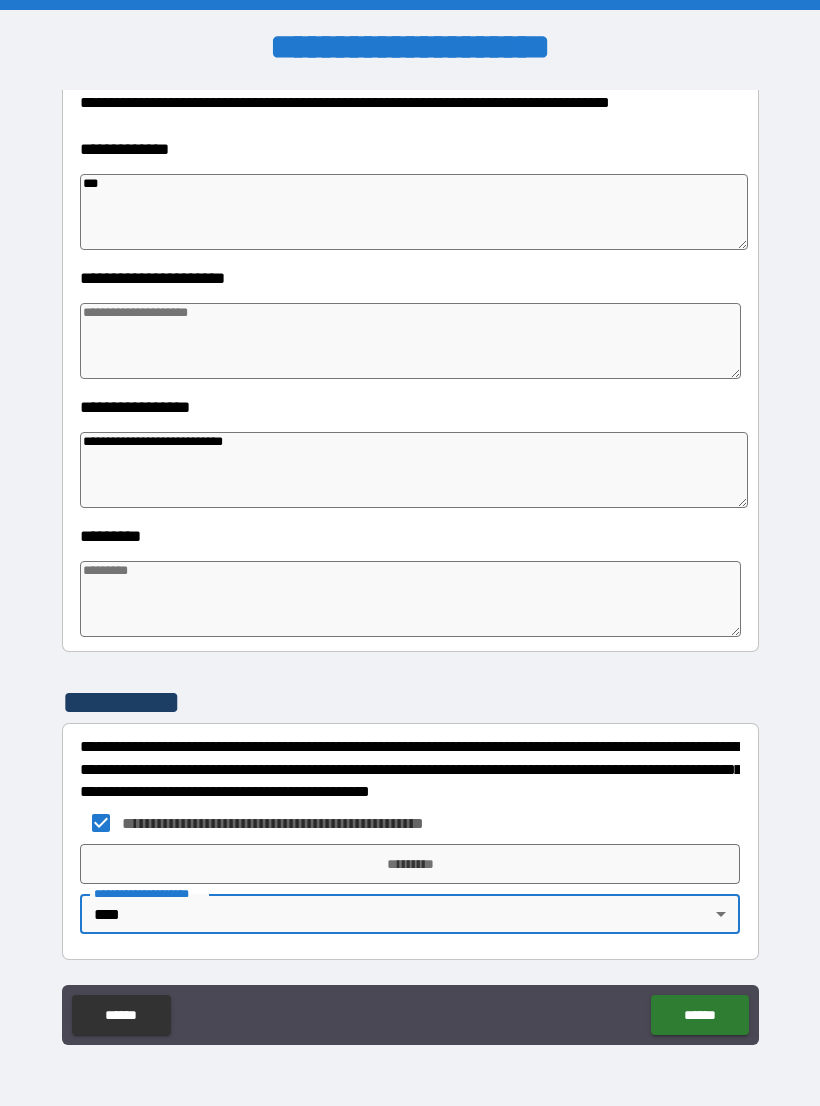 click on "*********" at bounding box center [410, 864] 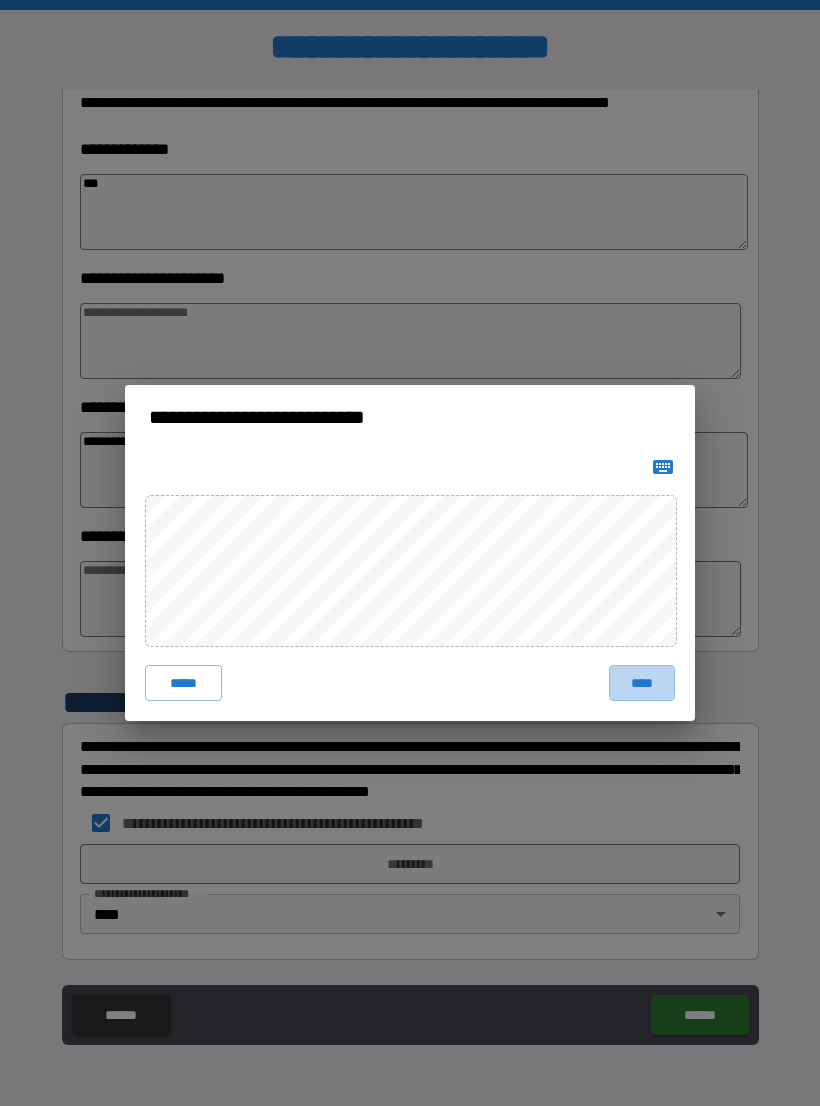 click on "****" at bounding box center [642, 683] 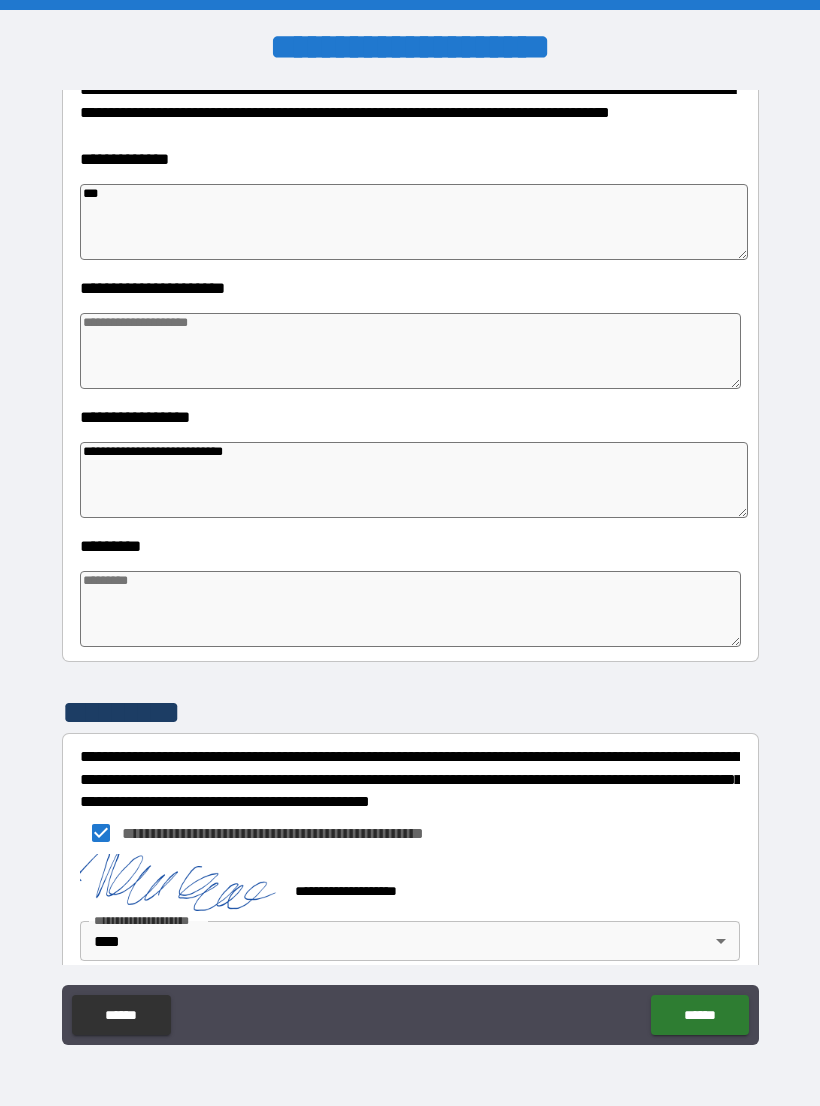 click on "******" at bounding box center [699, 1015] 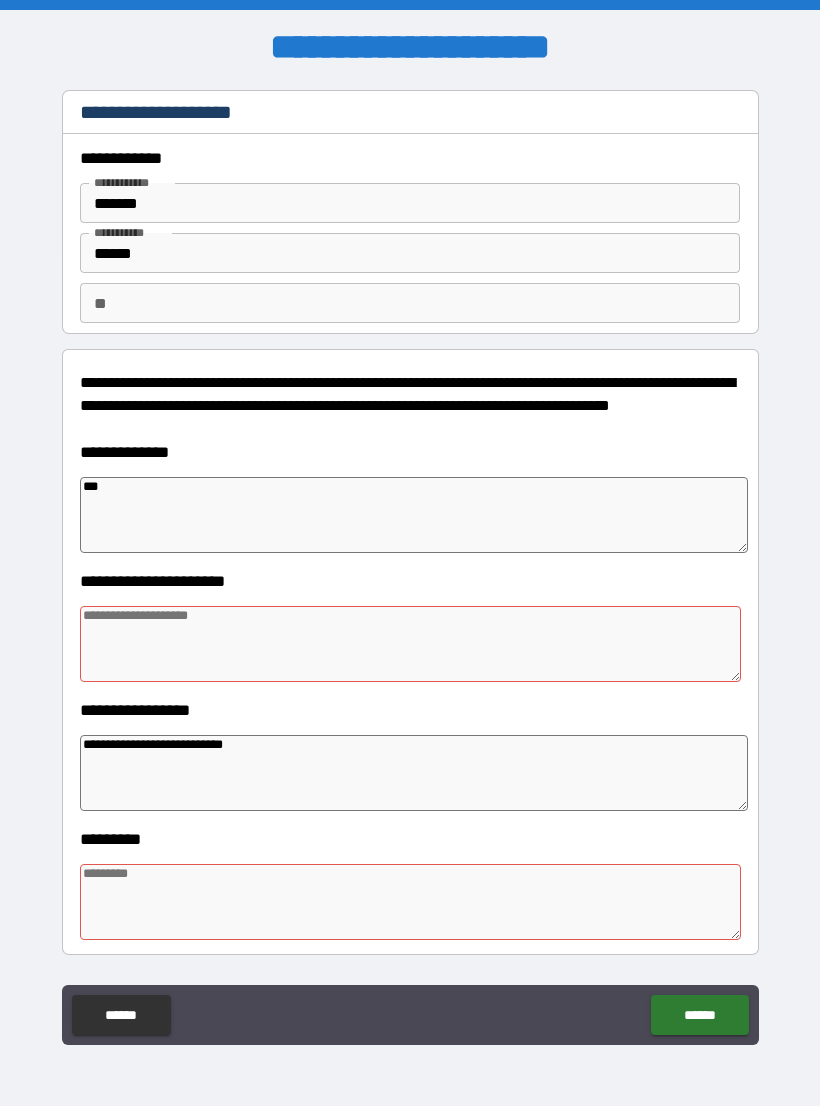 scroll, scrollTop: 0, scrollLeft: 0, axis: both 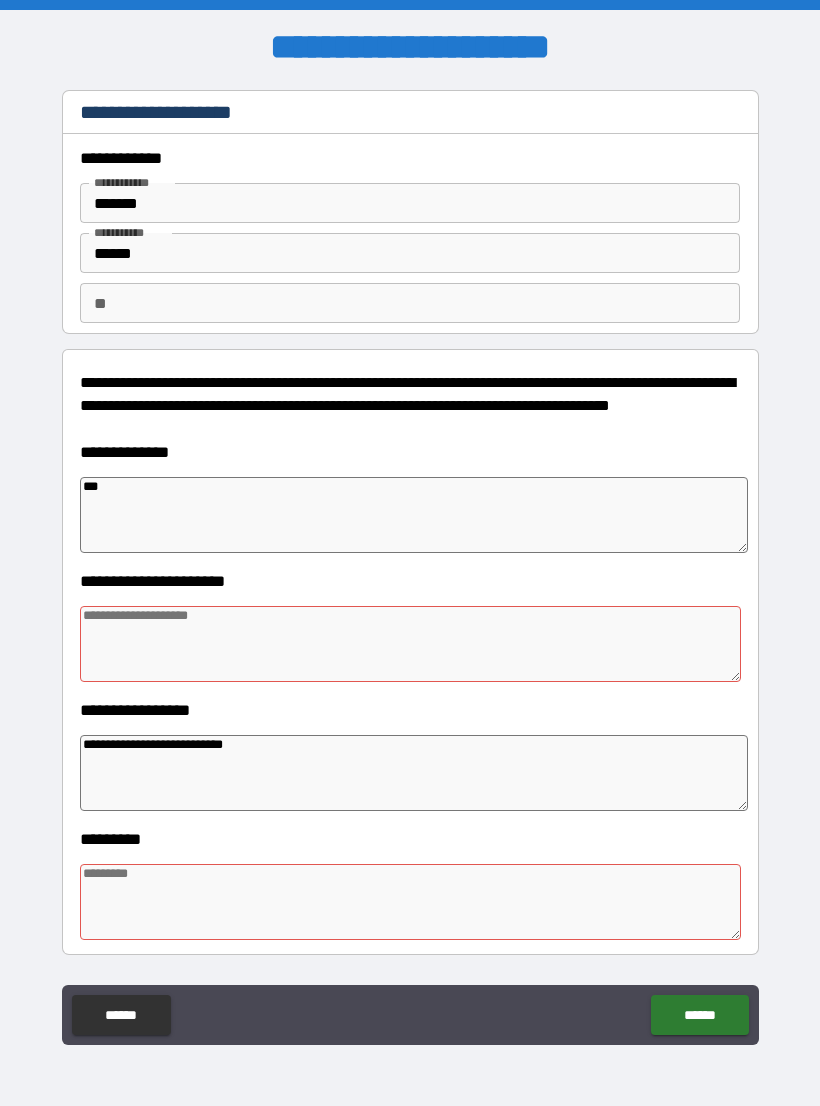 click at bounding box center (410, 644) 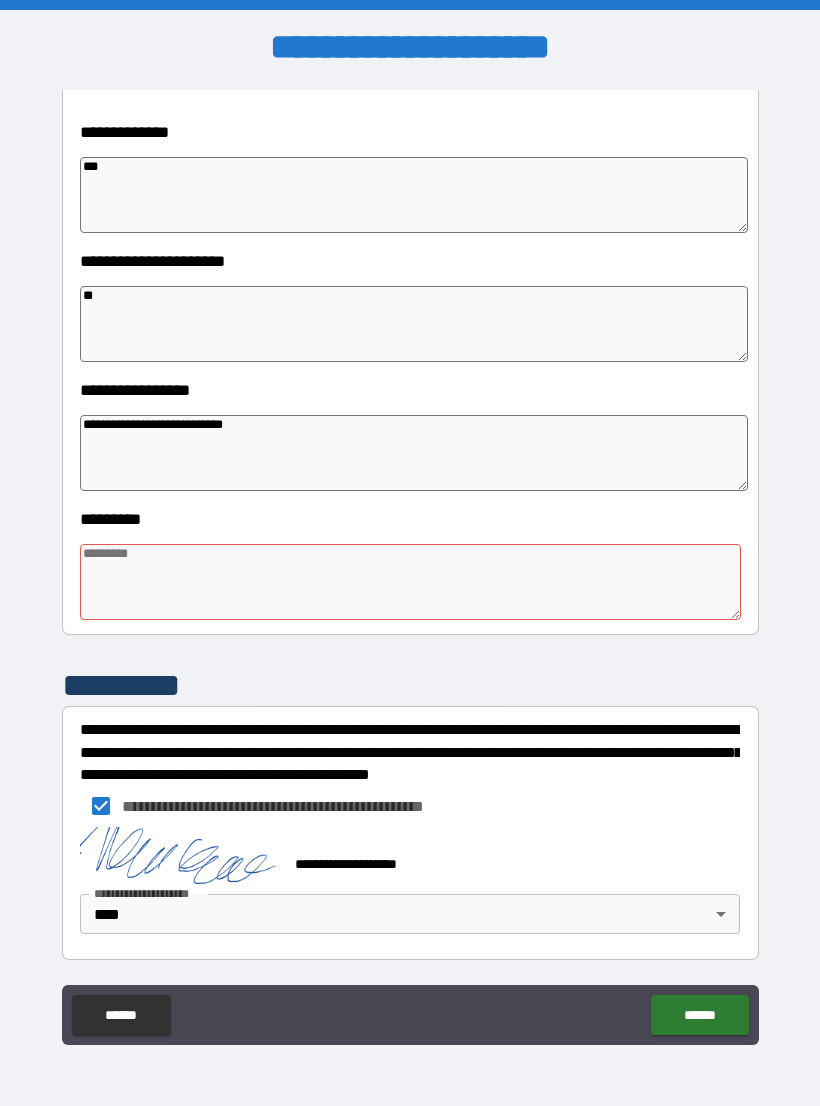 scroll, scrollTop: 320, scrollLeft: 0, axis: vertical 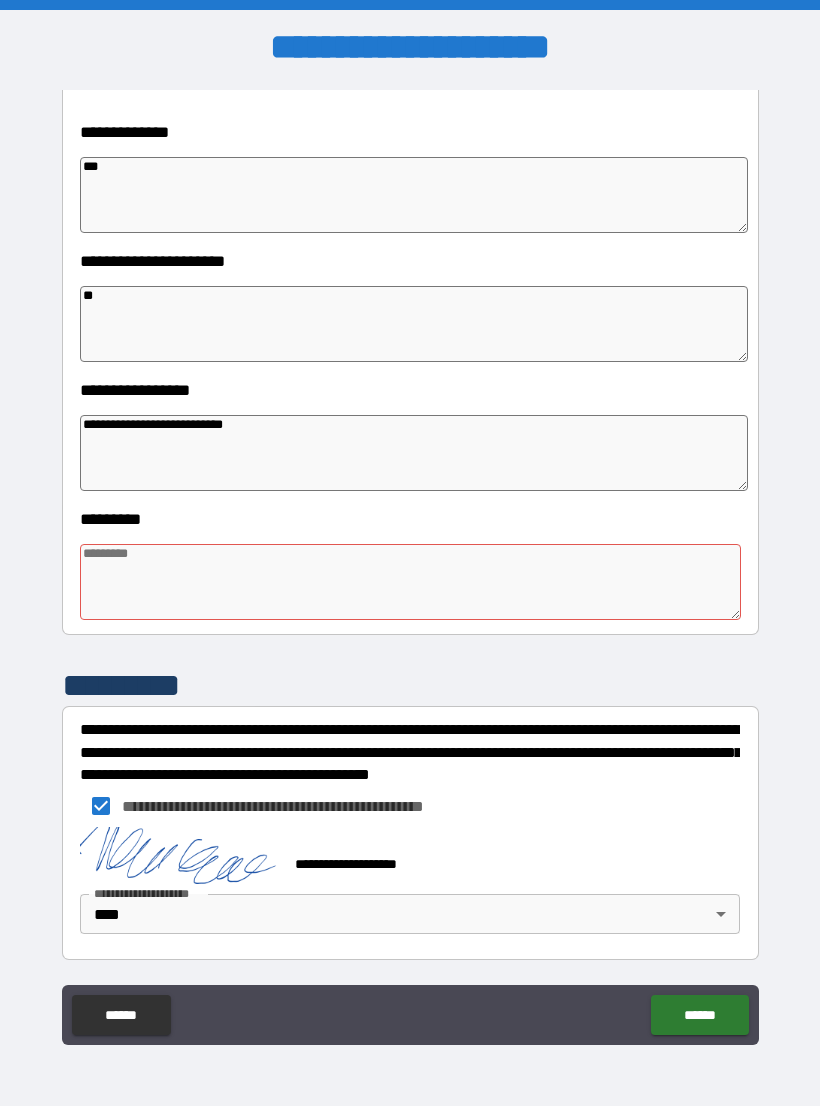 click at bounding box center (410, 582) 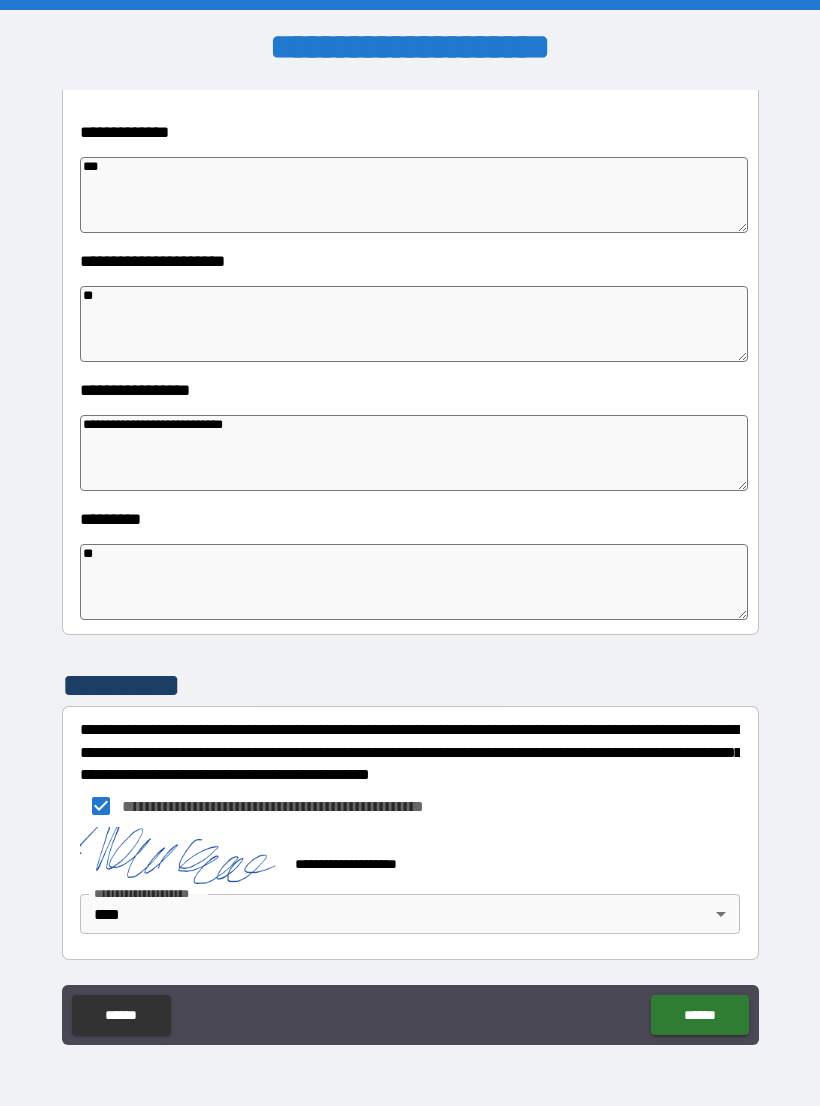 click on "******" at bounding box center [699, 1015] 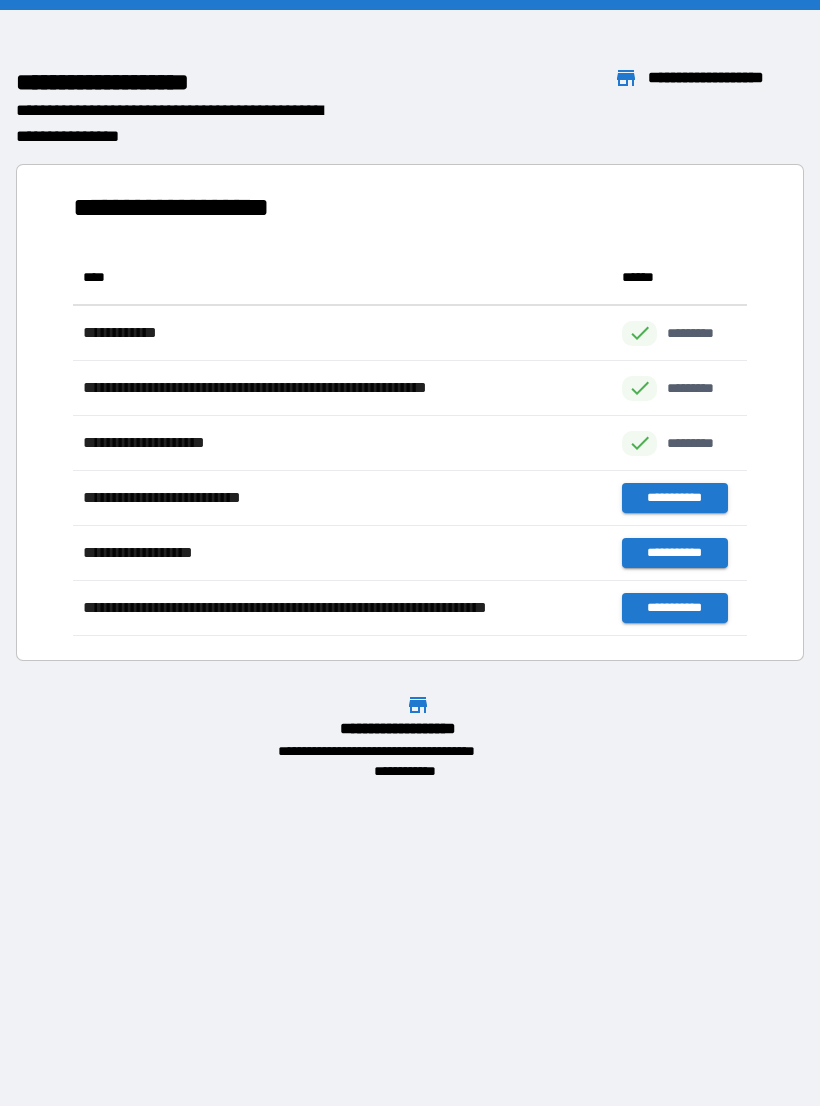 scroll, scrollTop: 1, scrollLeft: 1, axis: both 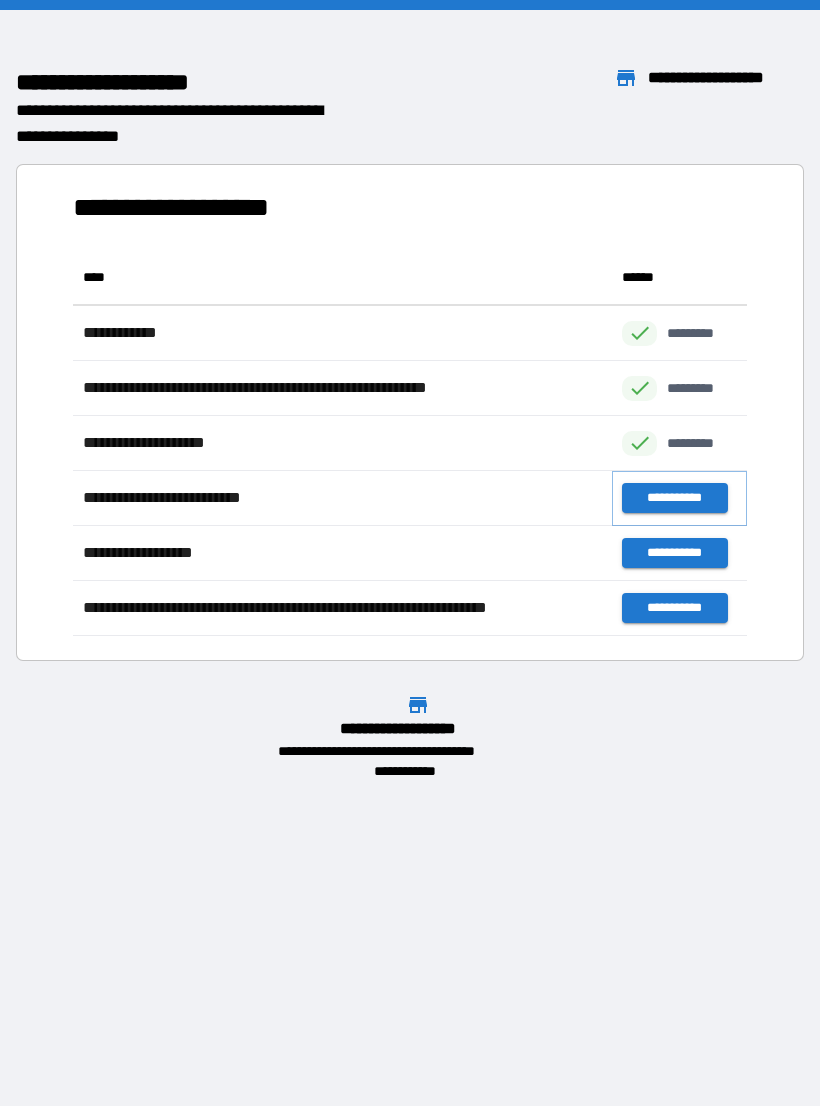 click on "**********" at bounding box center (674, 498) 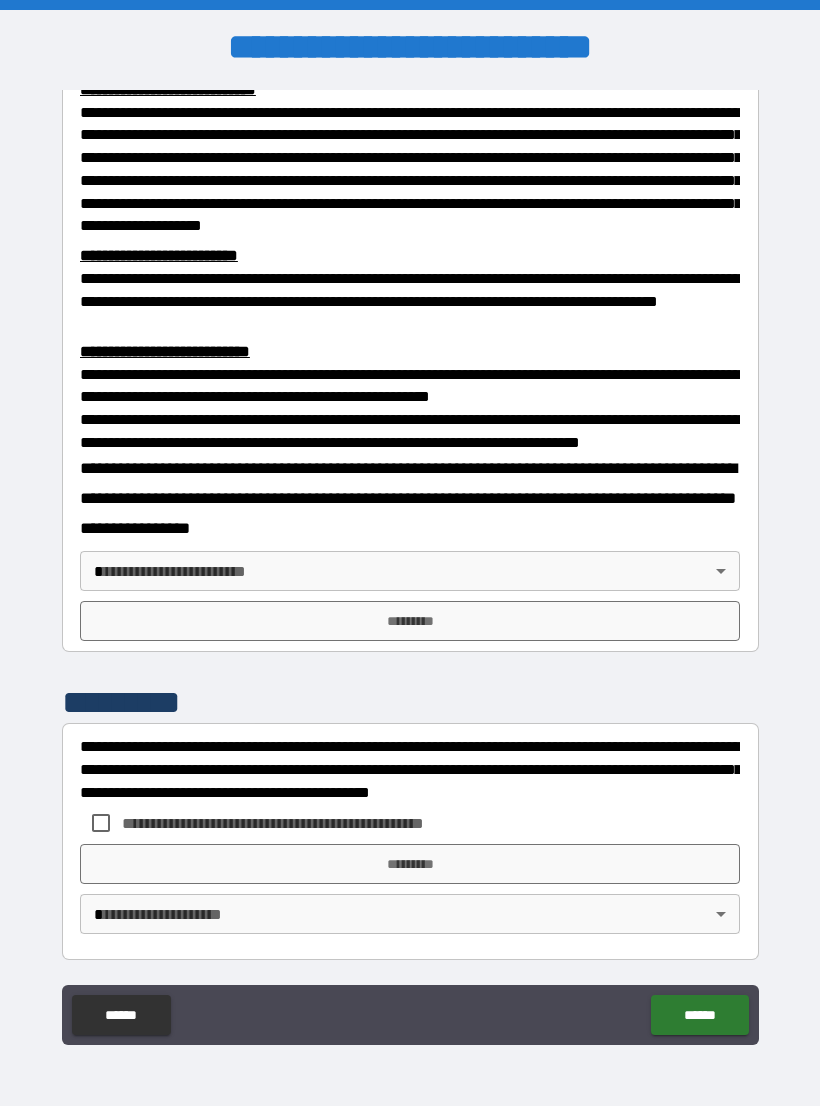 scroll, scrollTop: 538, scrollLeft: 0, axis: vertical 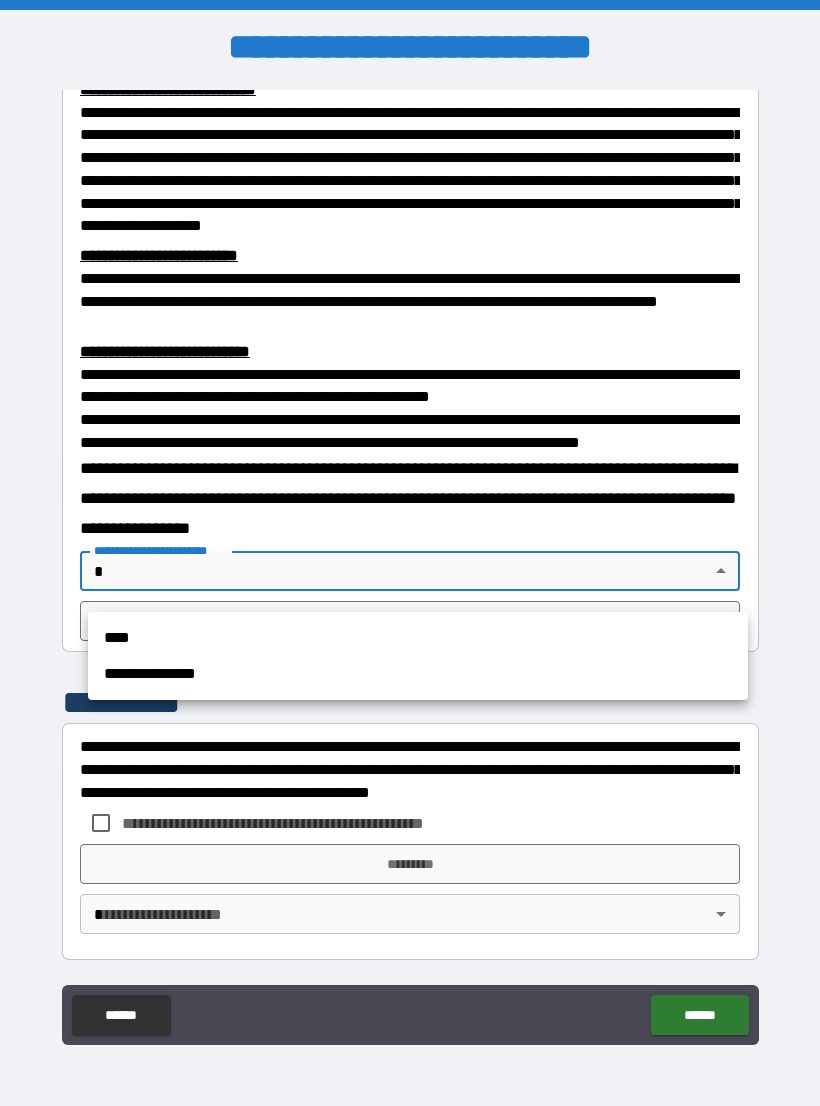 click on "**********" at bounding box center (418, 656) 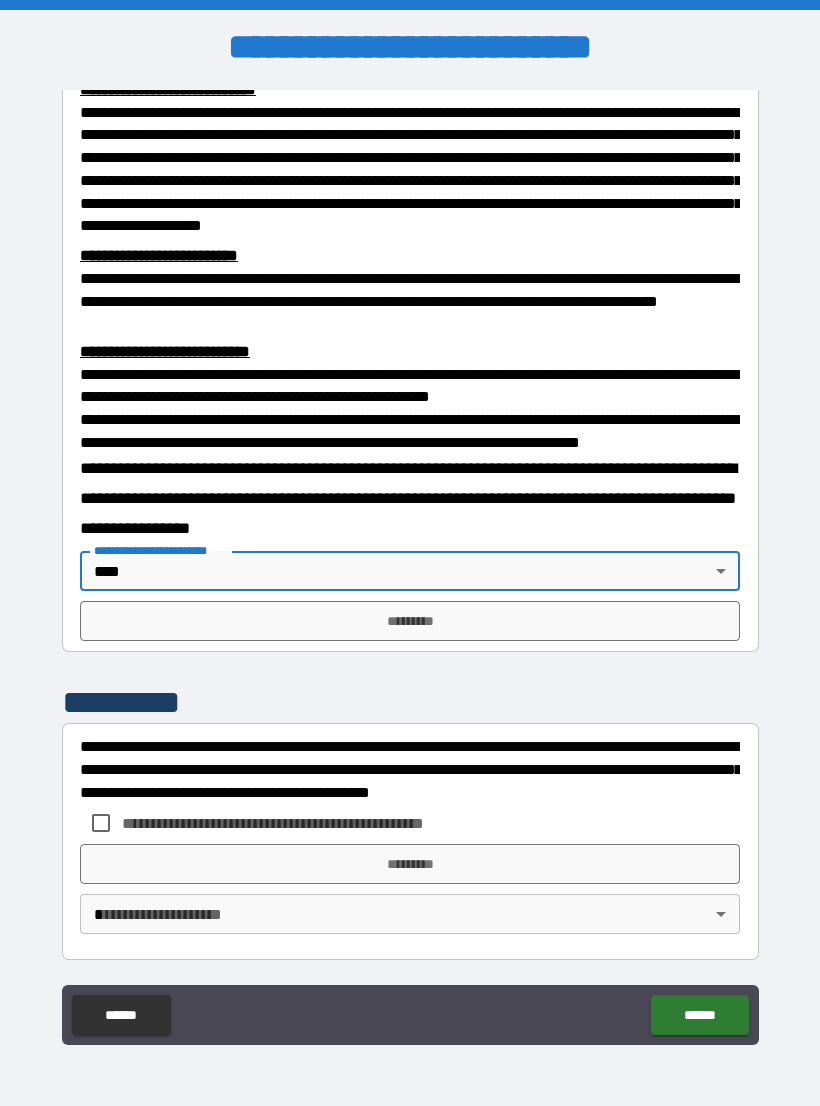 click on "*********" at bounding box center [410, 621] 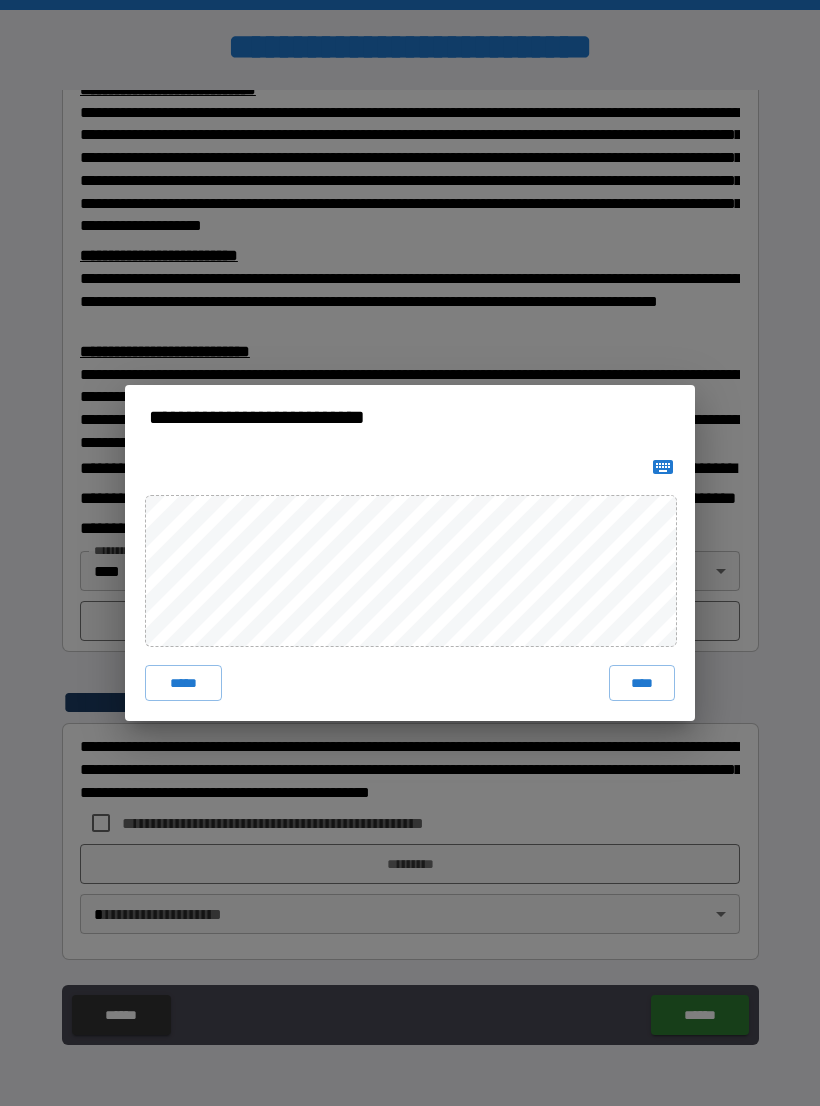 click on "****" at bounding box center (642, 683) 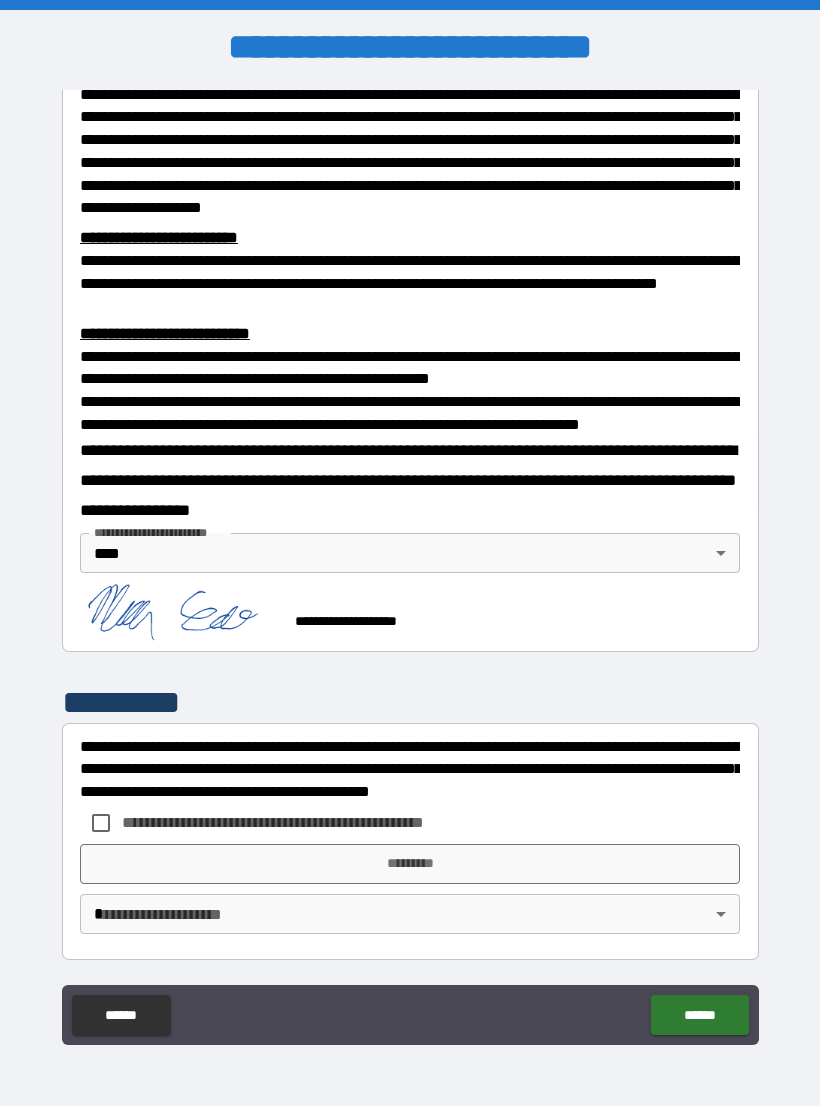 scroll, scrollTop: 566, scrollLeft: 0, axis: vertical 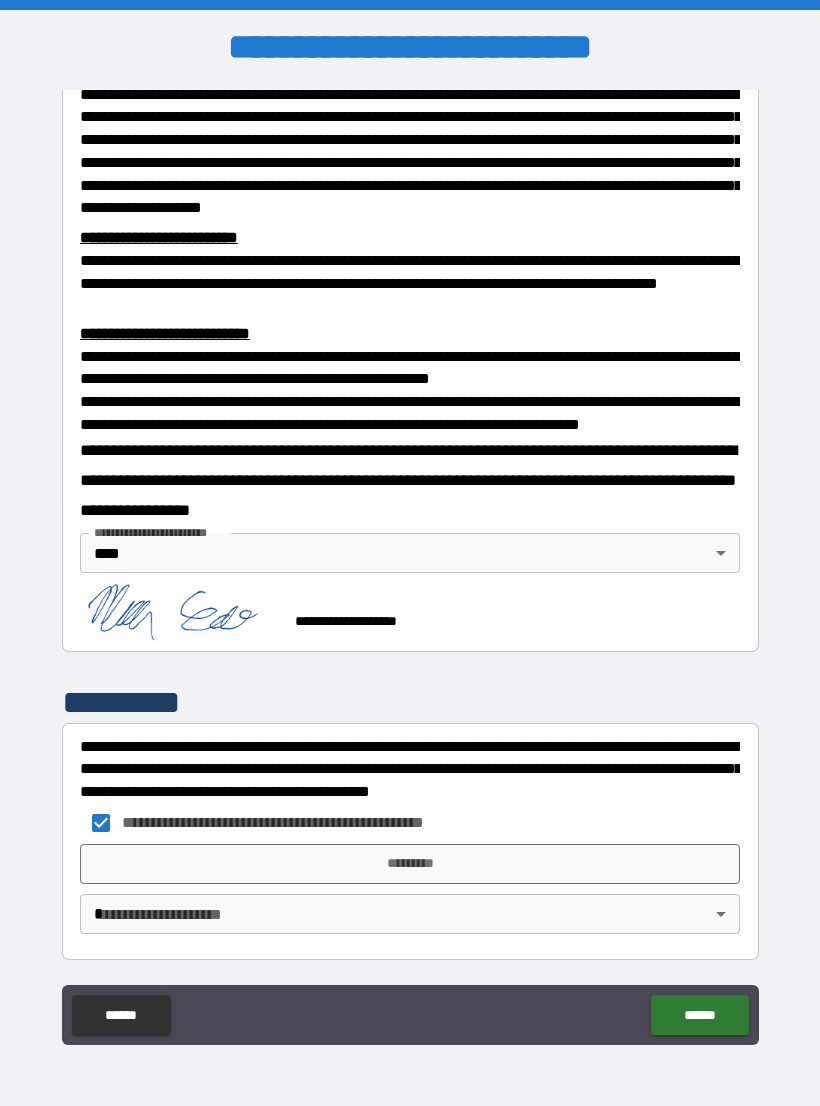 click on "*********" at bounding box center [410, 864] 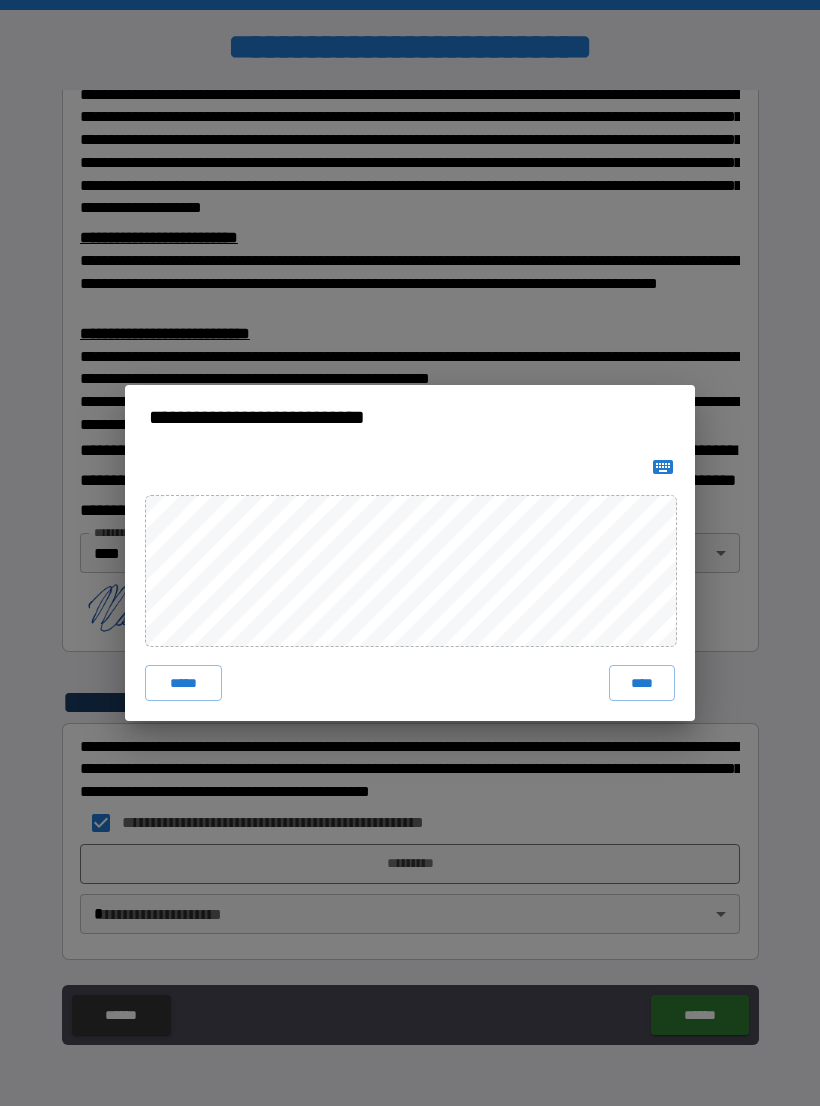 click on "****" at bounding box center [642, 683] 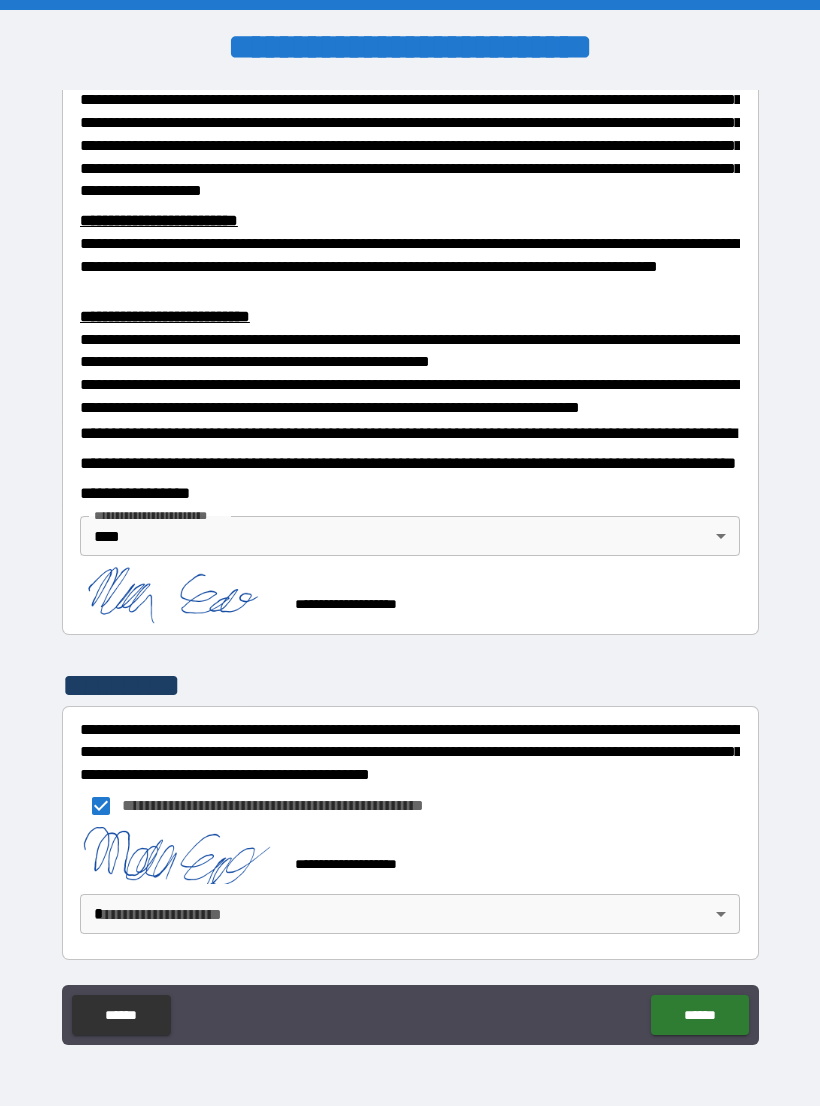 click on "**********" at bounding box center [410, 568] 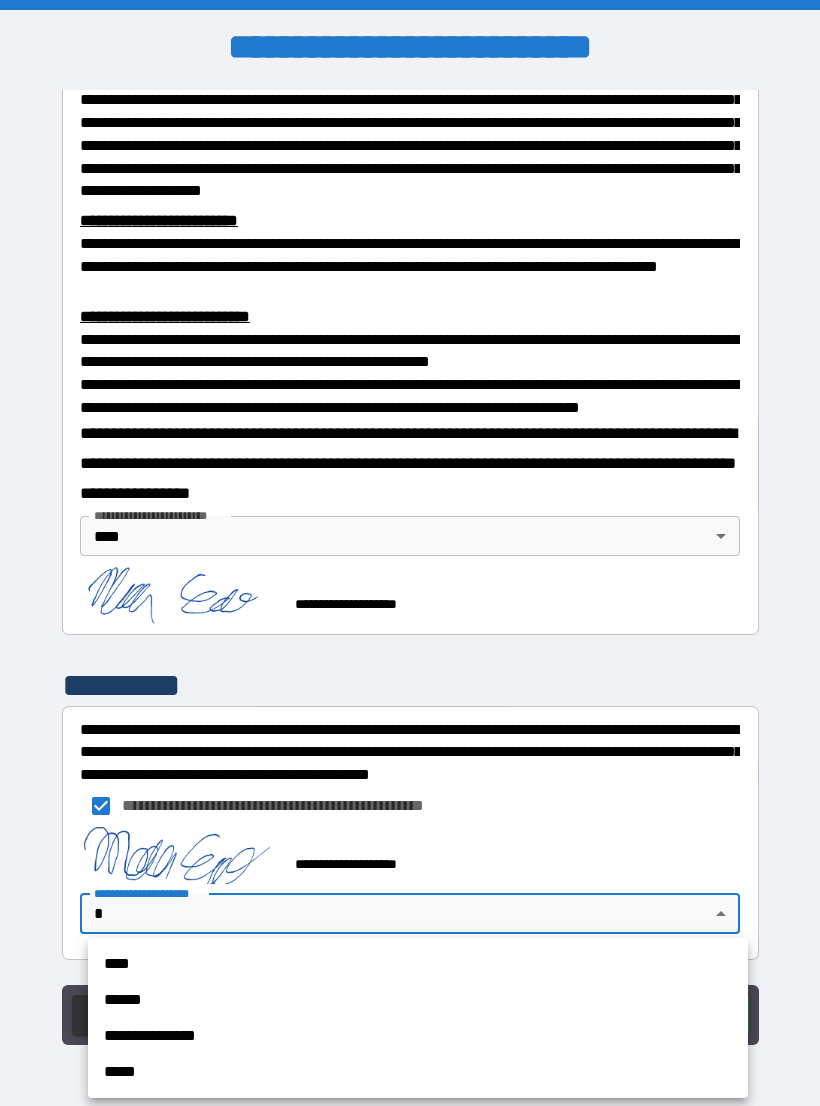 click on "****" at bounding box center [418, 964] 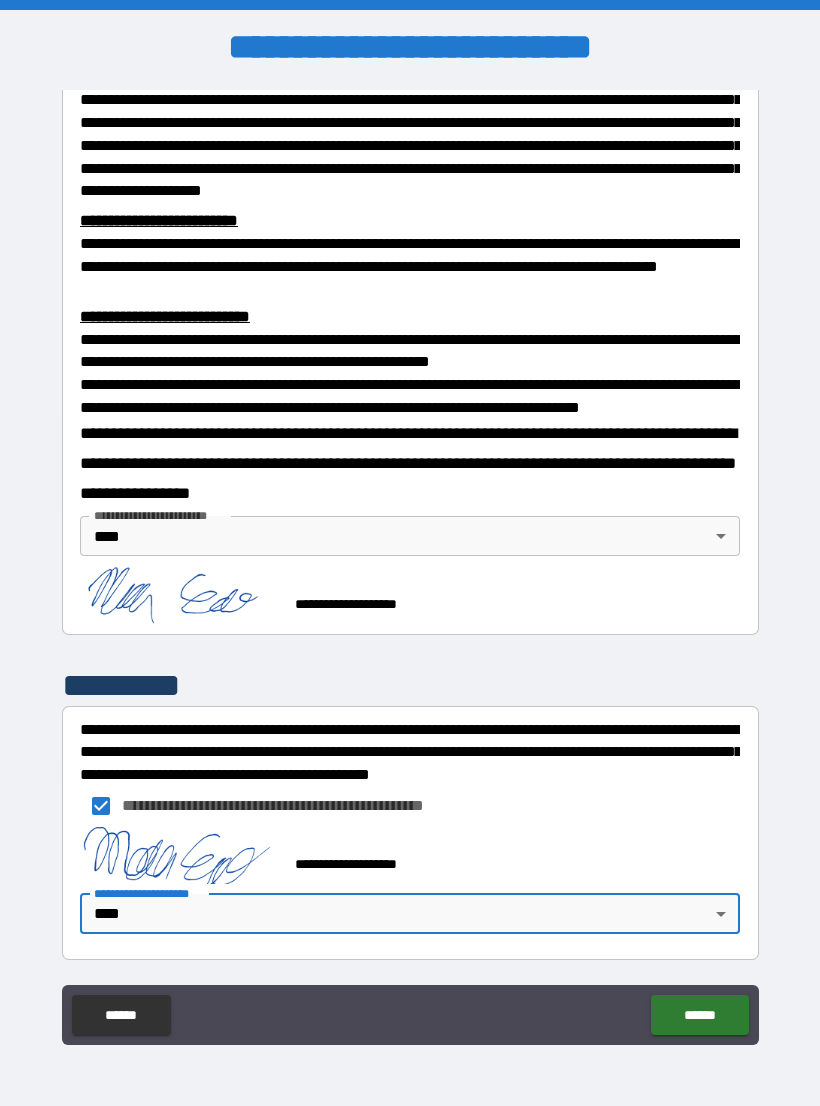 click on "******" at bounding box center [699, 1015] 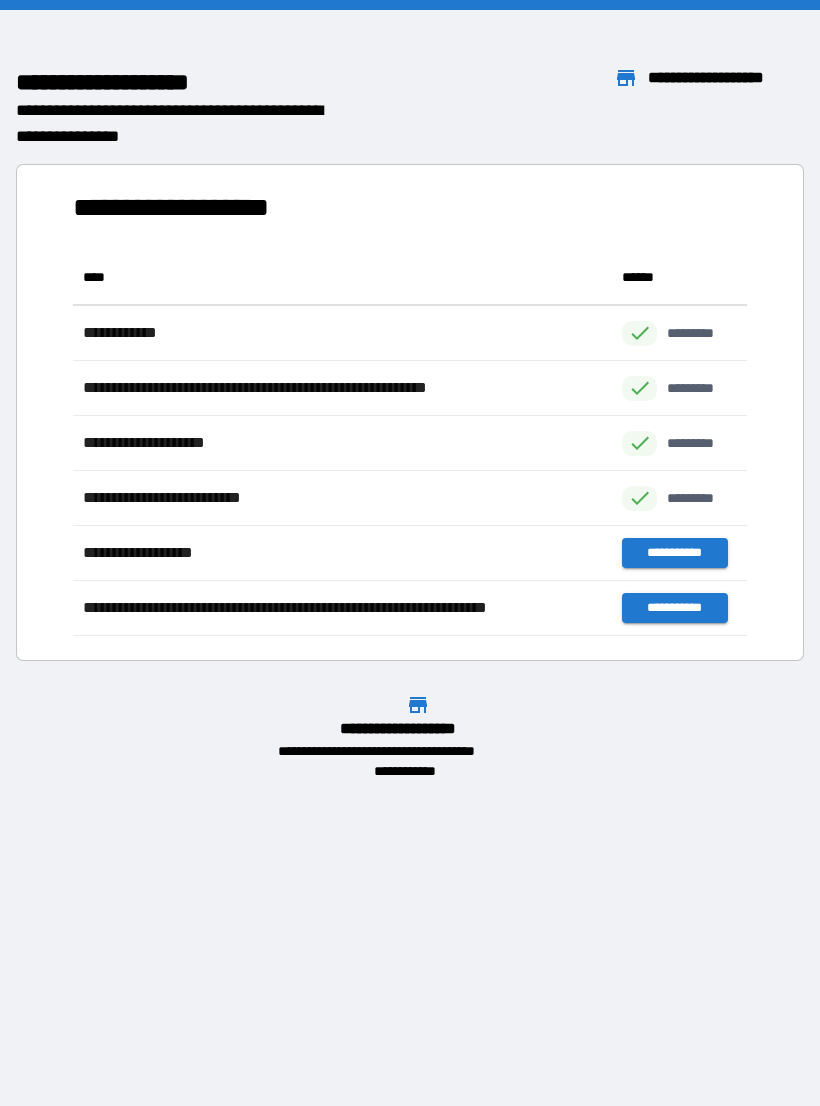 scroll, scrollTop: 386, scrollLeft: 674, axis: both 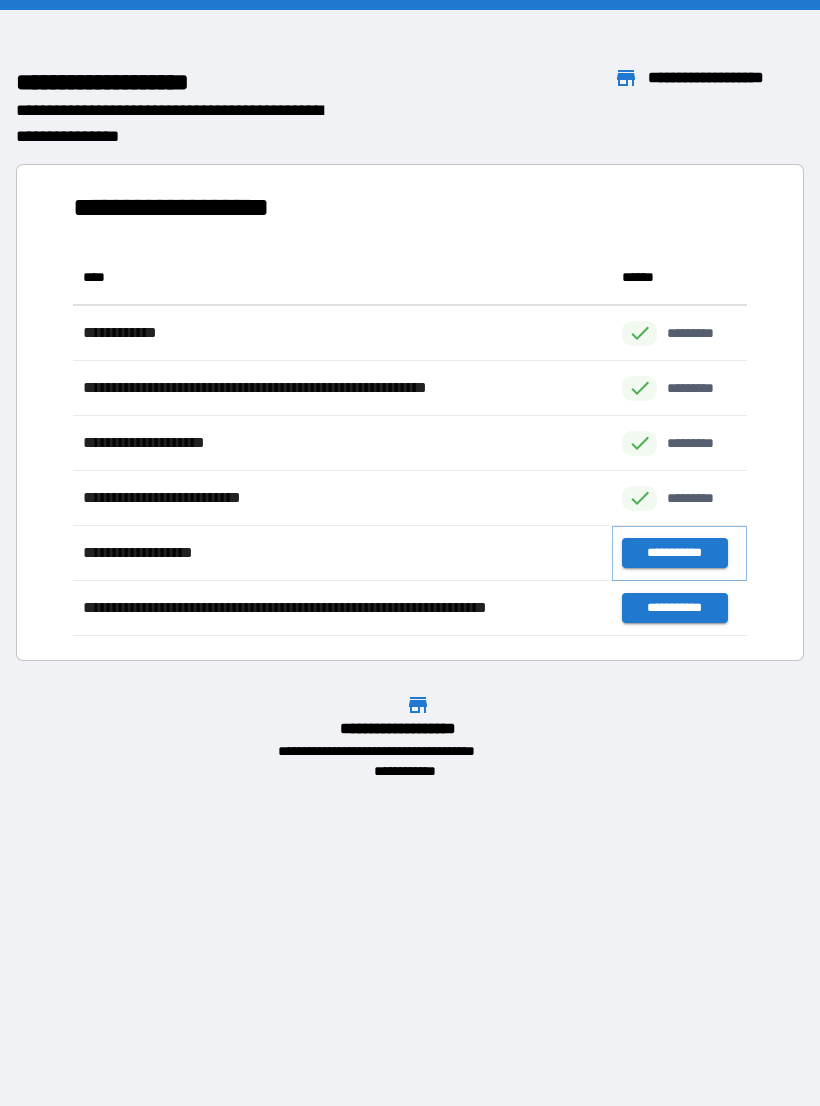 click on "**********" at bounding box center (674, 553) 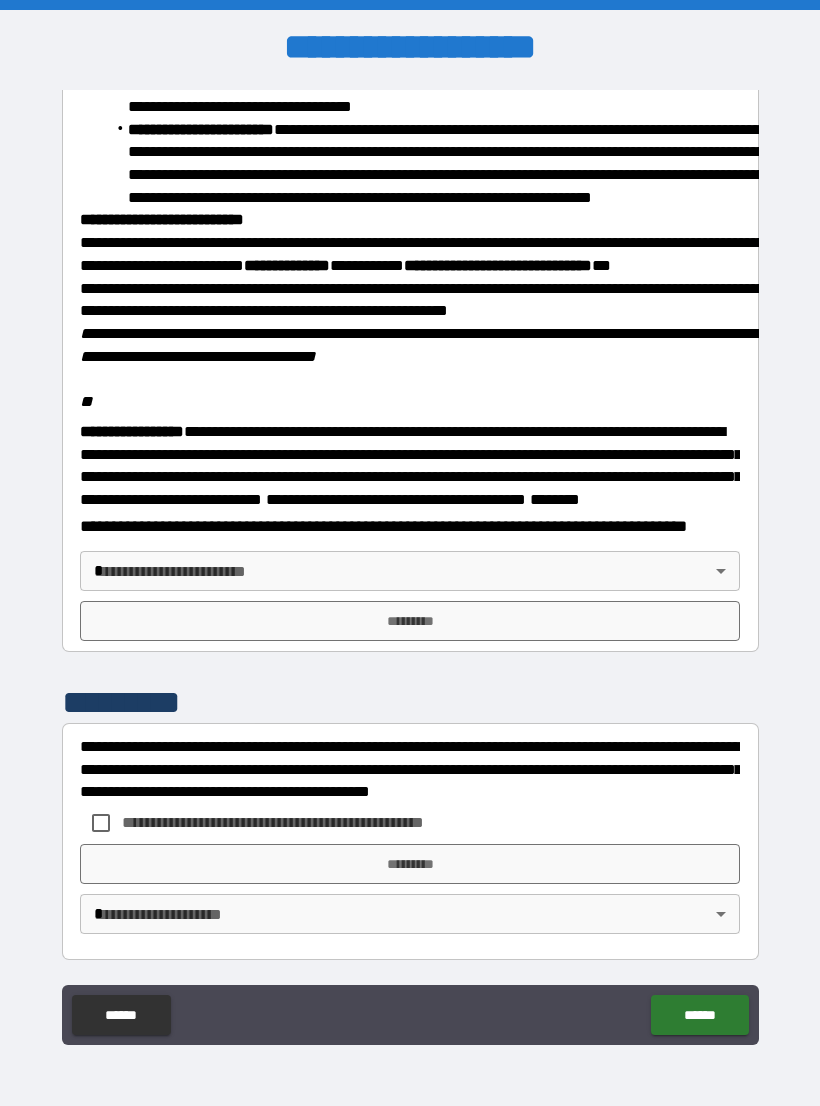 scroll, scrollTop: 2234, scrollLeft: 0, axis: vertical 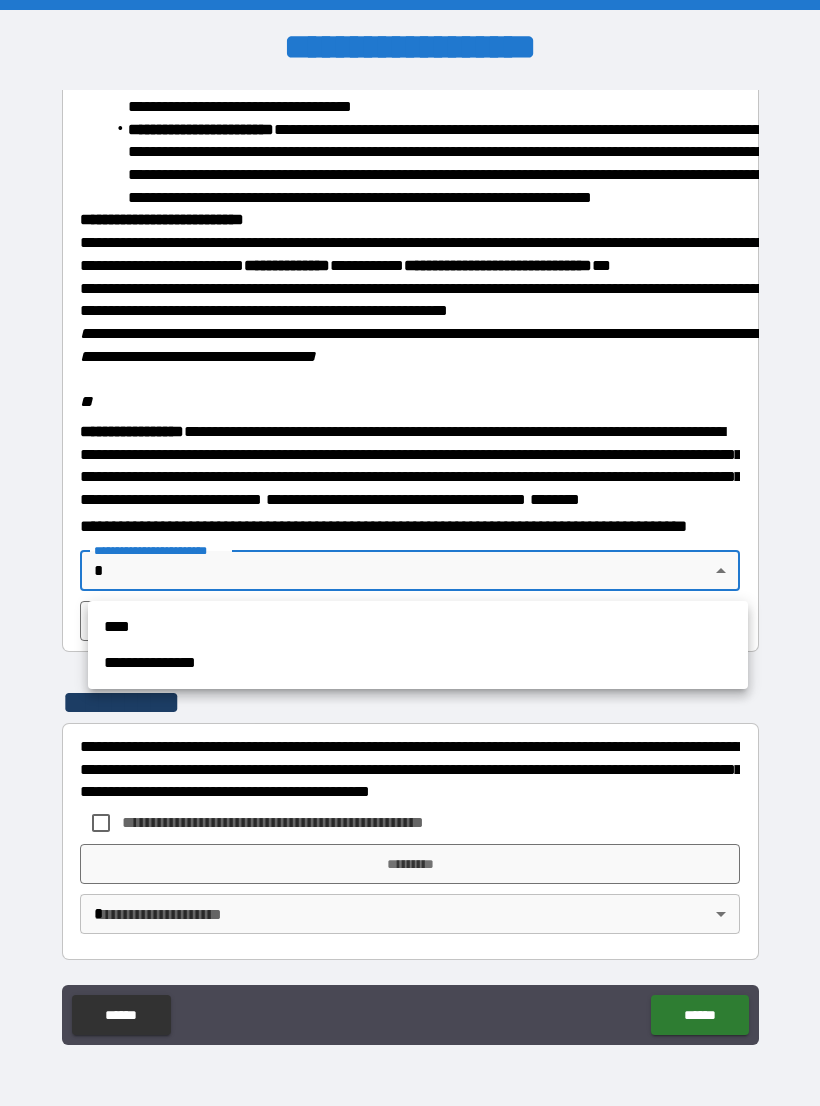 click on "****" at bounding box center (418, 627) 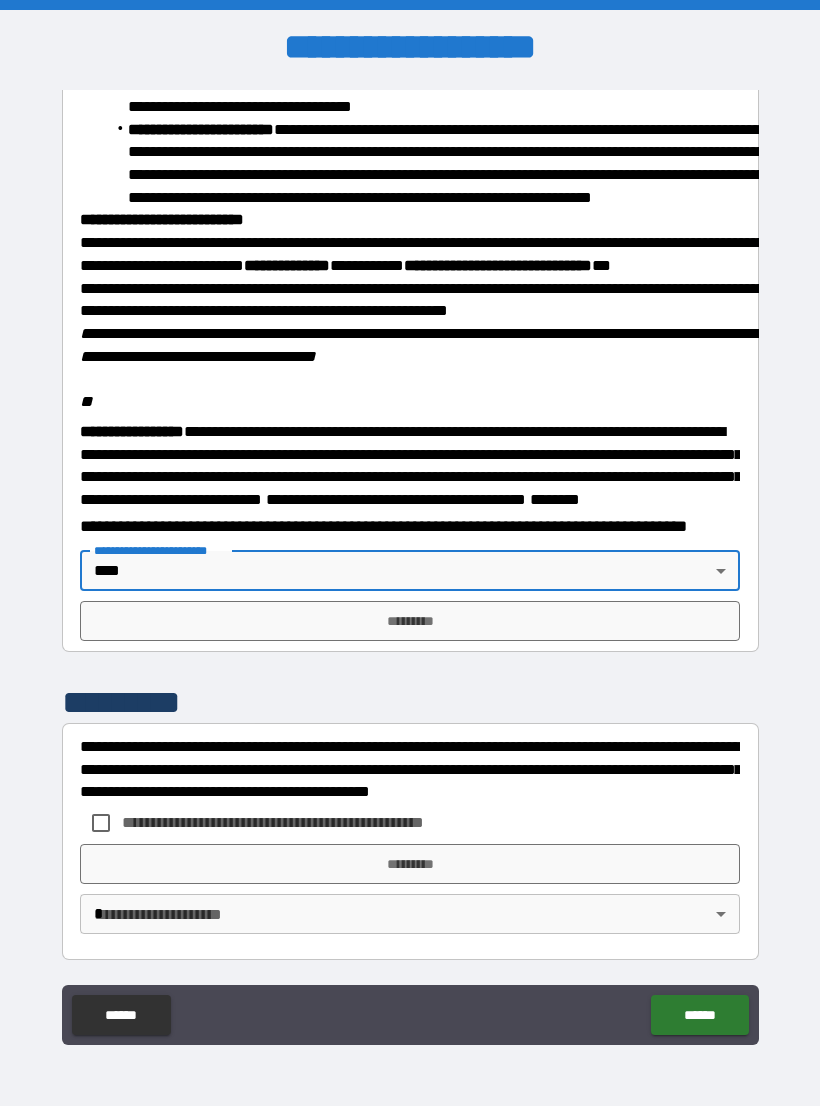 click on "*********" at bounding box center (410, 621) 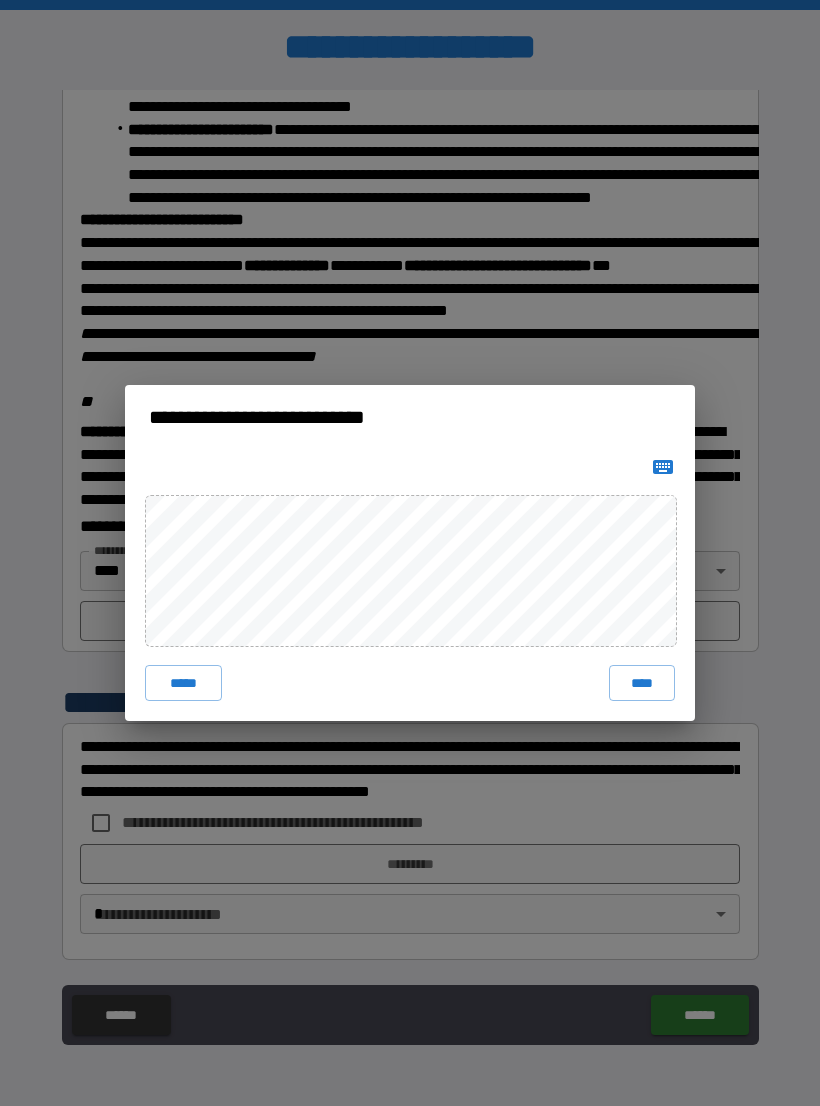 click on "****" at bounding box center (642, 683) 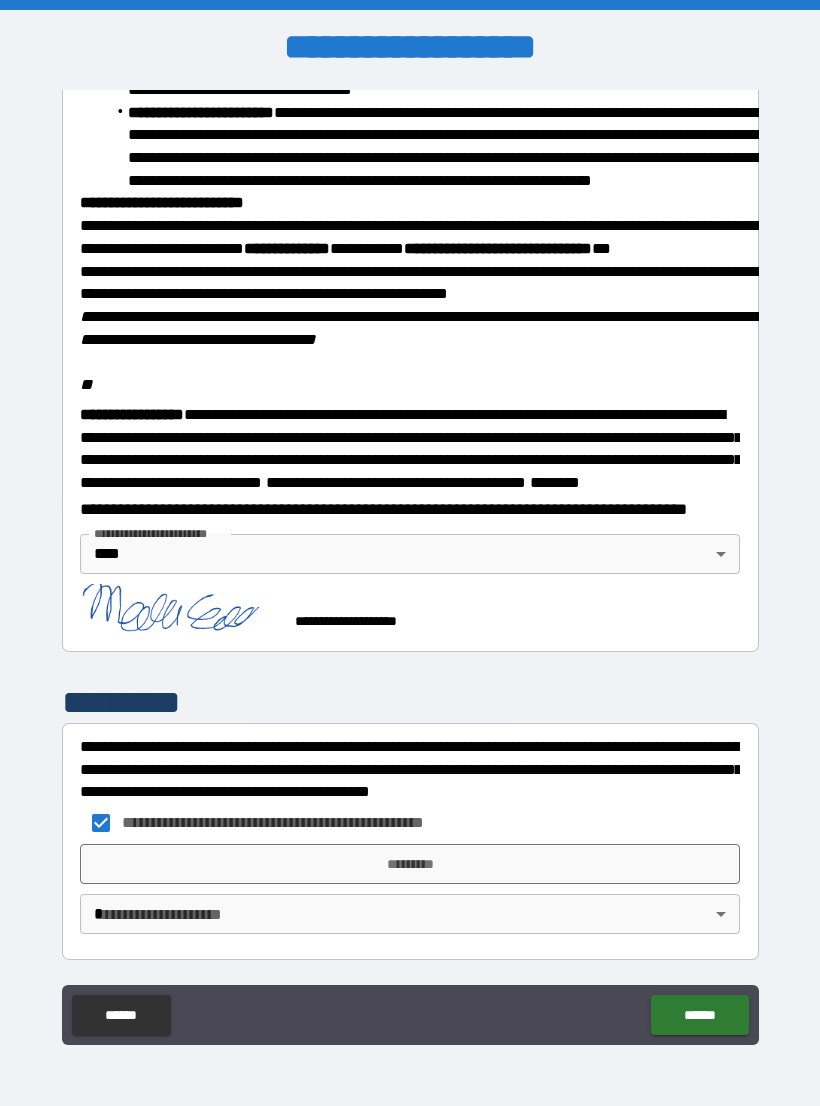 click on "*********" at bounding box center [410, 864] 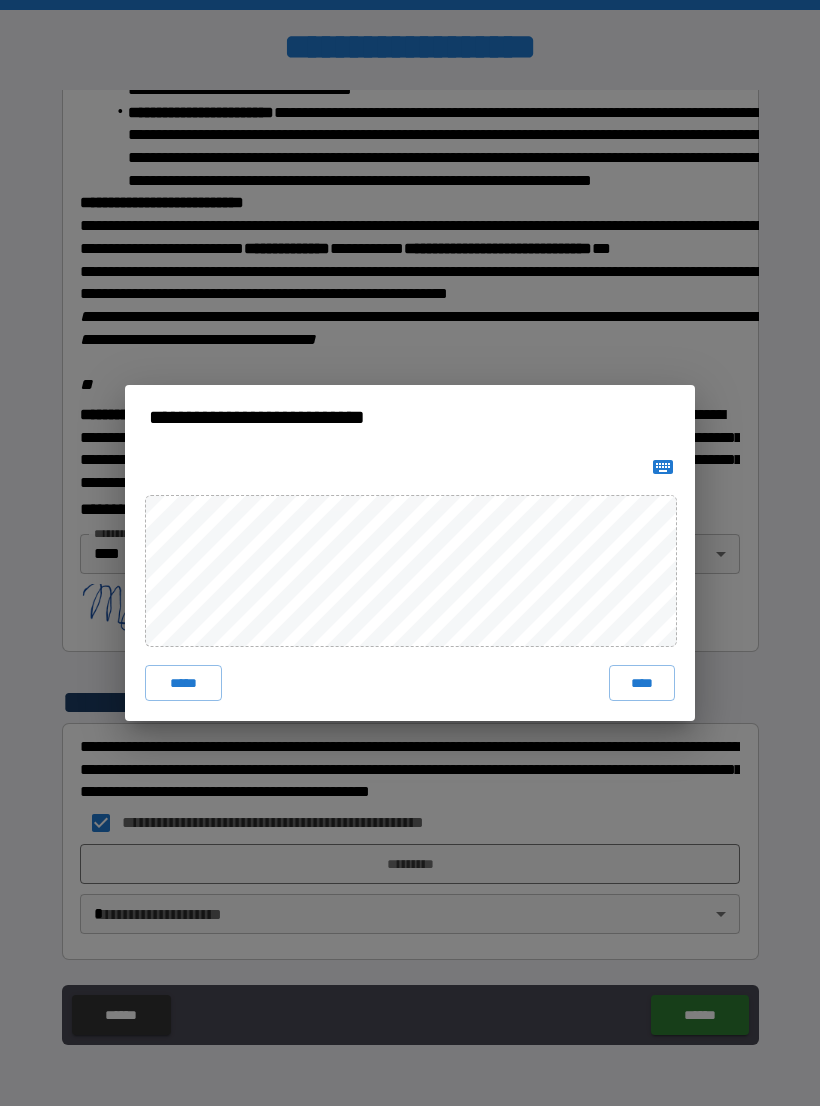 click on "****" at bounding box center (642, 683) 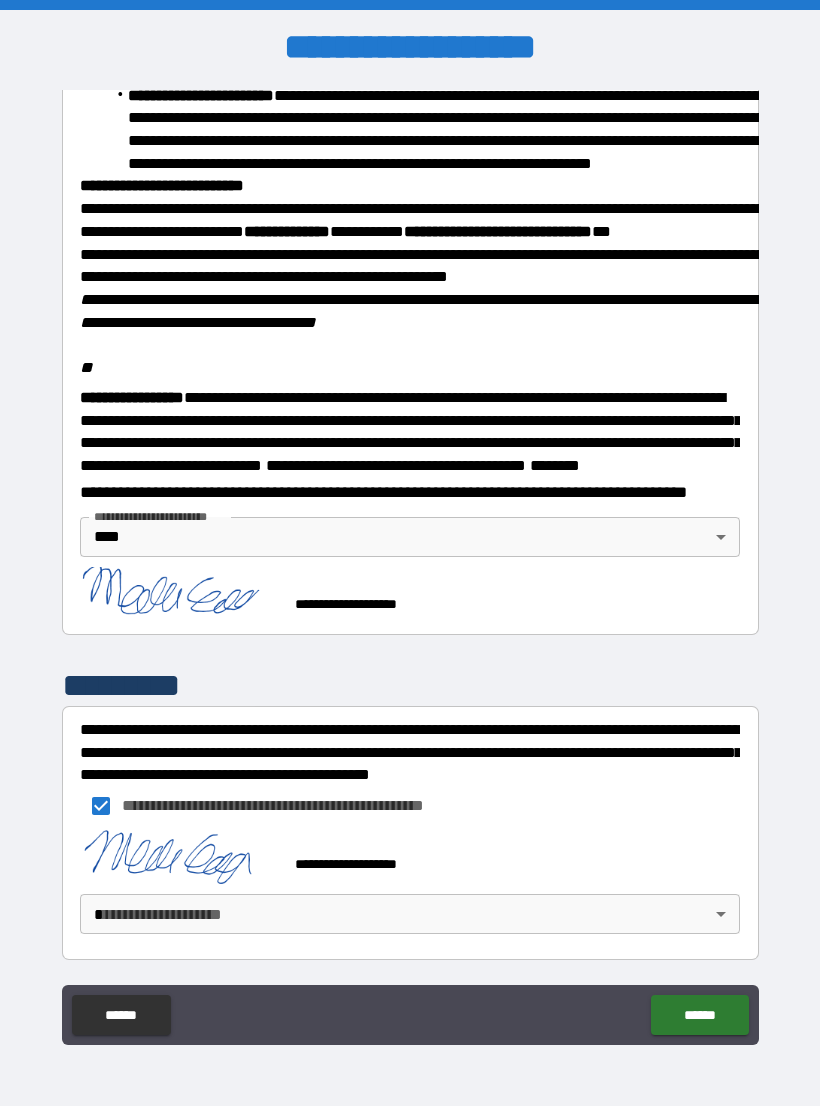 scroll, scrollTop: 2268, scrollLeft: 0, axis: vertical 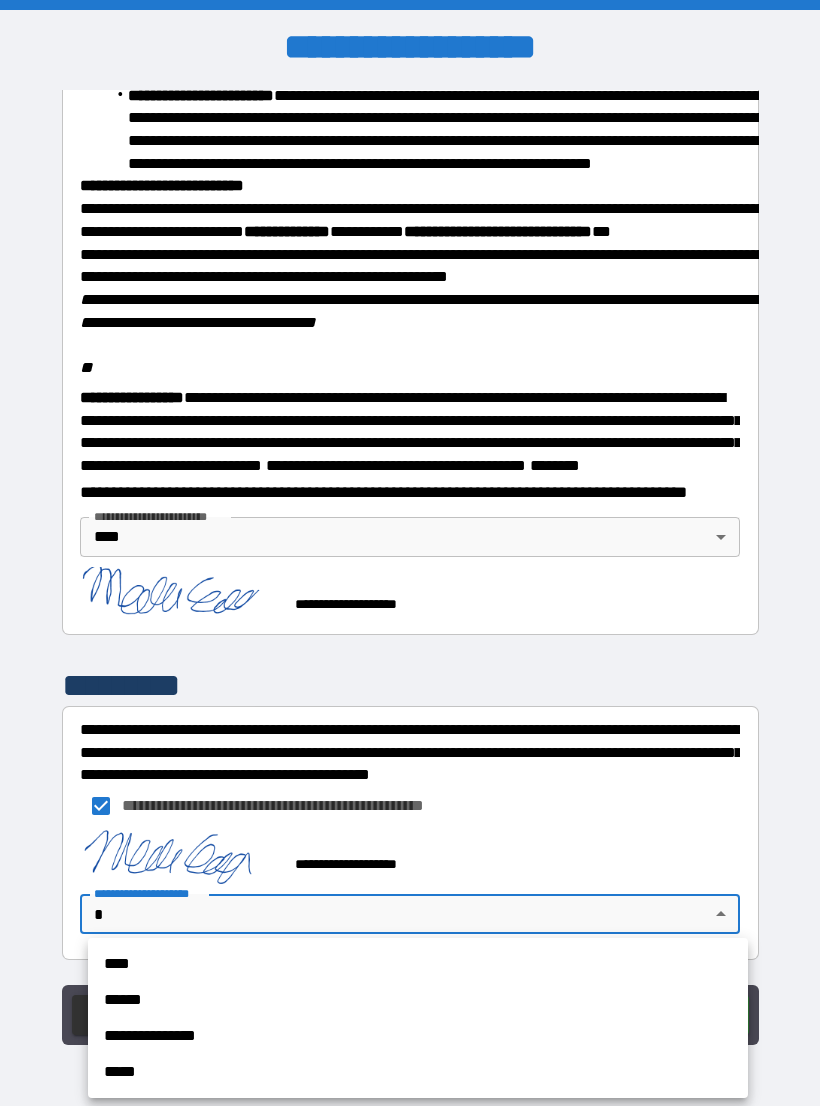 click on "****" at bounding box center [418, 964] 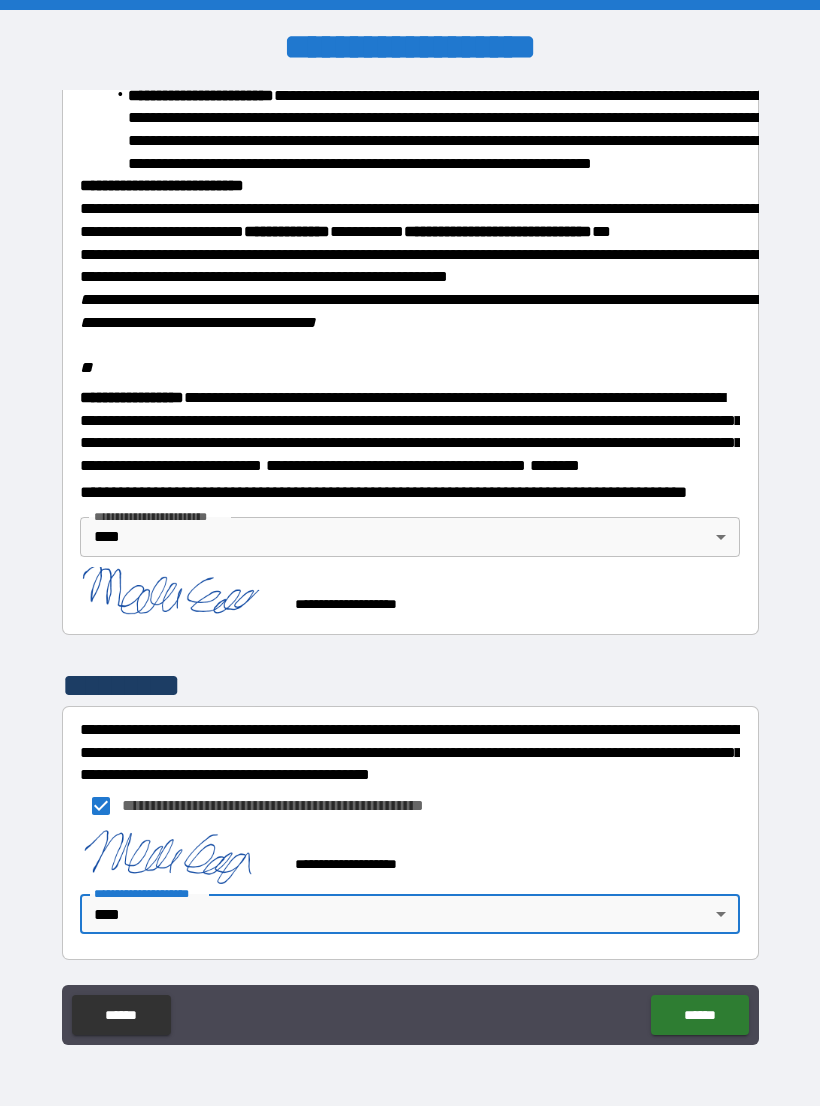 click on "******" at bounding box center [699, 1015] 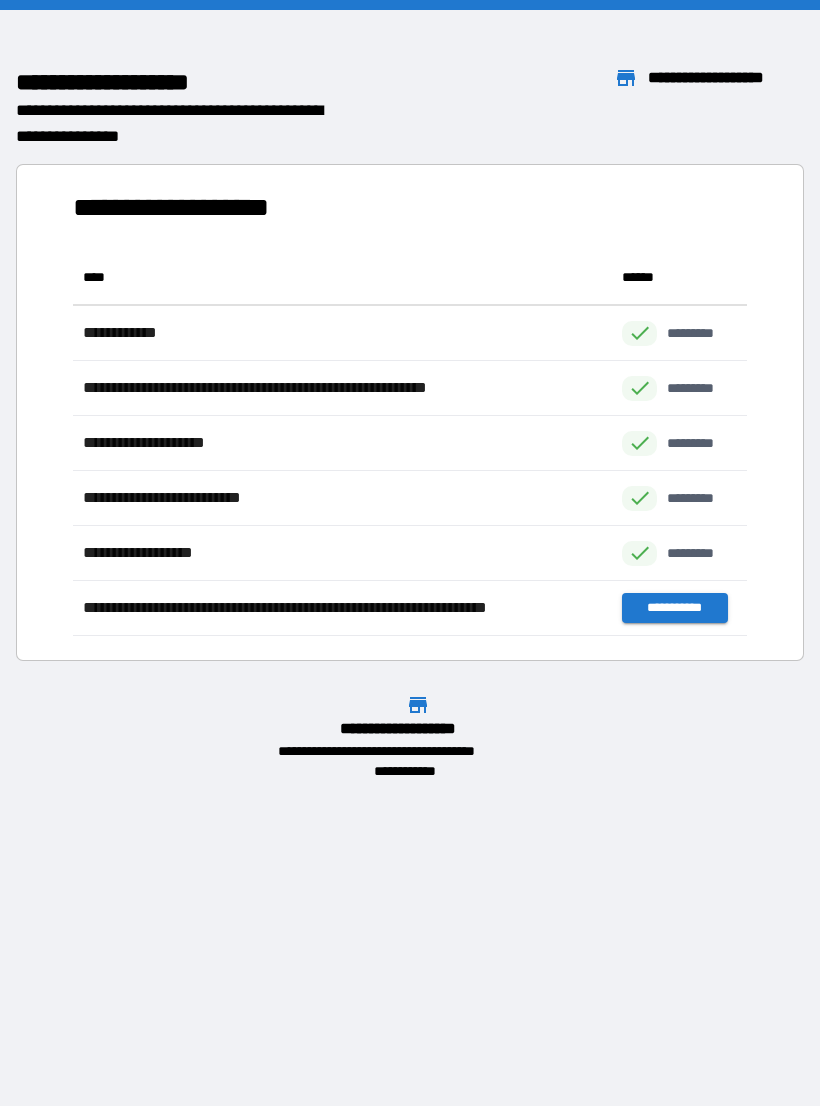 scroll, scrollTop: 1, scrollLeft: 1, axis: both 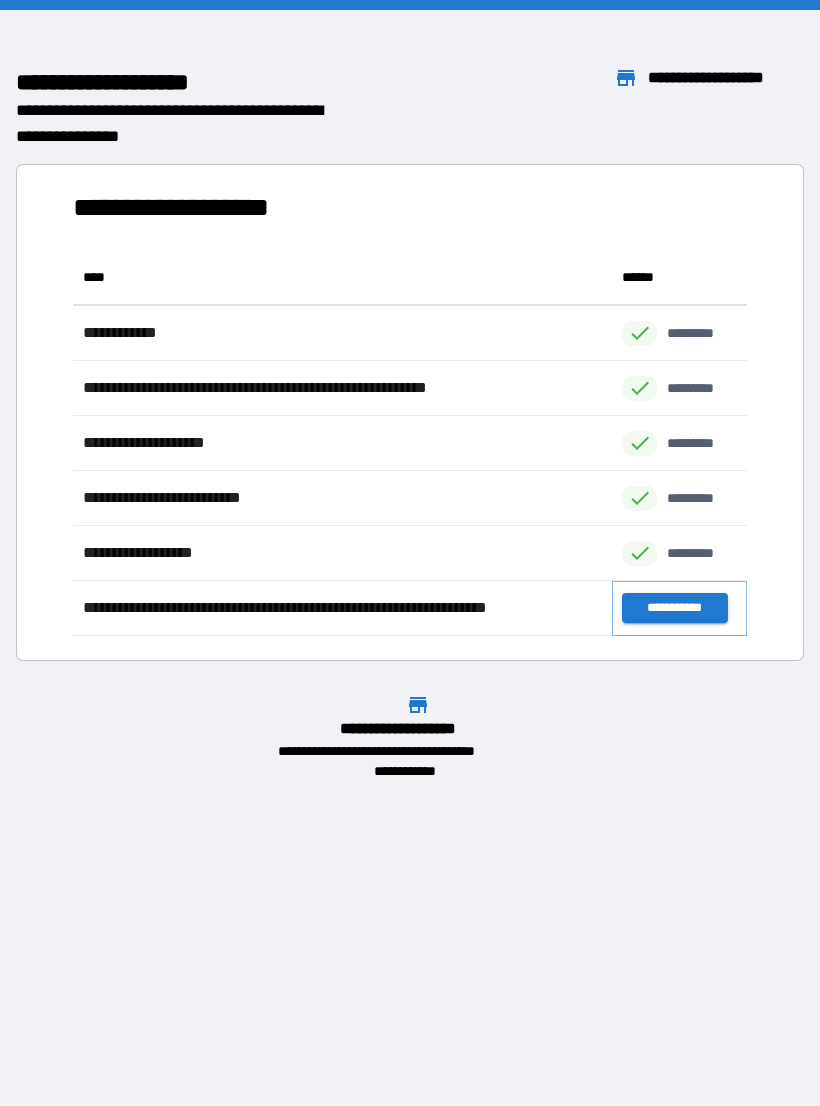 click on "**********" at bounding box center [674, 608] 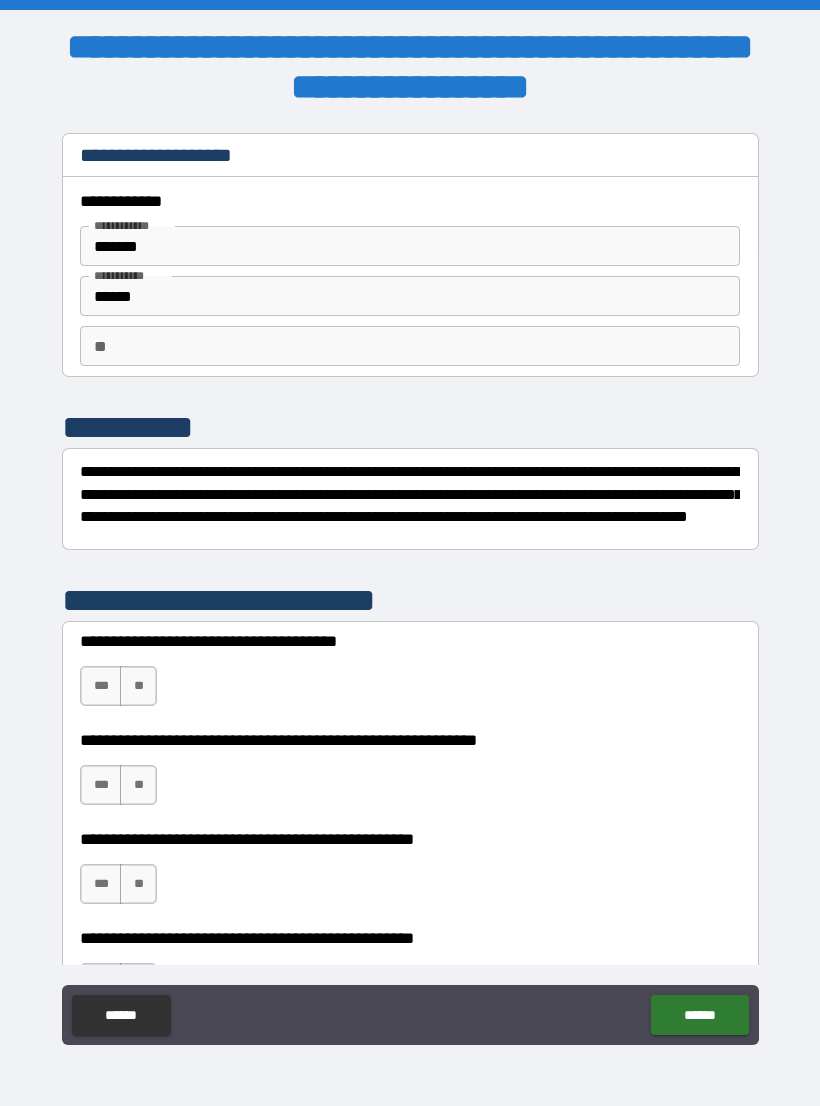 click on "***" at bounding box center (101, 686) 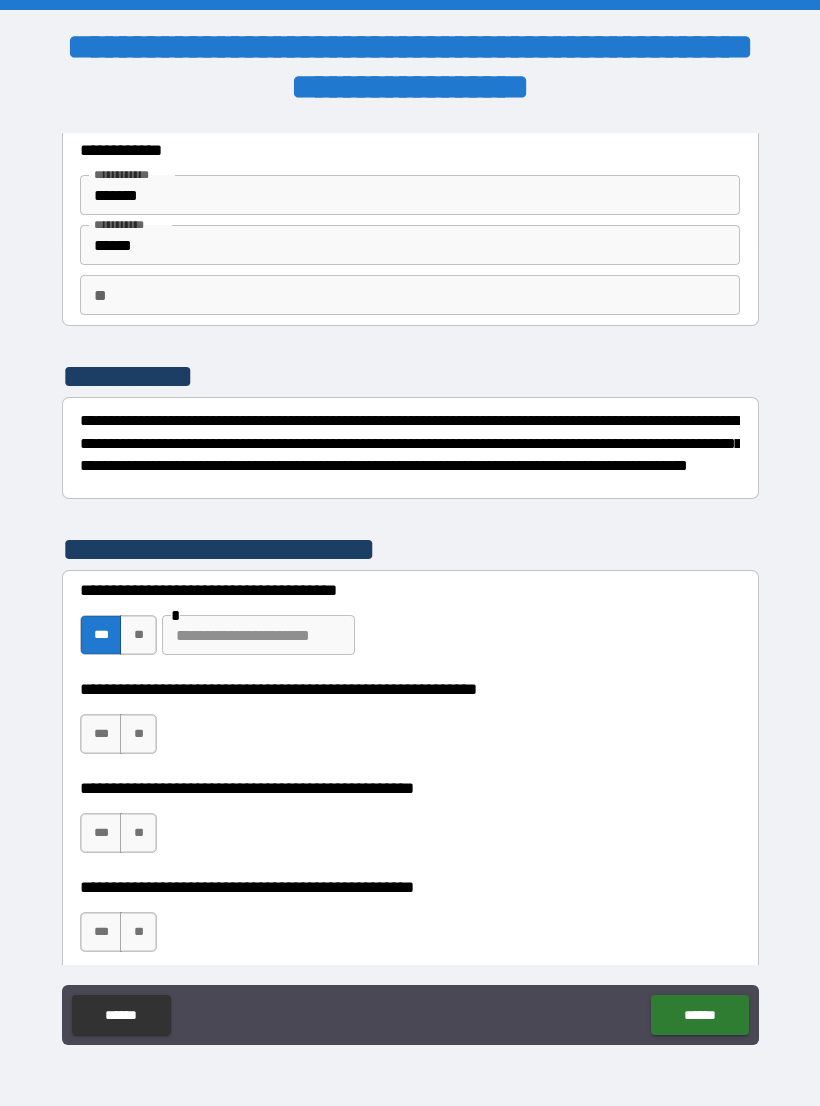 scroll, scrollTop: 98, scrollLeft: 0, axis: vertical 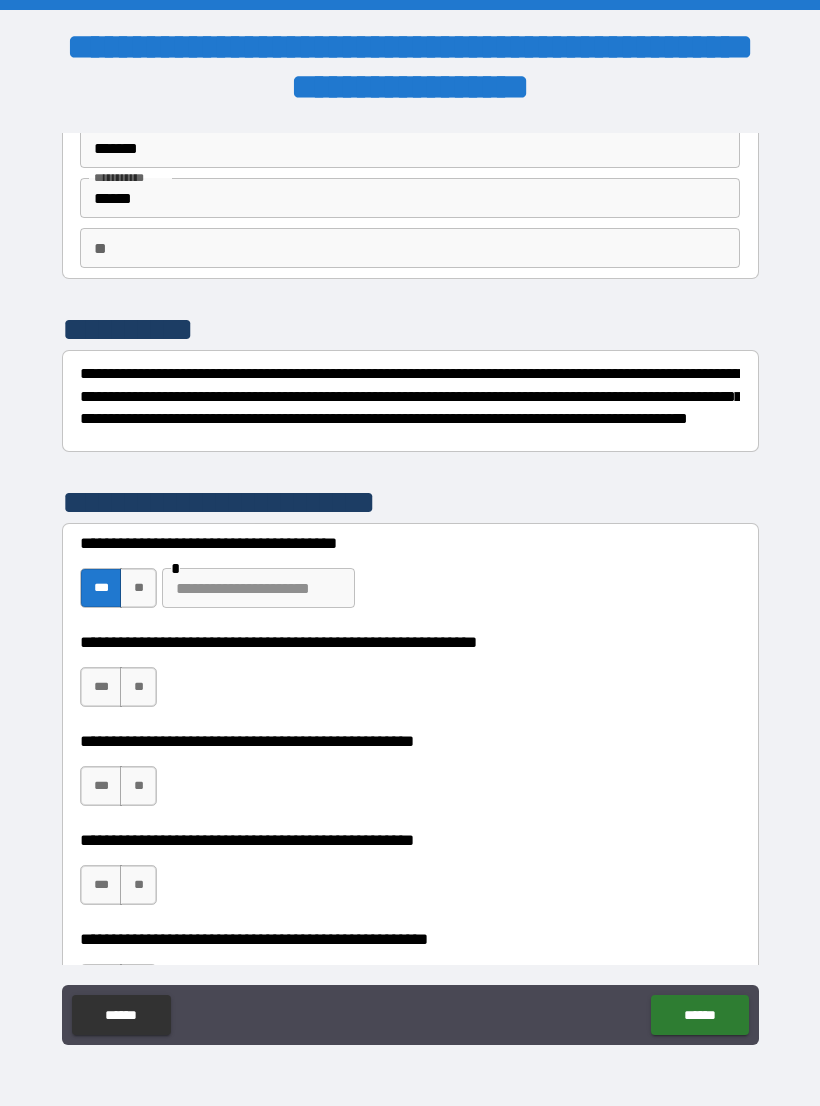 click on "**" at bounding box center [138, 687] 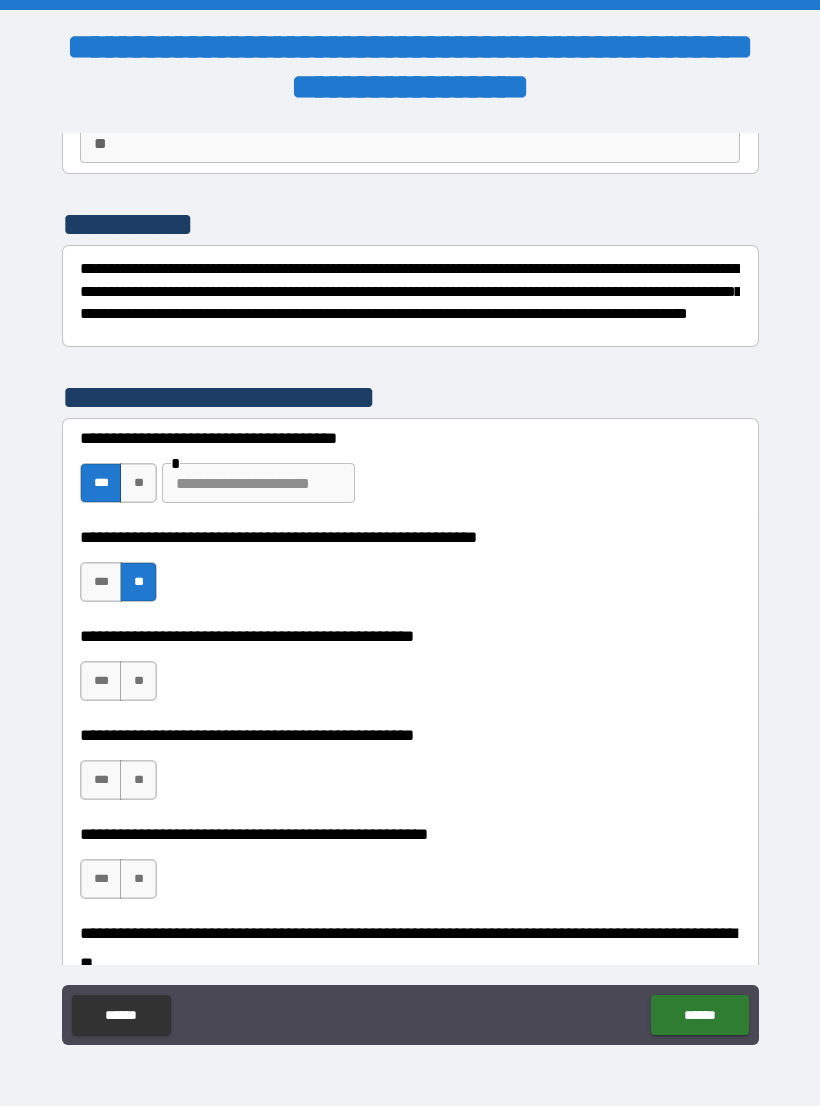 scroll, scrollTop: 251, scrollLeft: 0, axis: vertical 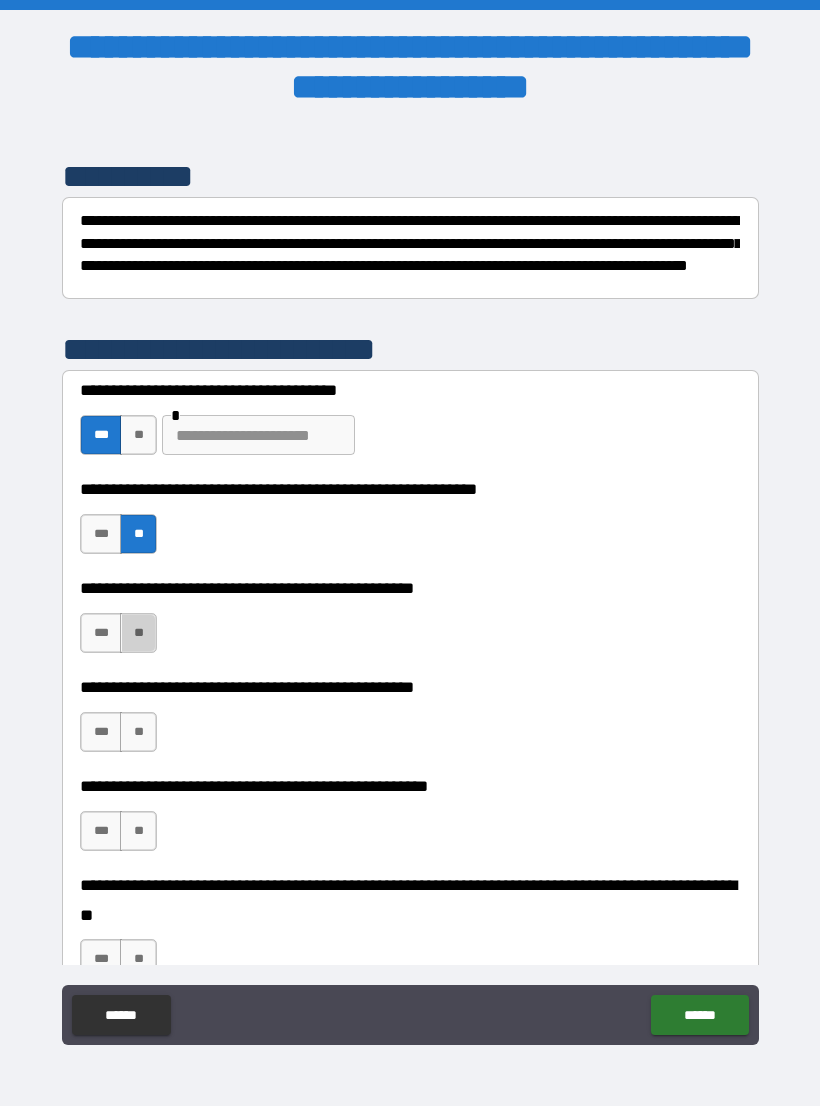click on "**" at bounding box center (138, 633) 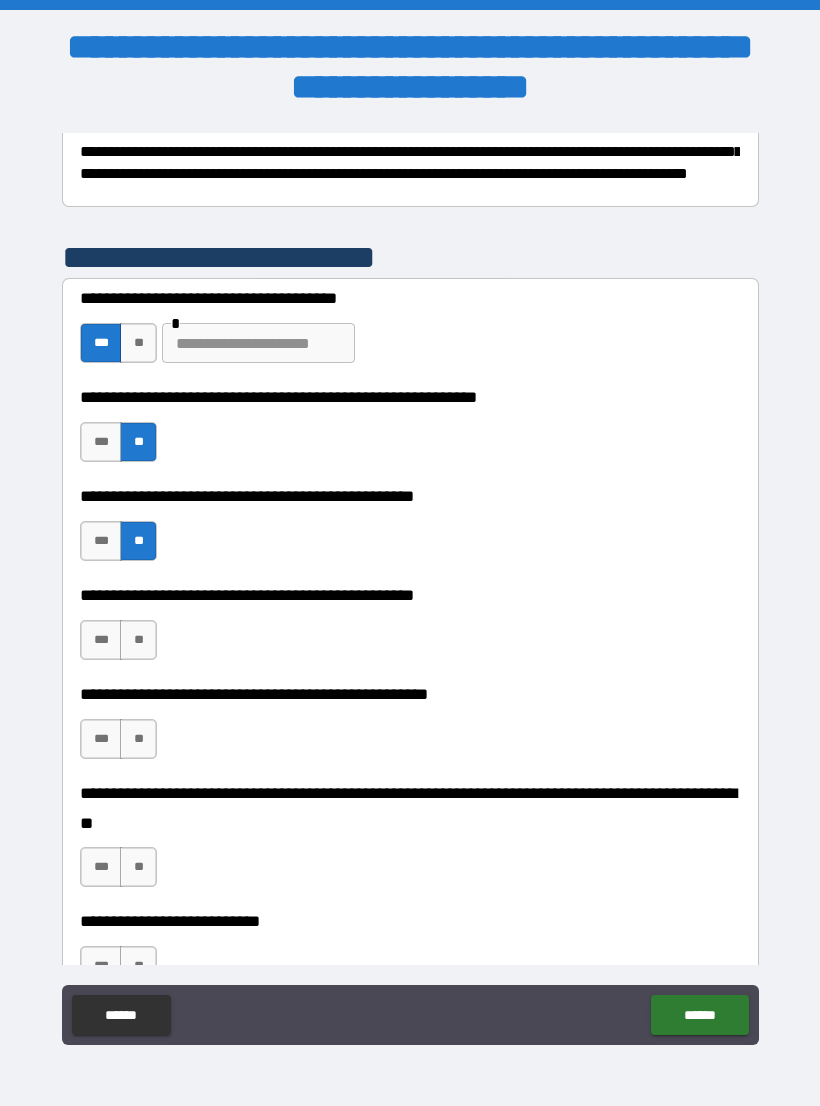 scroll, scrollTop: 344, scrollLeft: 0, axis: vertical 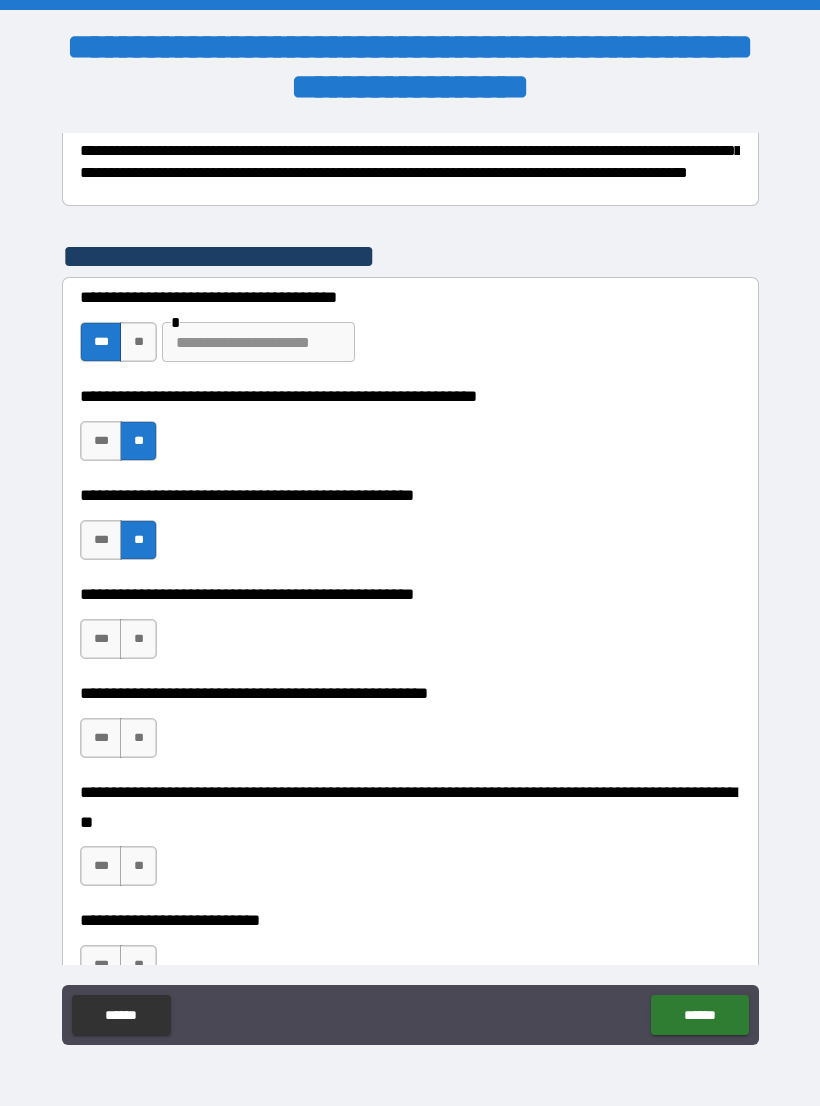 click on "***" at bounding box center (101, 639) 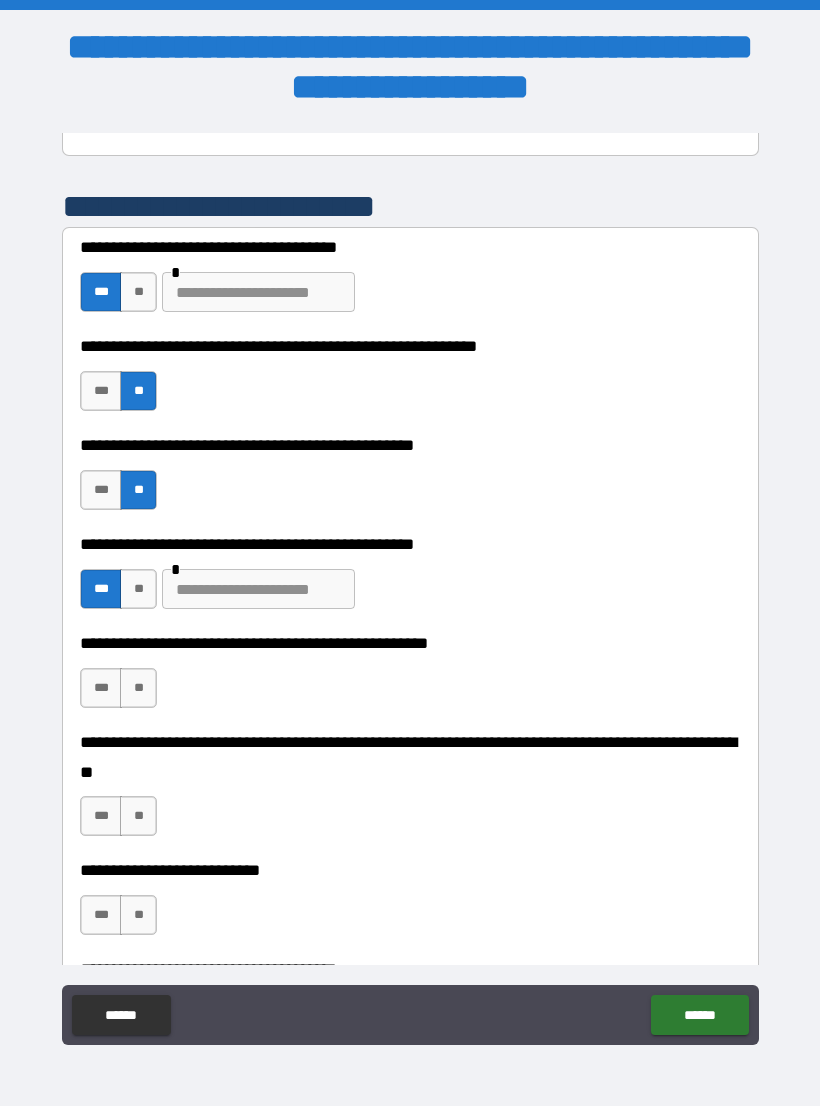 scroll, scrollTop: 395, scrollLeft: 0, axis: vertical 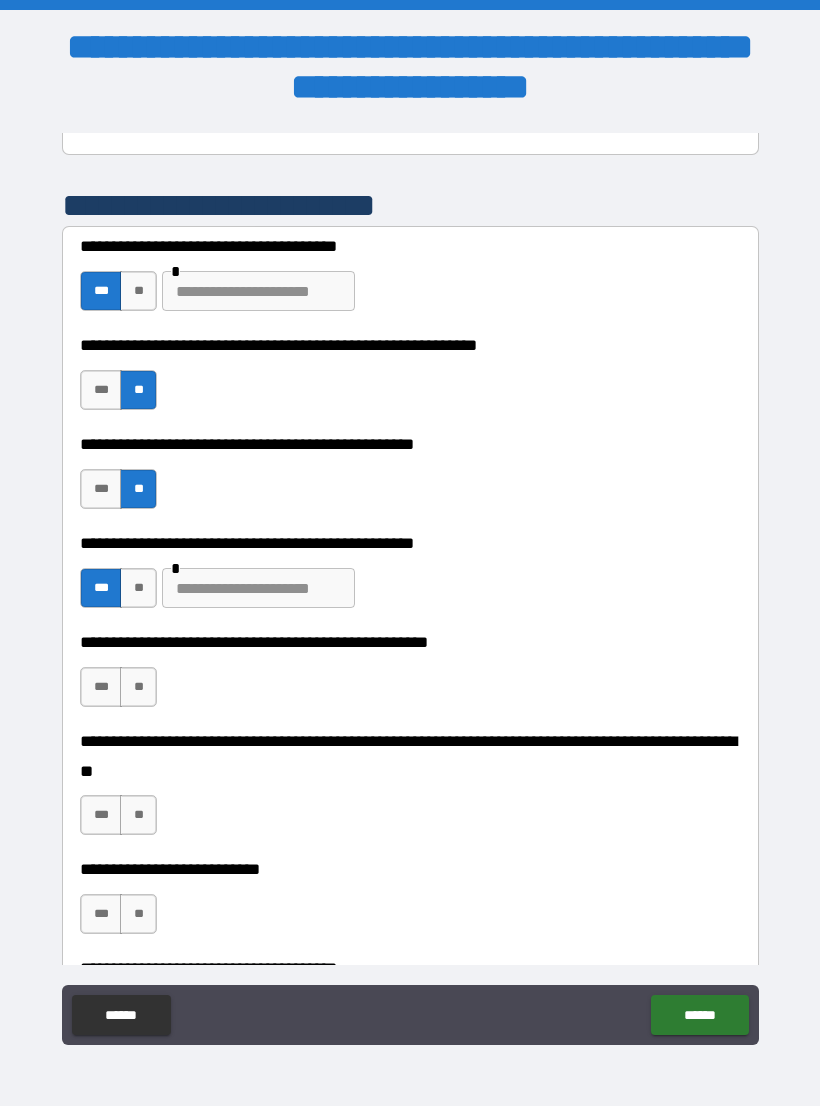 click on "**" at bounding box center (138, 588) 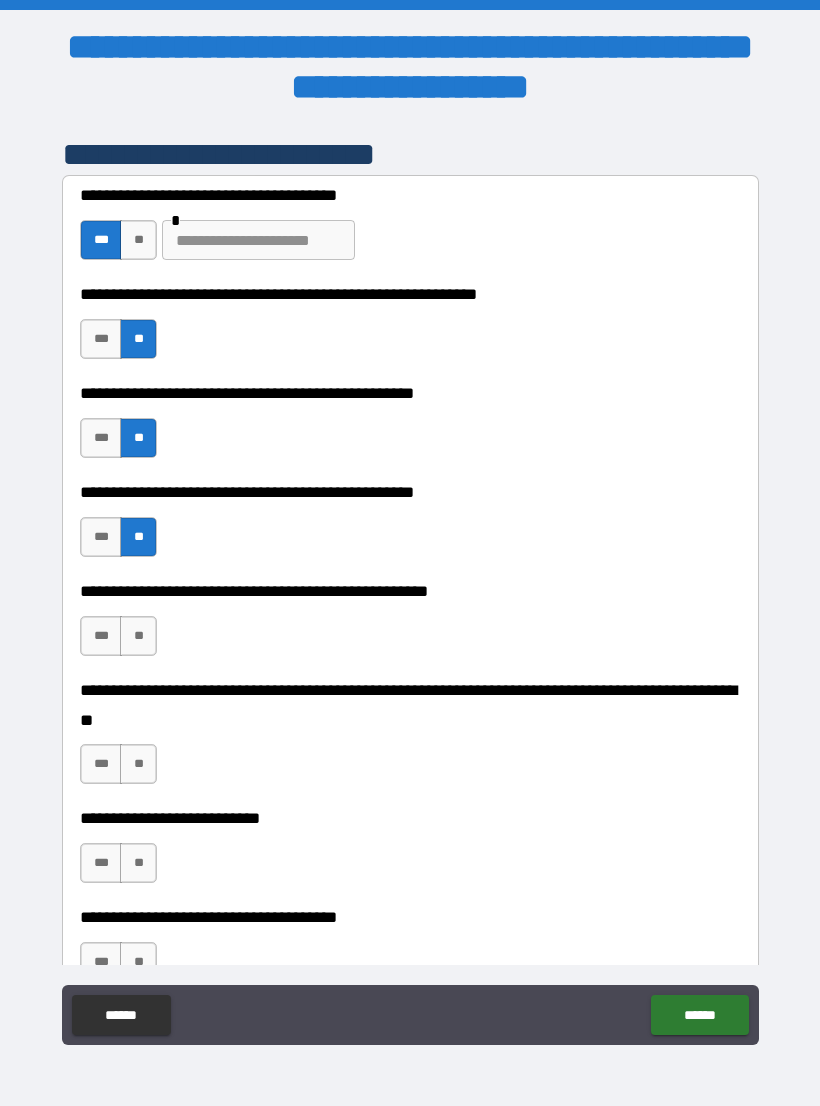 scroll, scrollTop: 447, scrollLeft: 0, axis: vertical 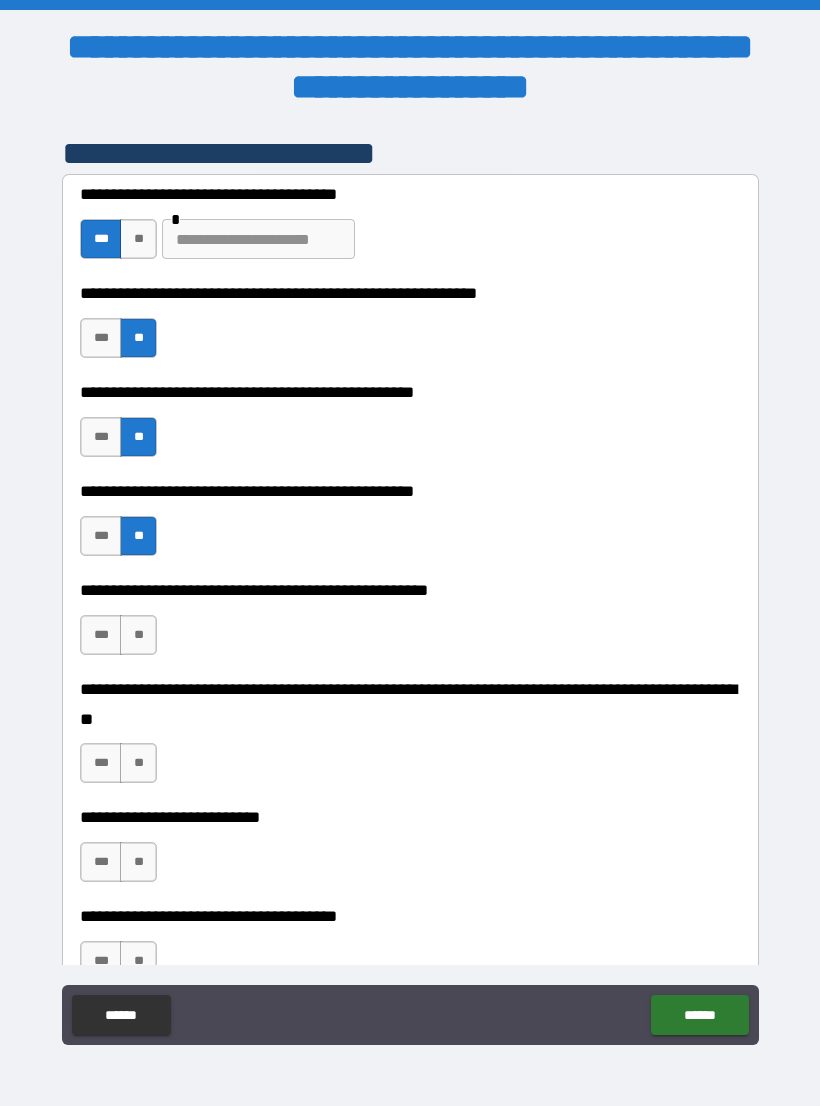 click on "**" at bounding box center [138, 635] 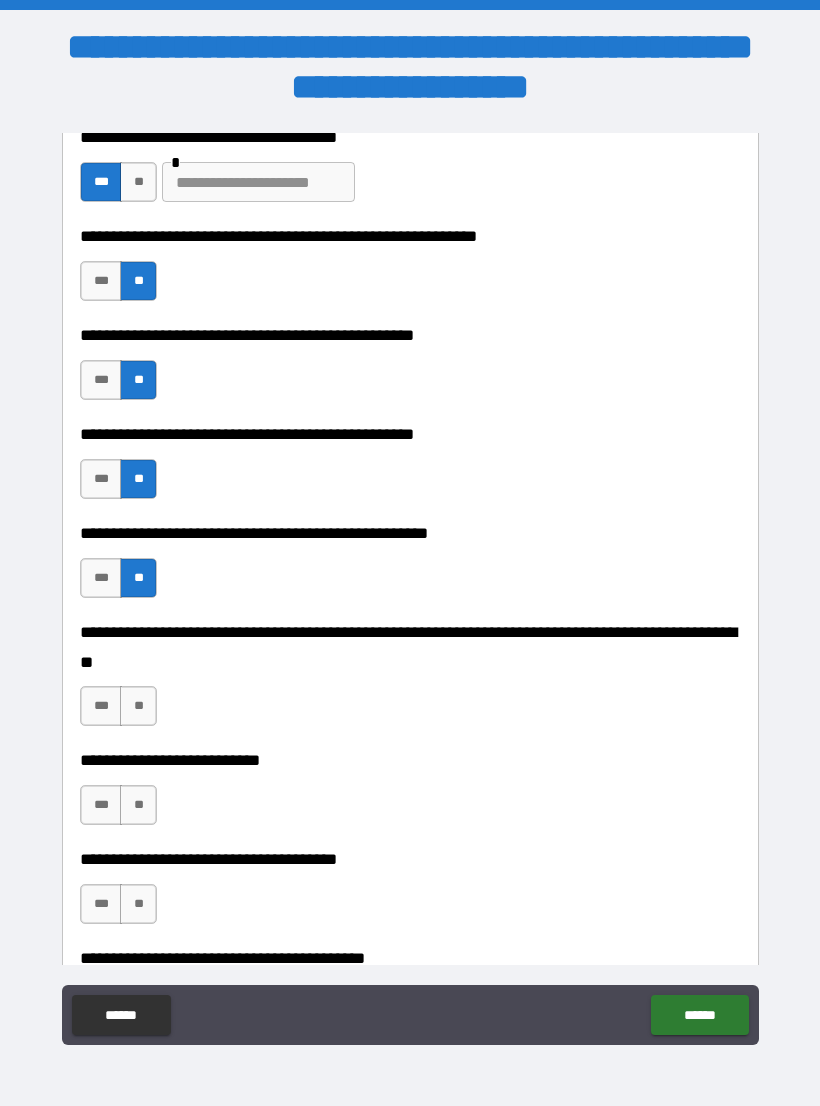 scroll, scrollTop: 515, scrollLeft: 0, axis: vertical 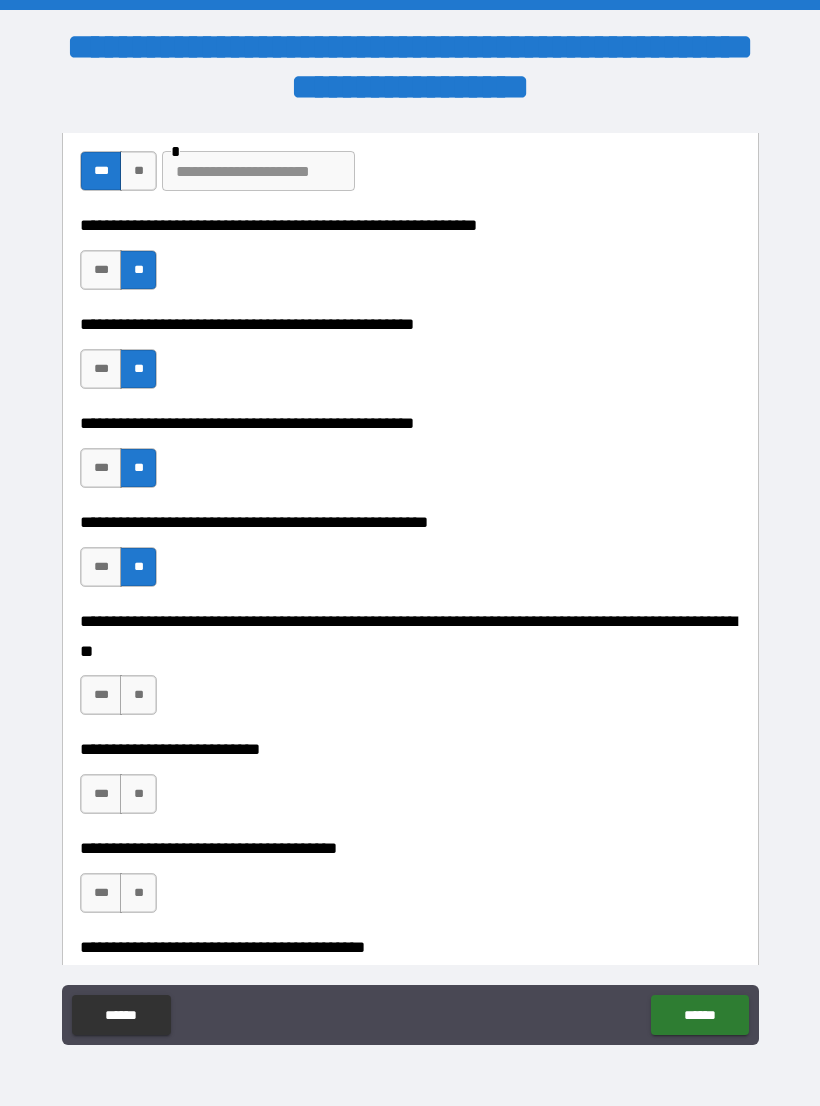 click on "**" at bounding box center [138, 695] 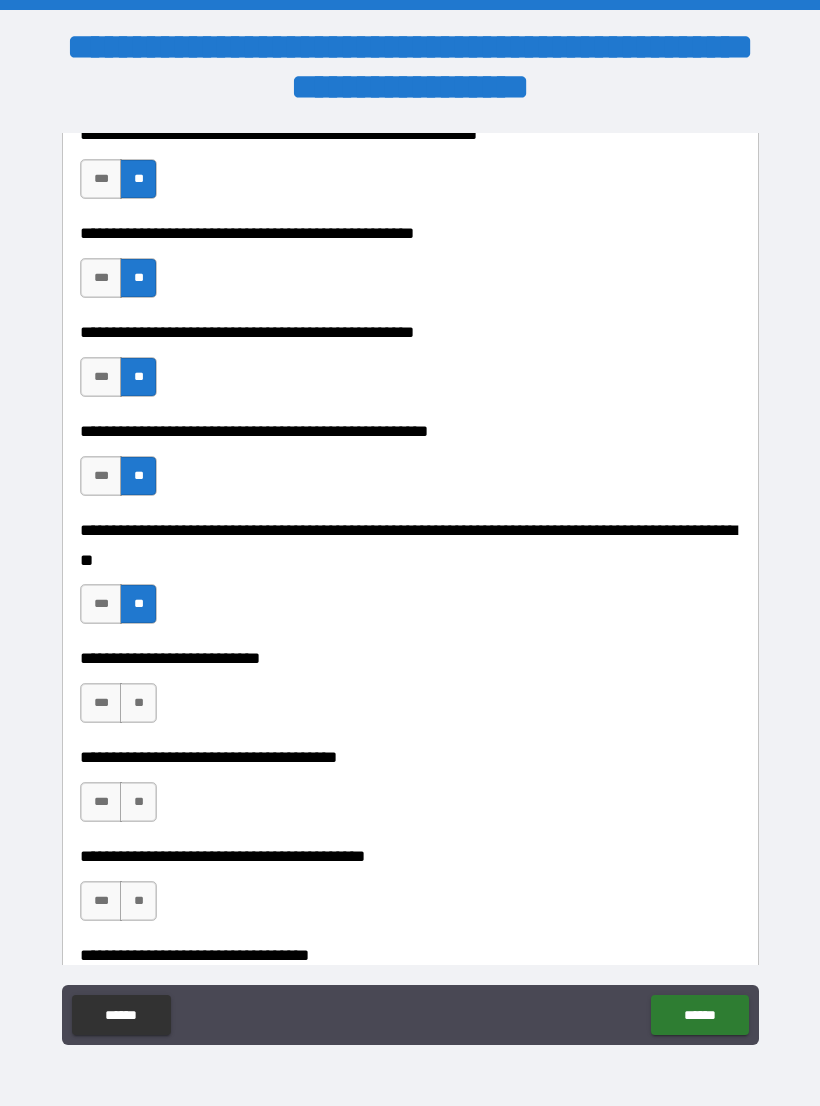 click on "**" at bounding box center [138, 703] 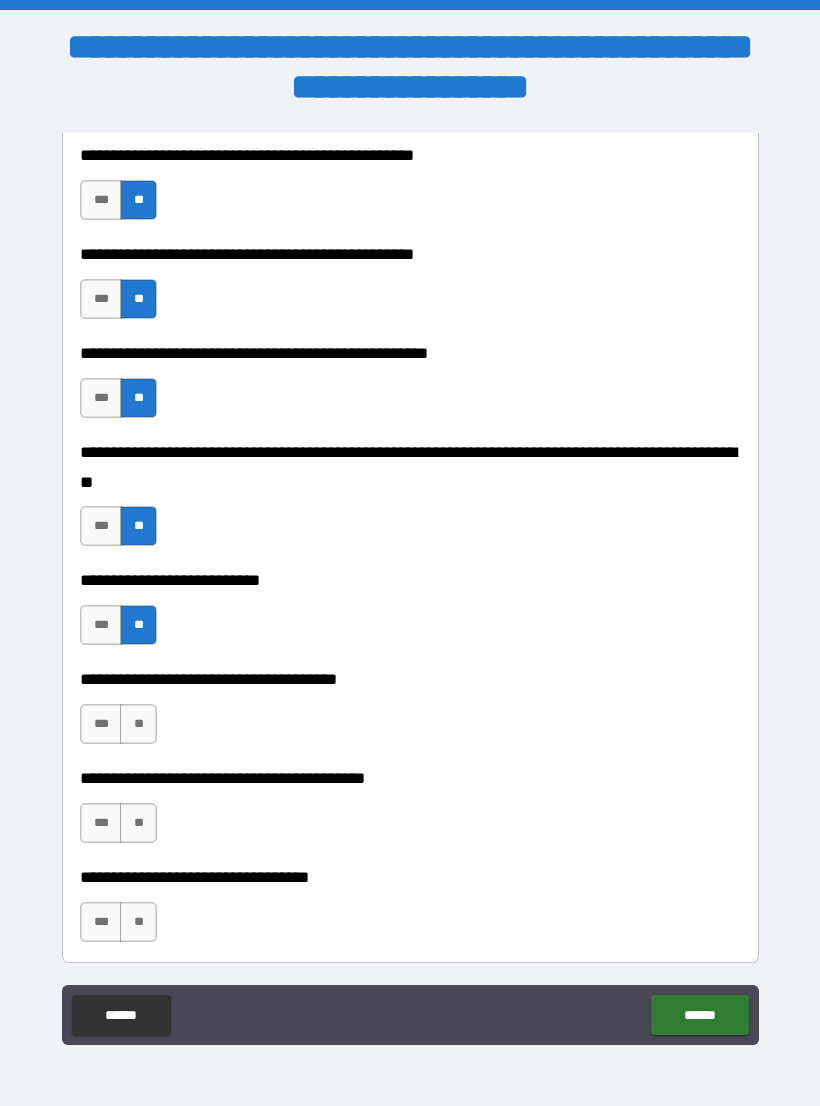 click on "**" at bounding box center [138, 724] 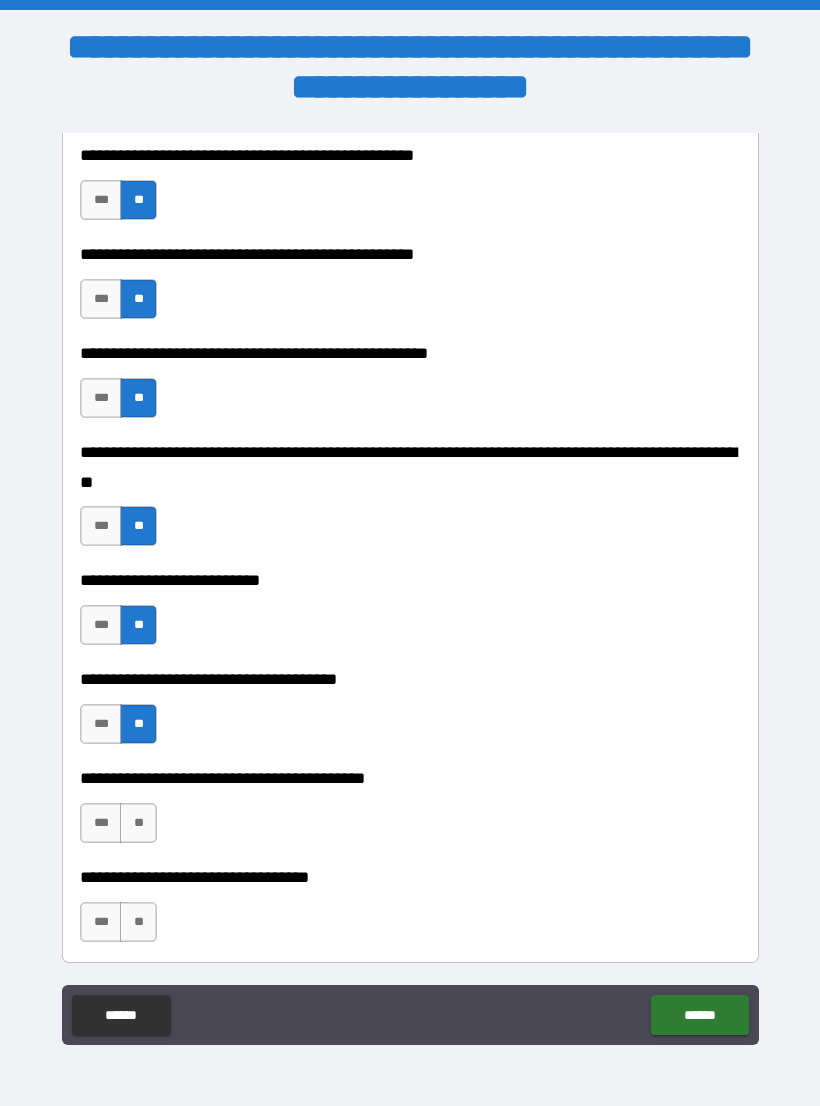 scroll, scrollTop: 773, scrollLeft: 0, axis: vertical 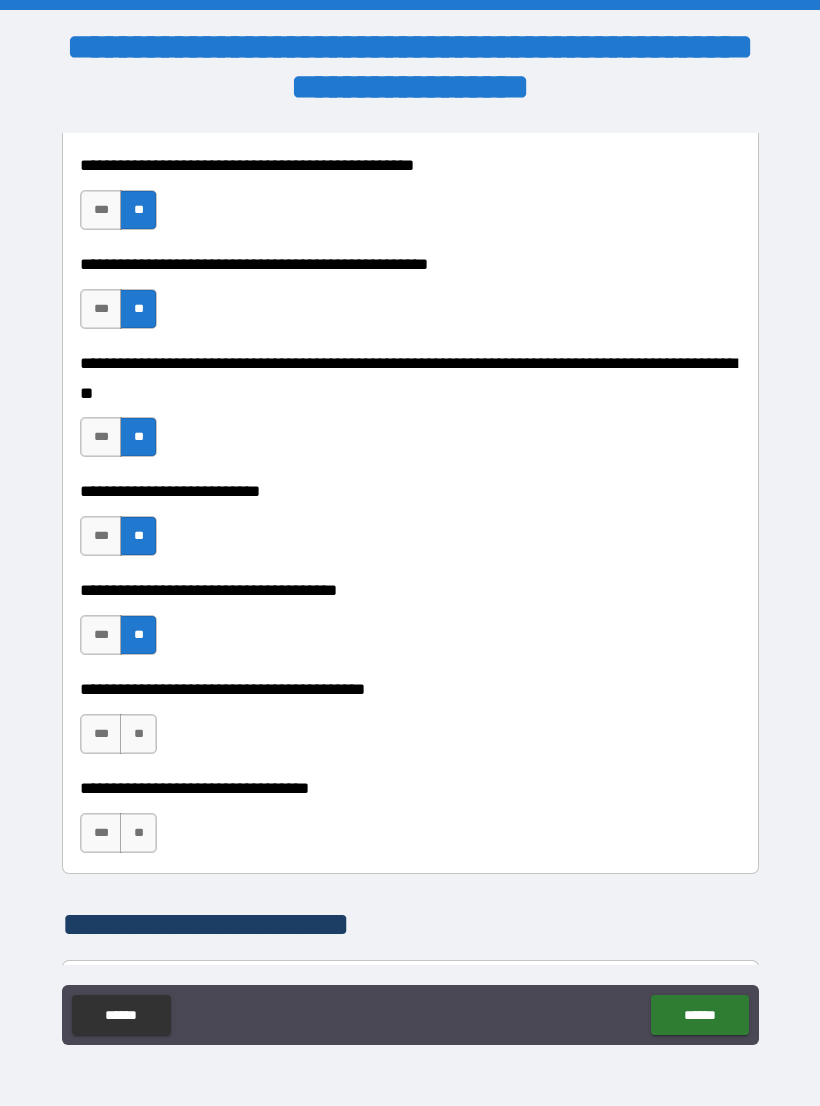 click on "**" at bounding box center [138, 734] 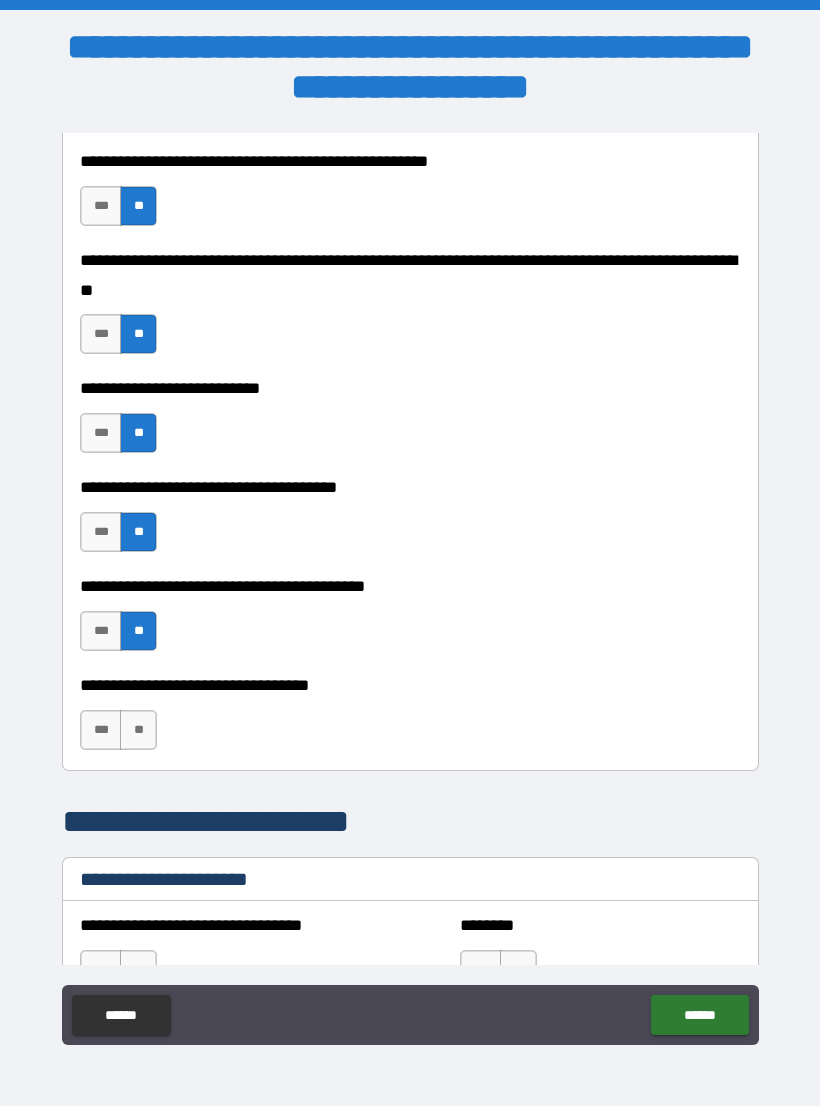 scroll, scrollTop: 878, scrollLeft: 0, axis: vertical 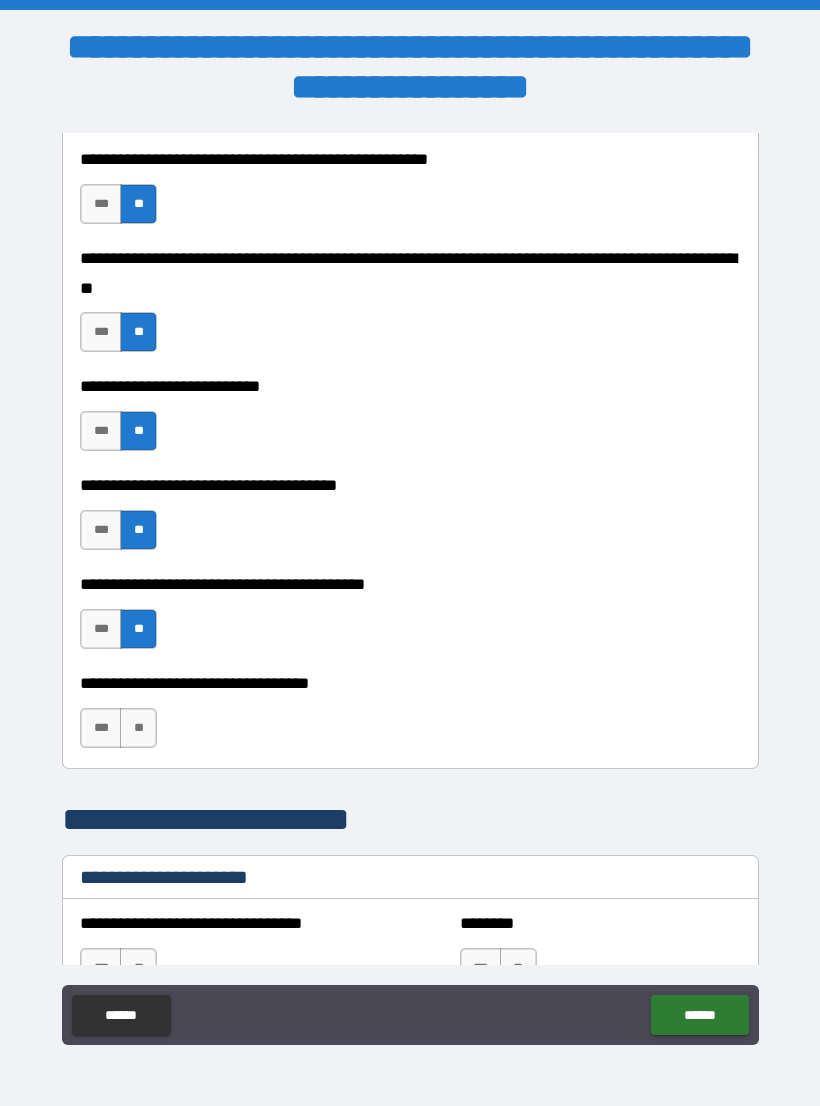click on "**" at bounding box center [138, 728] 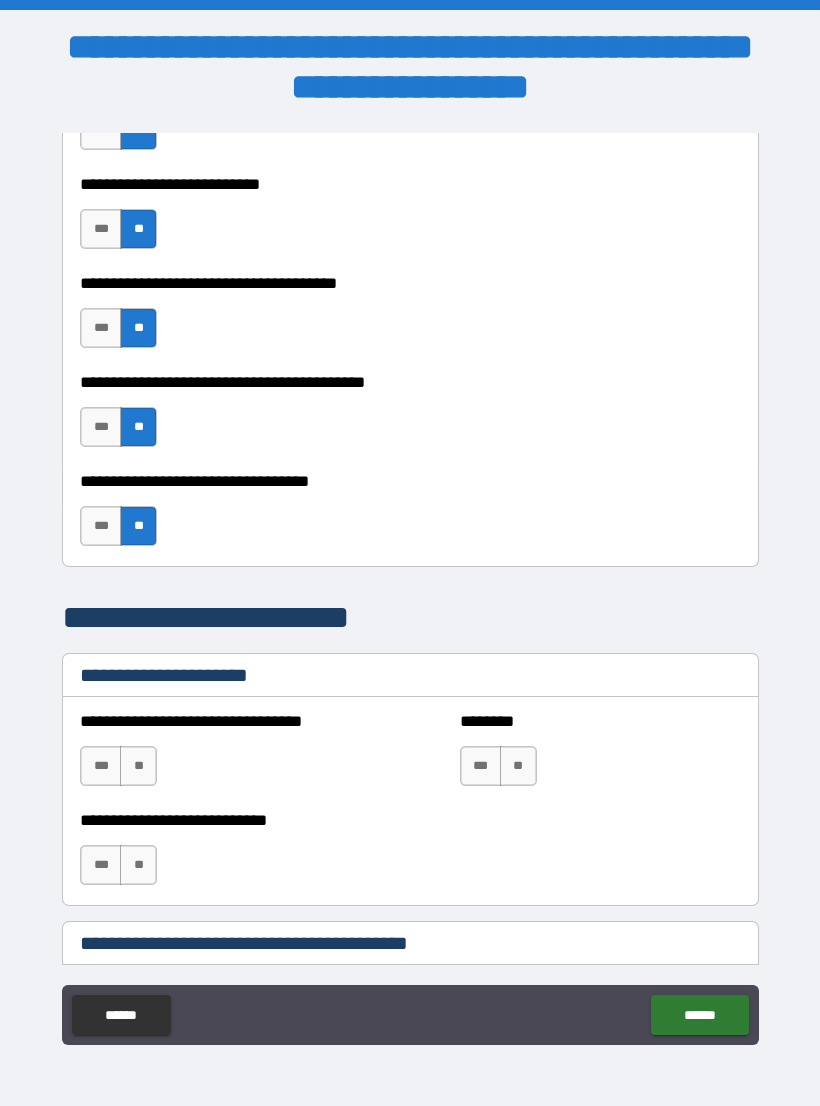 scroll, scrollTop: 1105, scrollLeft: 0, axis: vertical 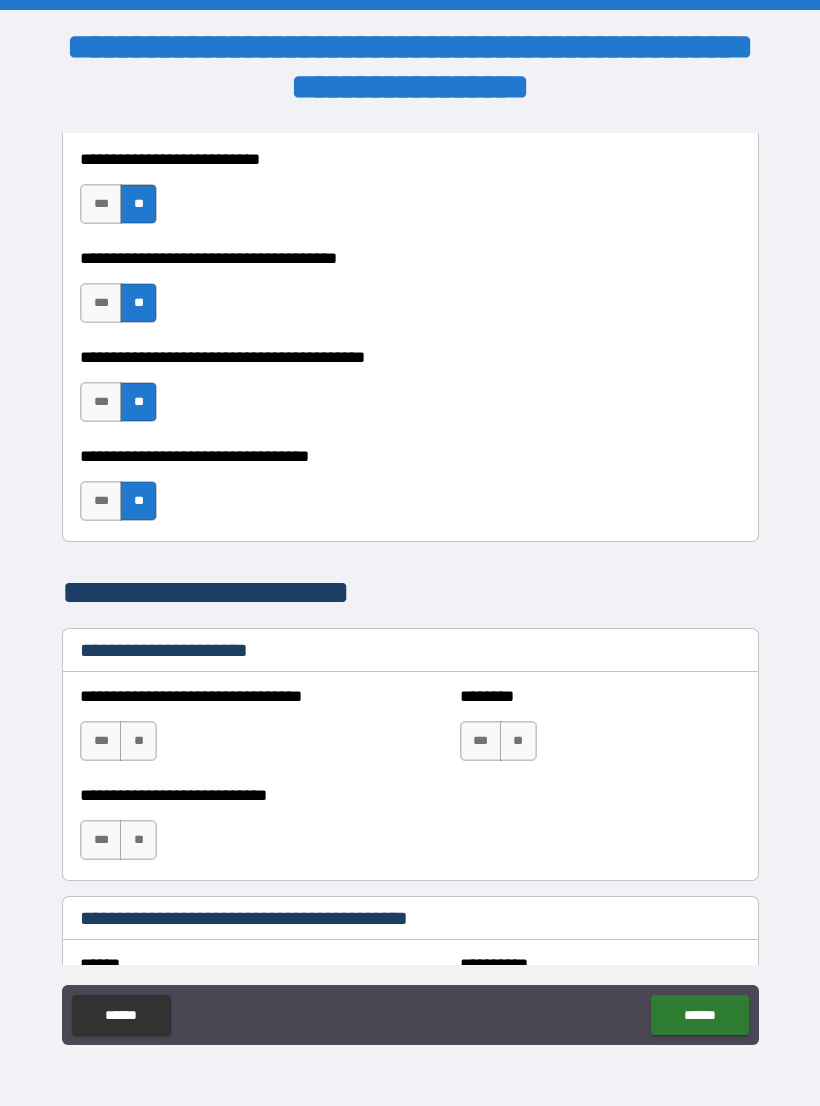 click on "**" at bounding box center [138, 741] 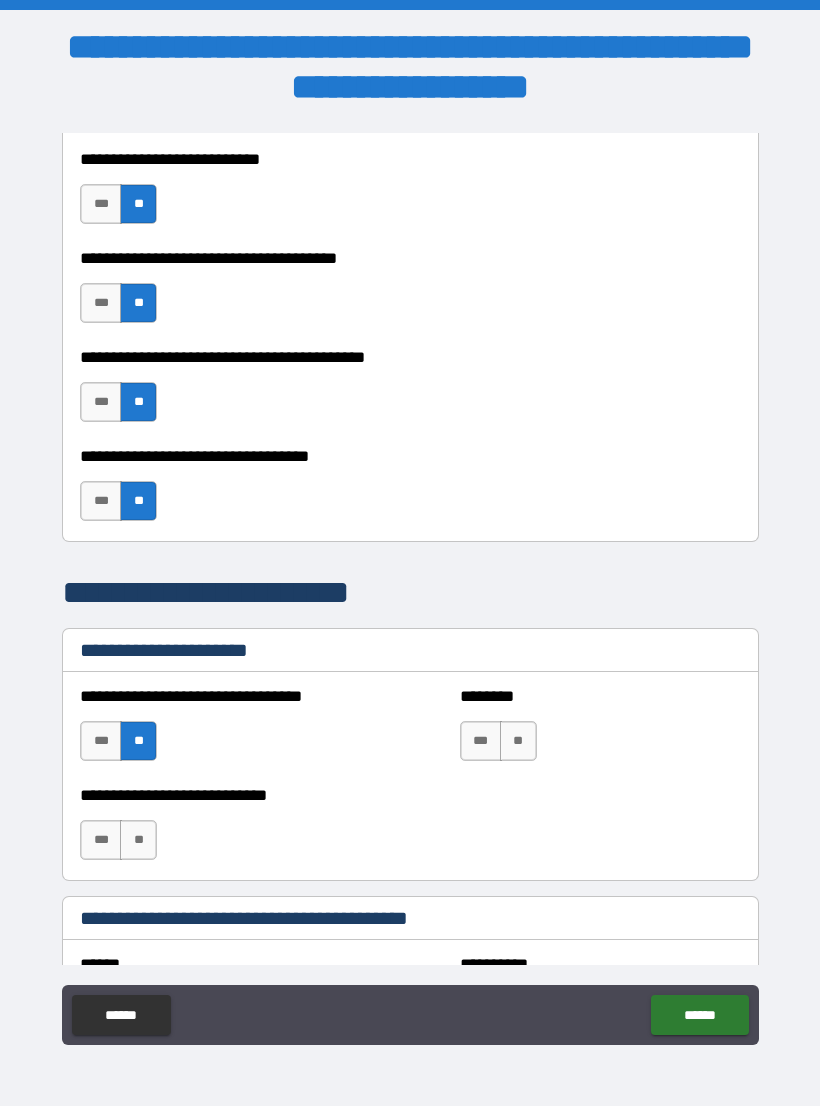 scroll, scrollTop: 1161, scrollLeft: 0, axis: vertical 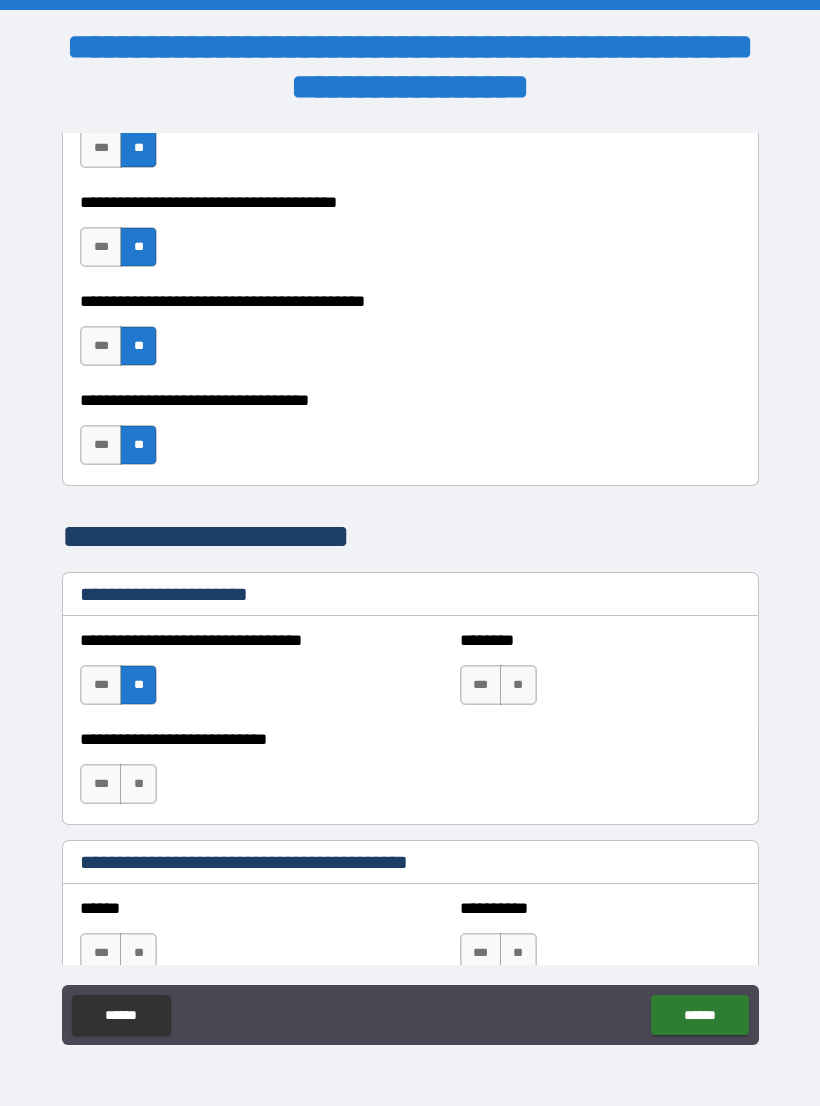 click on "**" at bounding box center (138, 784) 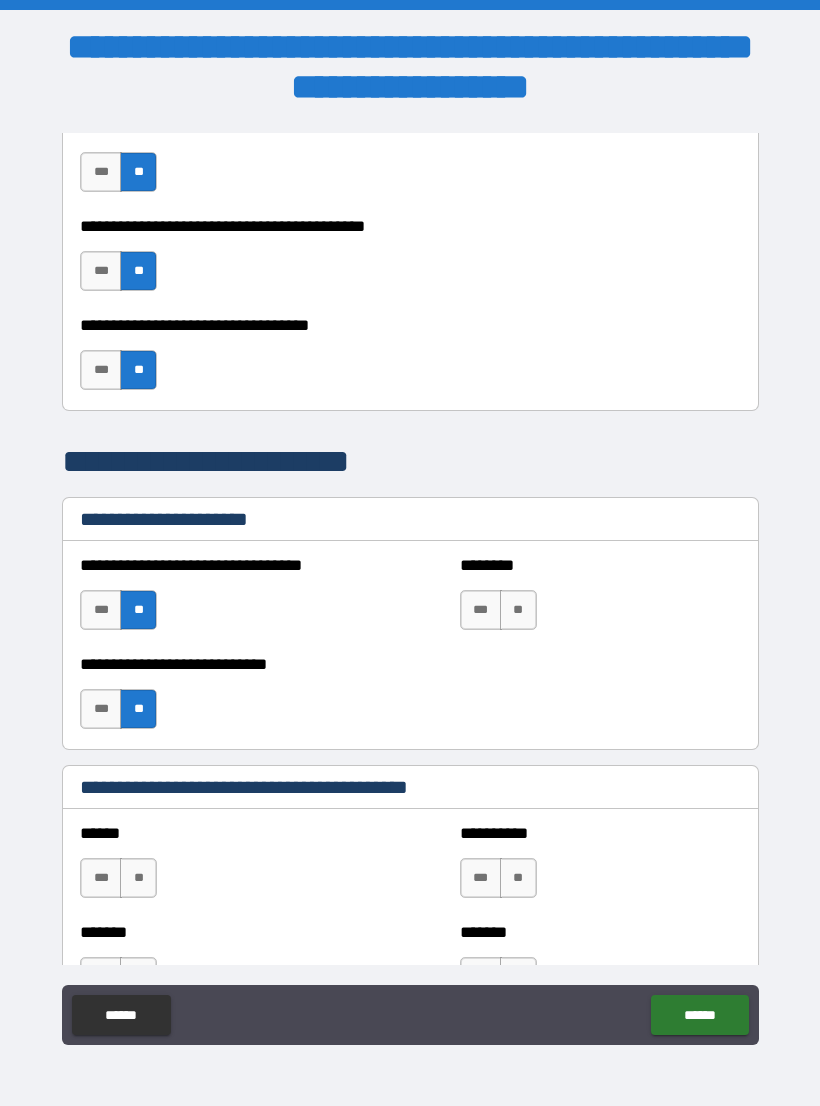 scroll, scrollTop: 1235, scrollLeft: 0, axis: vertical 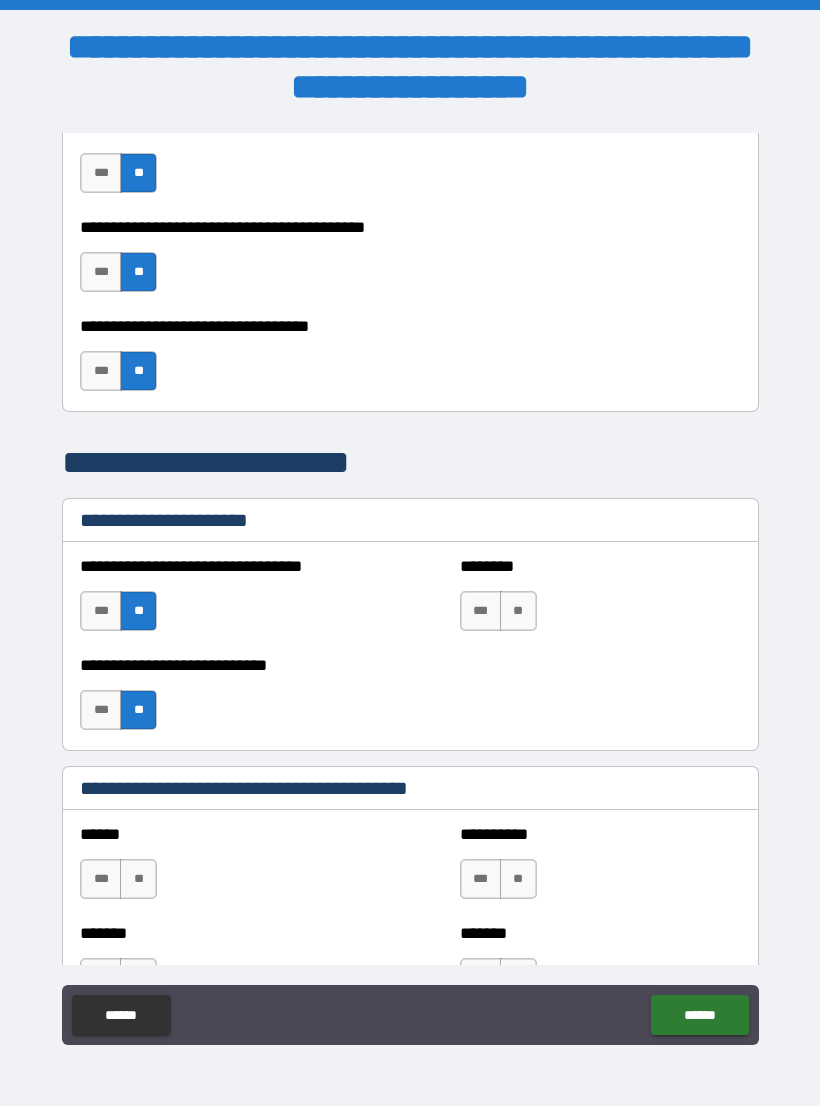 click on "**" at bounding box center [518, 611] 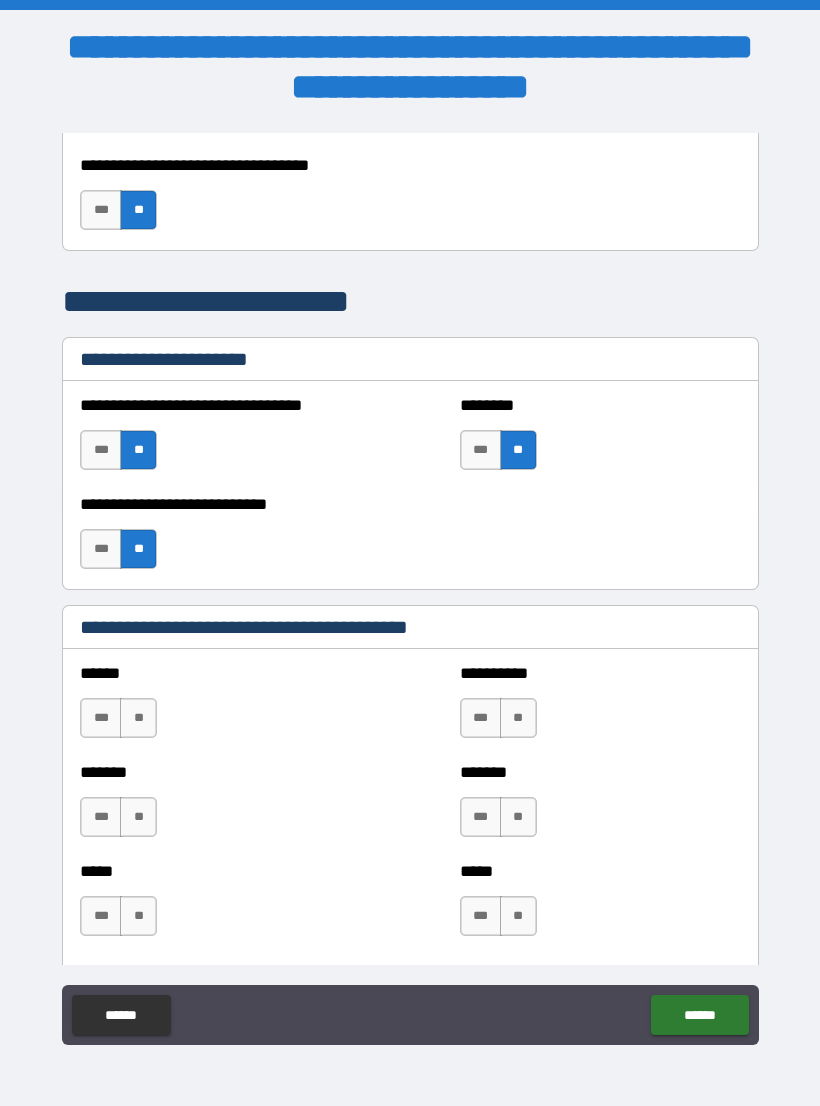 scroll, scrollTop: 1405, scrollLeft: 0, axis: vertical 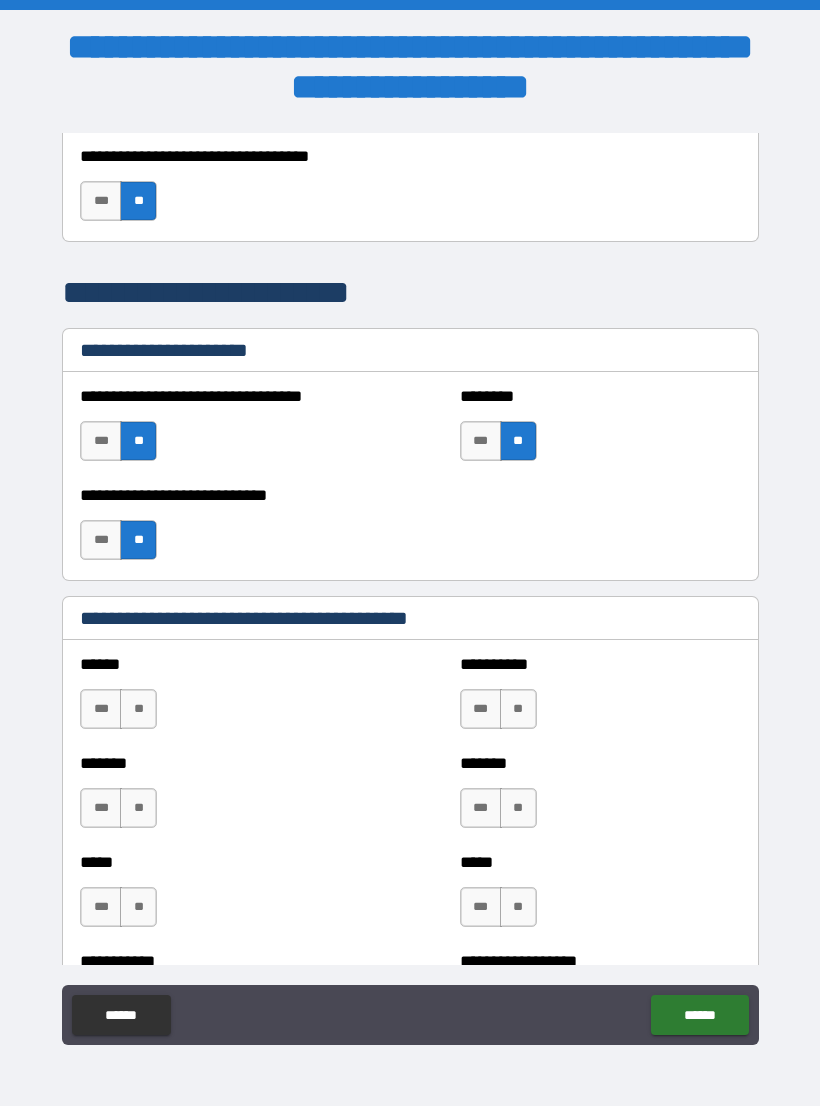 click on "**" at bounding box center (138, 709) 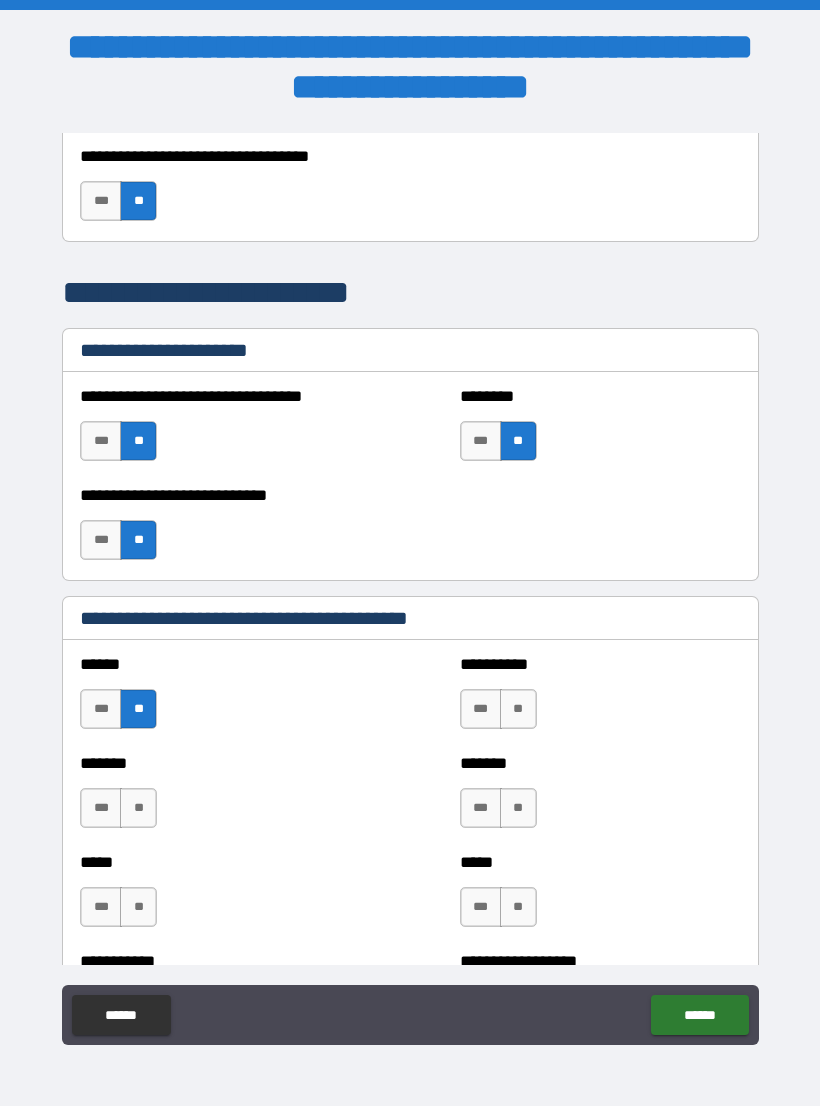 click on "**" at bounding box center (138, 808) 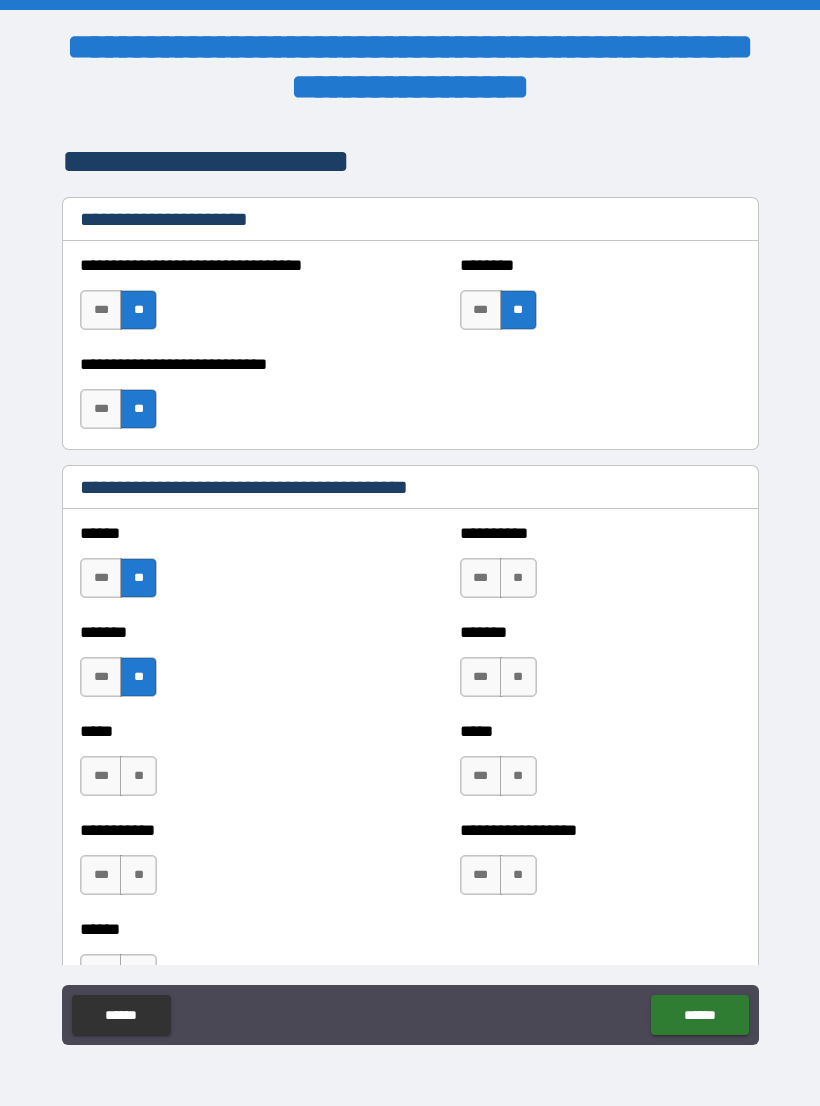 scroll, scrollTop: 1538, scrollLeft: 0, axis: vertical 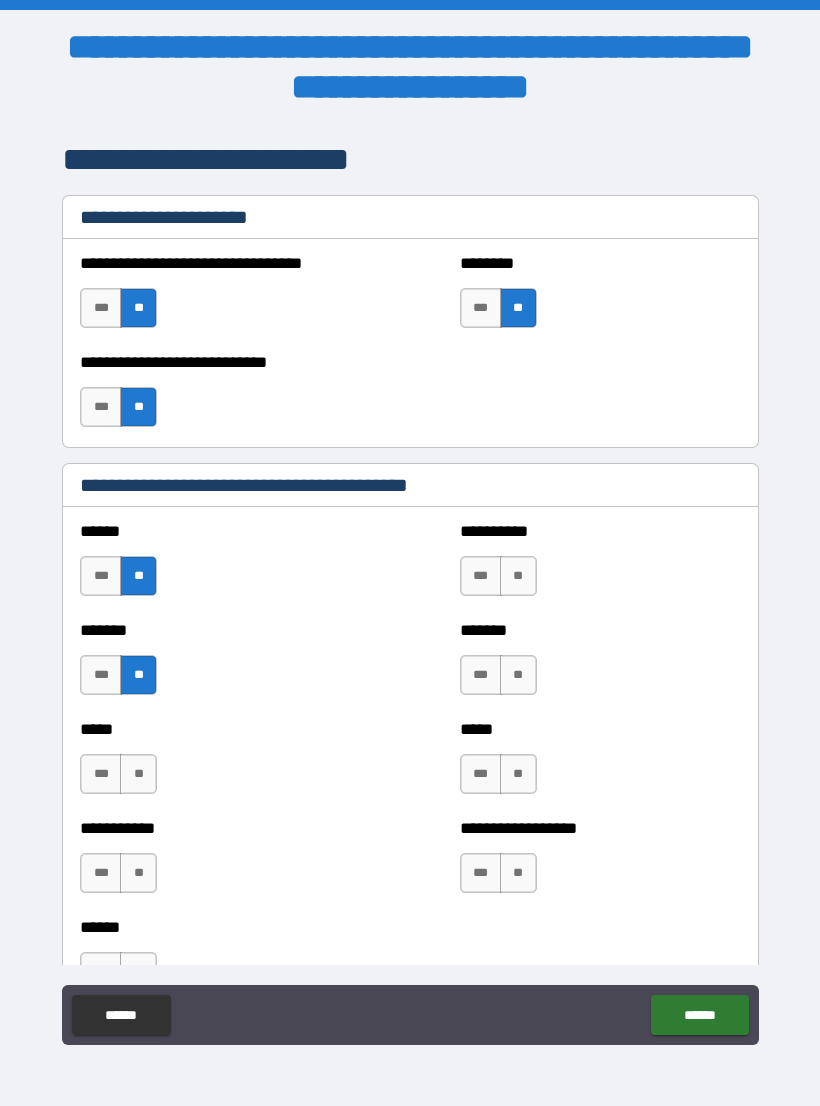 click on "**" at bounding box center (138, 774) 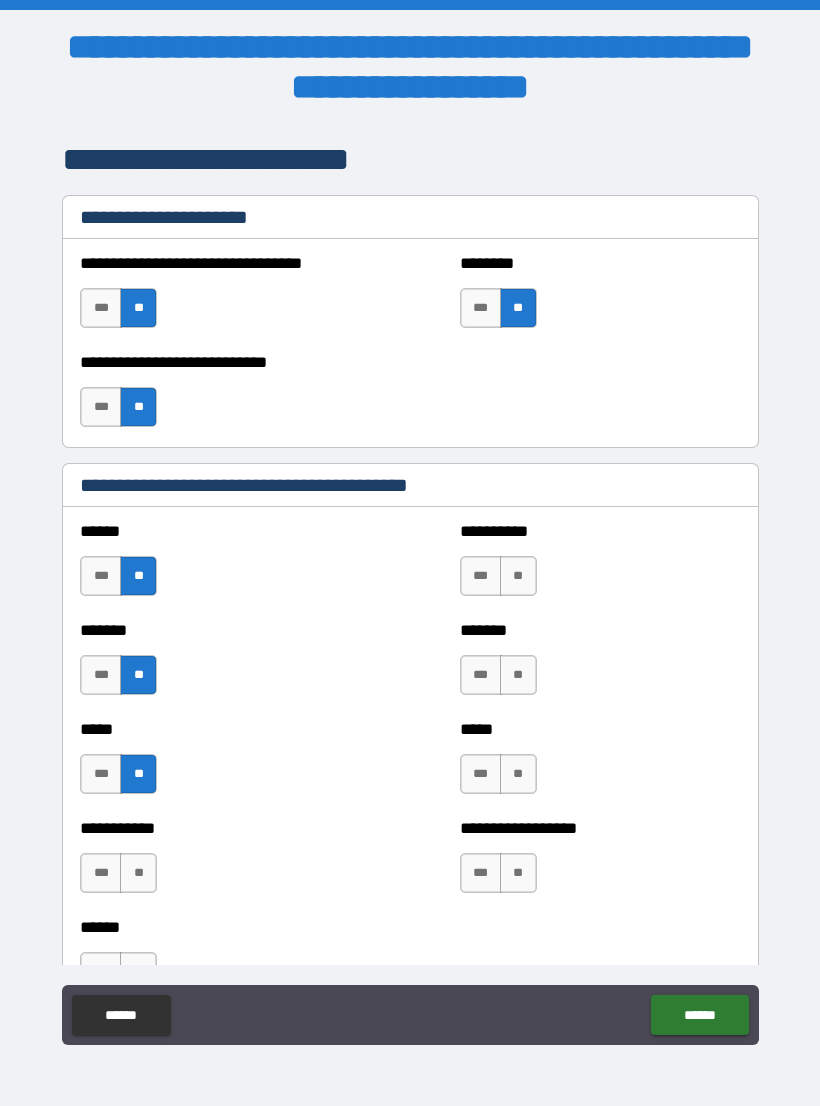 click on "**" at bounding box center [138, 873] 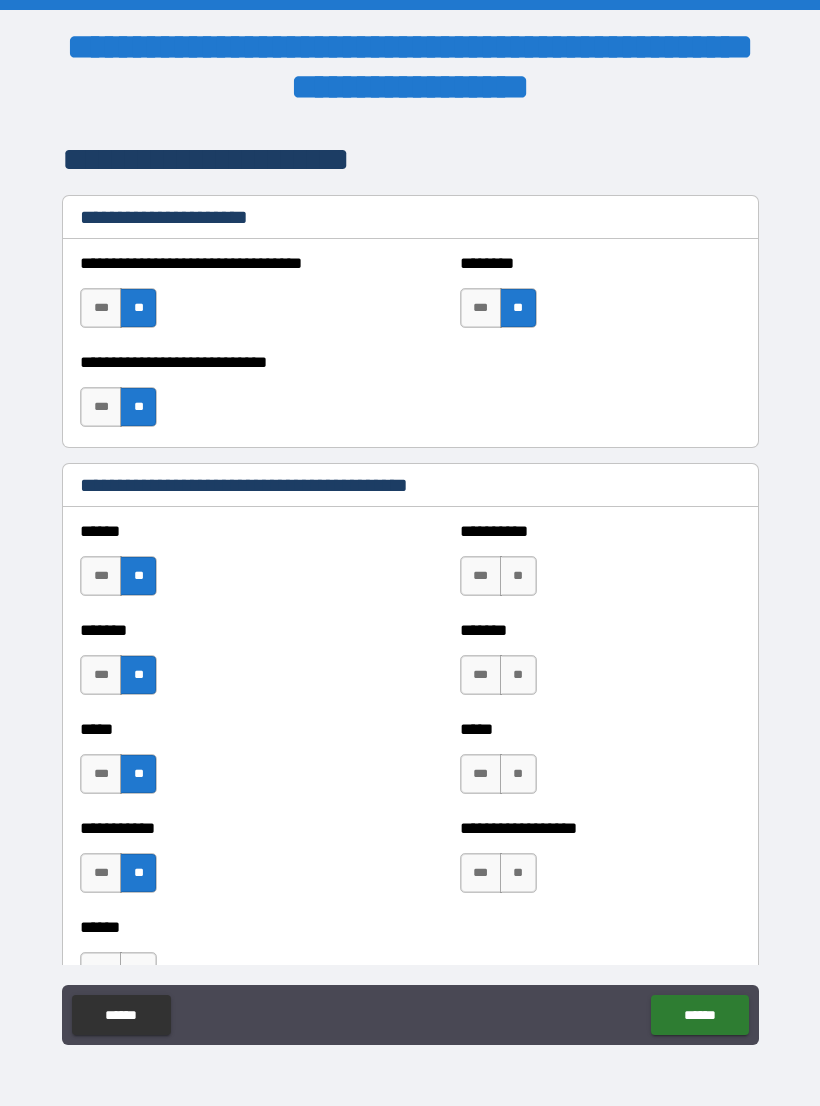 click on "**" at bounding box center (518, 774) 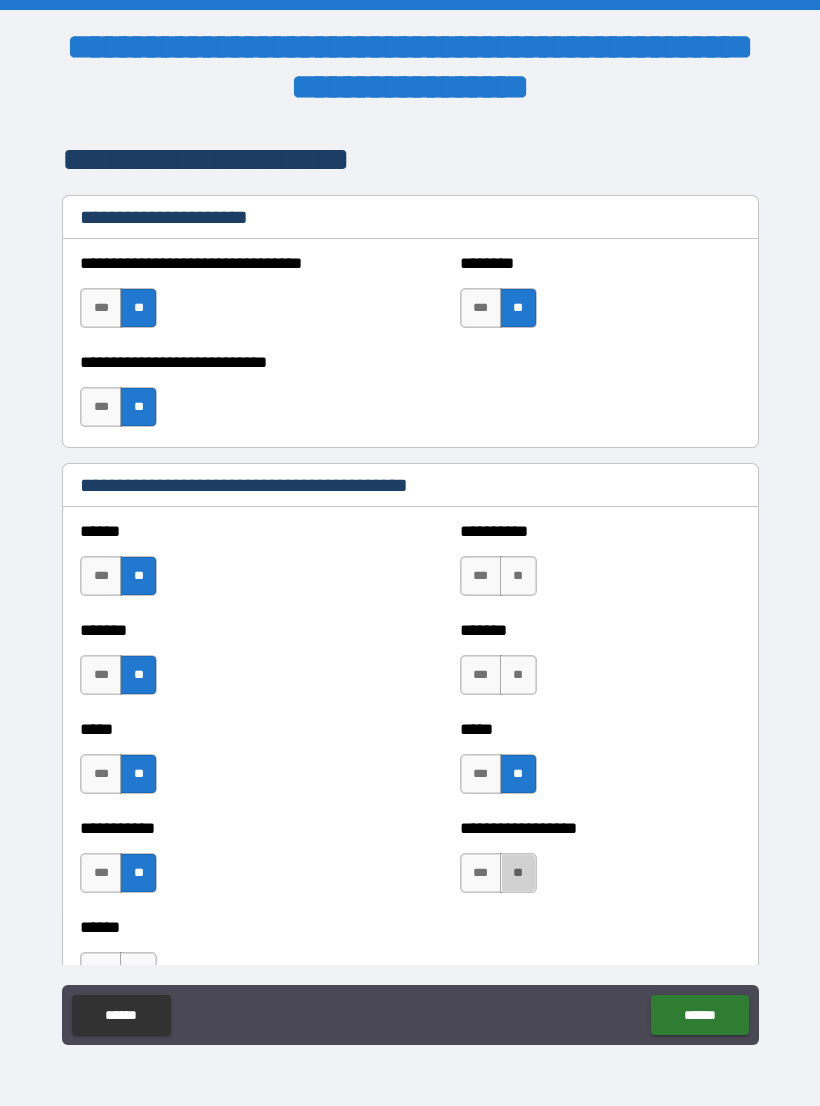 click on "**" at bounding box center [518, 873] 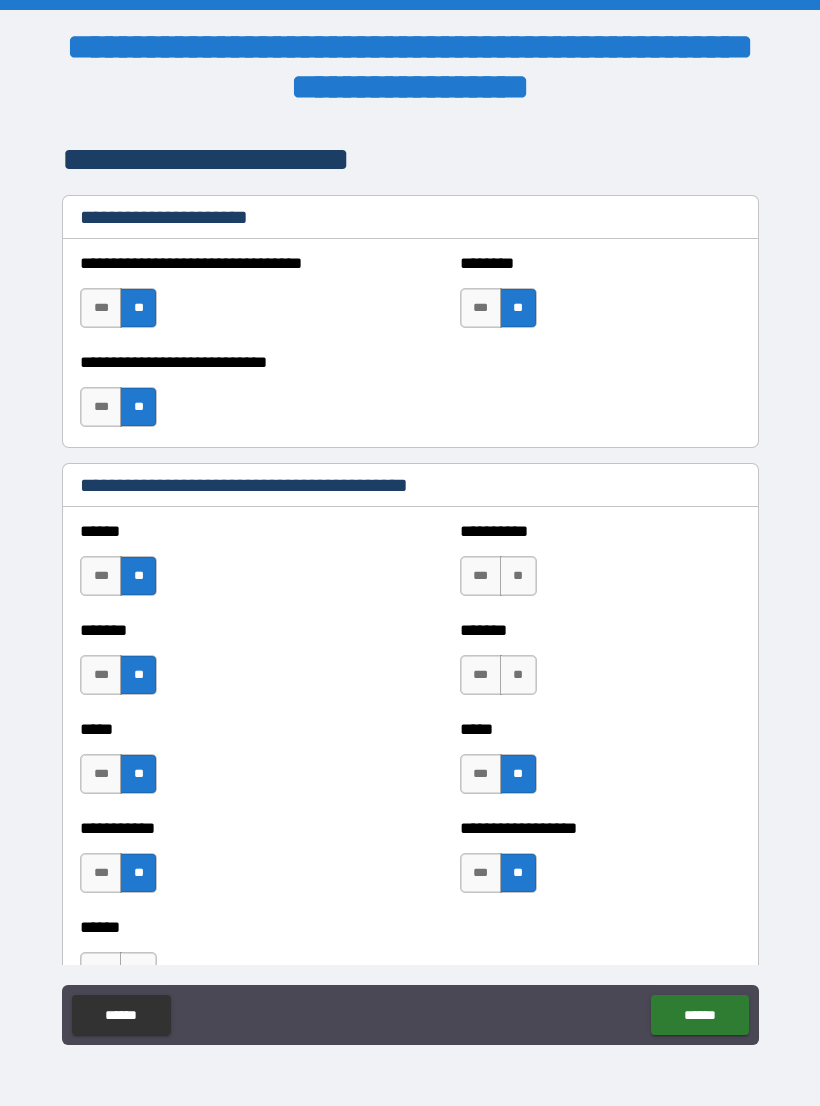 click on "**" at bounding box center [518, 675] 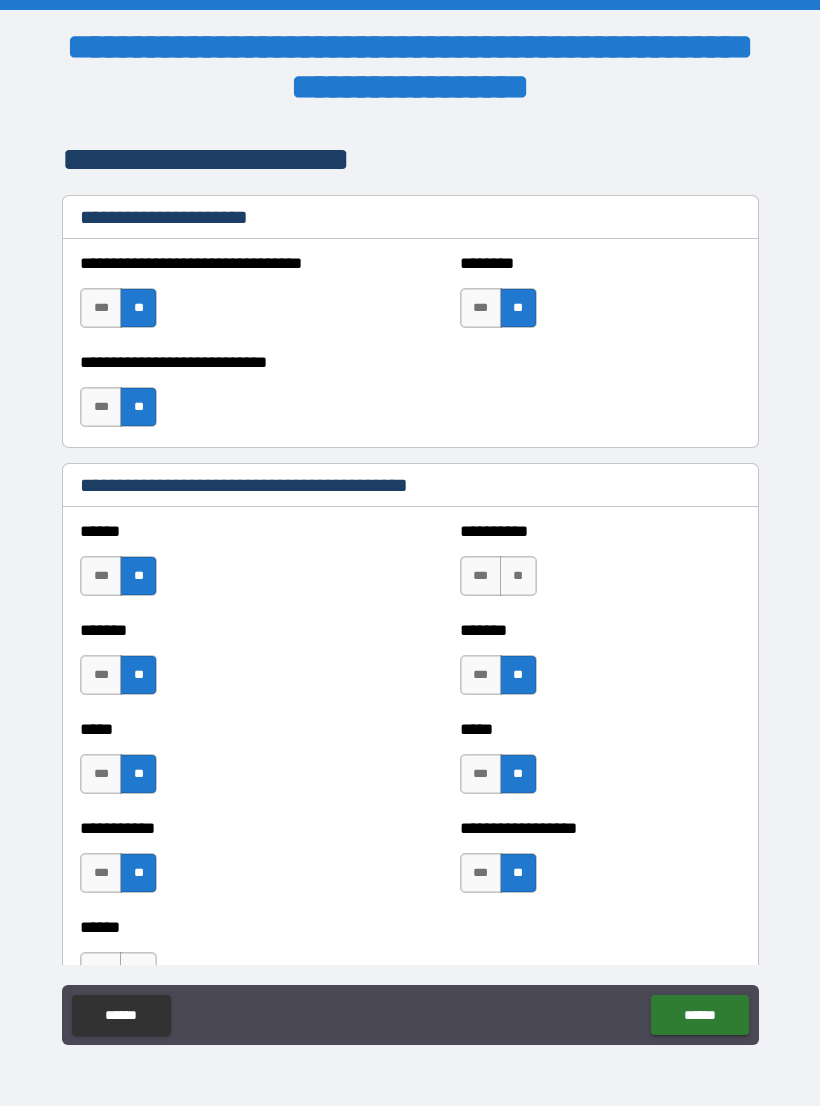 click on "**" at bounding box center [518, 576] 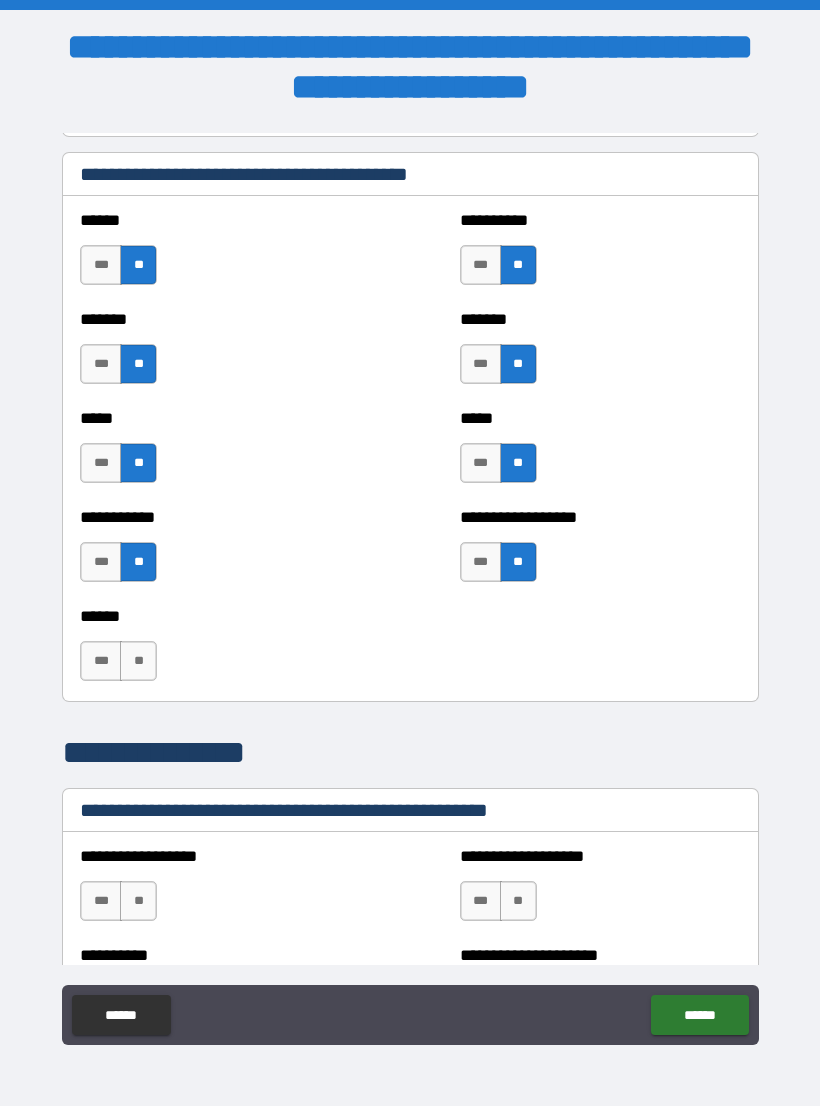scroll, scrollTop: 1869, scrollLeft: 0, axis: vertical 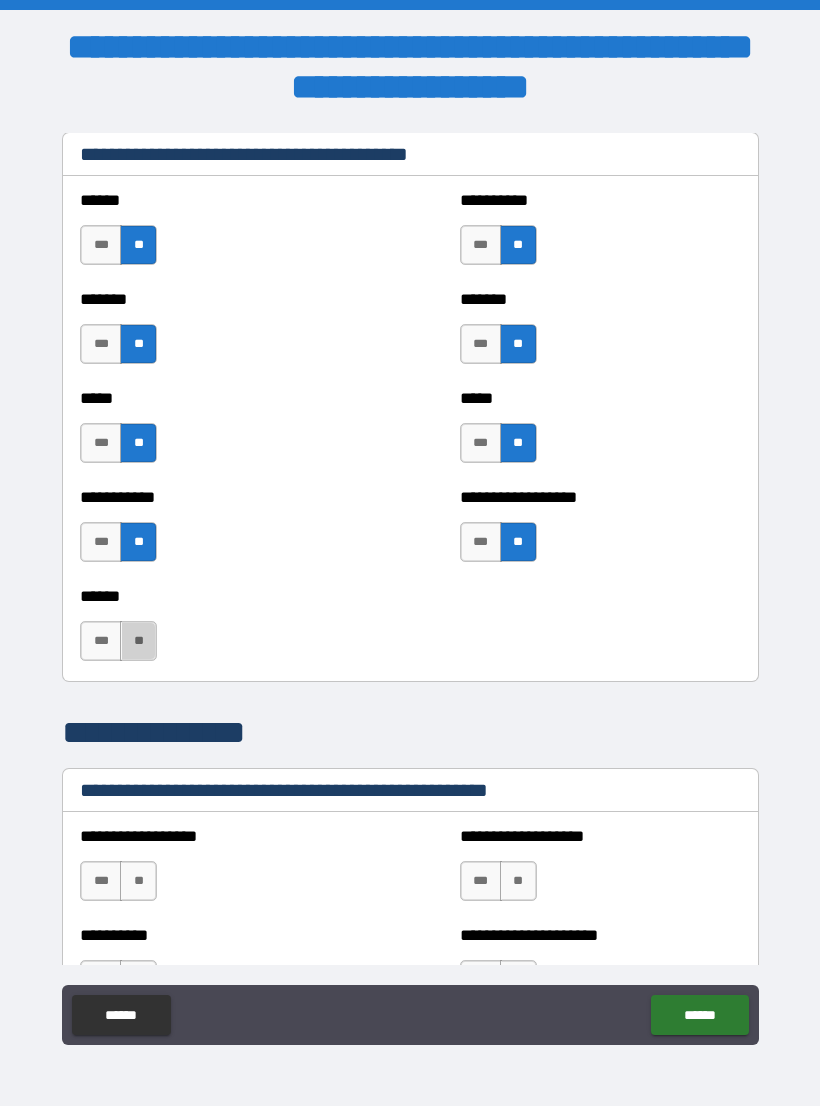 click on "**" at bounding box center (138, 641) 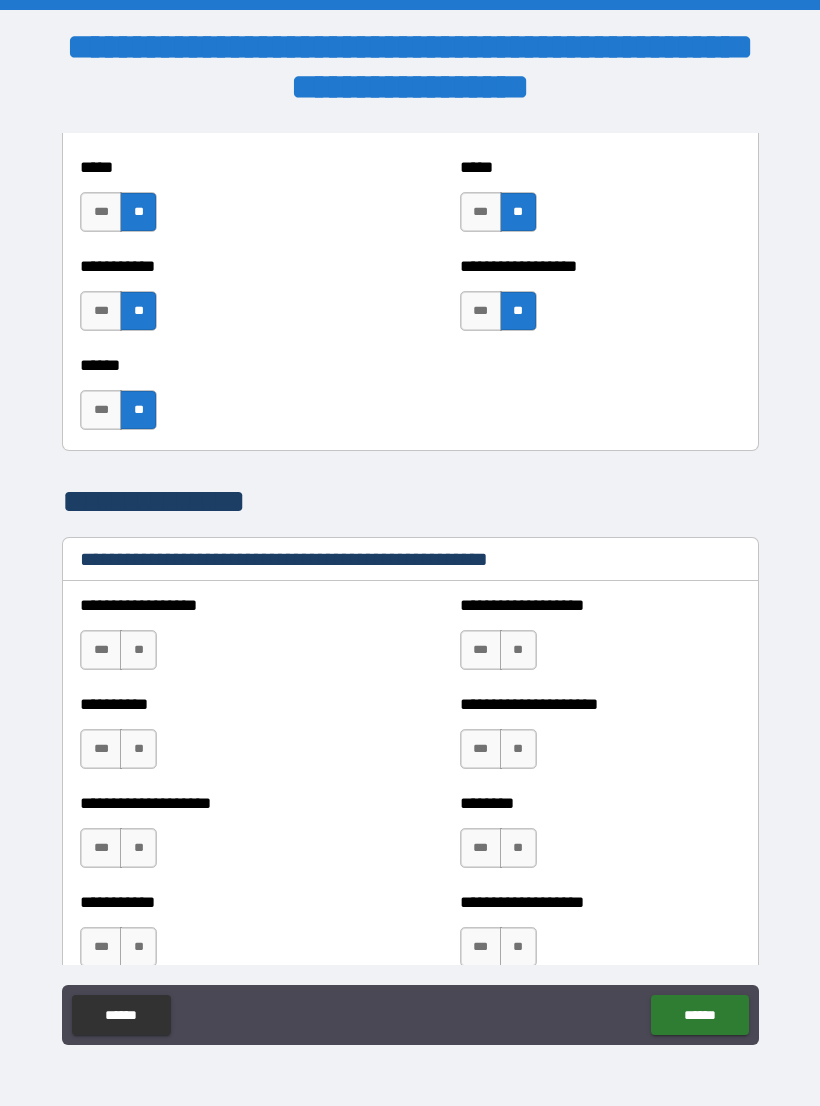 scroll, scrollTop: 2101, scrollLeft: 0, axis: vertical 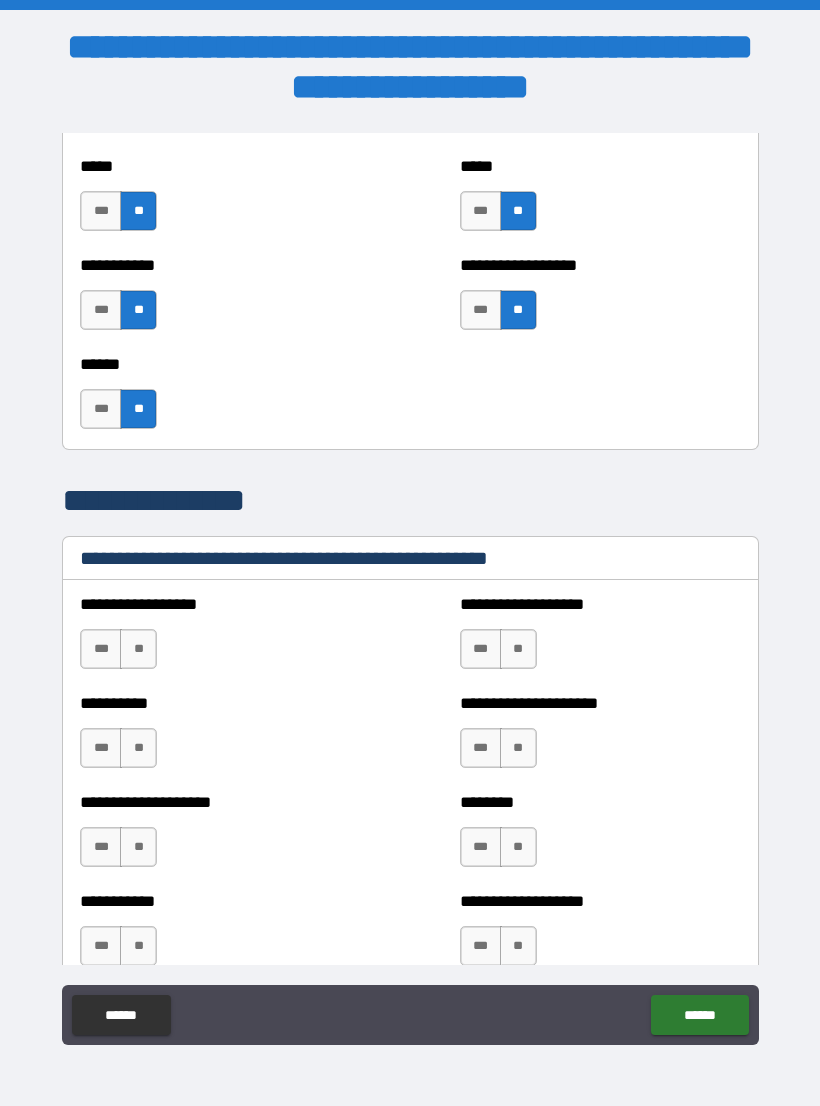 click on "**" at bounding box center [138, 649] 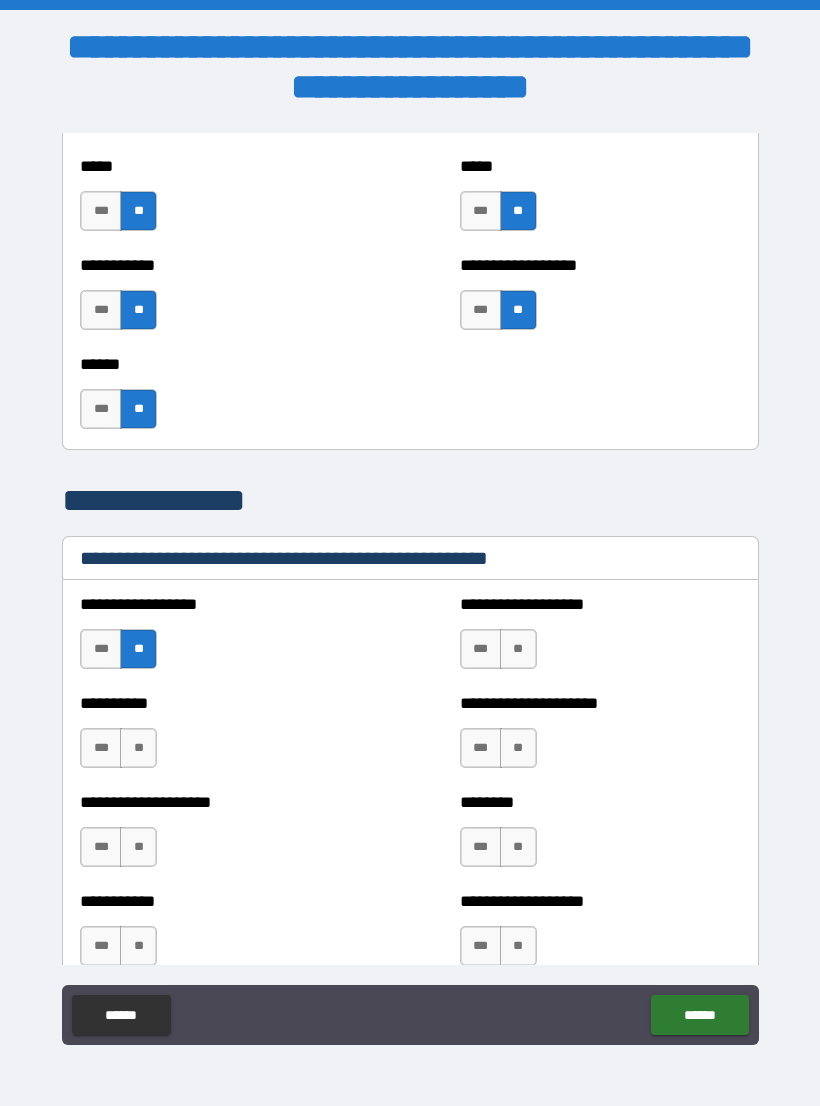 click on "**" at bounding box center [138, 748] 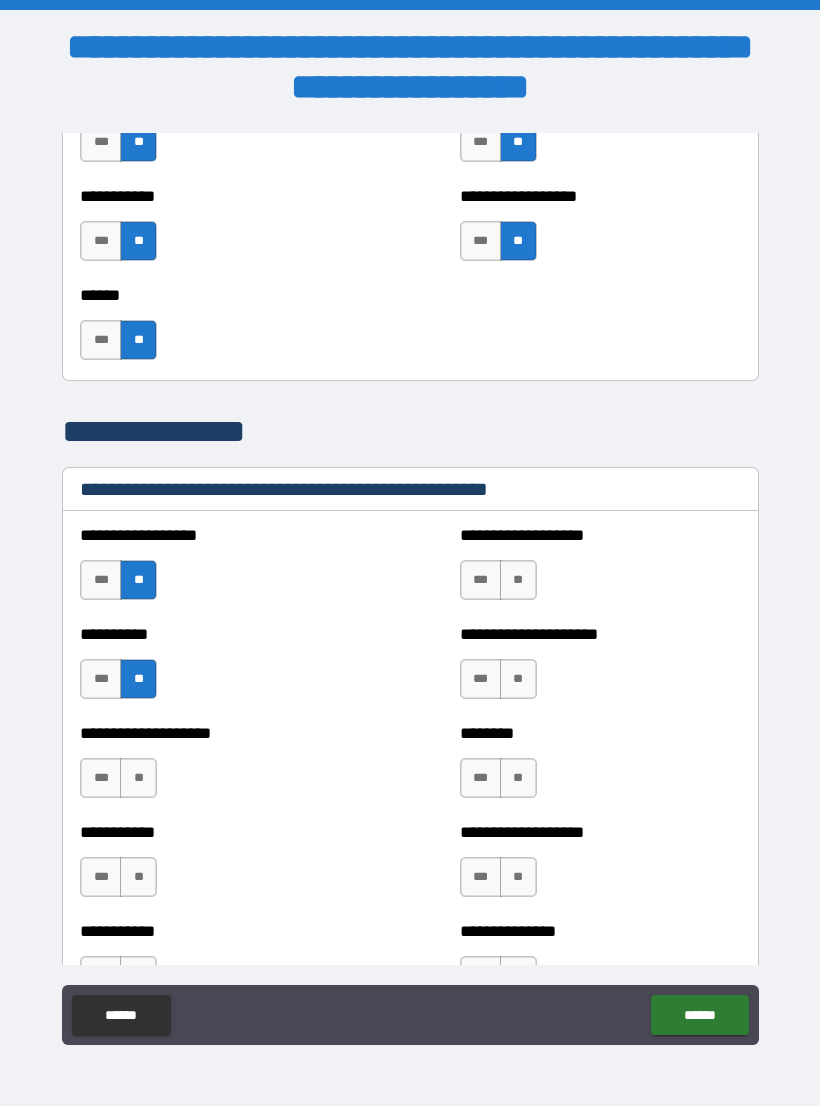 scroll, scrollTop: 2220, scrollLeft: 0, axis: vertical 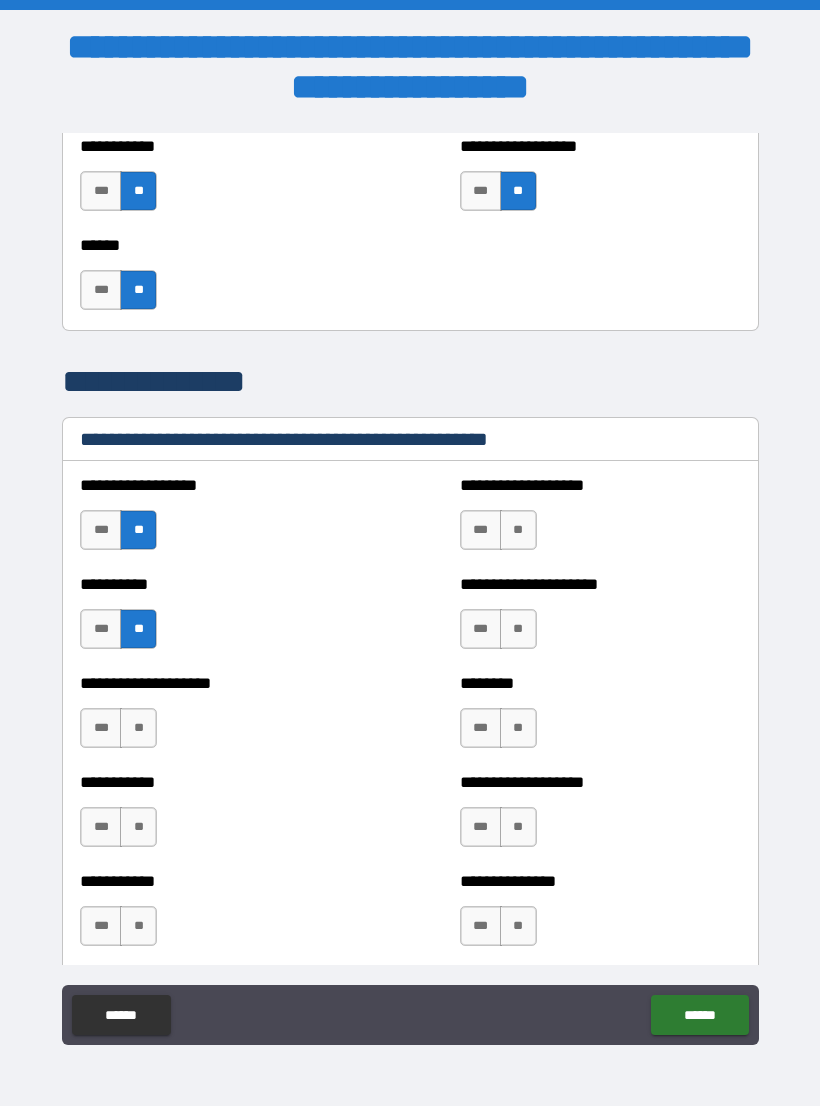 click on "**" at bounding box center [138, 728] 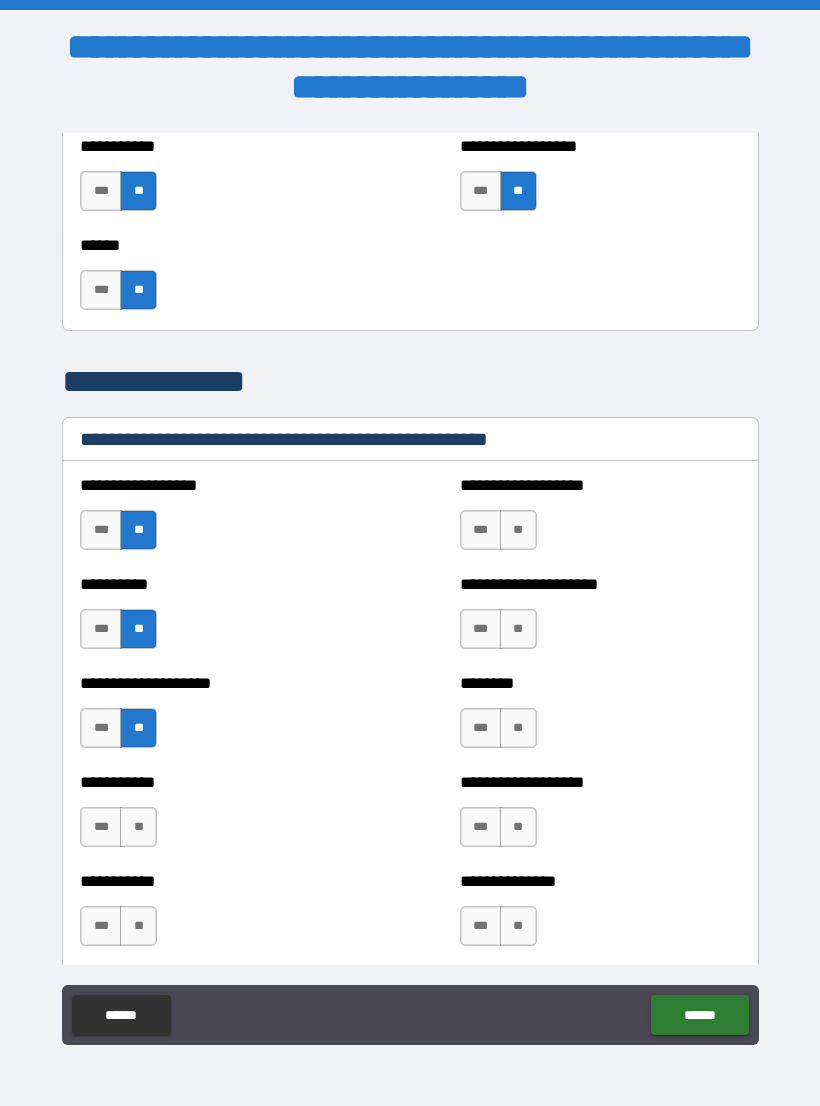 click on "**" at bounding box center [138, 827] 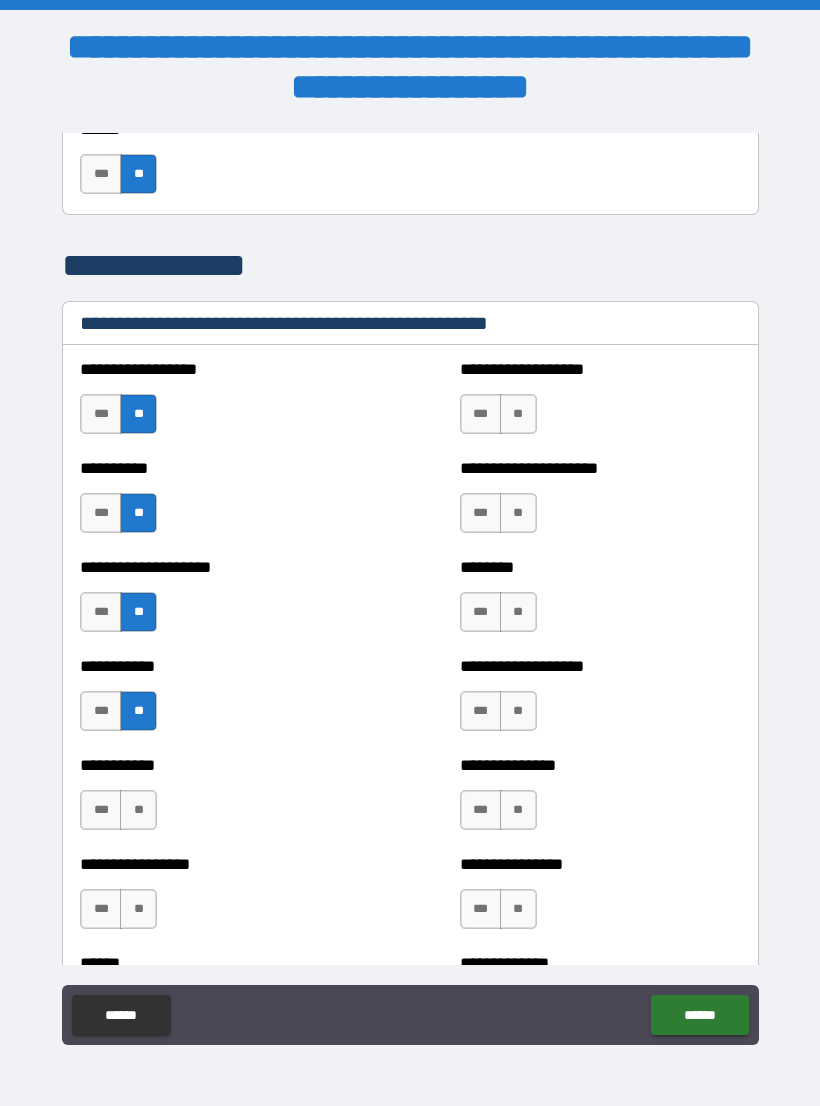 click on "**" at bounding box center [138, 810] 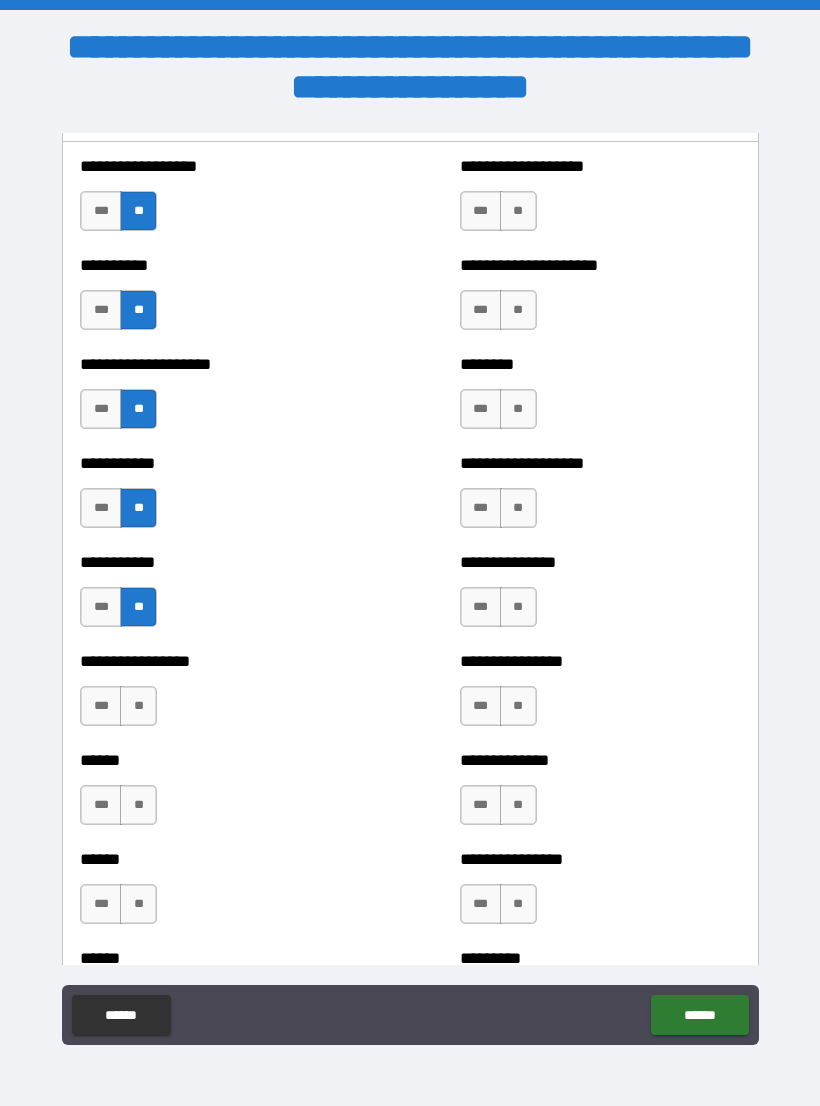 scroll, scrollTop: 2540, scrollLeft: 0, axis: vertical 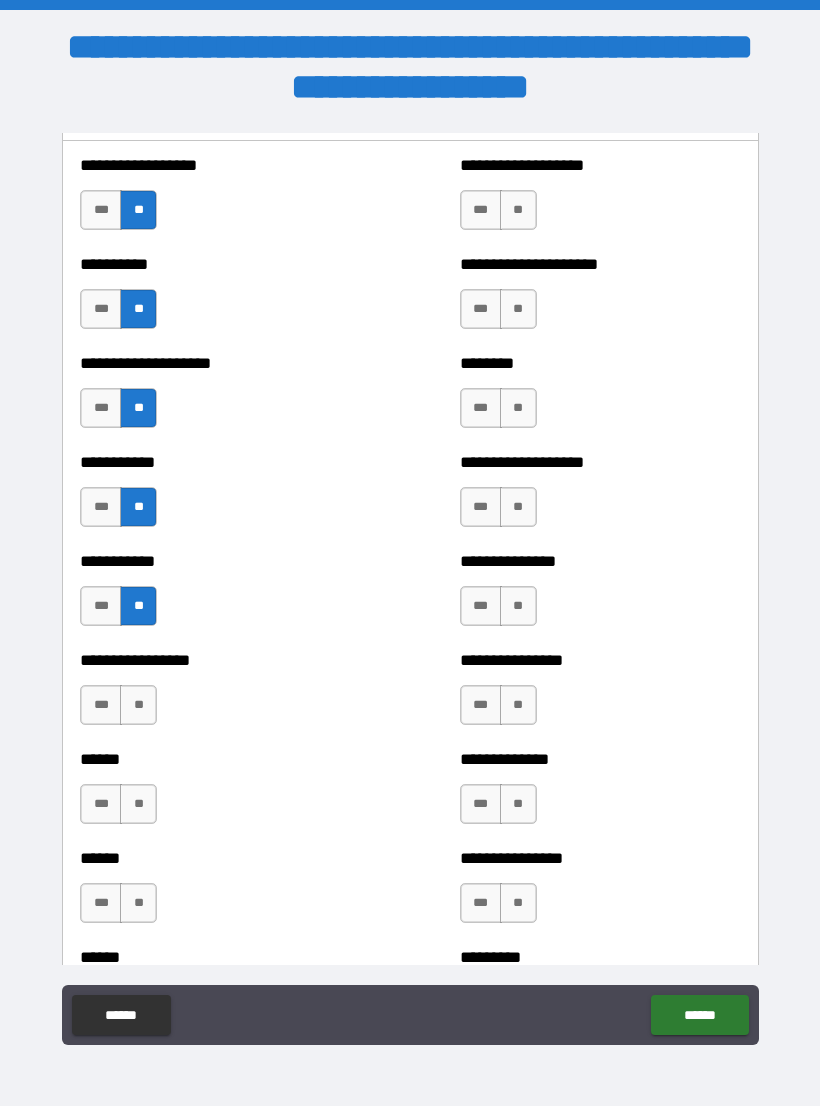 click on "***" at bounding box center [101, 705] 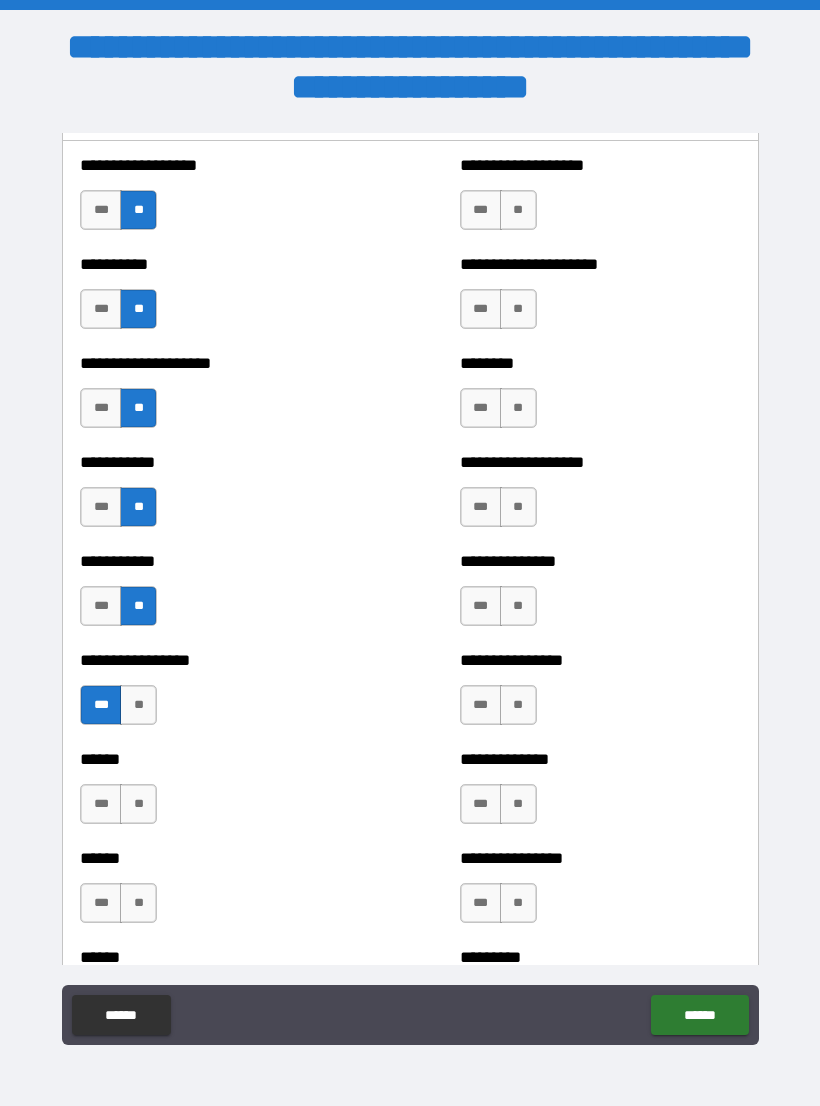 click on "**" at bounding box center (138, 804) 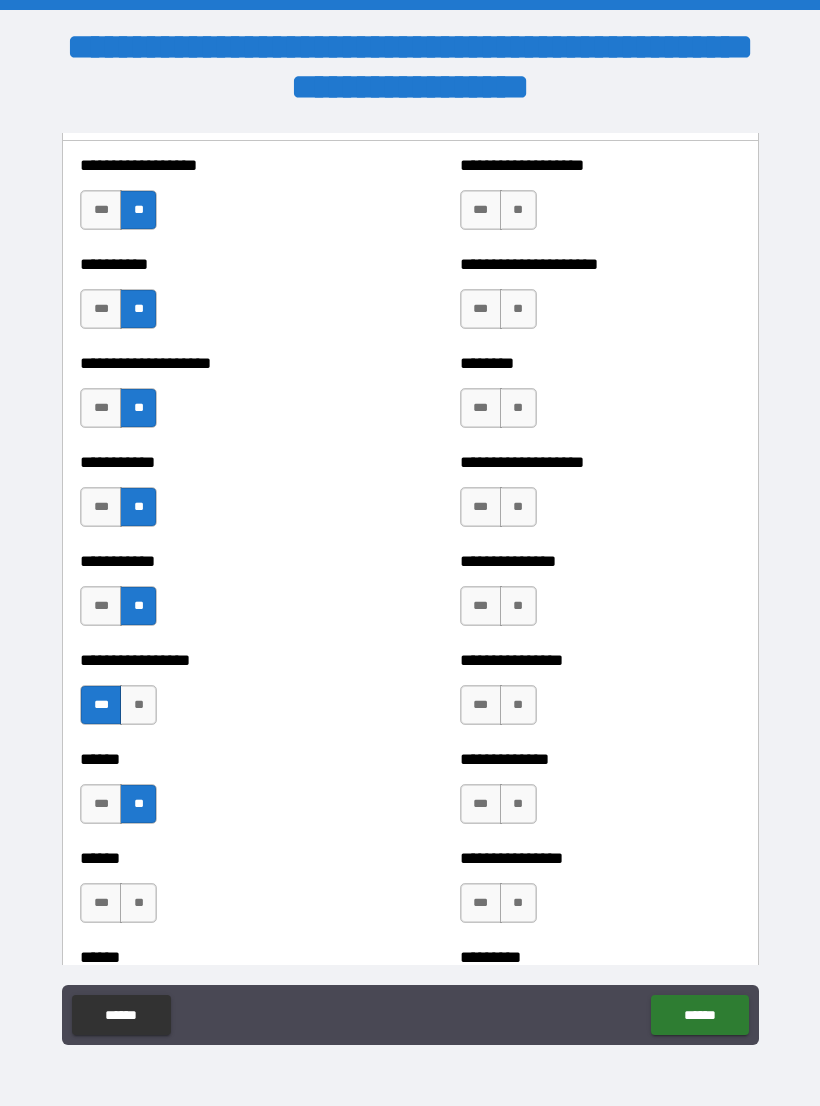 click on "**" at bounding box center [138, 705] 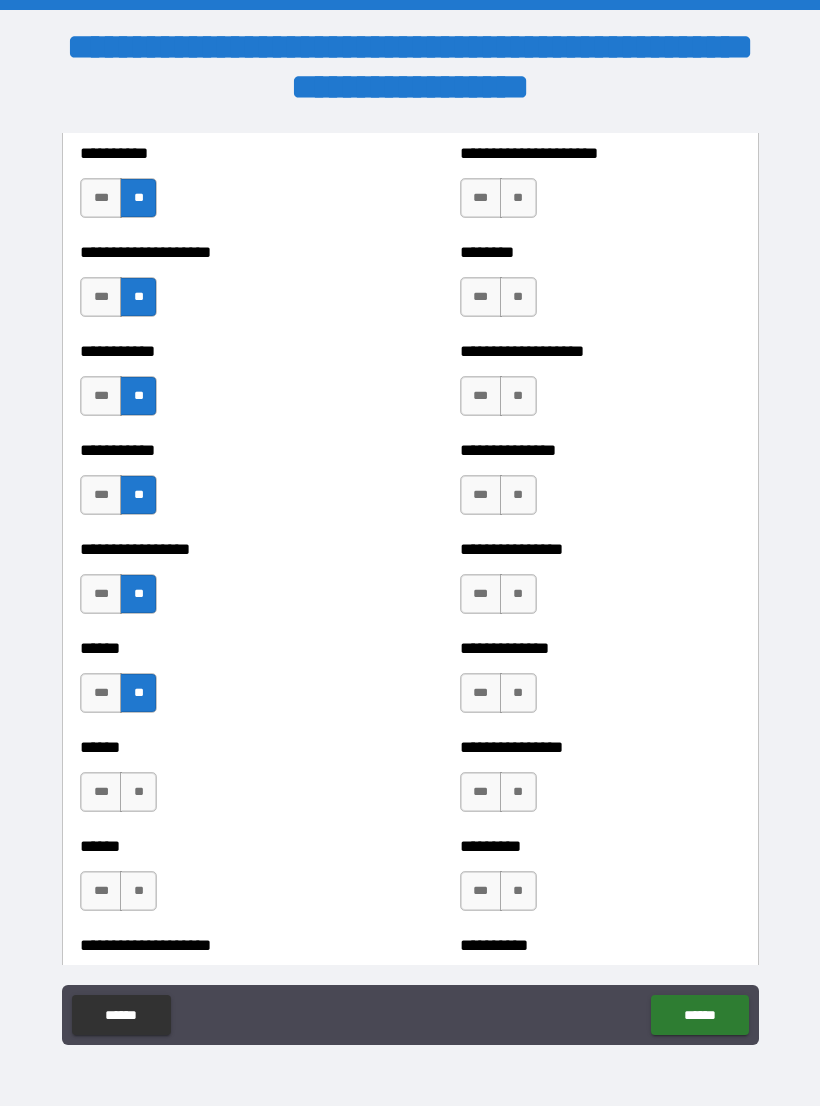 scroll, scrollTop: 2660, scrollLeft: 0, axis: vertical 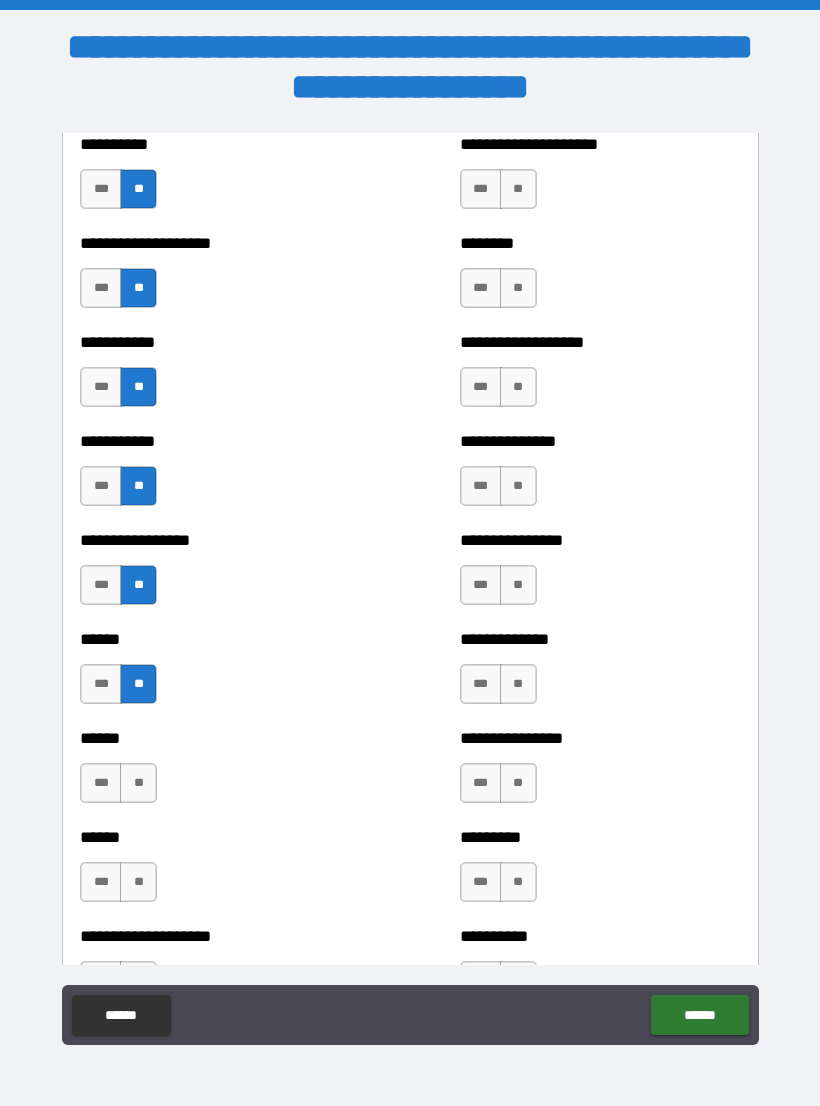 click on "**" at bounding box center [138, 783] 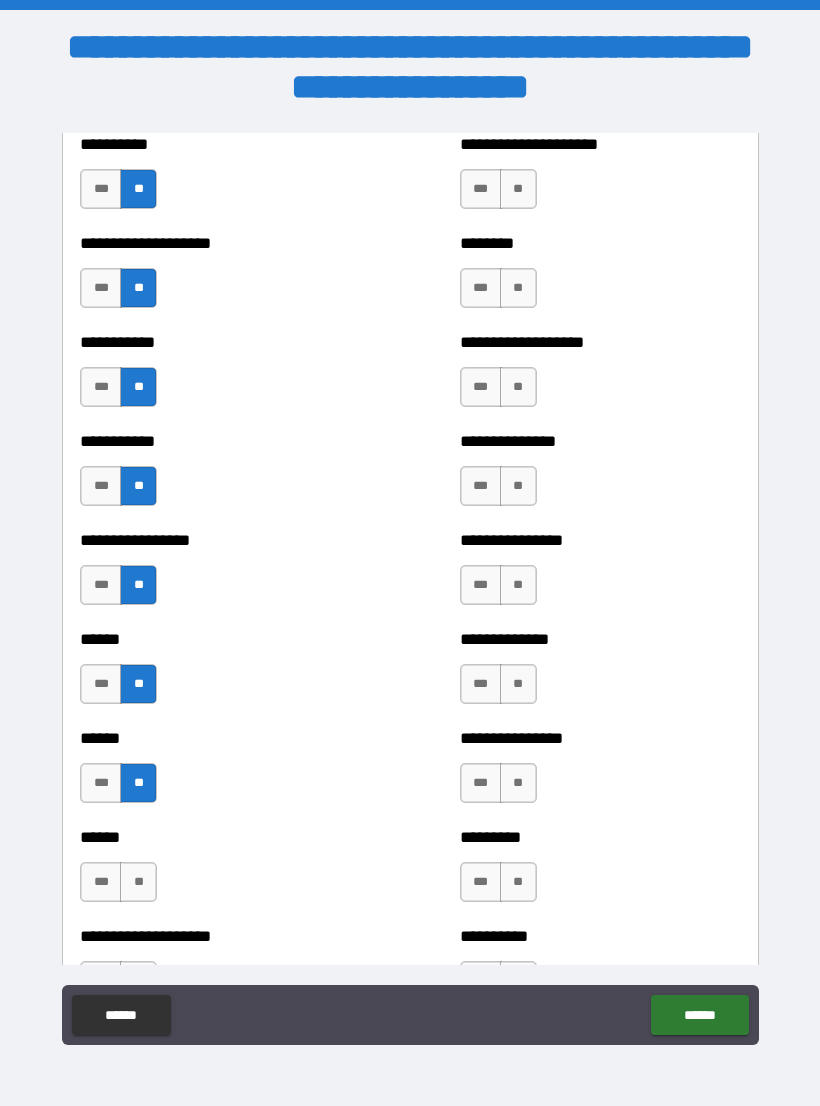 click on "**" at bounding box center [138, 882] 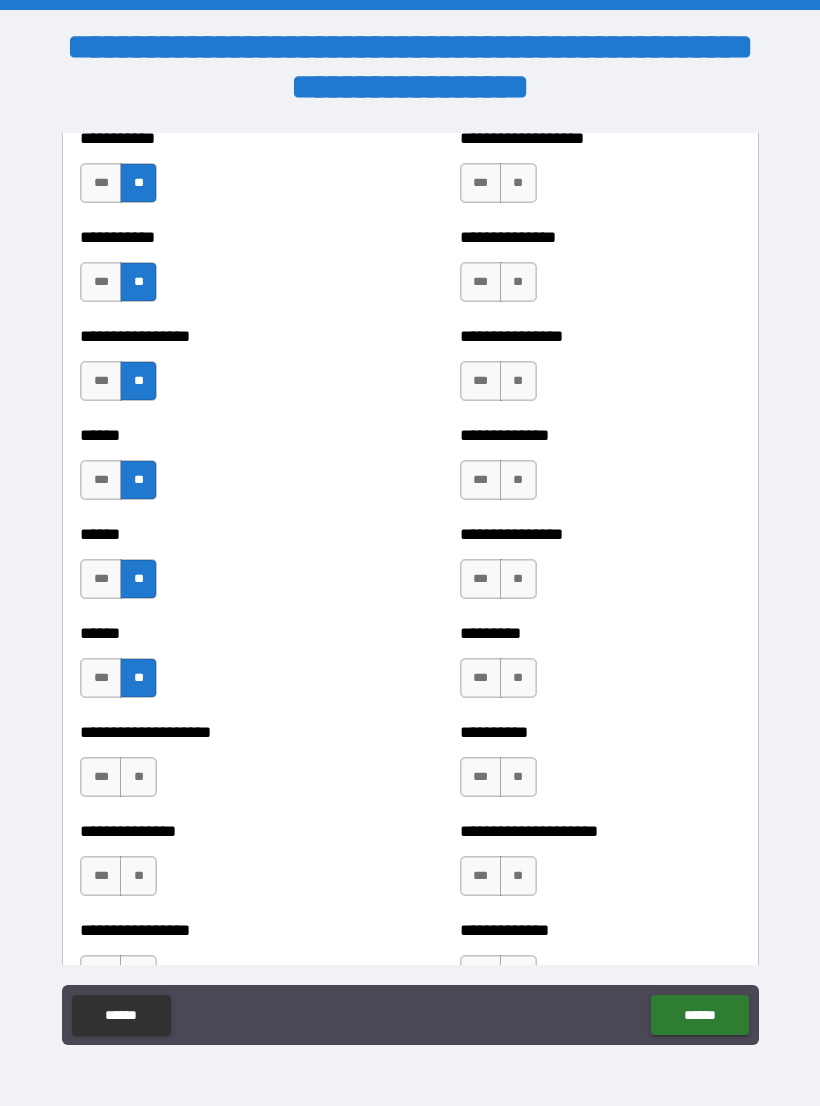 click on "**" at bounding box center [138, 777] 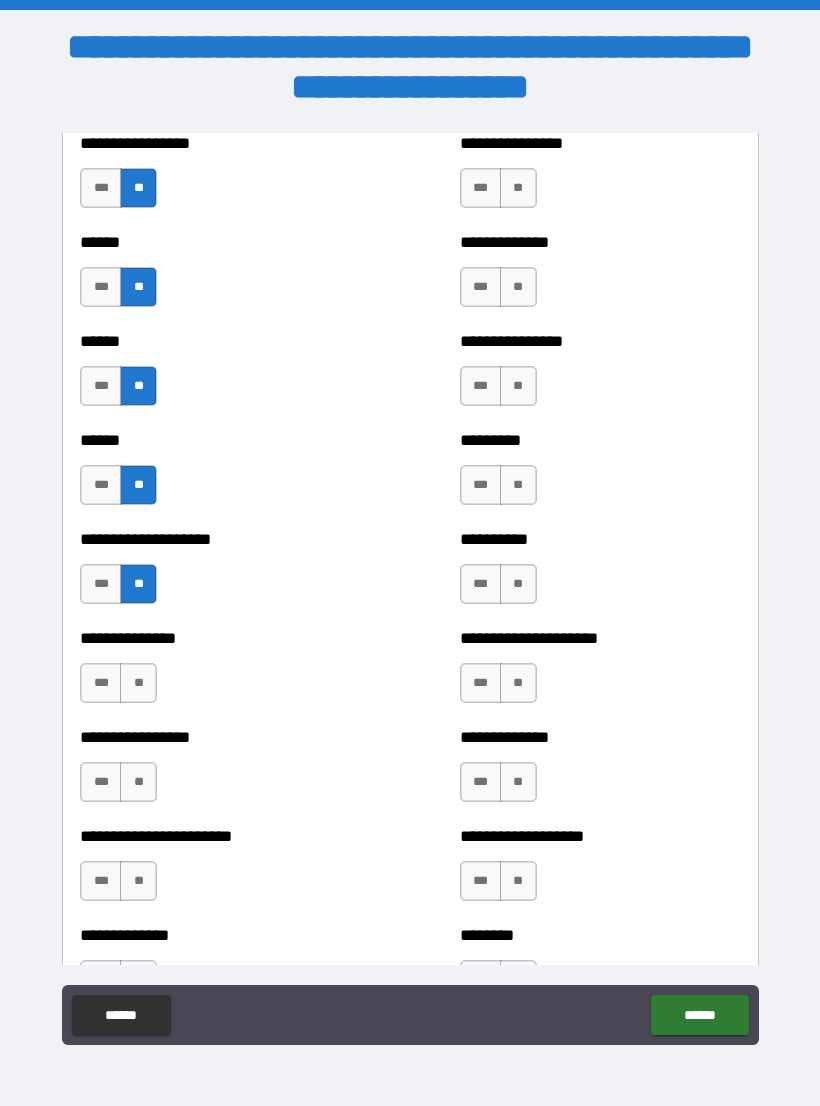 scroll, scrollTop: 3070, scrollLeft: 0, axis: vertical 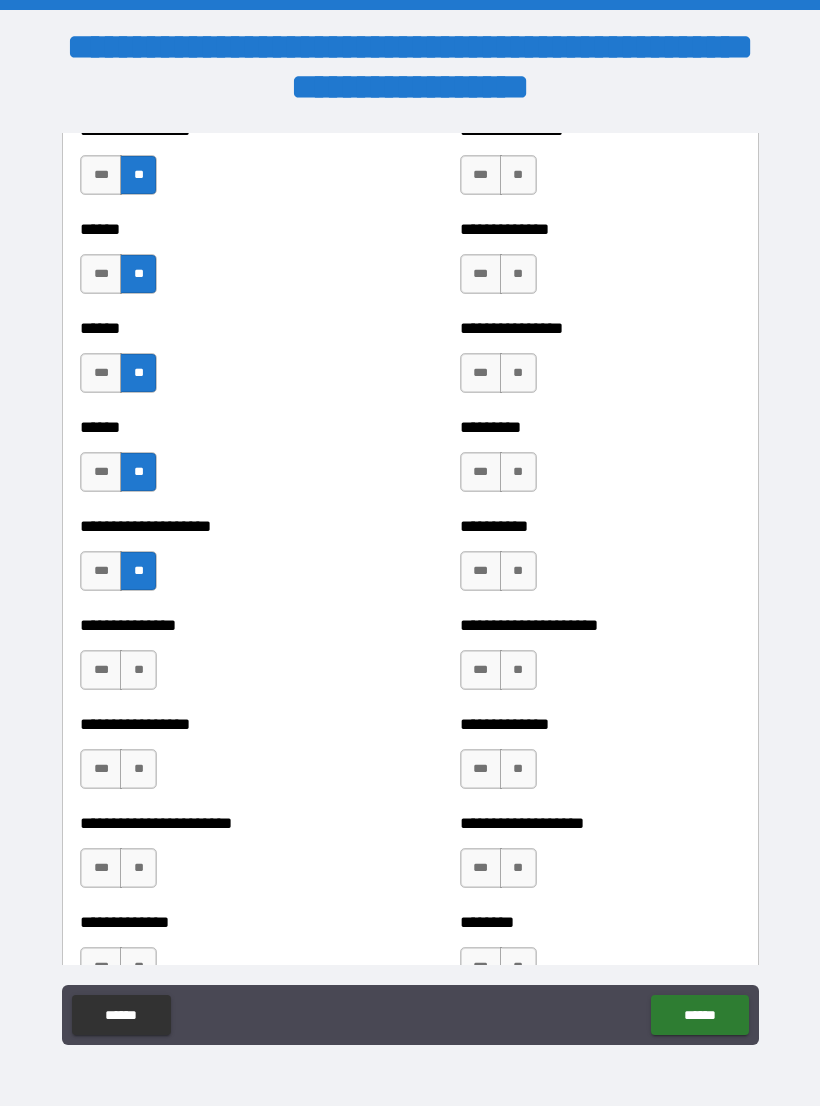 click on "**" at bounding box center [138, 670] 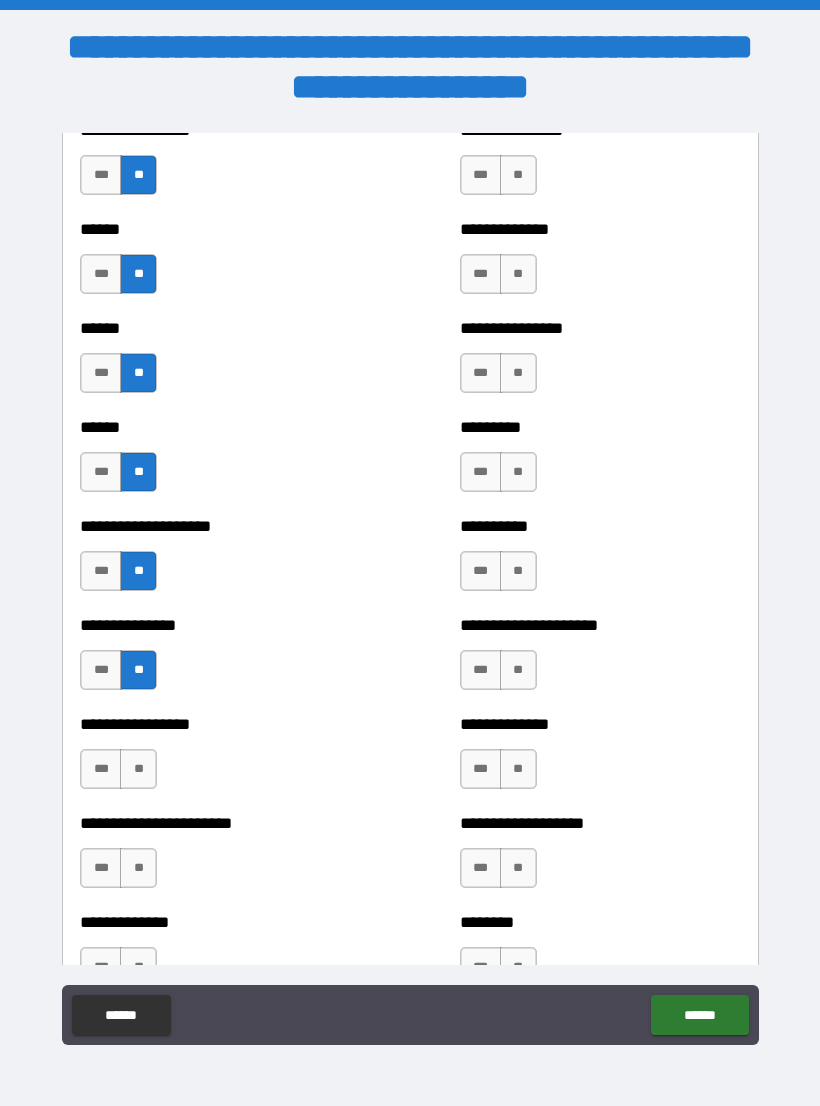 click on "**" at bounding box center (138, 769) 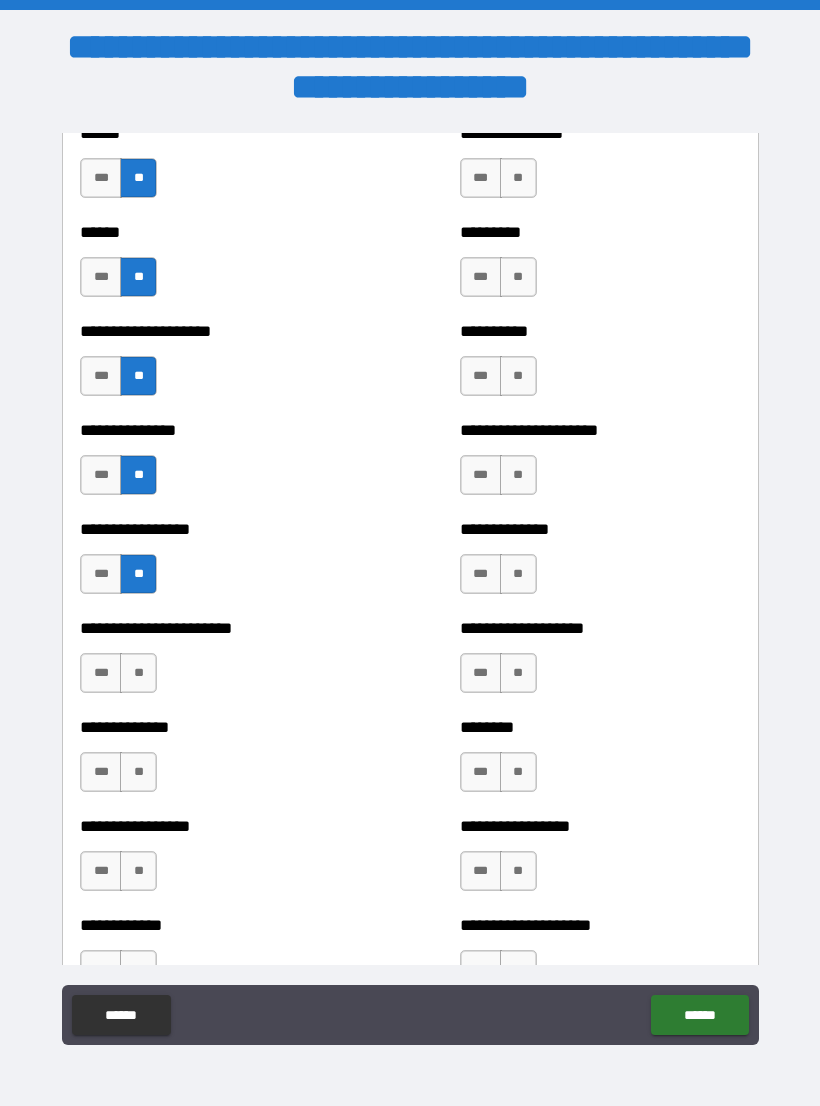 scroll, scrollTop: 3277, scrollLeft: 0, axis: vertical 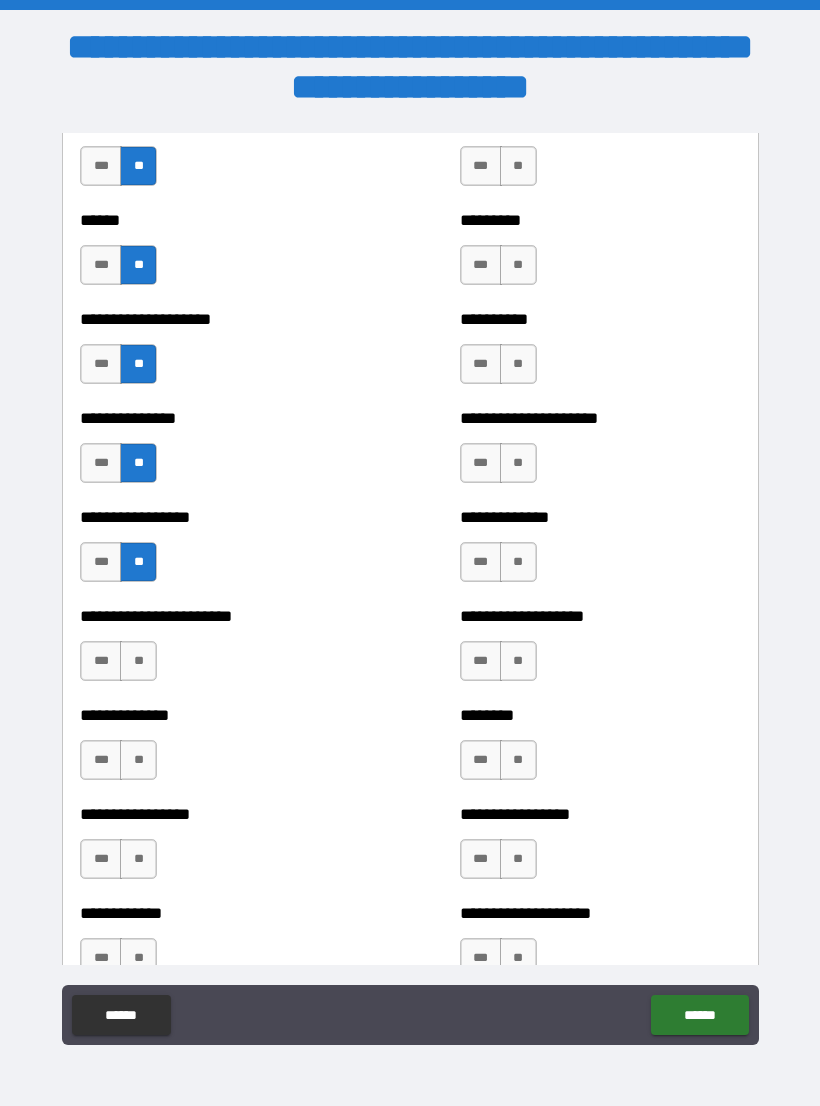 click on "**" at bounding box center [138, 661] 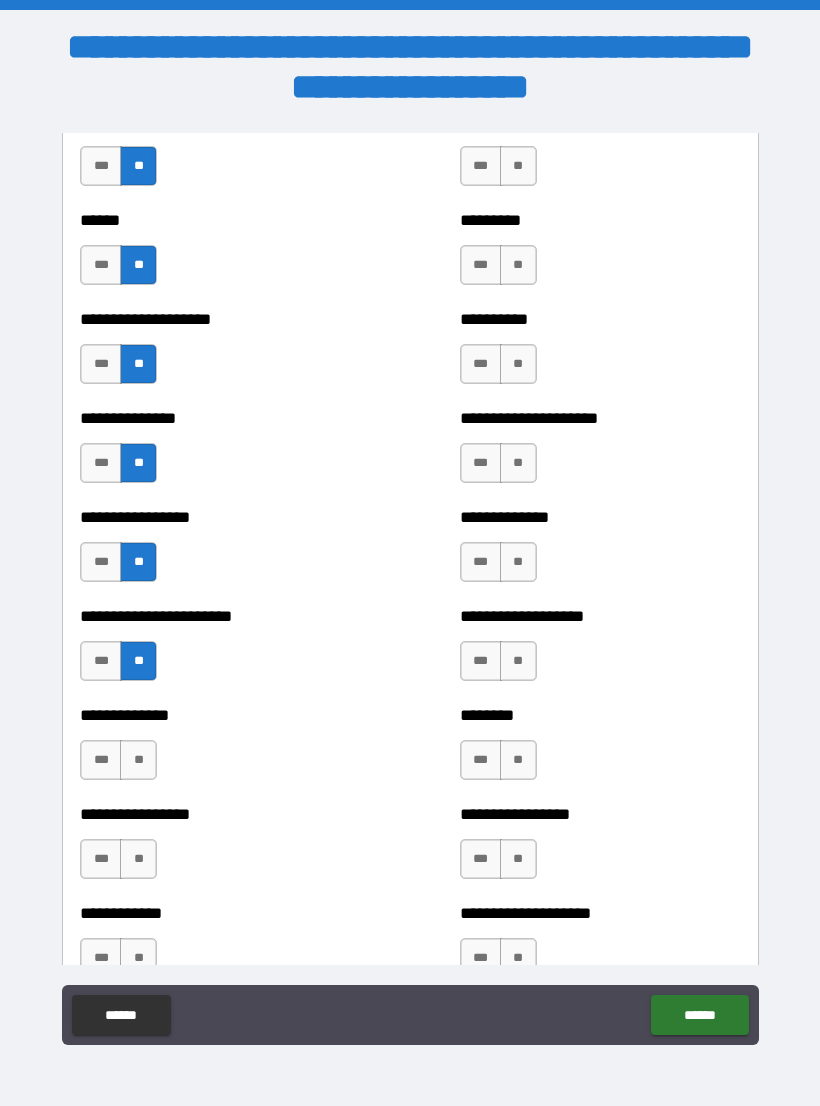 click on "**" at bounding box center (138, 760) 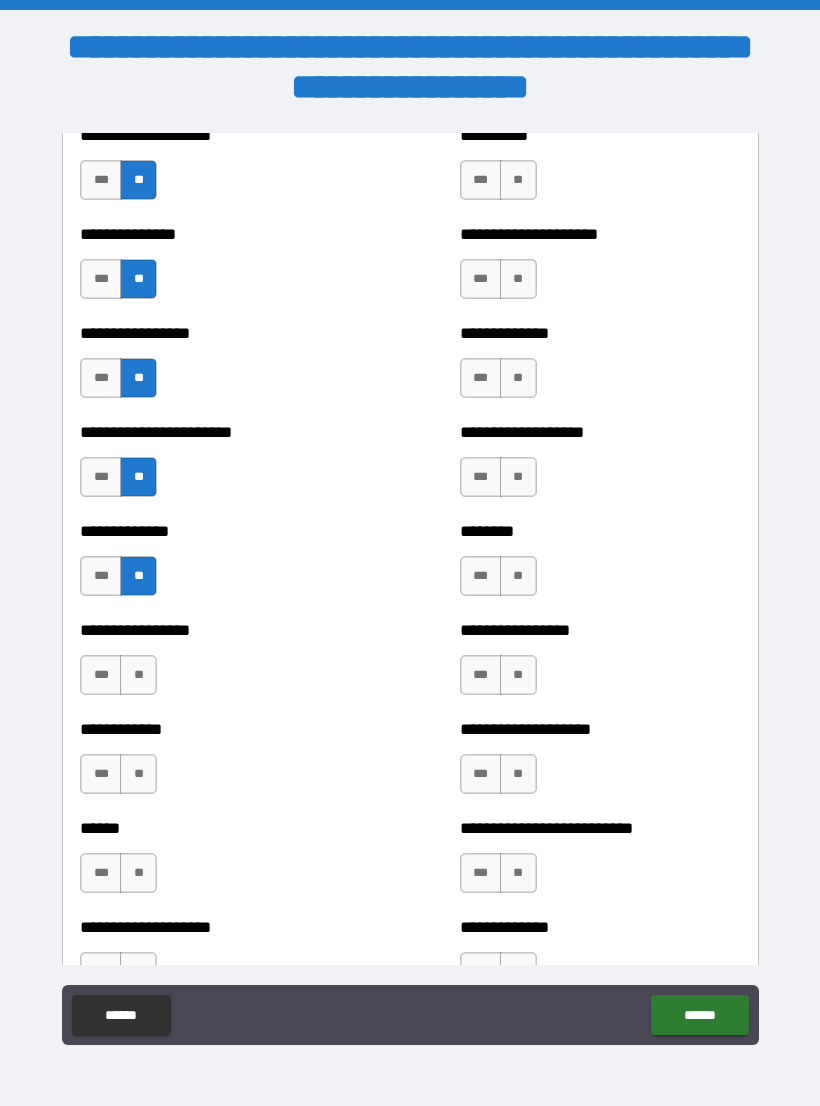 scroll, scrollTop: 3482, scrollLeft: 0, axis: vertical 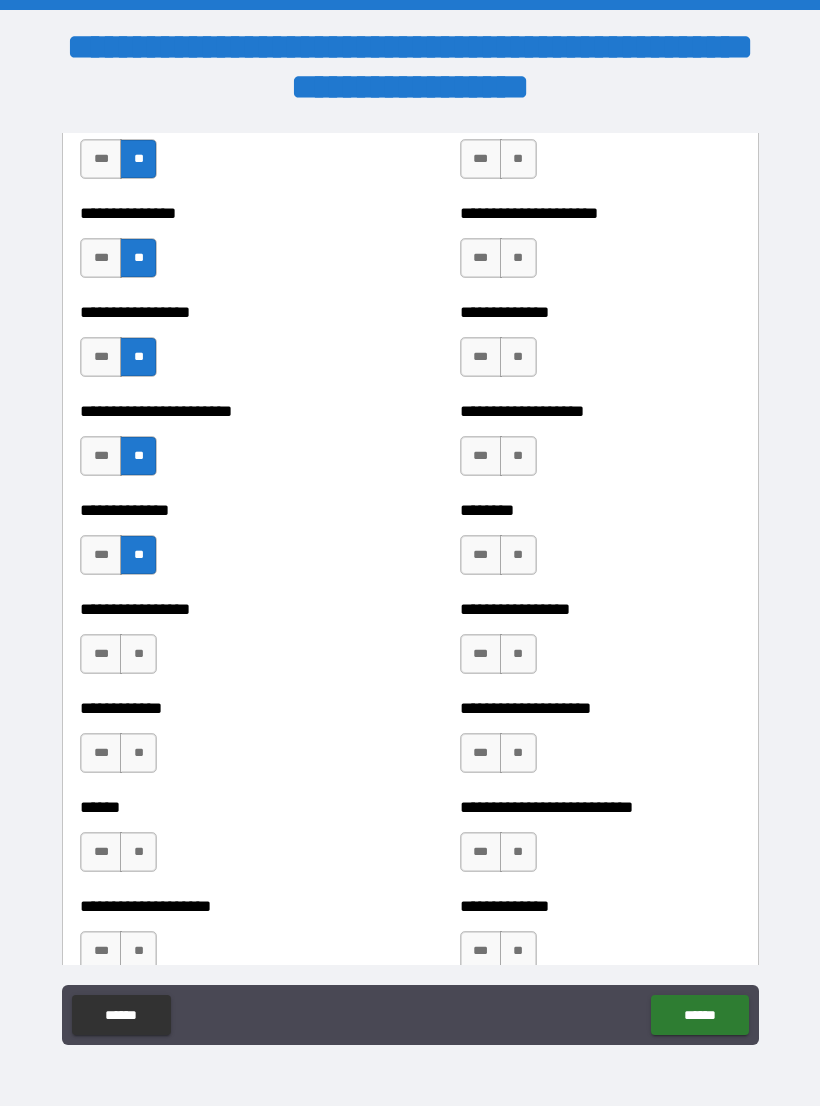 click on "**" at bounding box center (138, 654) 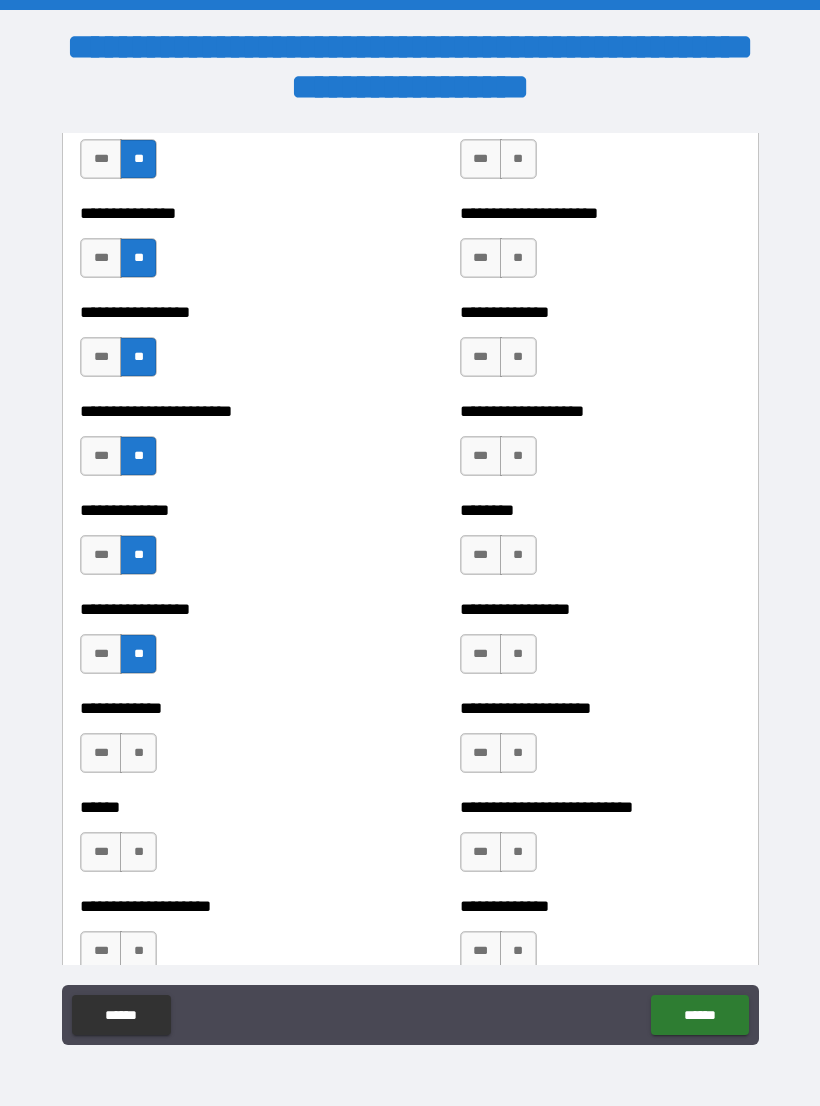 click on "**" at bounding box center [138, 753] 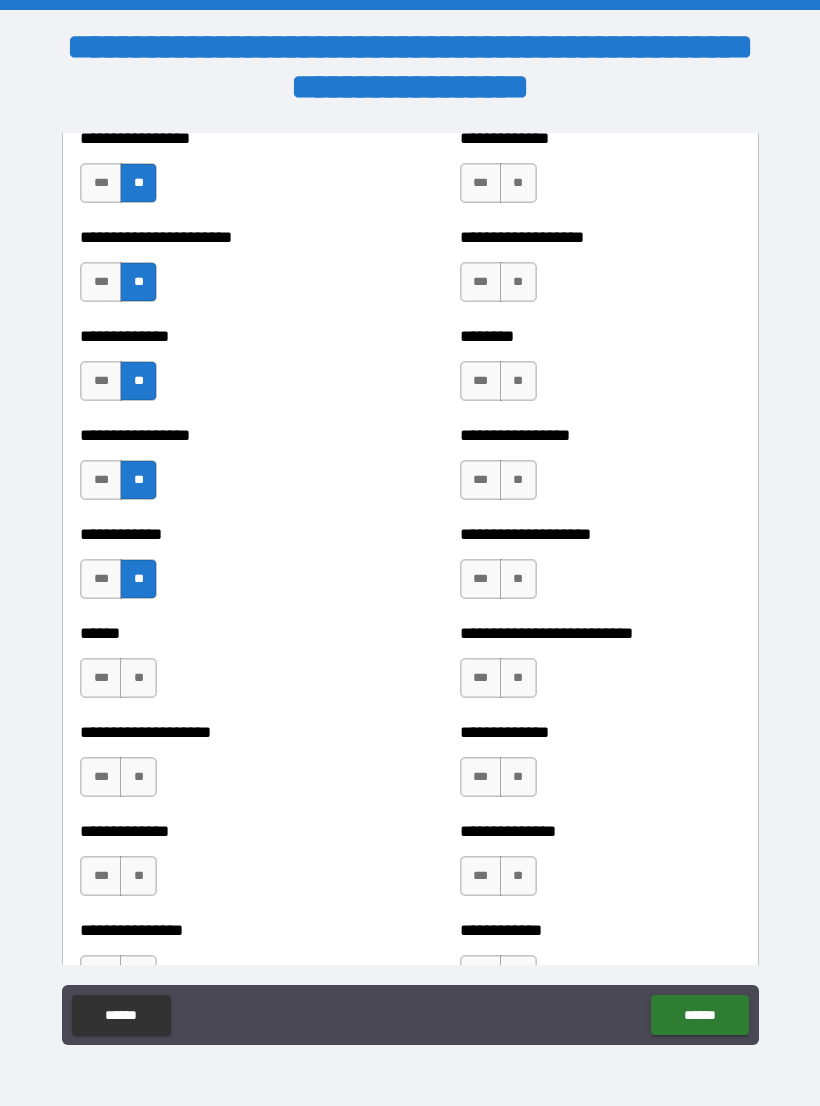 scroll, scrollTop: 3675, scrollLeft: 0, axis: vertical 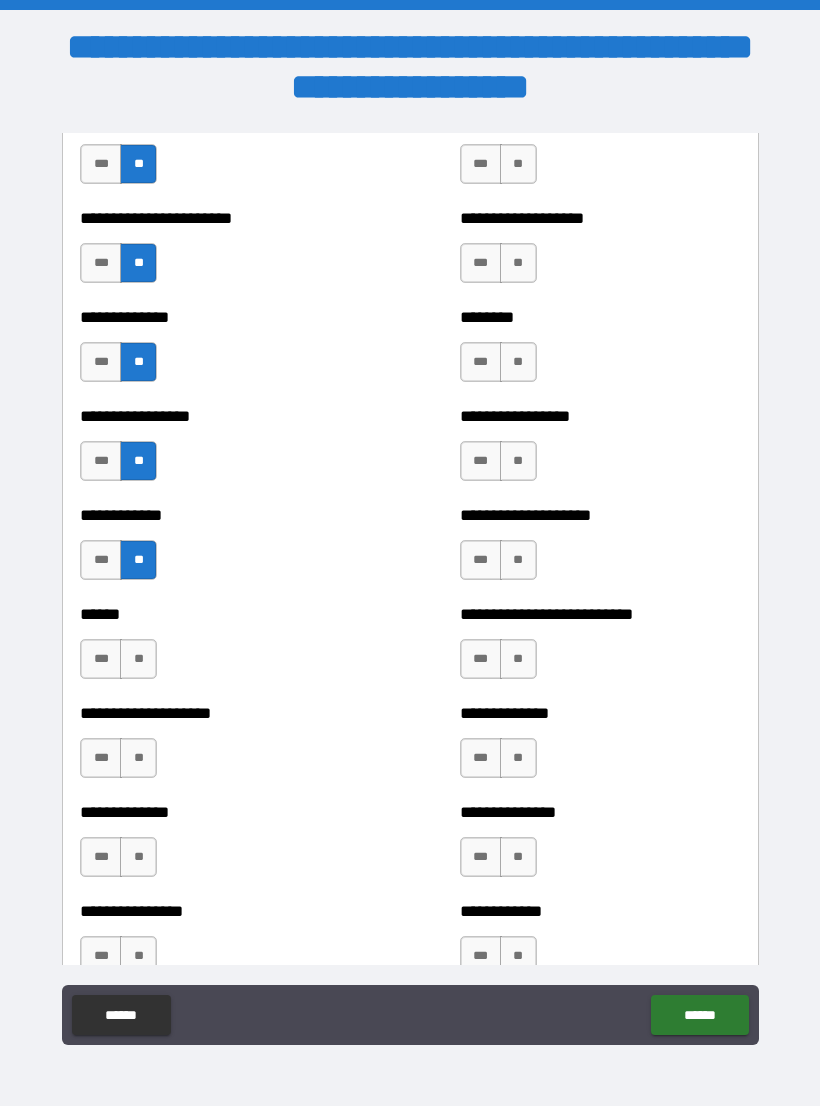click on "**" at bounding box center (138, 659) 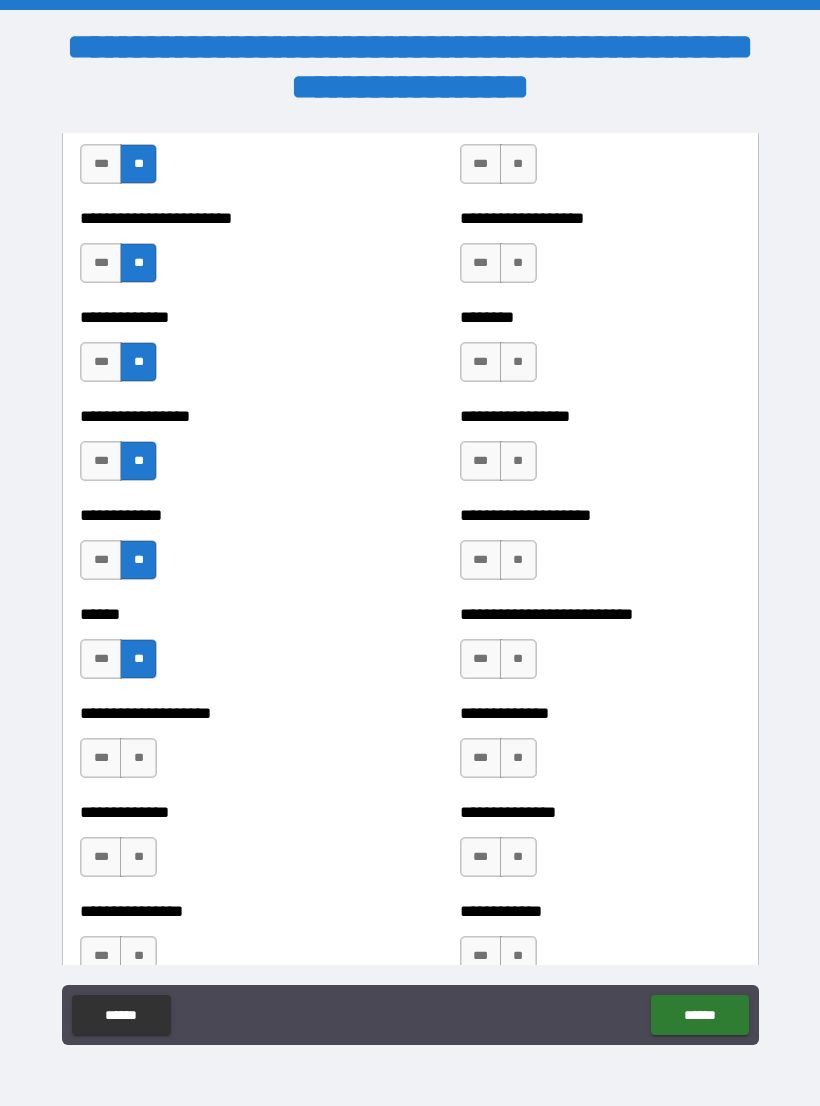 click on "**" at bounding box center (138, 758) 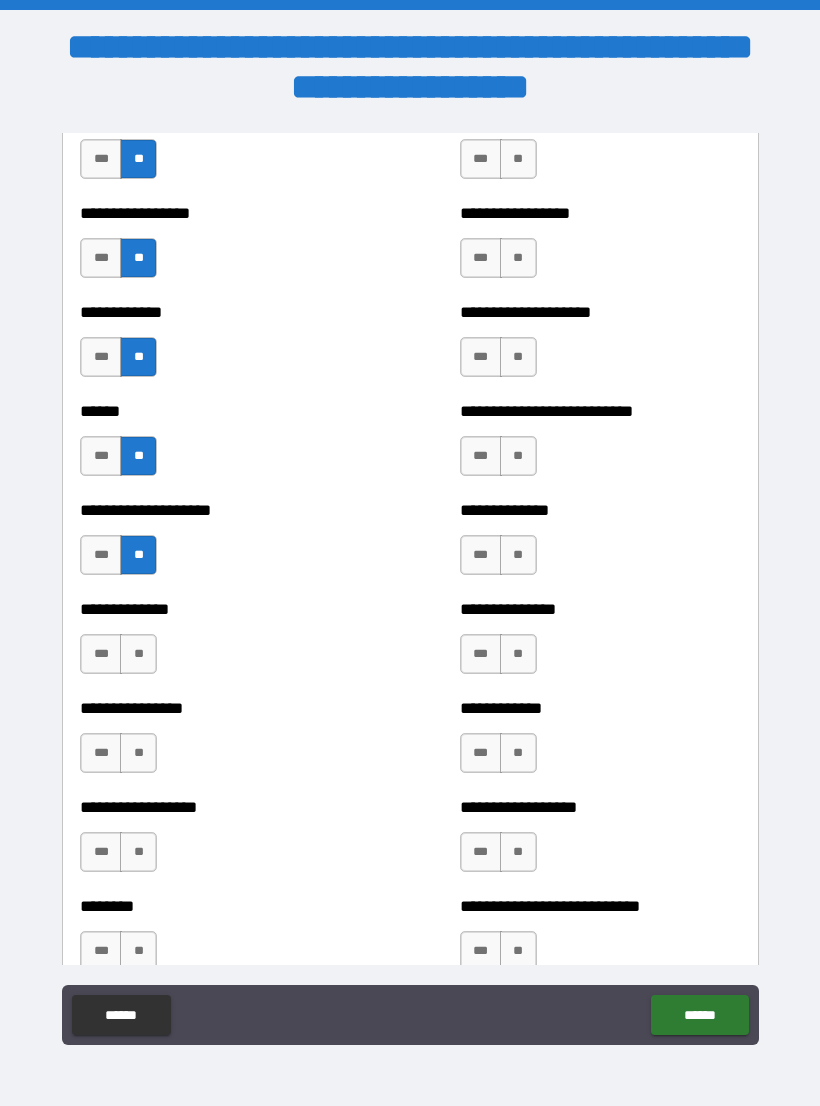 scroll, scrollTop: 3876, scrollLeft: 0, axis: vertical 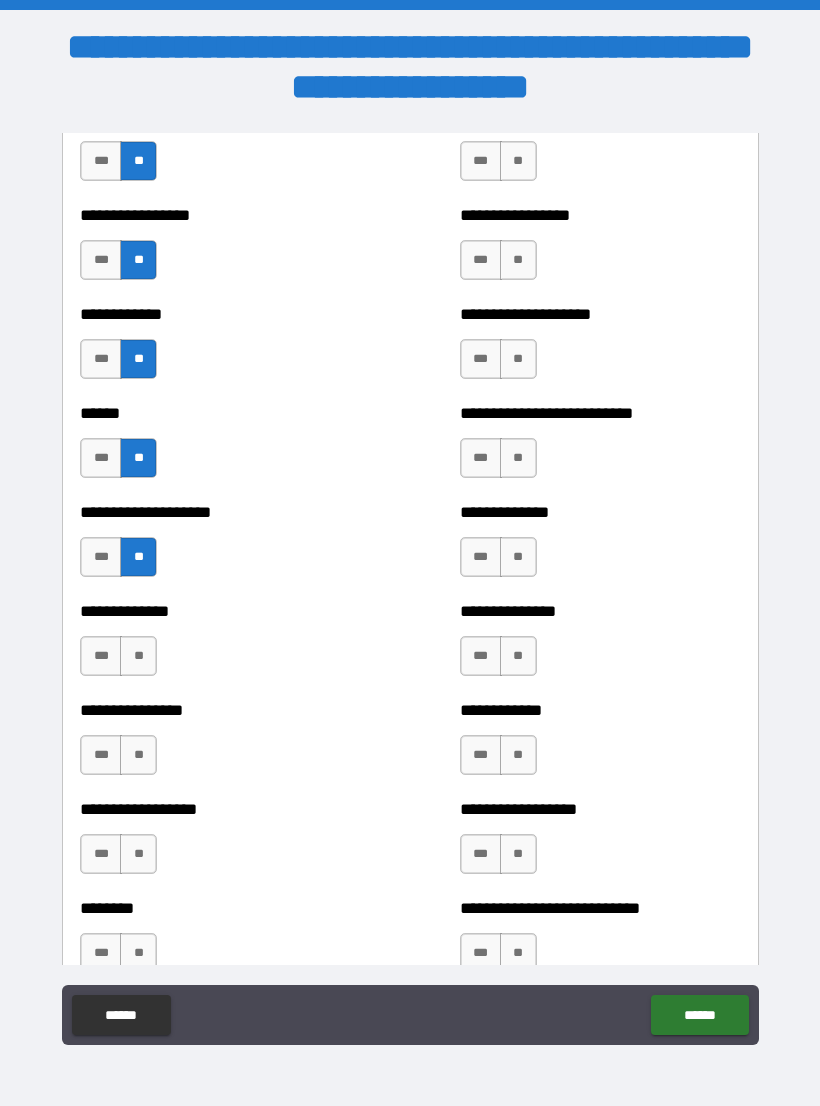 click on "**" at bounding box center (138, 656) 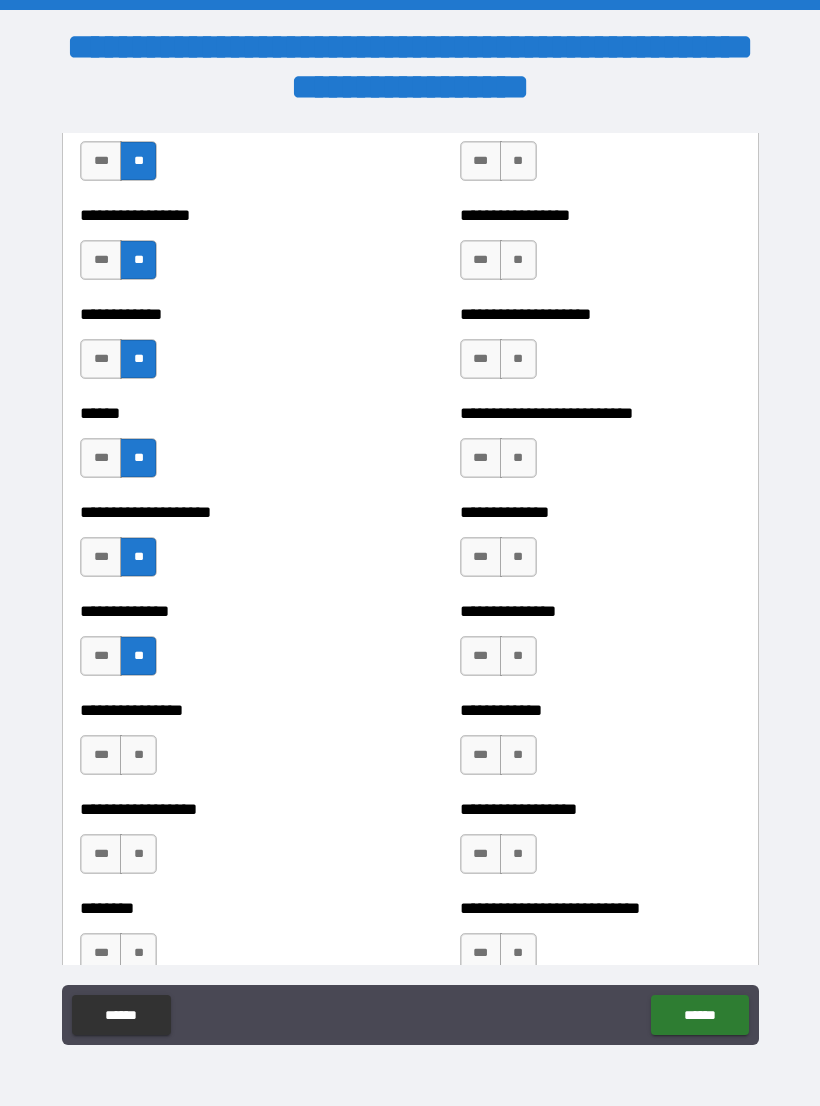 click on "**" at bounding box center (138, 755) 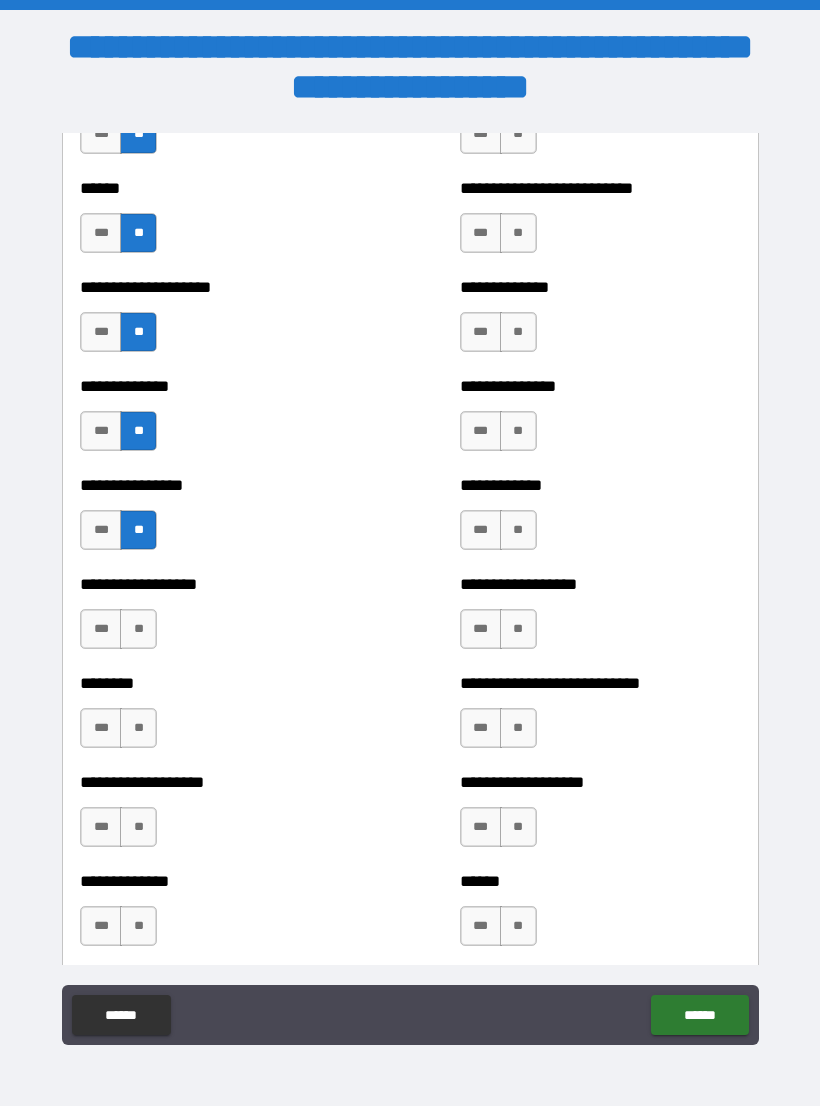 scroll, scrollTop: 4098, scrollLeft: 0, axis: vertical 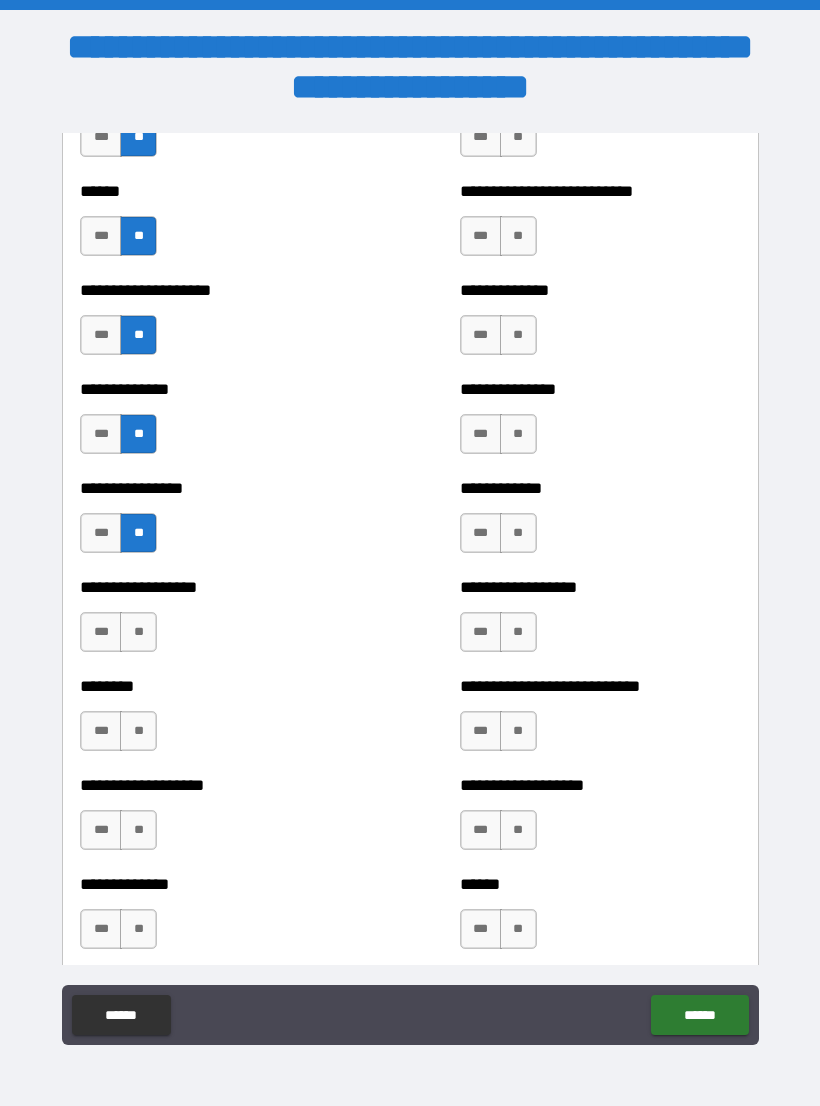 click on "**" at bounding box center (138, 632) 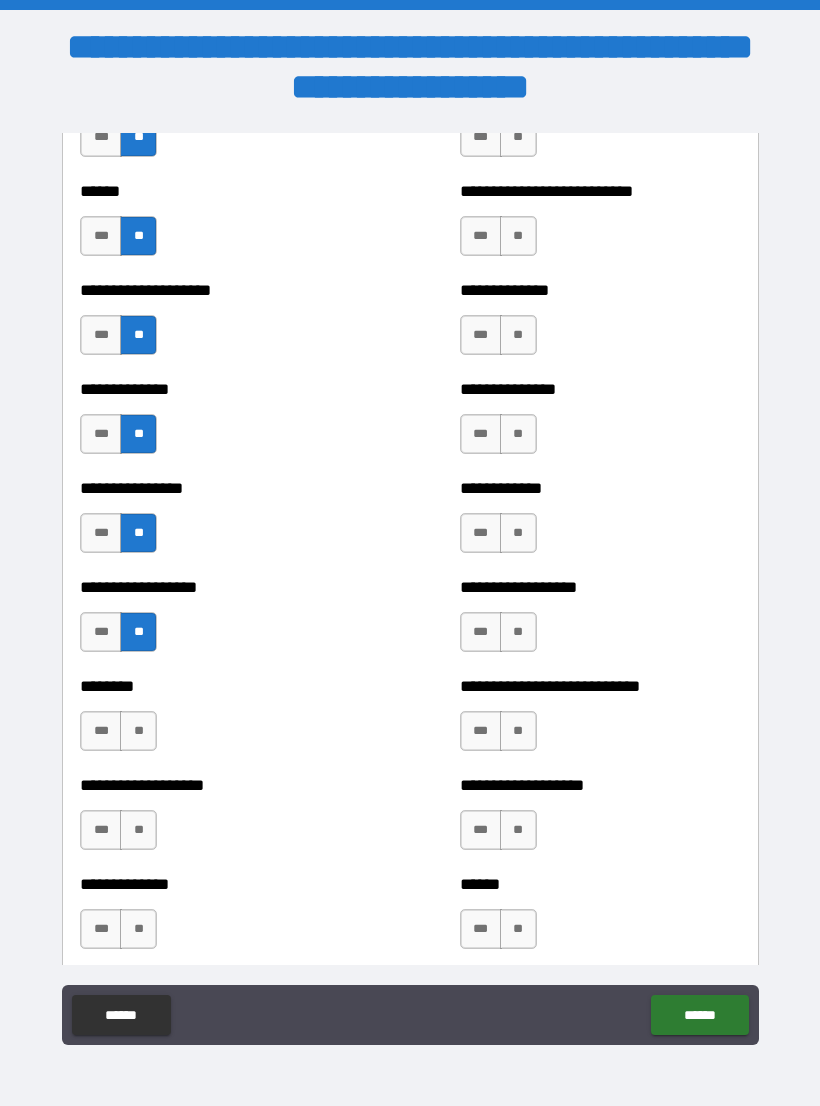 click on "**" at bounding box center (138, 731) 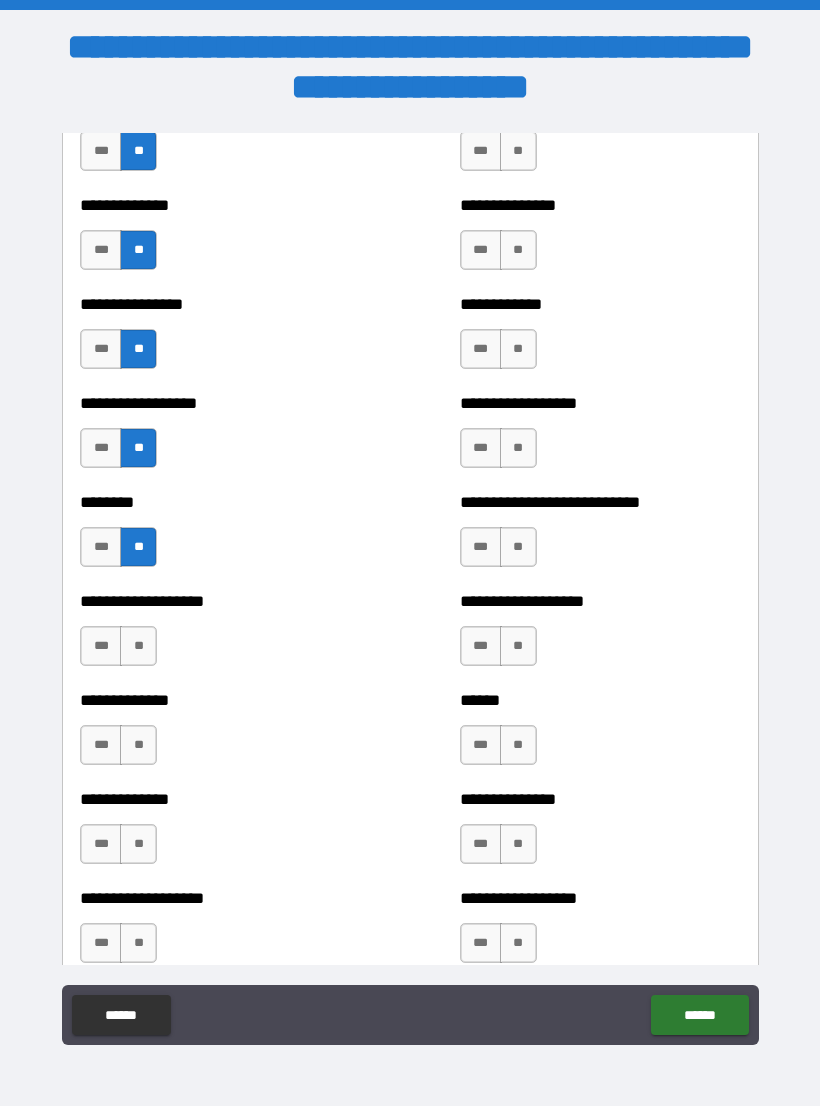 click on "**" at bounding box center (138, 646) 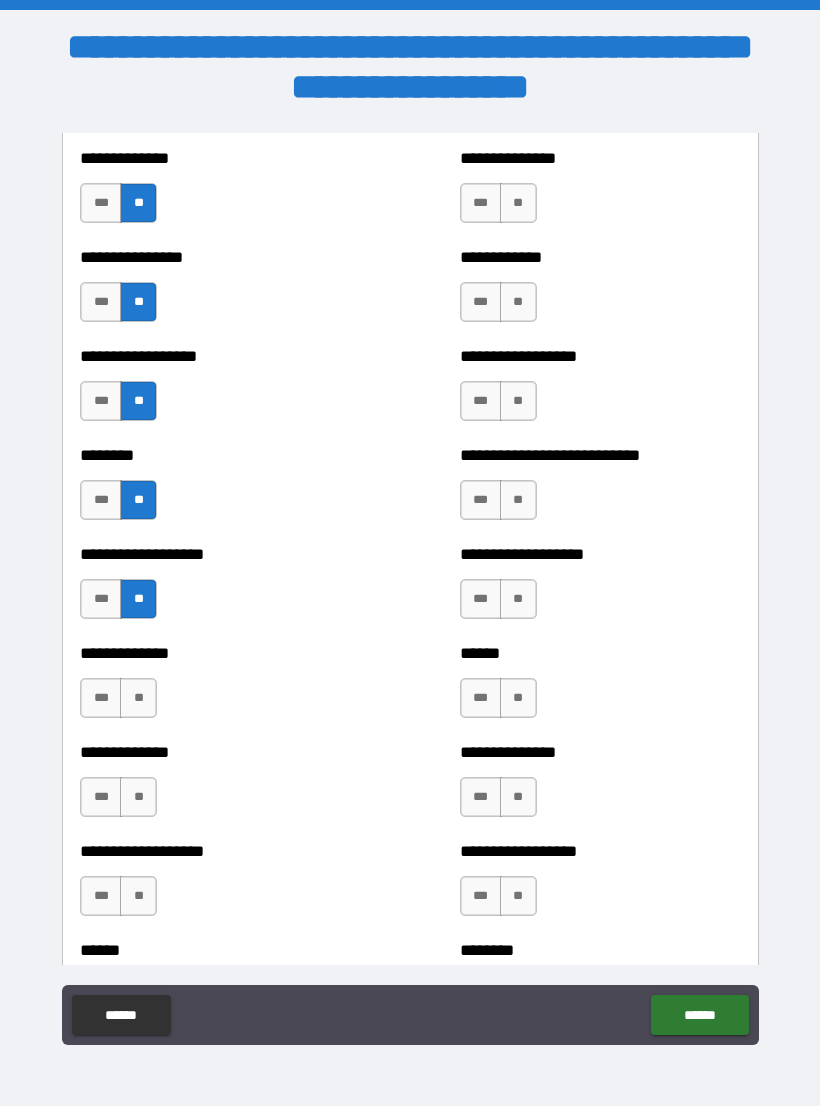 click on "**" at bounding box center [138, 698] 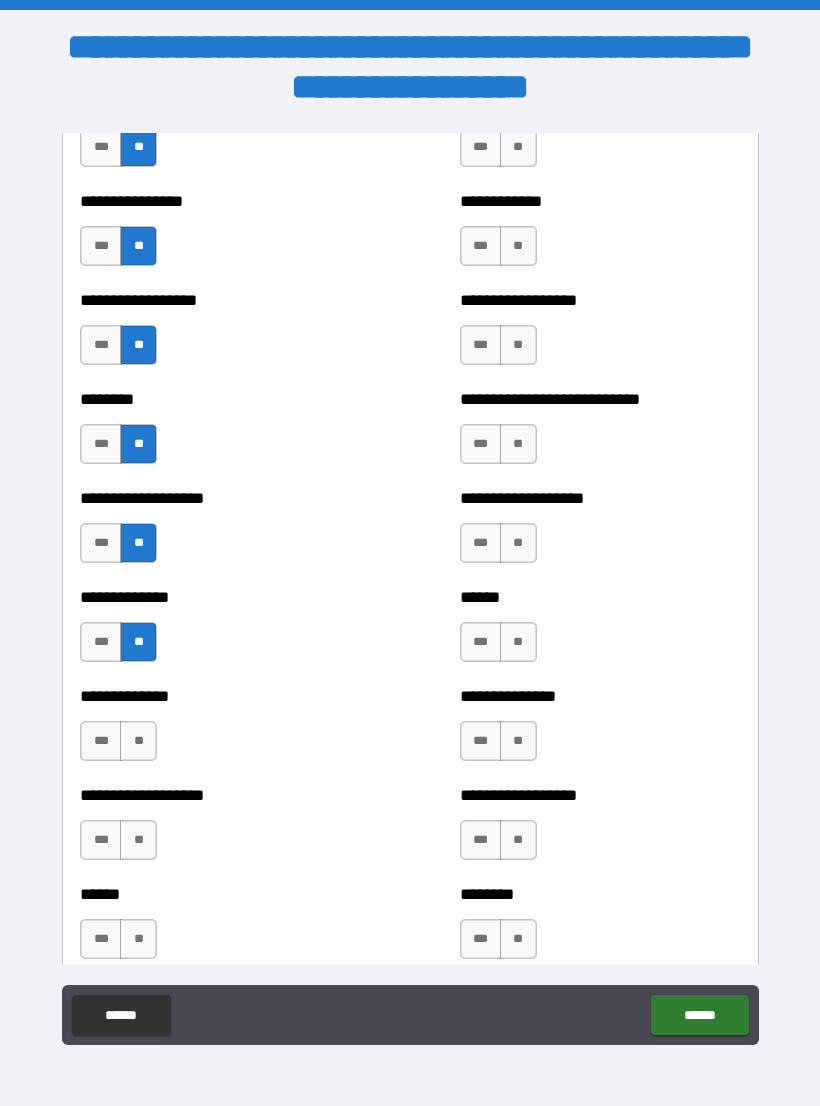 click on "**" at bounding box center [138, 741] 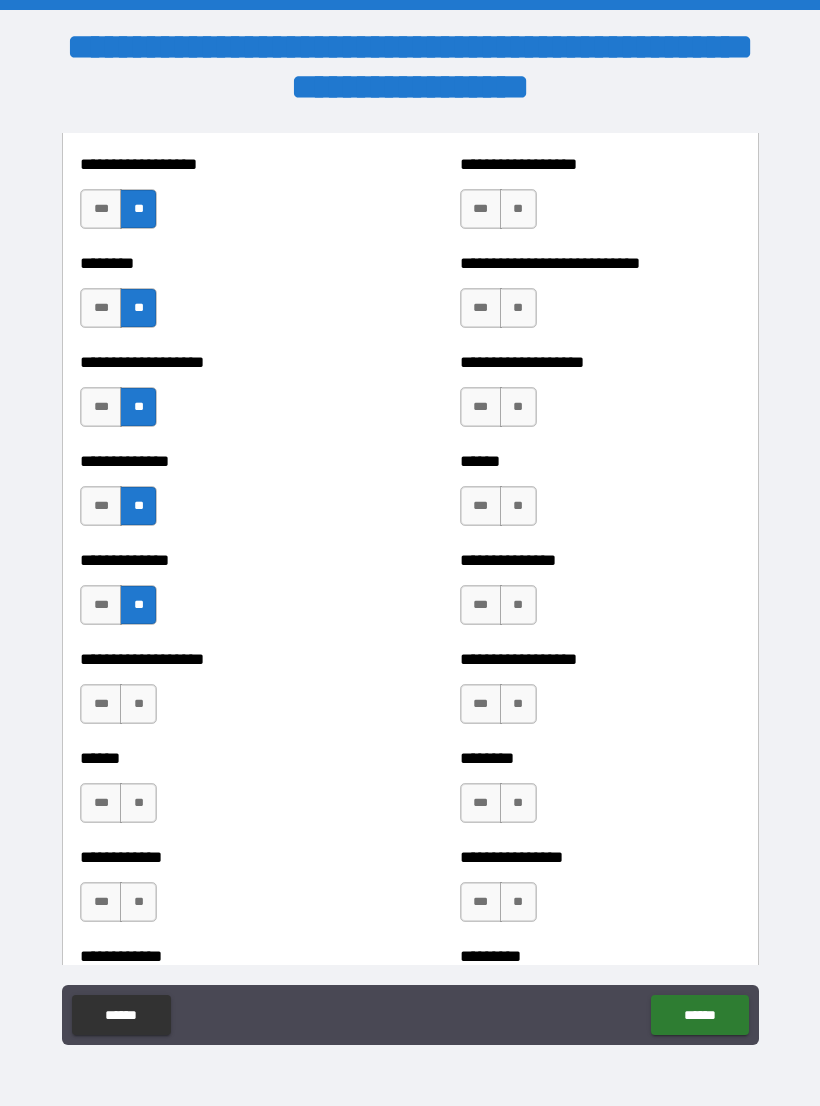 scroll, scrollTop: 4523, scrollLeft: 0, axis: vertical 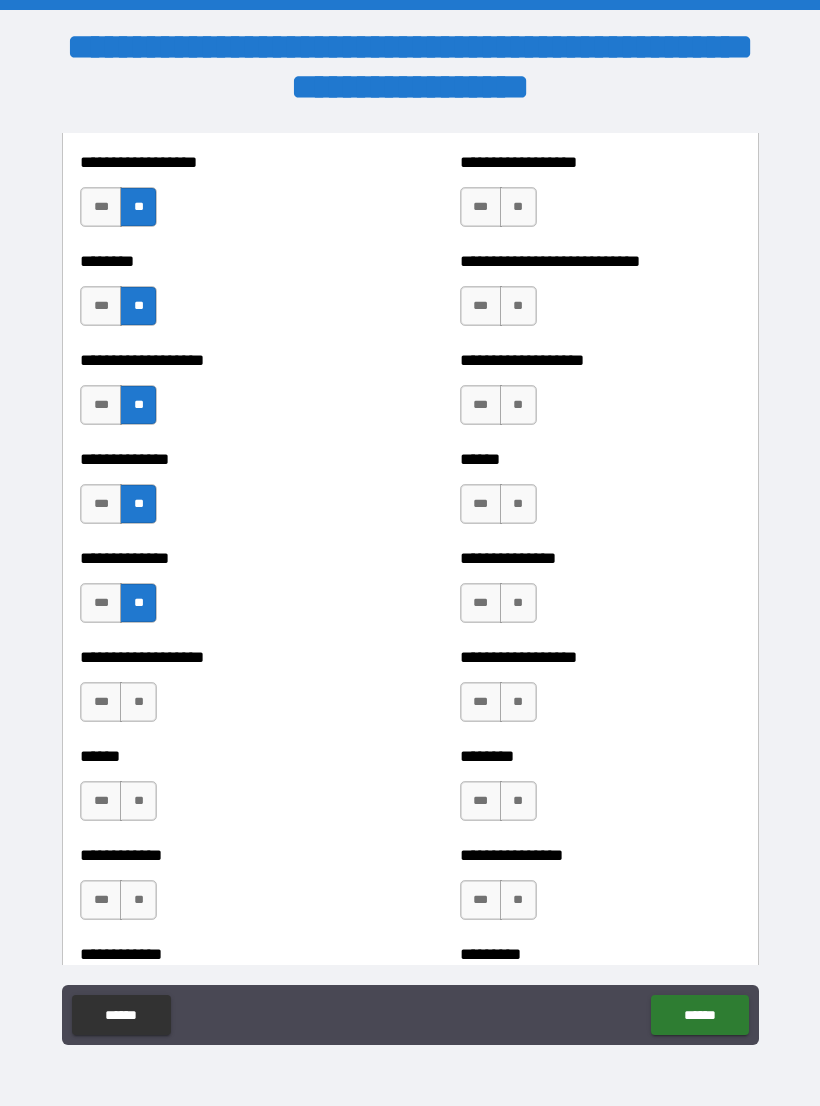 click on "**" at bounding box center (138, 702) 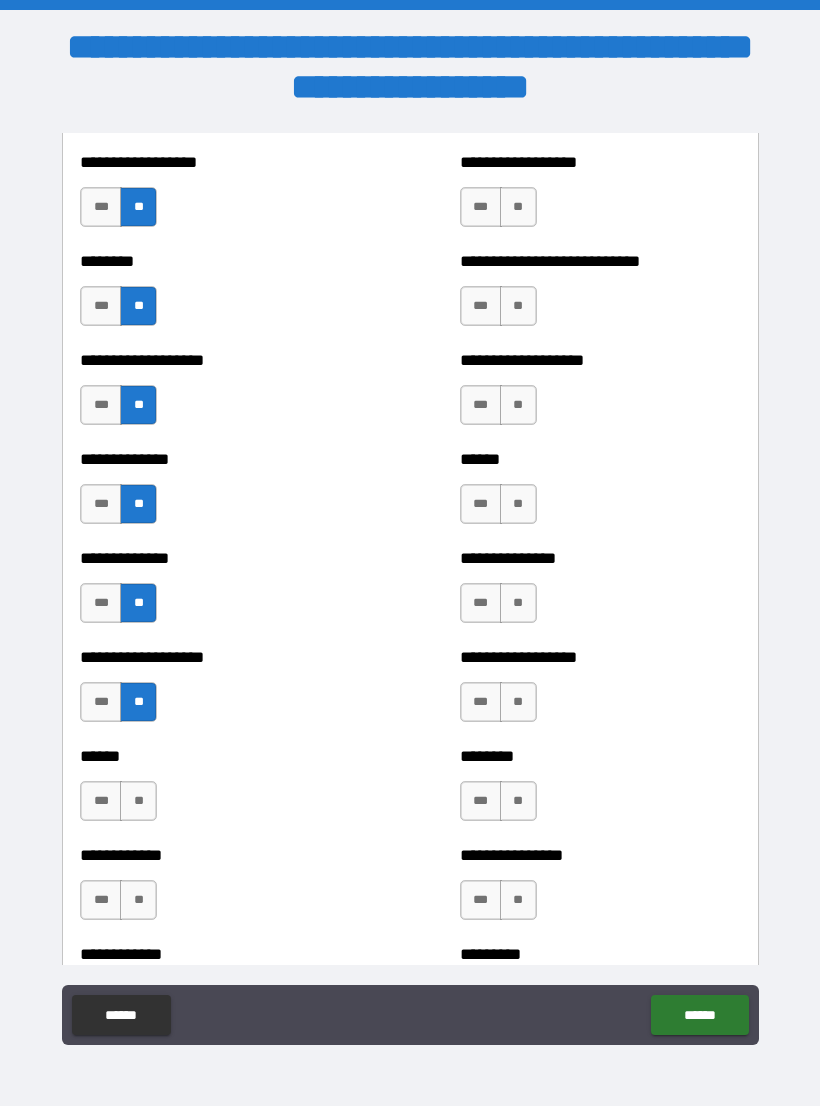 click on "**" at bounding box center [138, 801] 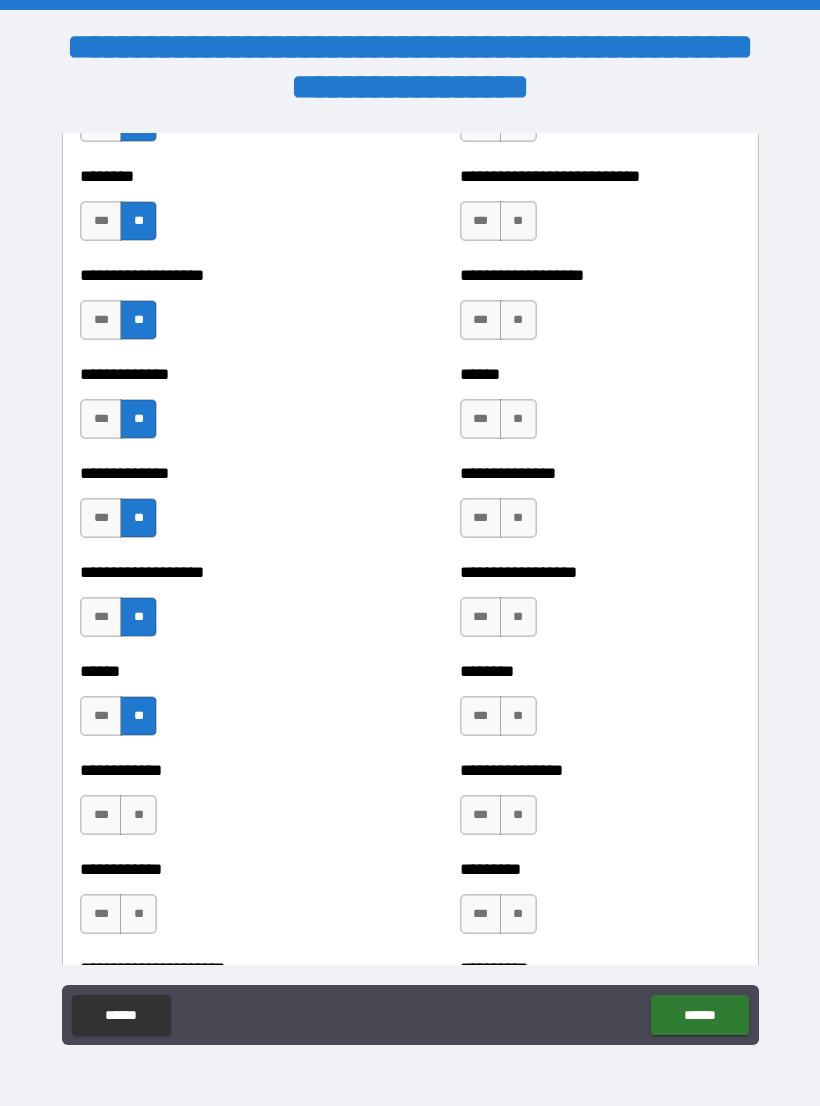 click on "**" at bounding box center (138, 815) 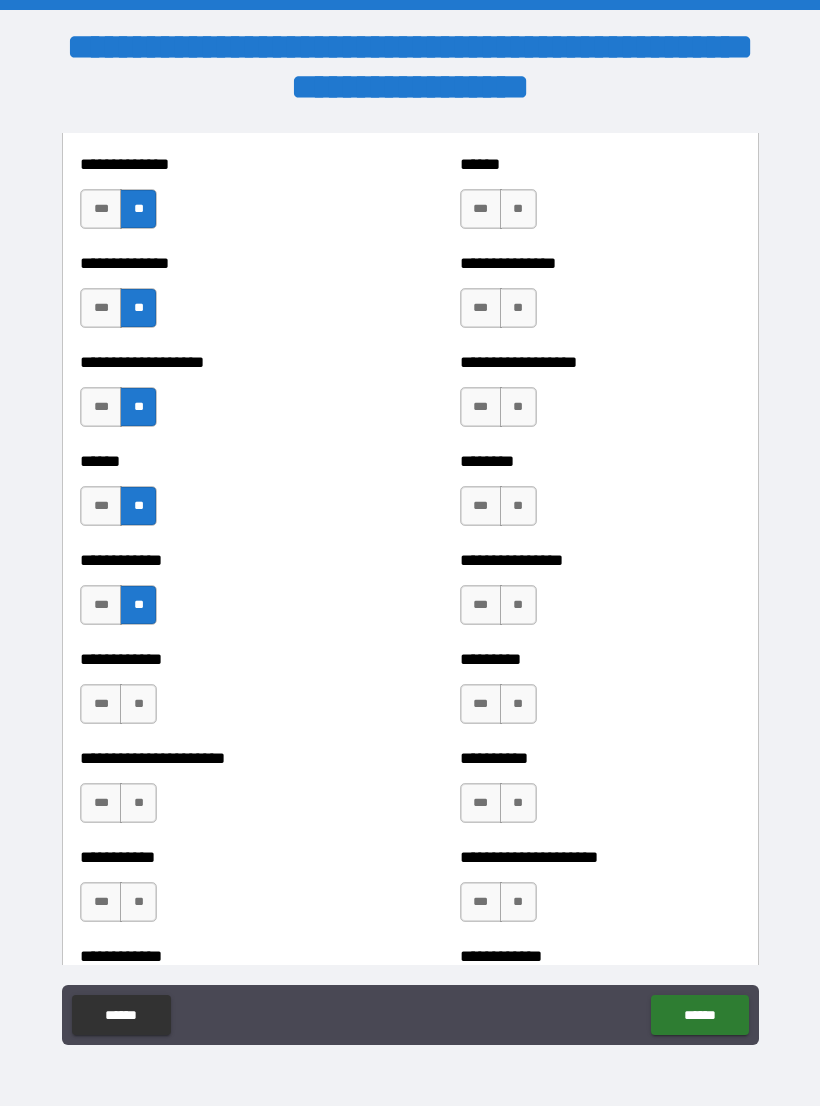 scroll, scrollTop: 4827, scrollLeft: 0, axis: vertical 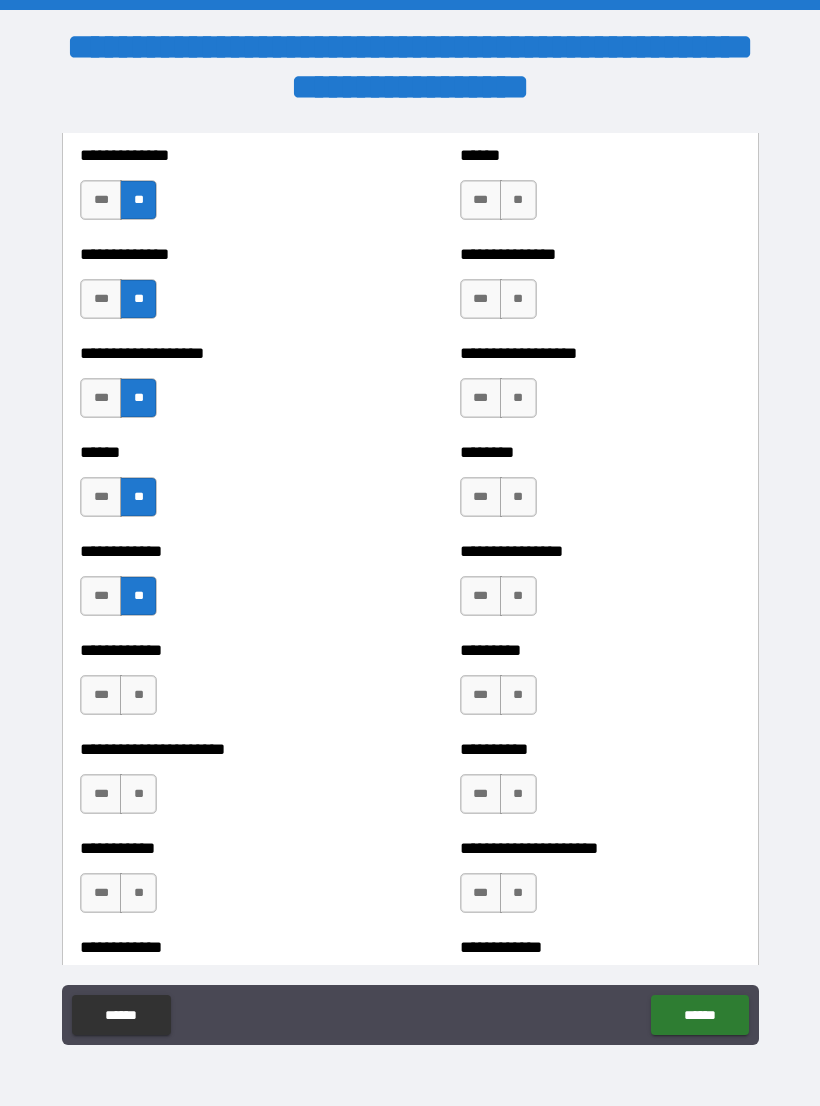 click on "**" at bounding box center (138, 695) 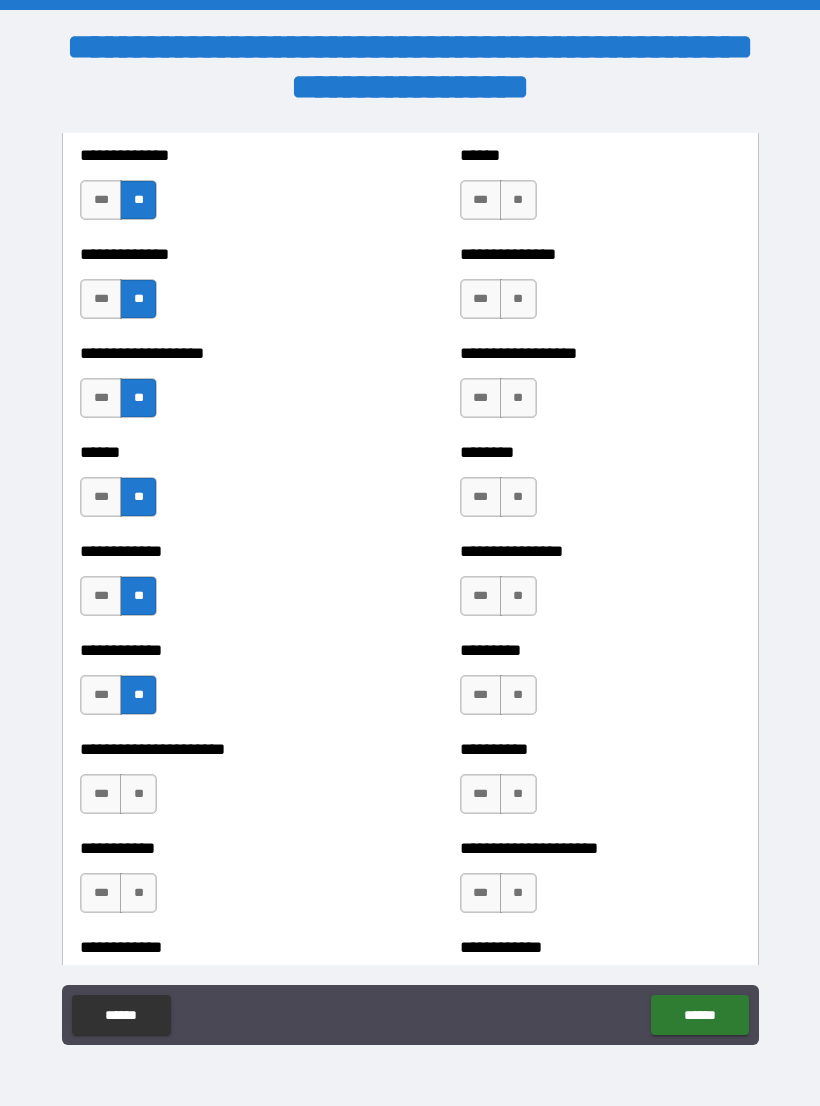 click on "**" at bounding box center [138, 794] 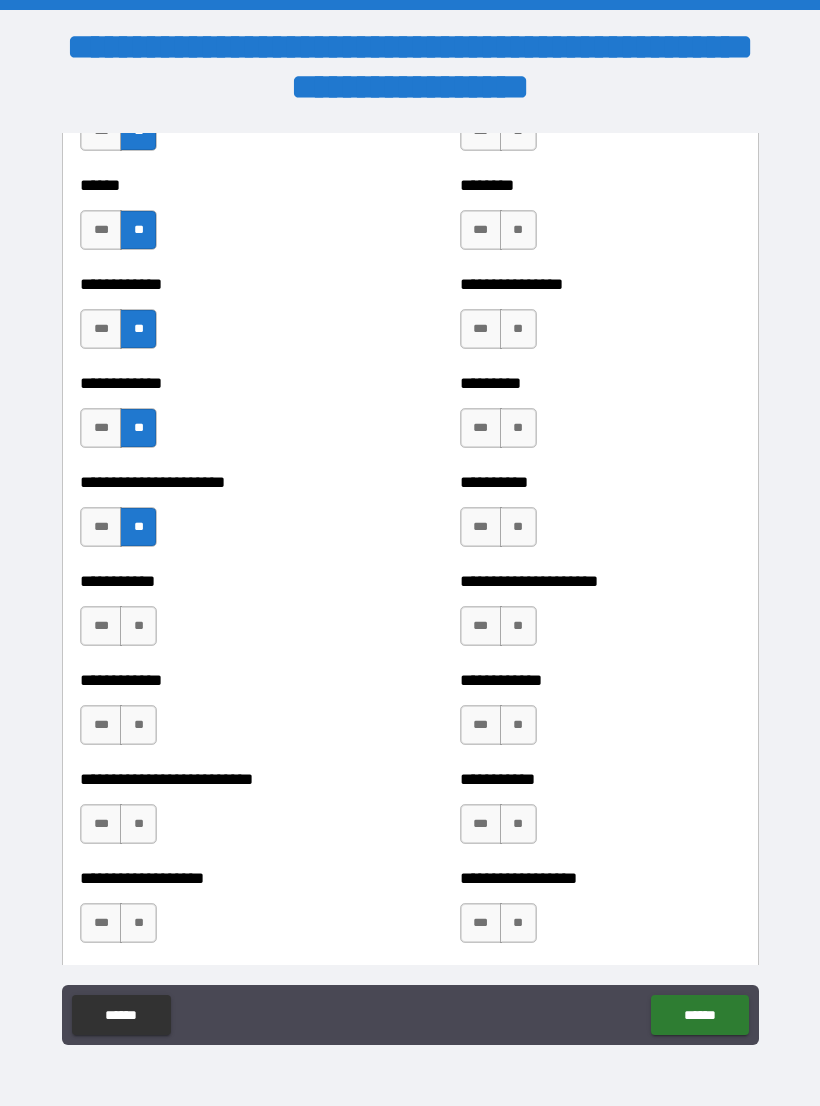 scroll, scrollTop: 5093, scrollLeft: 0, axis: vertical 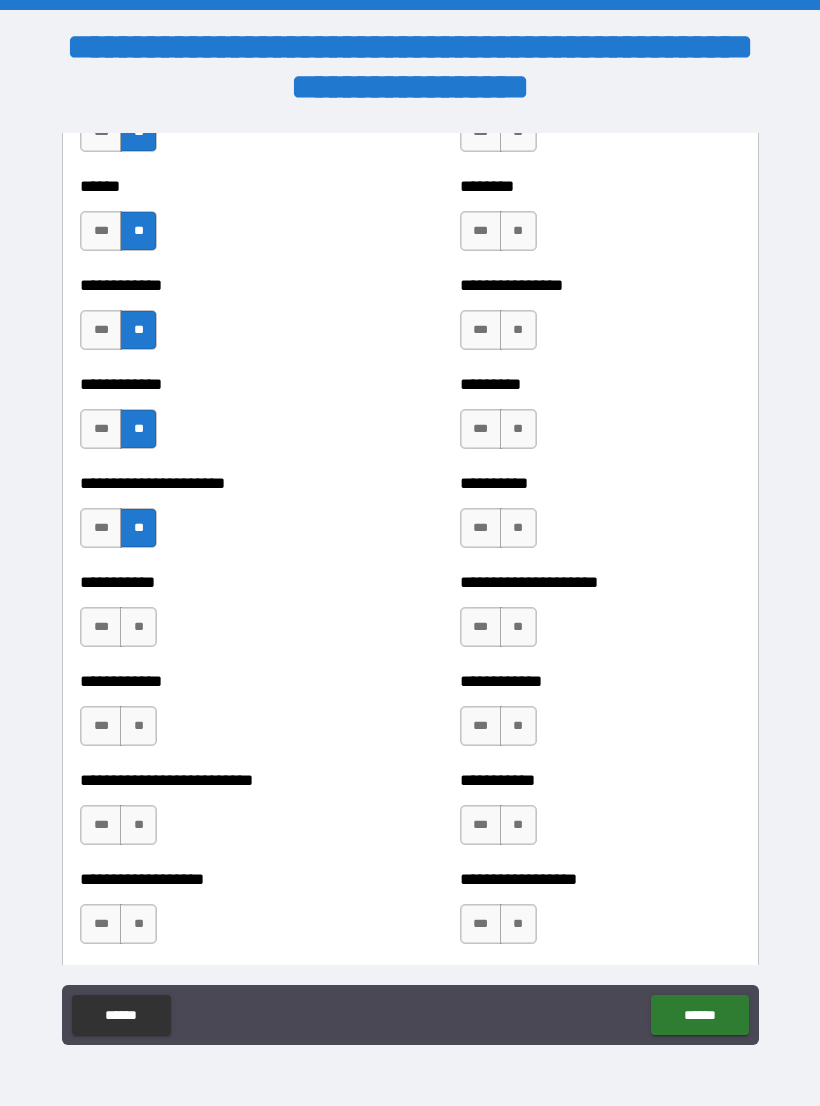 click on "**" at bounding box center [138, 627] 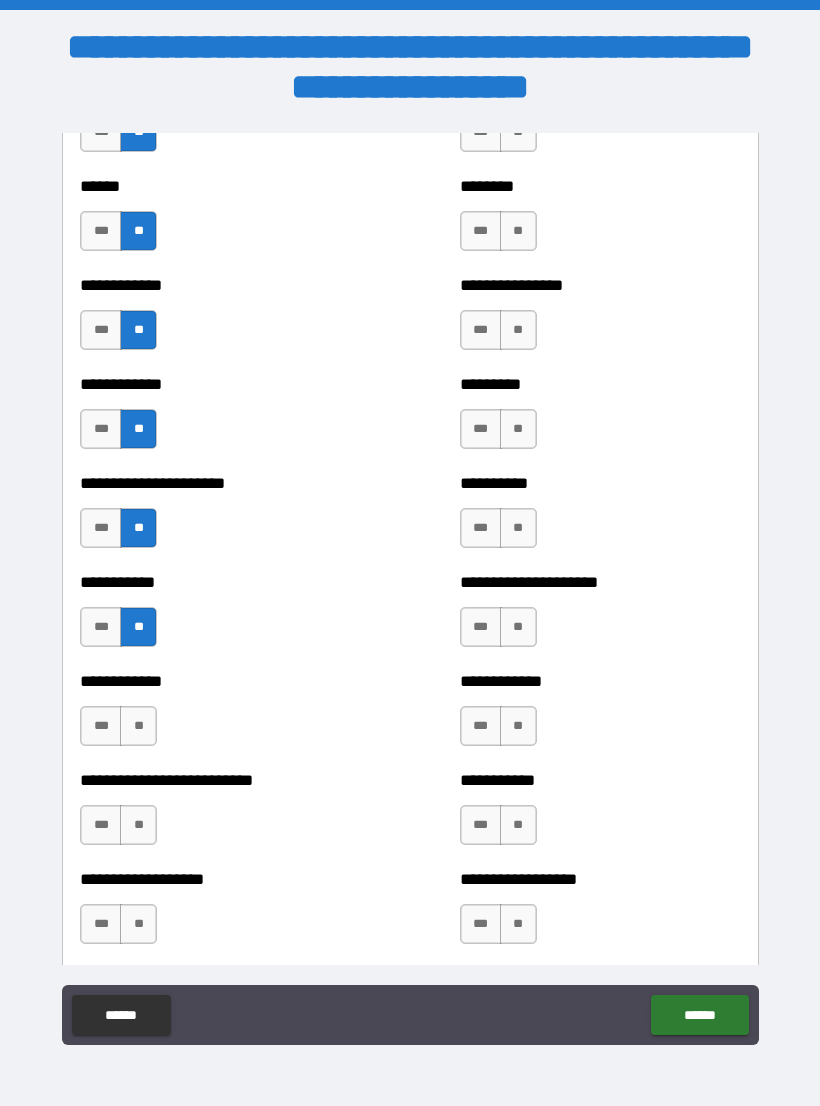 click on "**" at bounding box center [138, 726] 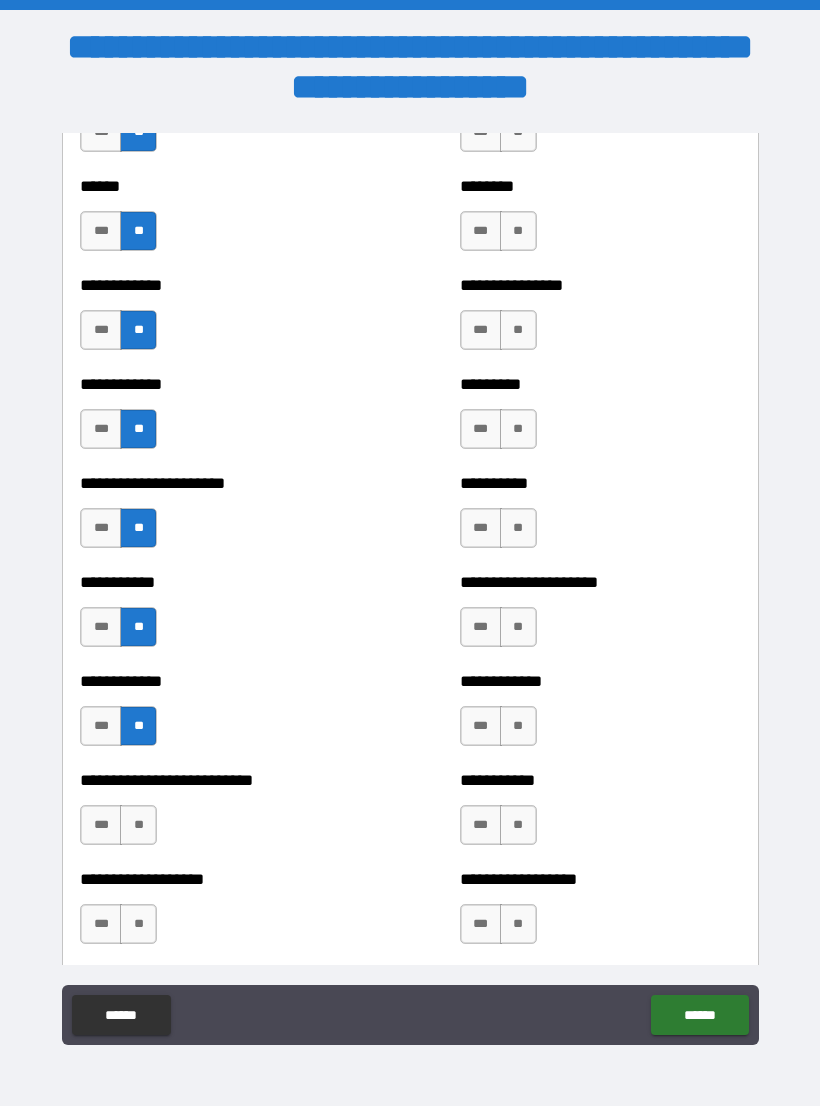 click on "**" at bounding box center (138, 825) 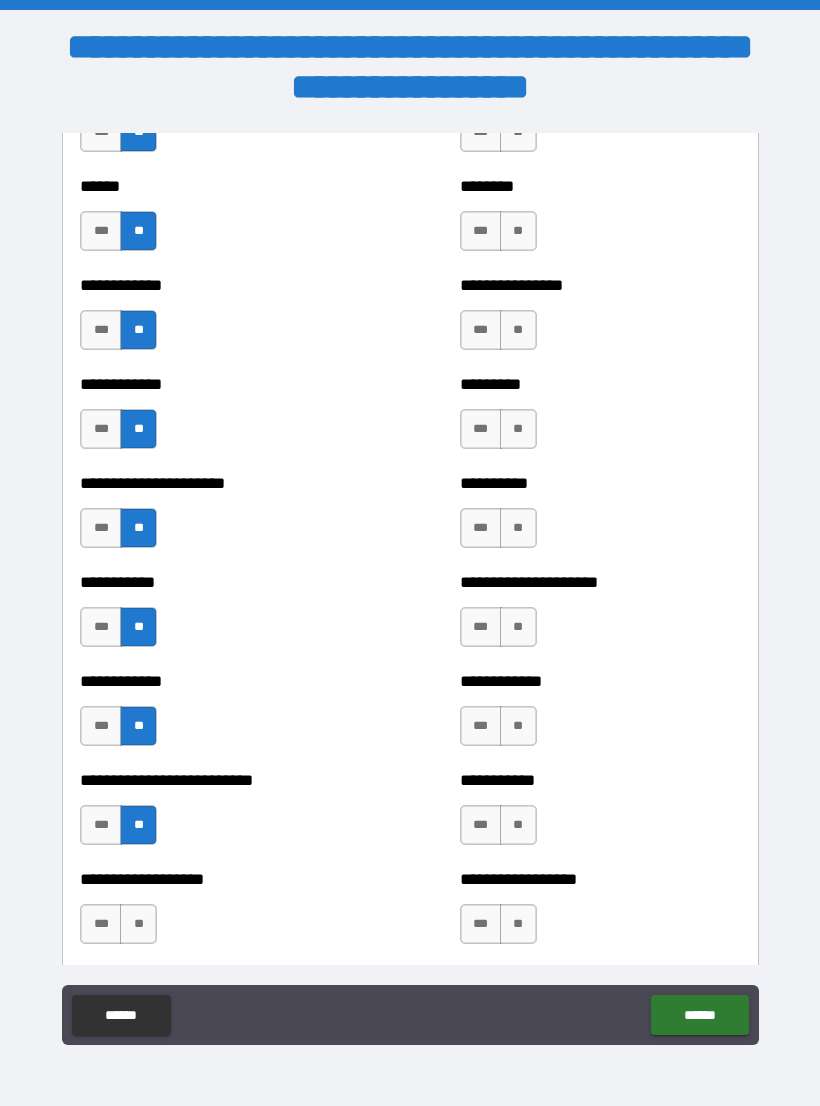 click on "**" at bounding box center (138, 924) 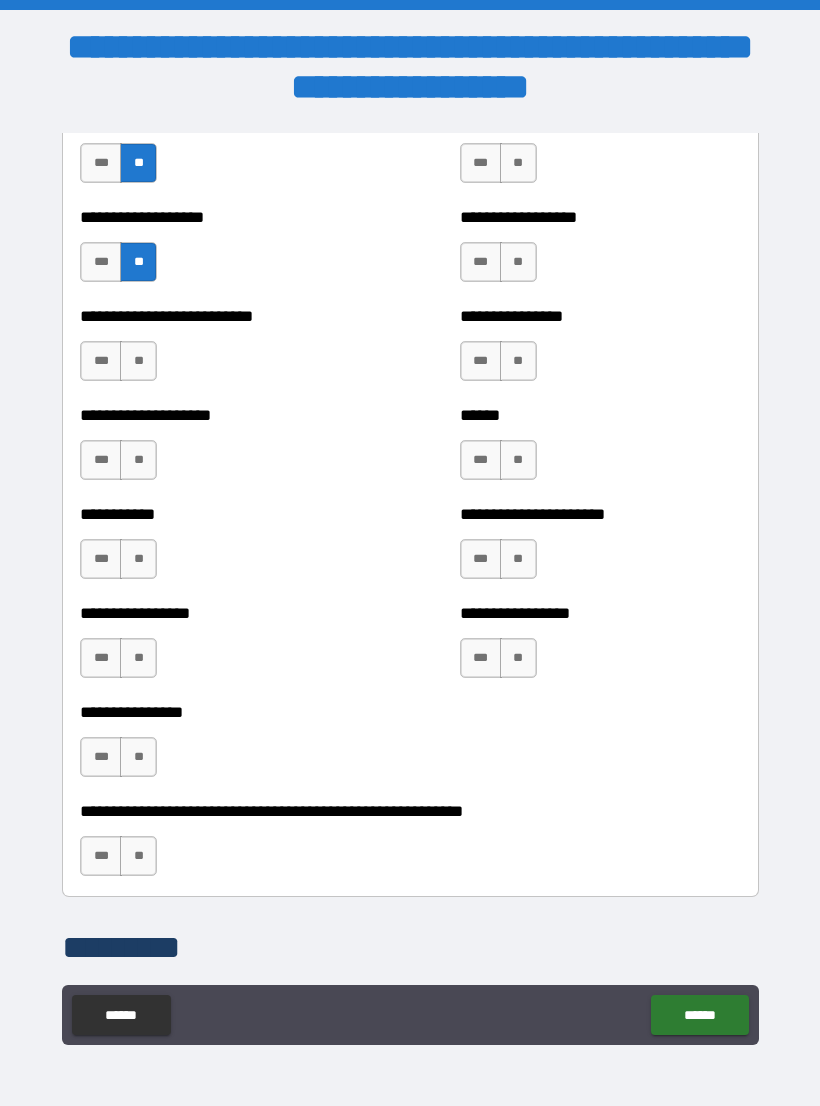 scroll, scrollTop: 5720, scrollLeft: 0, axis: vertical 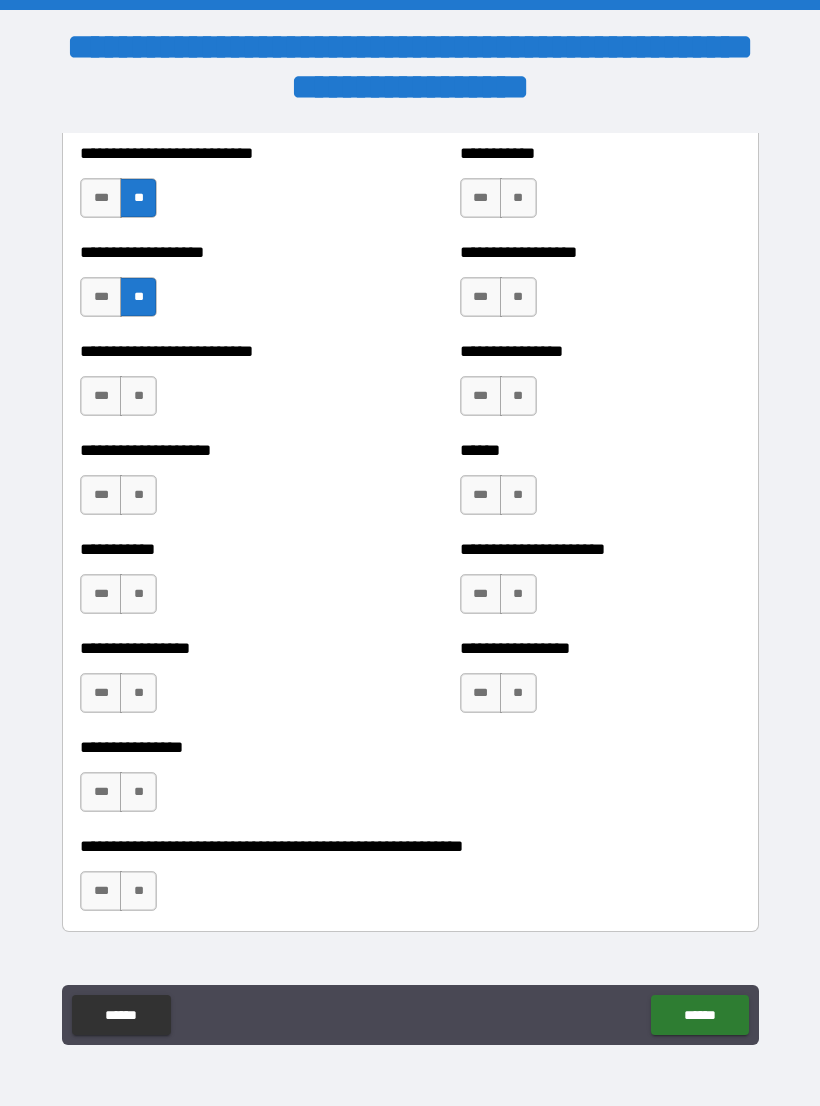 click on "**" at bounding box center (138, 891) 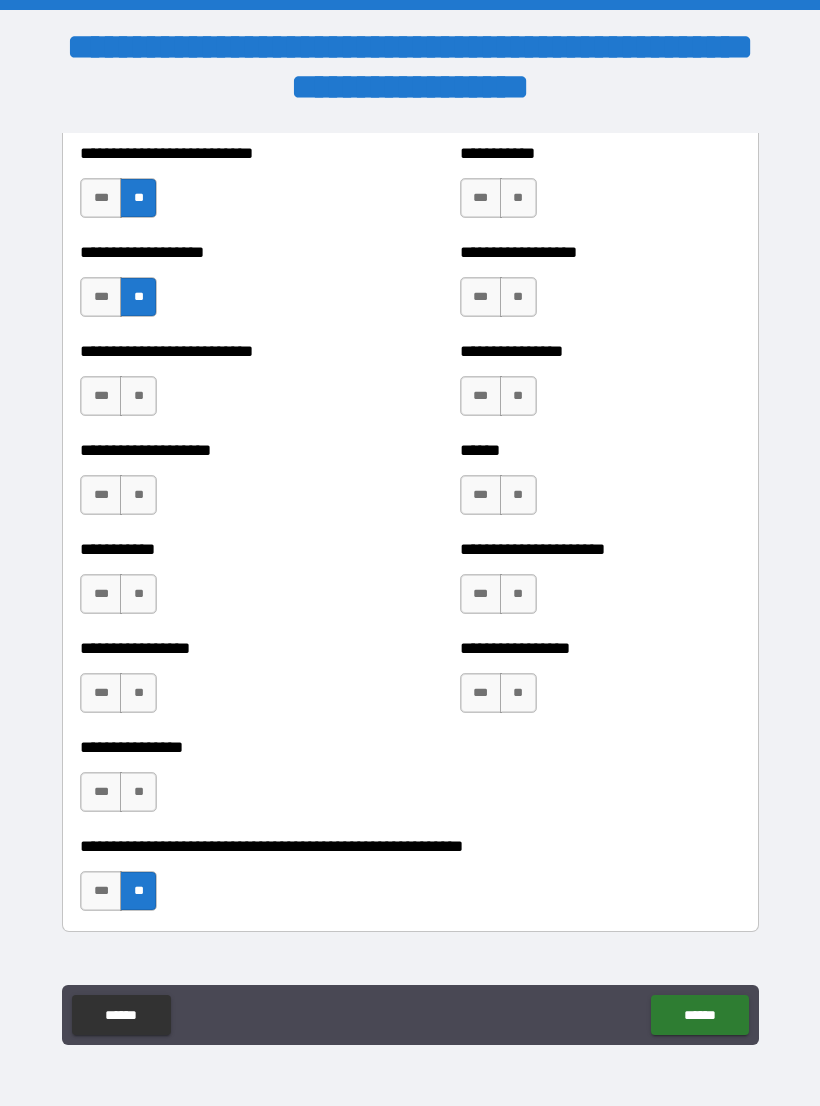 click on "**" at bounding box center (138, 792) 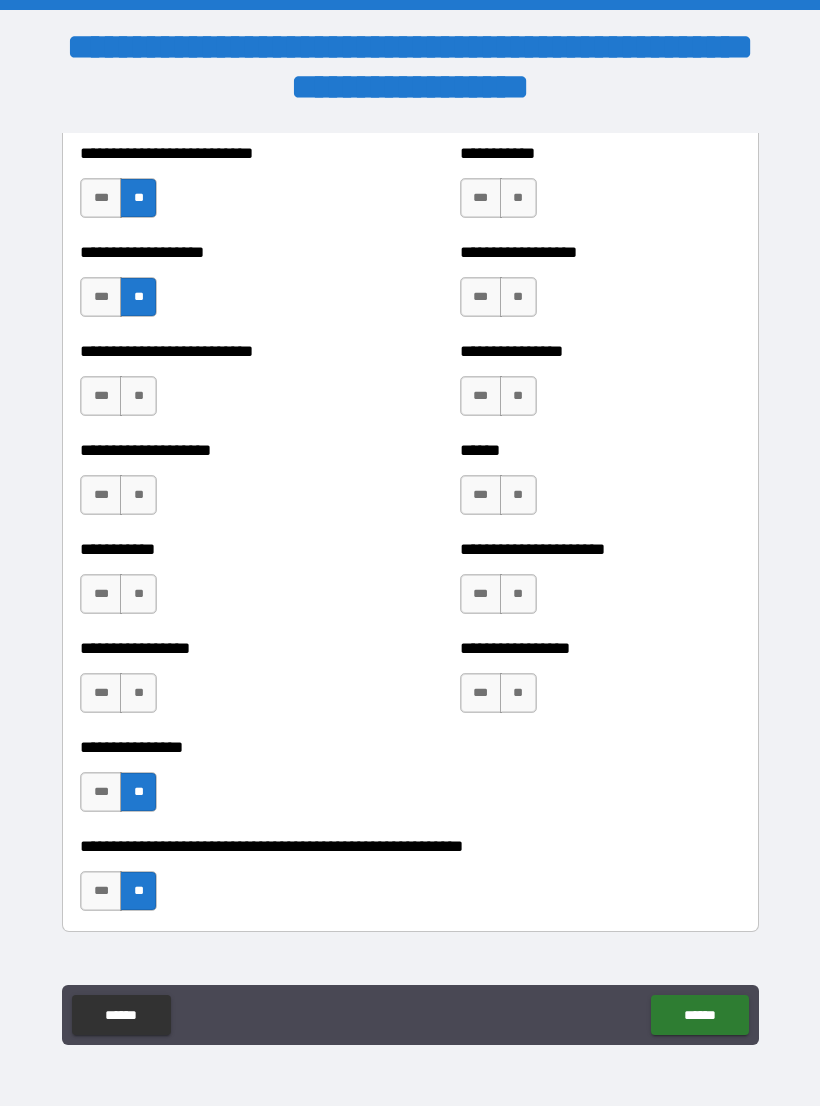 click on "**" at bounding box center (138, 693) 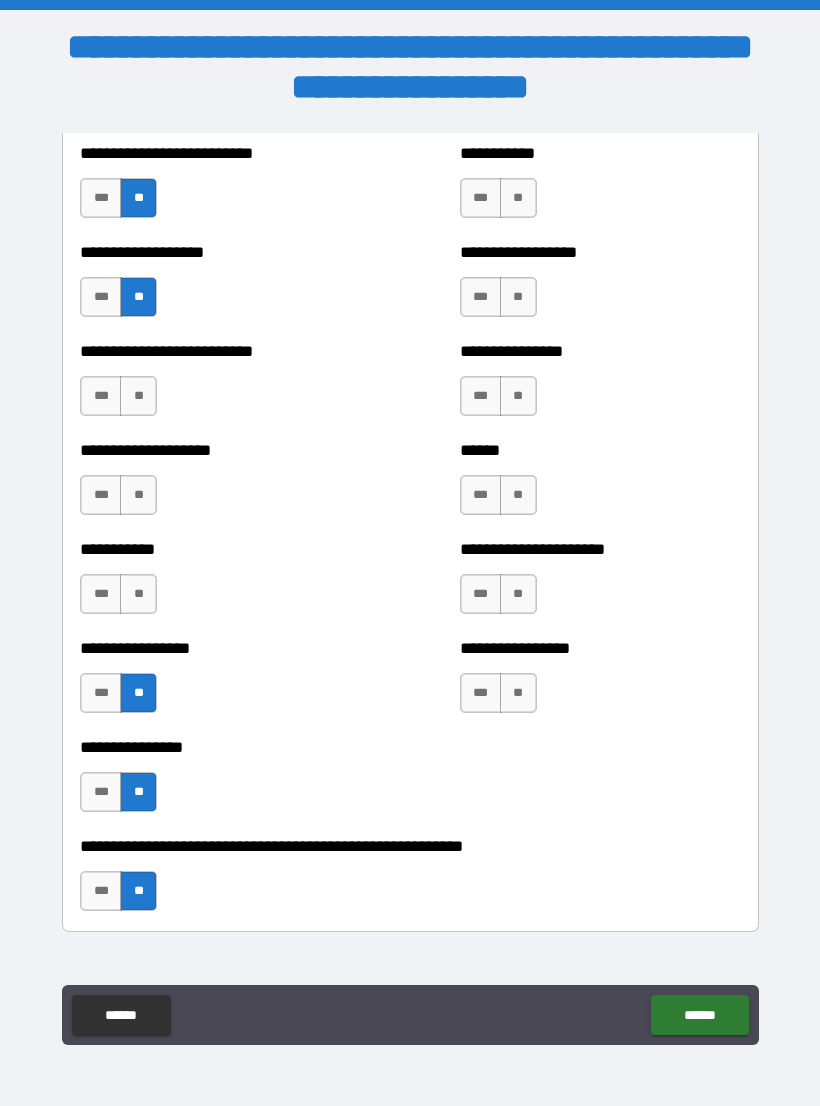 click on "**" at bounding box center [138, 594] 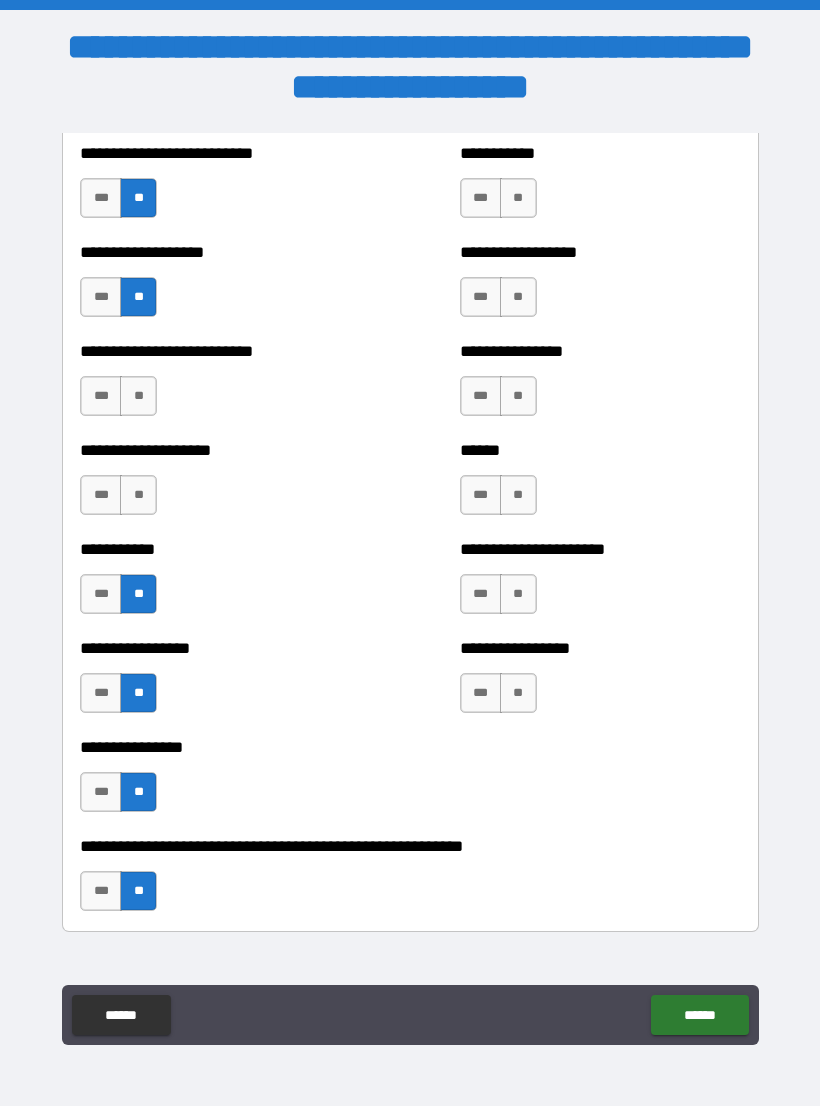 click on "**" at bounding box center (138, 495) 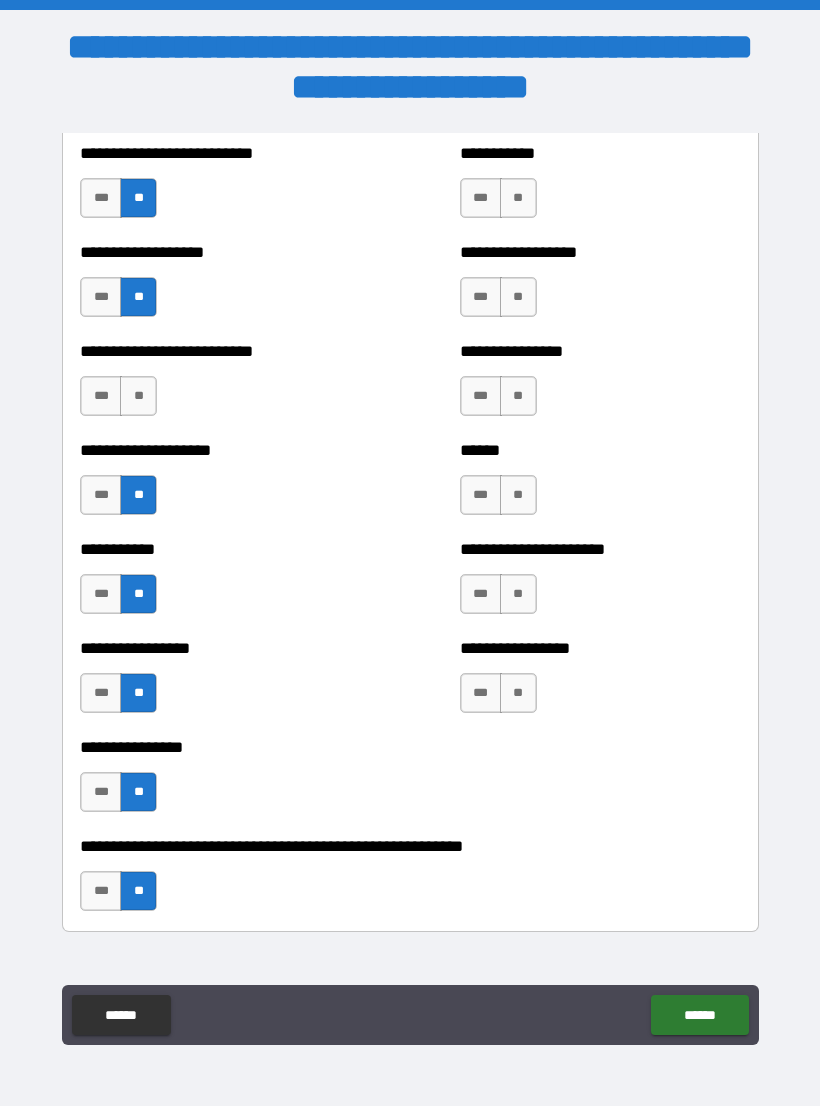 click on "**" at bounding box center (138, 396) 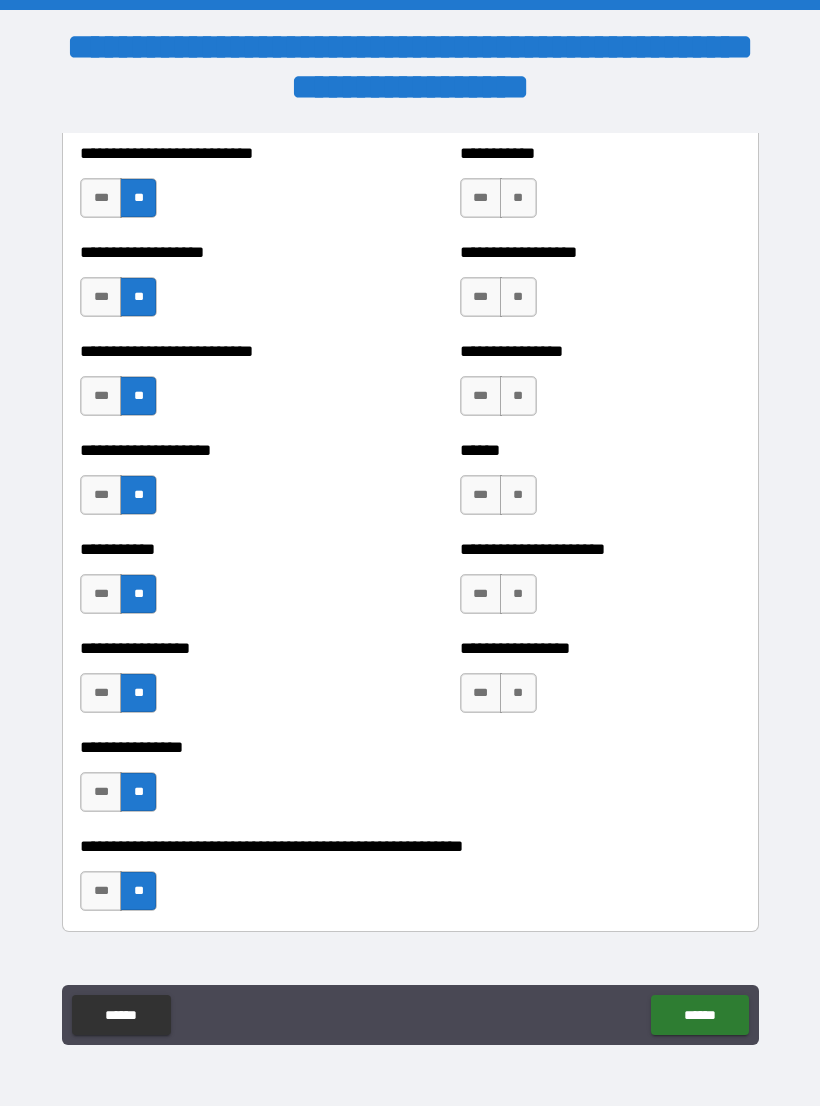 click on "**" at bounding box center (518, 693) 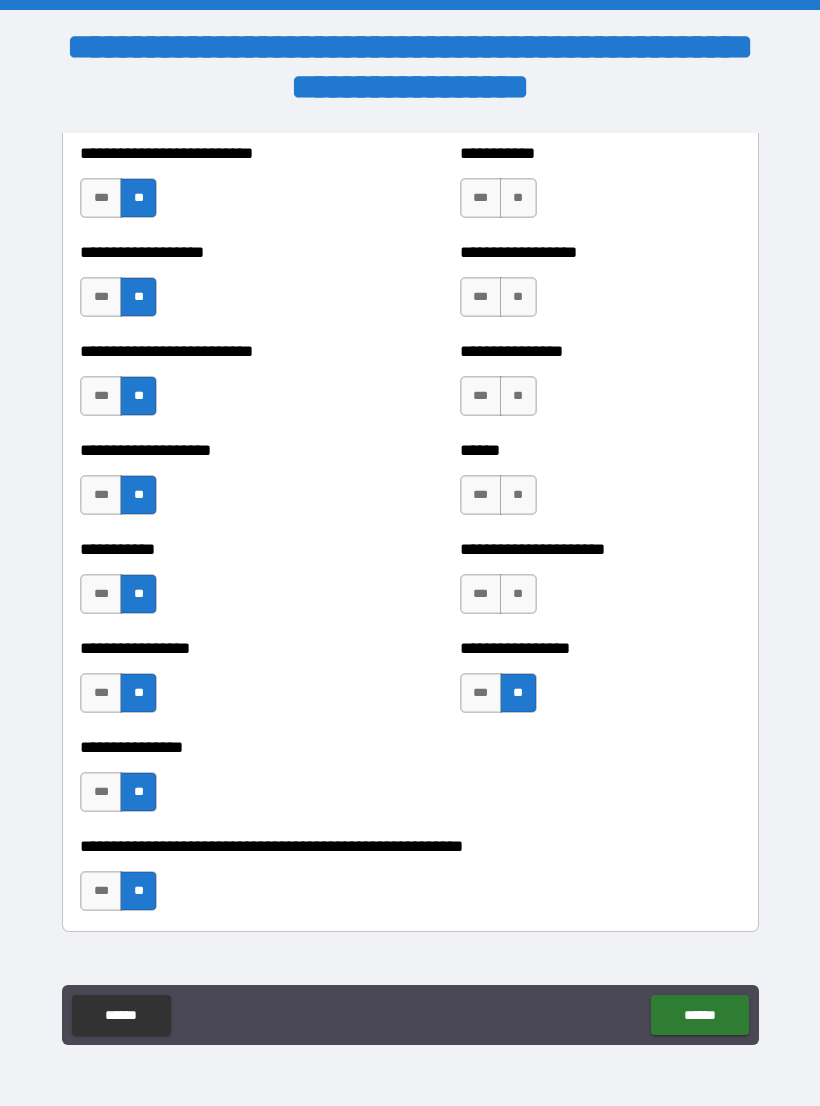 click on "**" at bounding box center (518, 594) 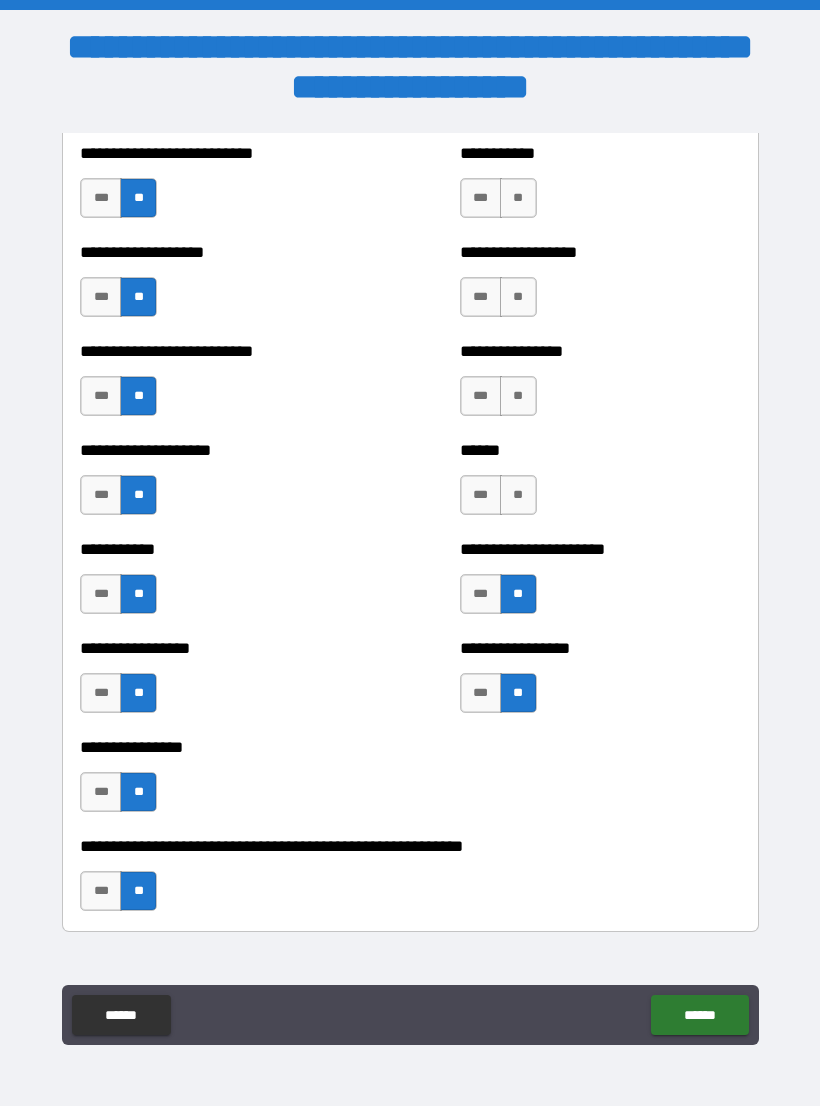 click on "**" at bounding box center (518, 495) 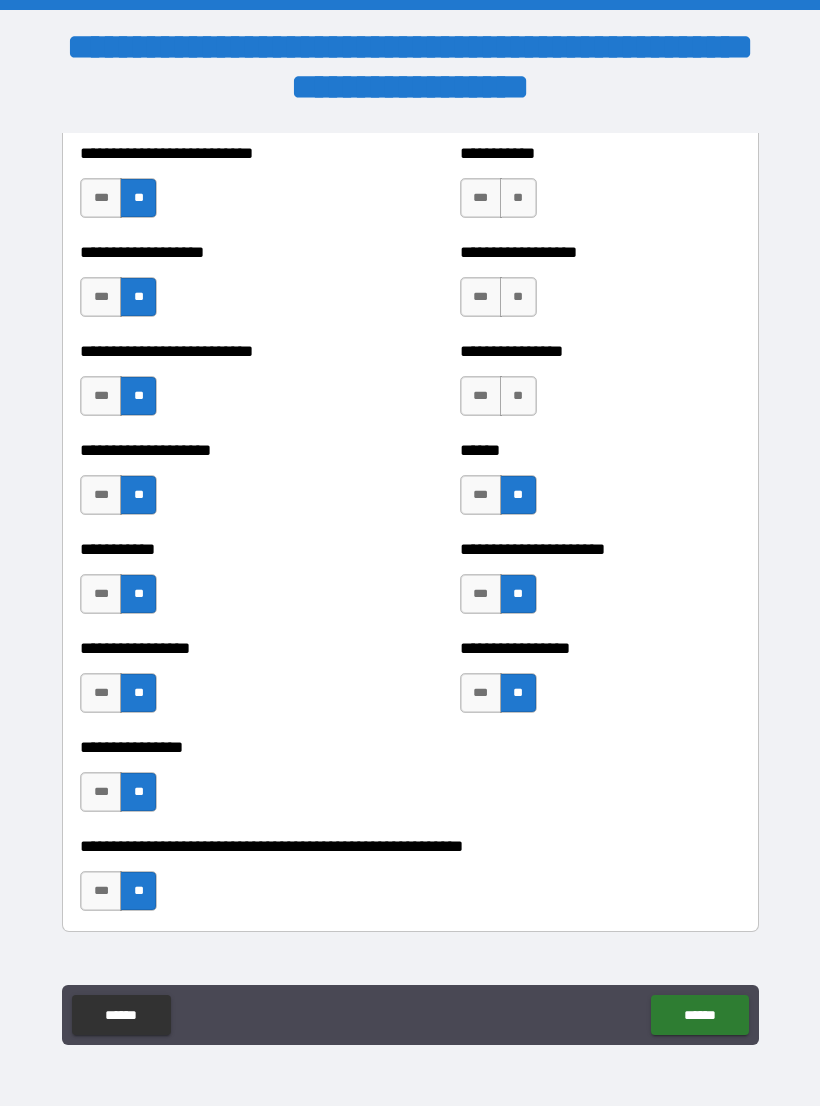 click on "**" at bounding box center [518, 396] 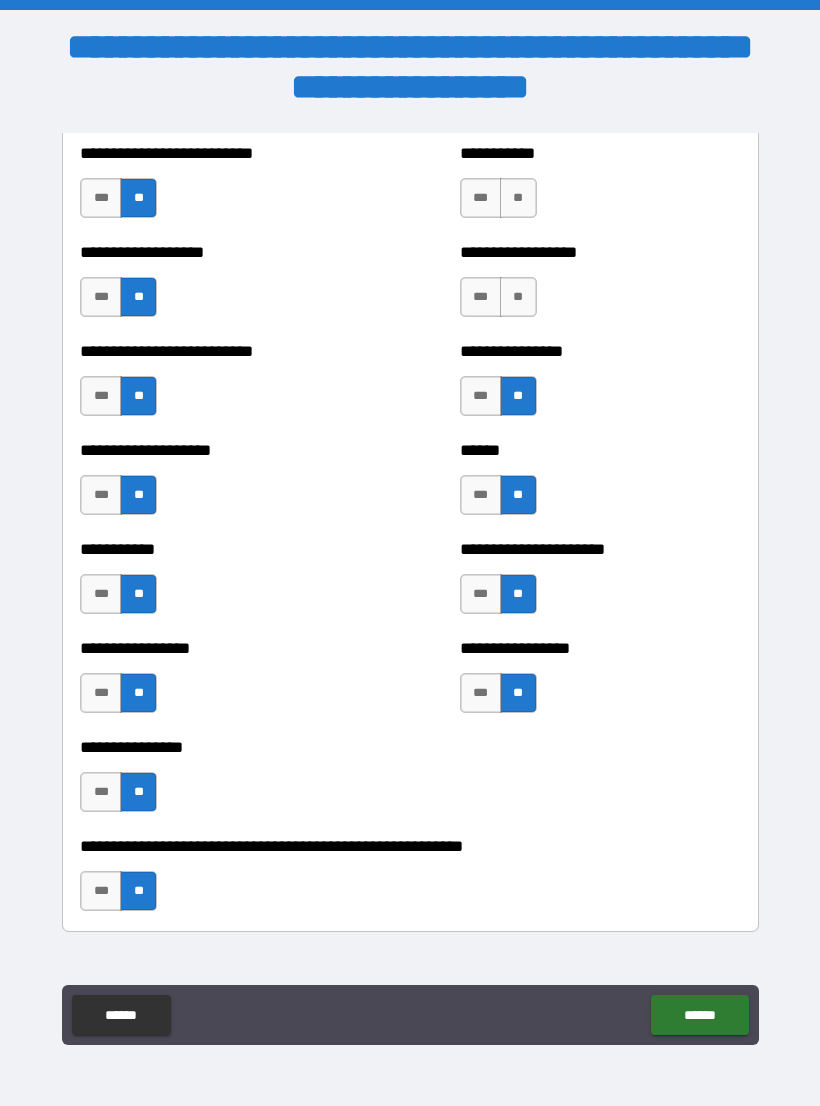 click on "**" at bounding box center [518, 297] 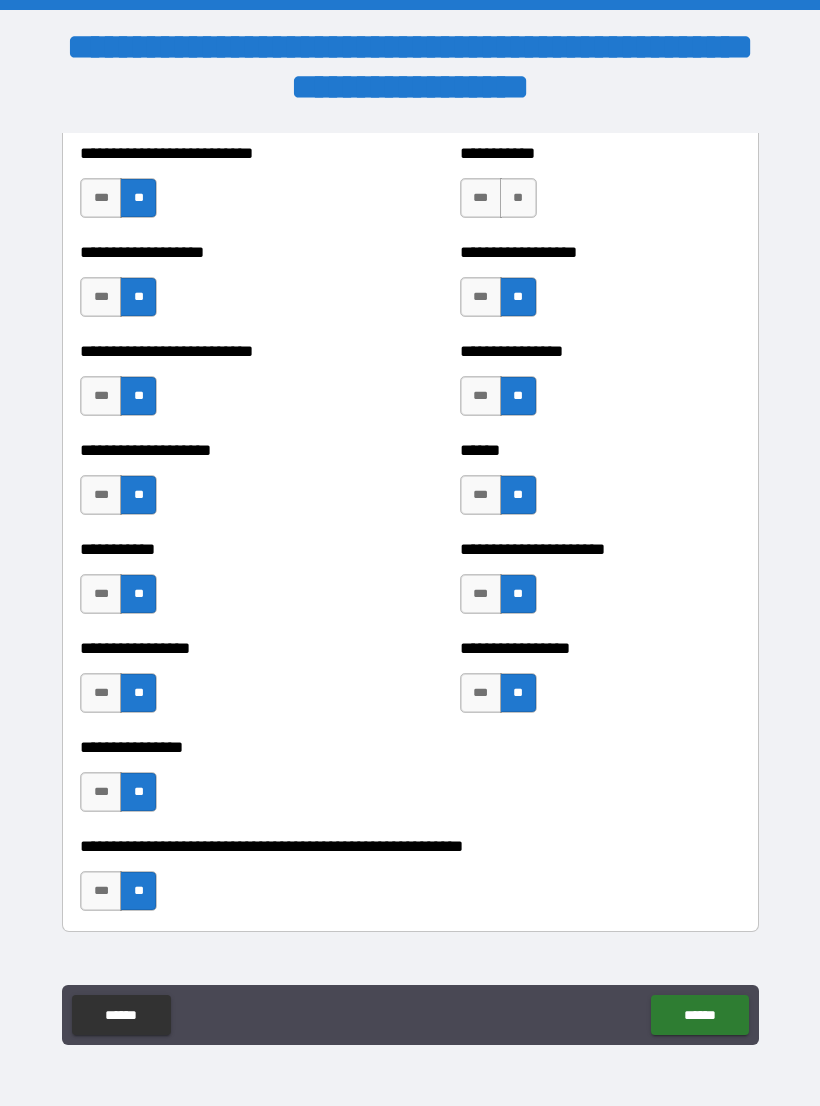 click on "**" at bounding box center (518, 198) 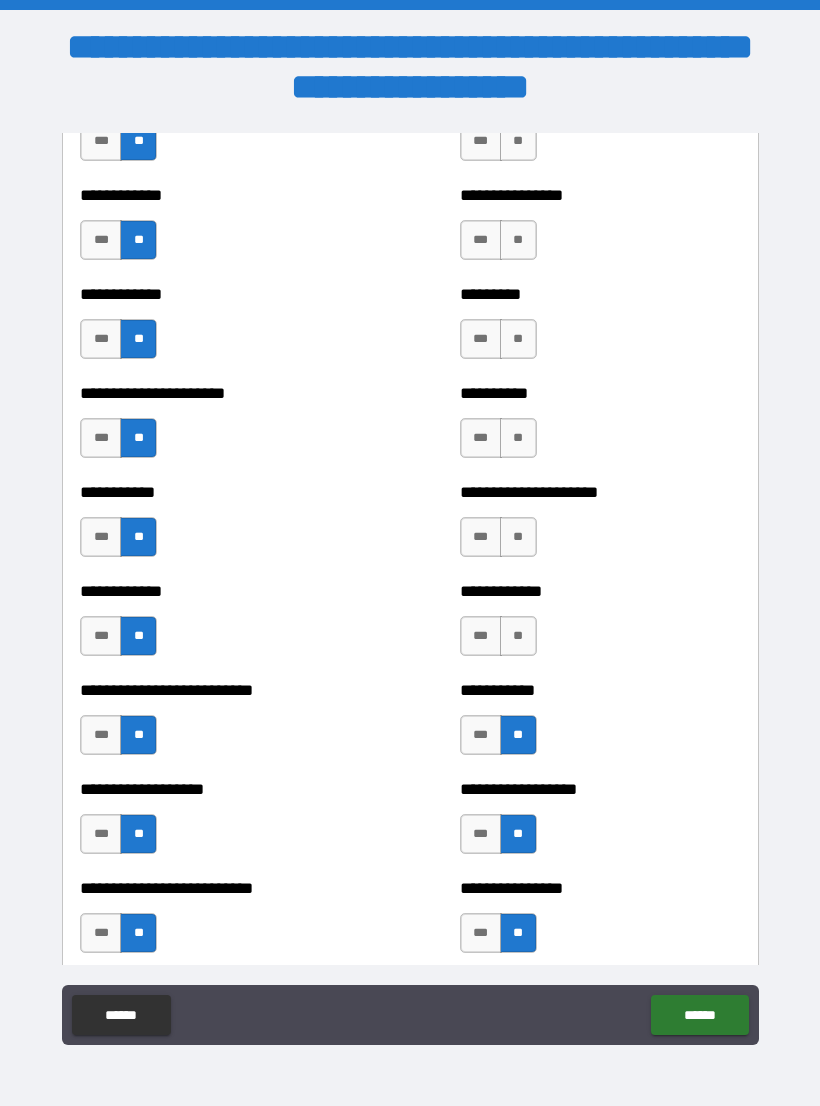 scroll, scrollTop: 5185, scrollLeft: 0, axis: vertical 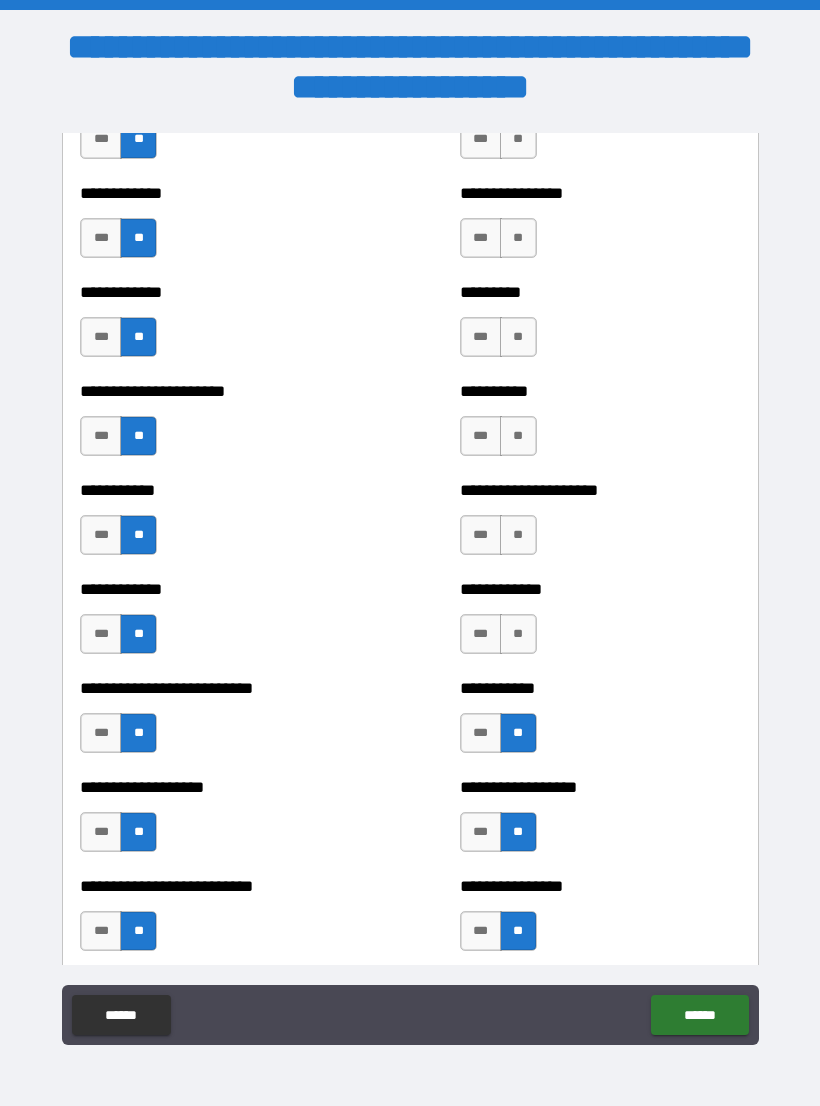 click on "**" at bounding box center (518, 634) 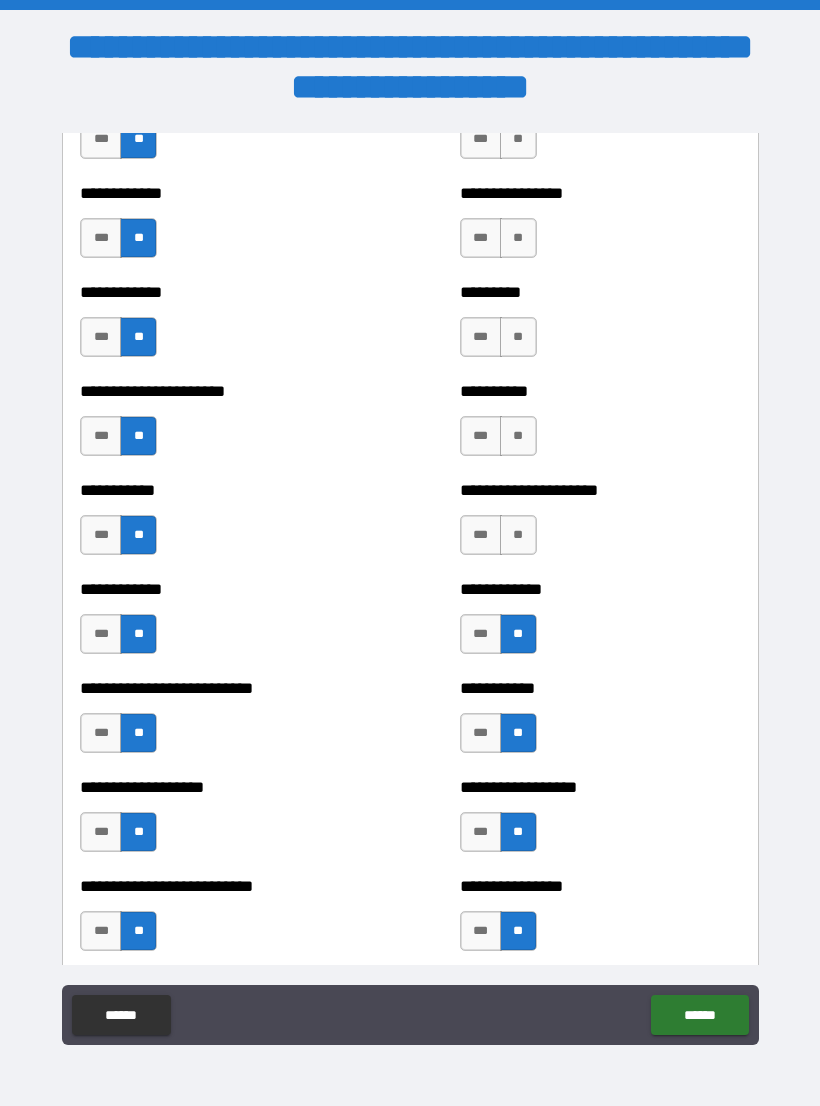 click on "**" at bounding box center (518, 535) 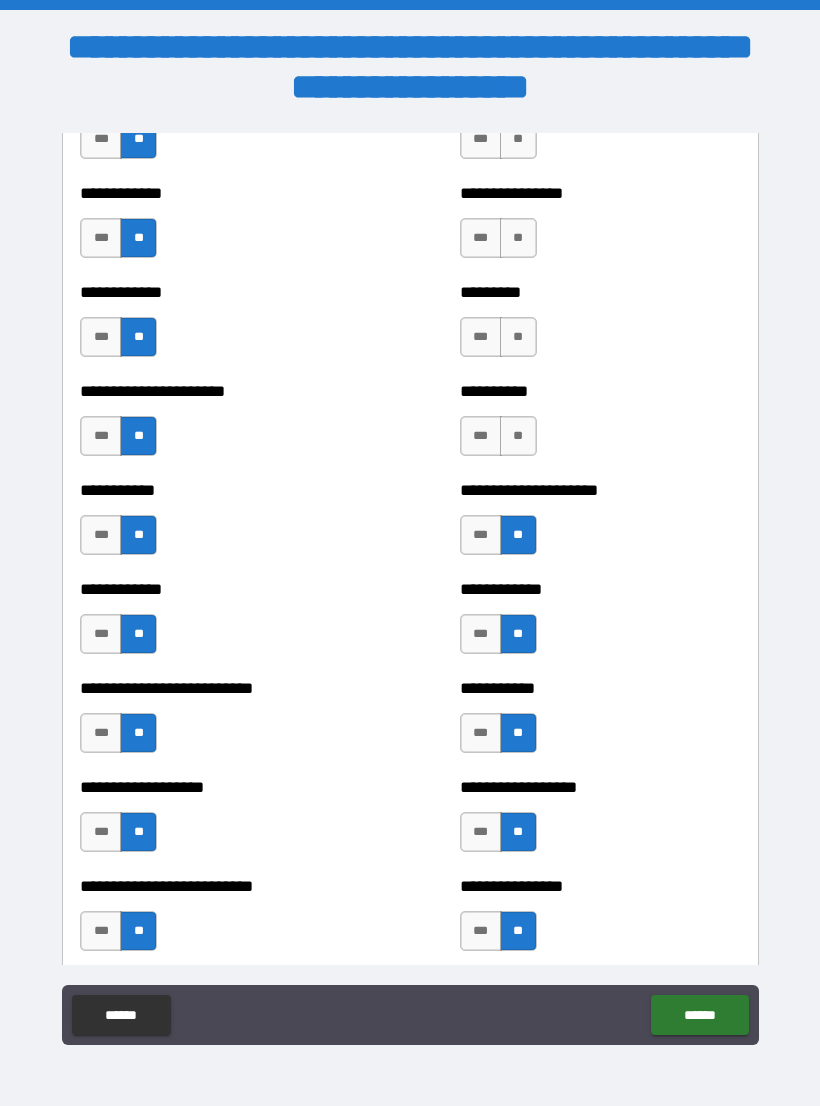 click on "**" at bounding box center [518, 436] 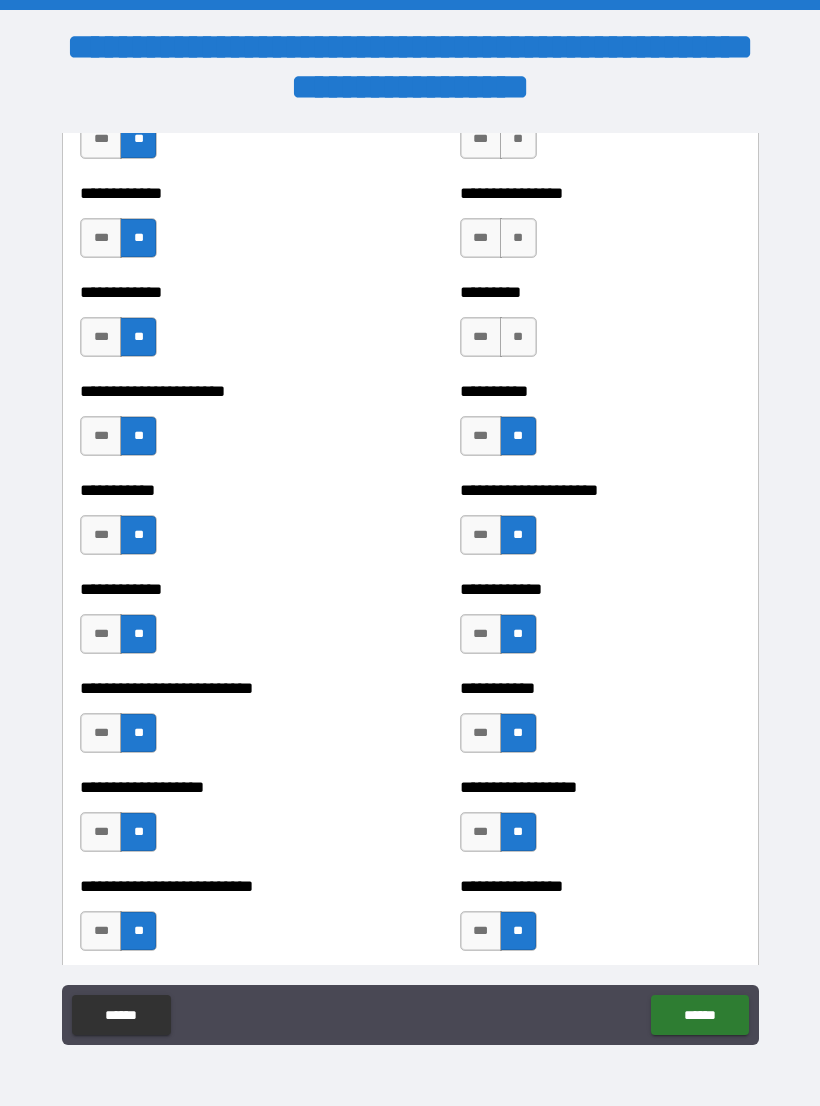 click on "**" at bounding box center (518, 337) 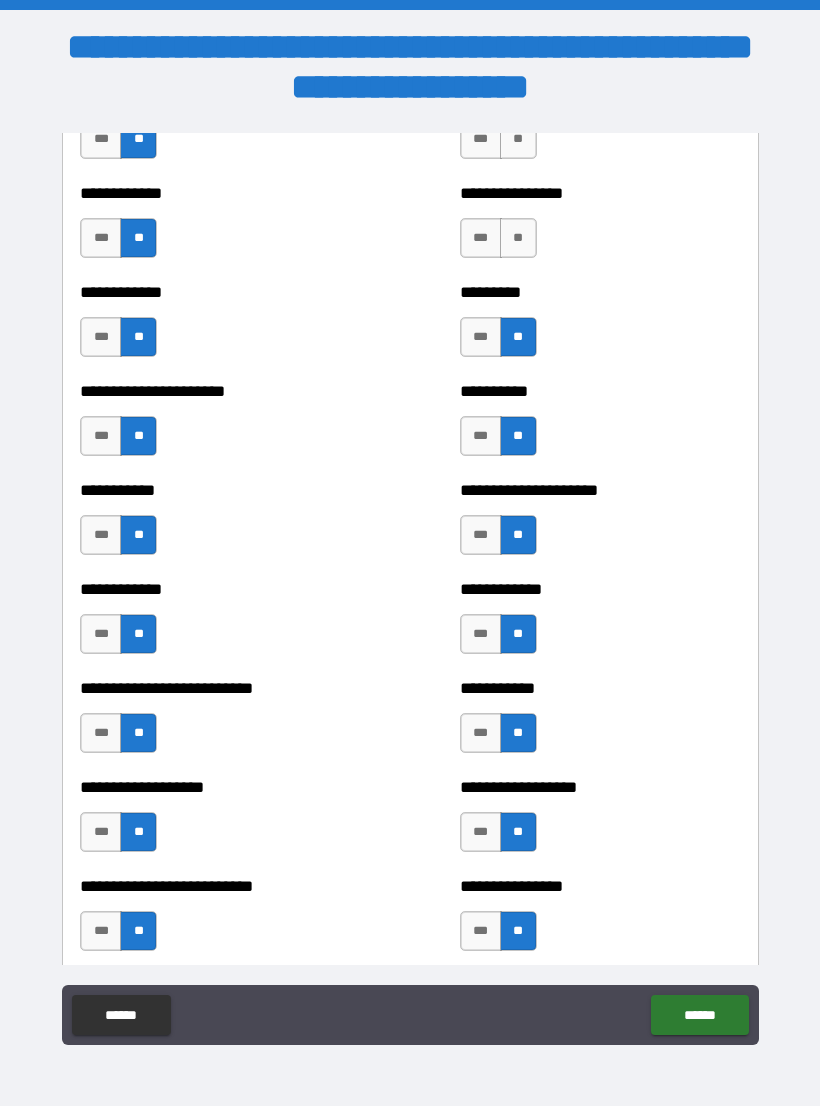 click on "**" at bounding box center (518, 238) 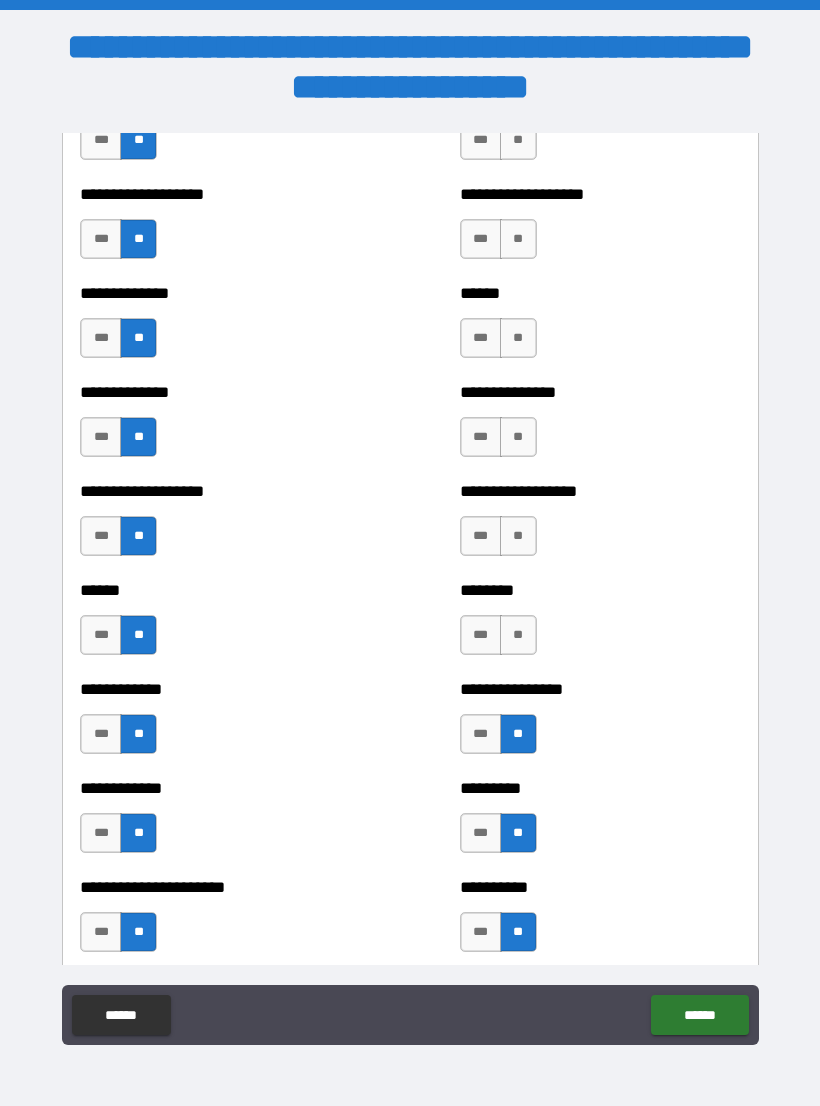 scroll, scrollTop: 4674, scrollLeft: 0, axis: vertical 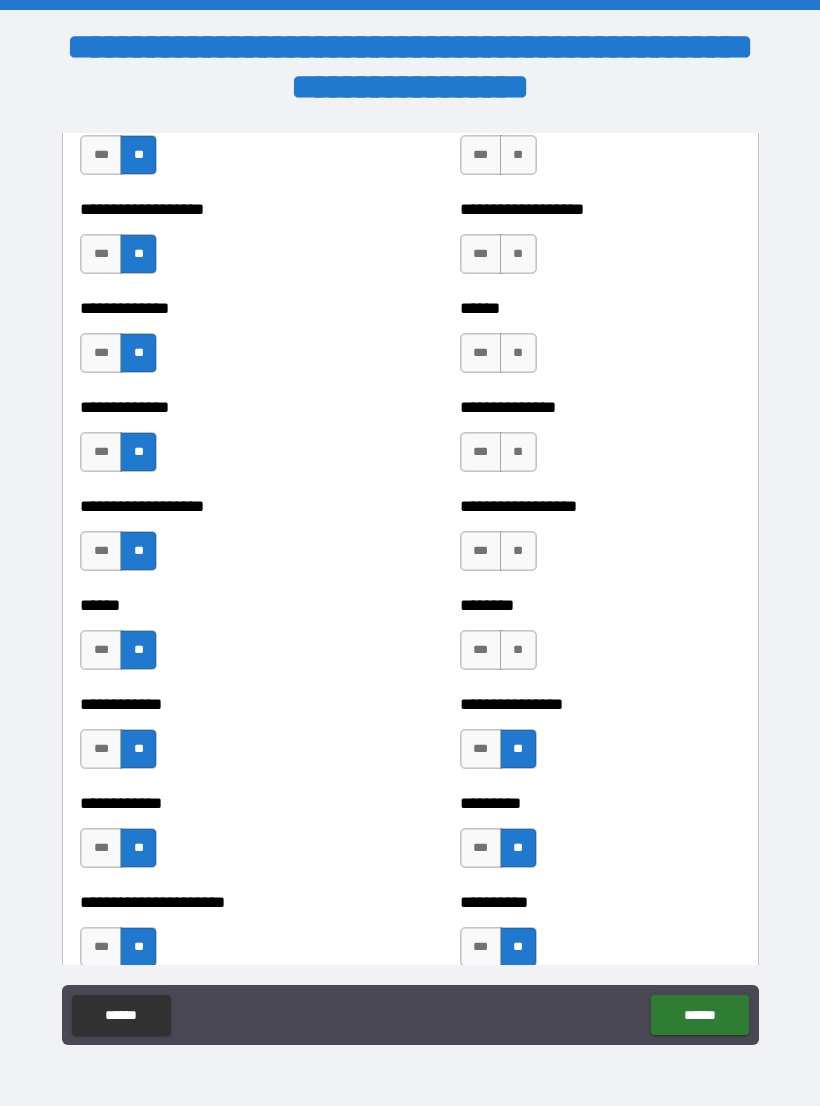 click on "**" at bounding box center [518, 650] 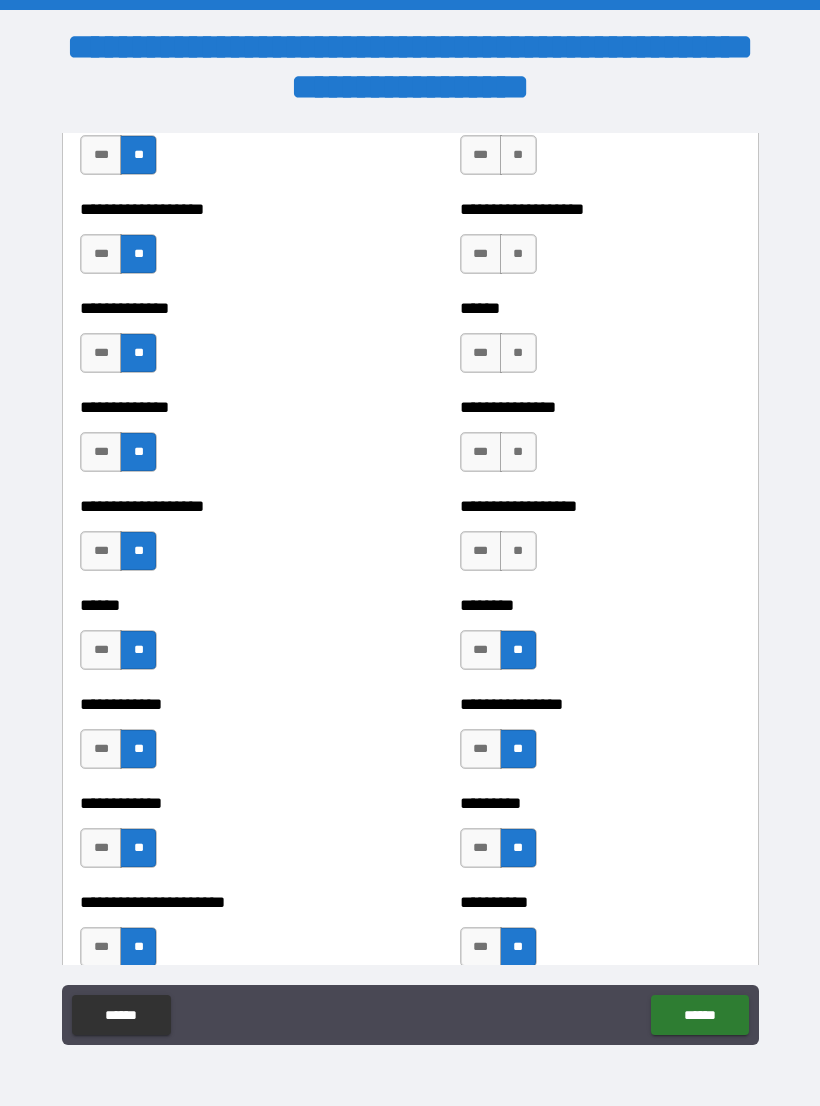 click on "**" at bounding box center (518, 551) 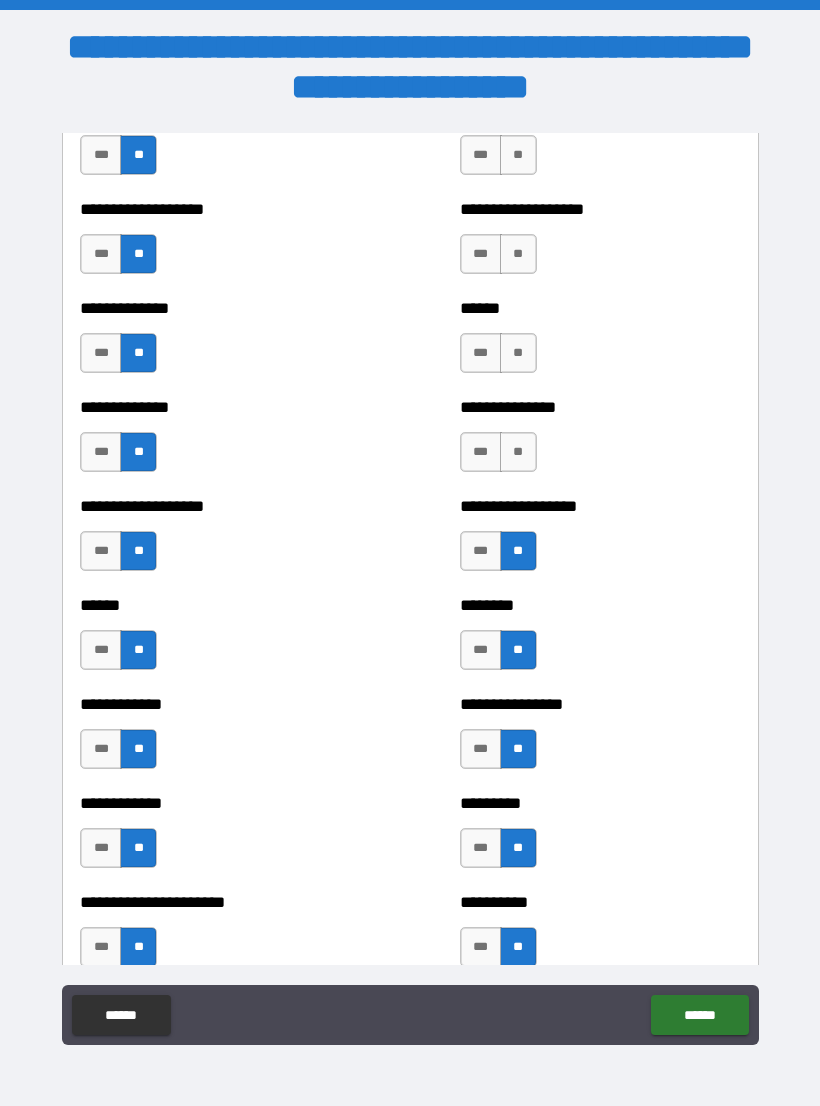 click on "**" at bounding box center [518, 452] 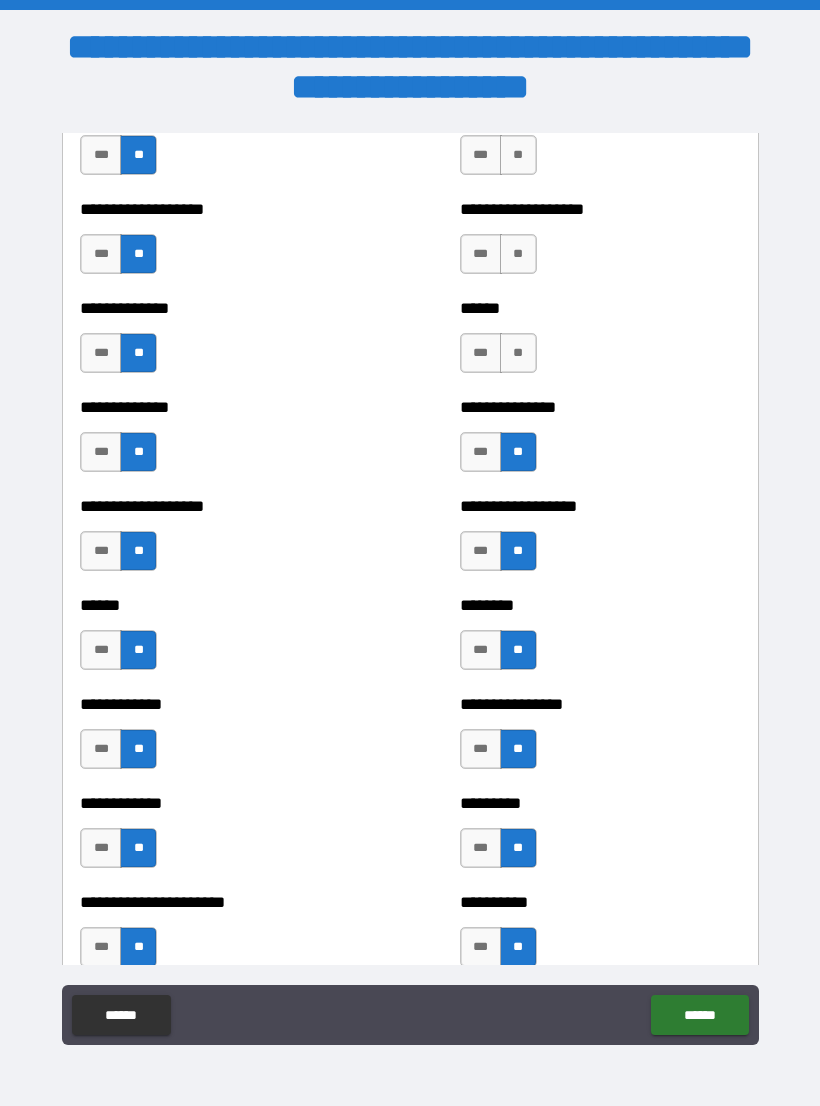 click on "**" at bounding box center (518, 353) 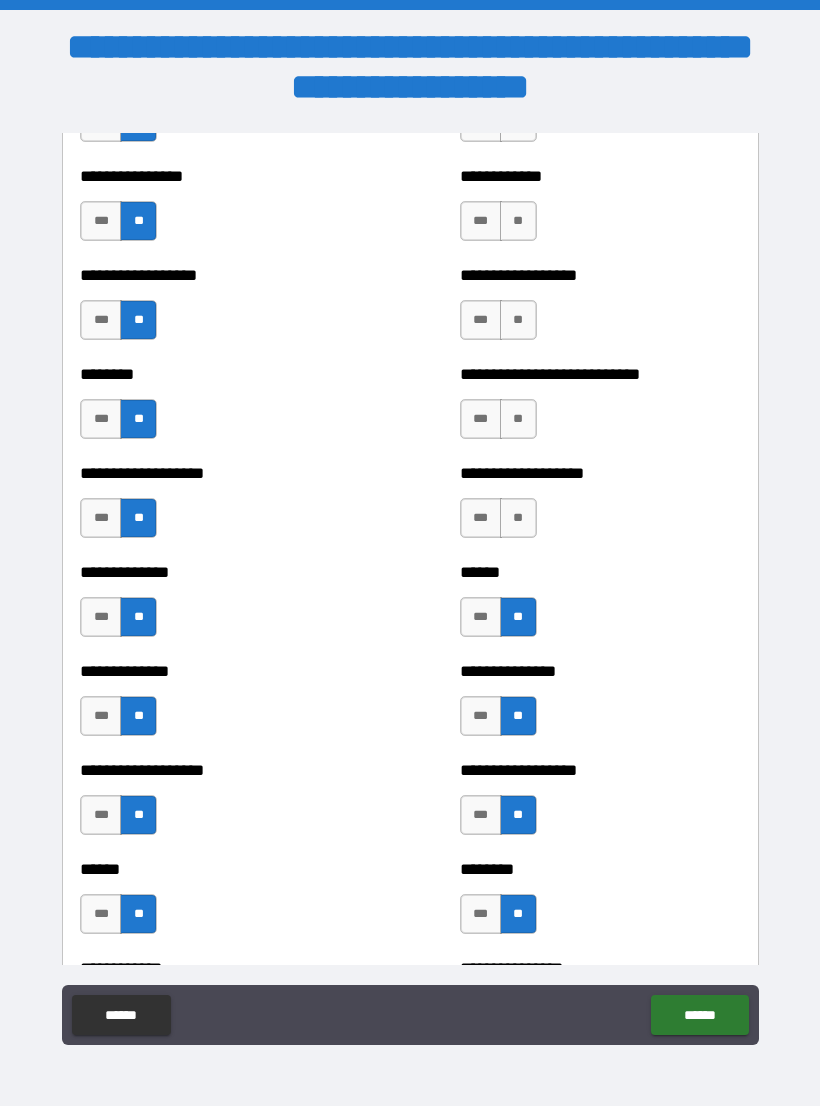 click on "**" at bounding box center (518, 518) 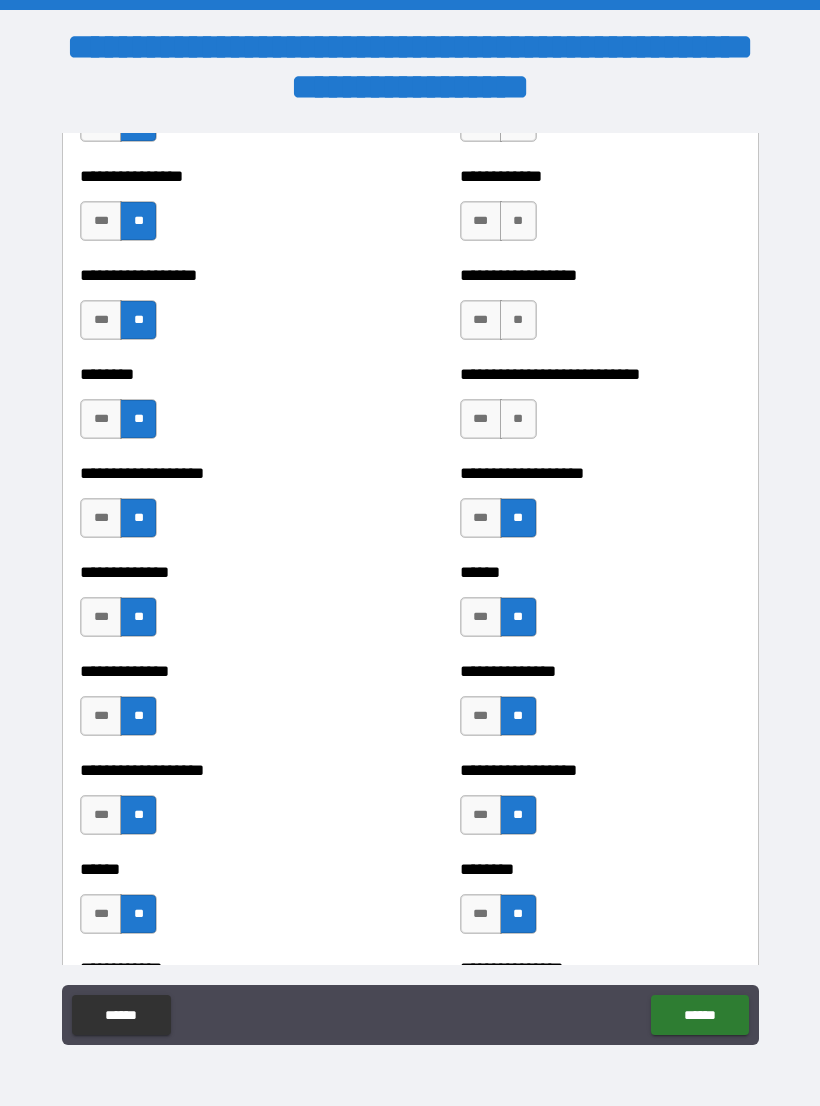click on "**" at bounding box center (518, 419) 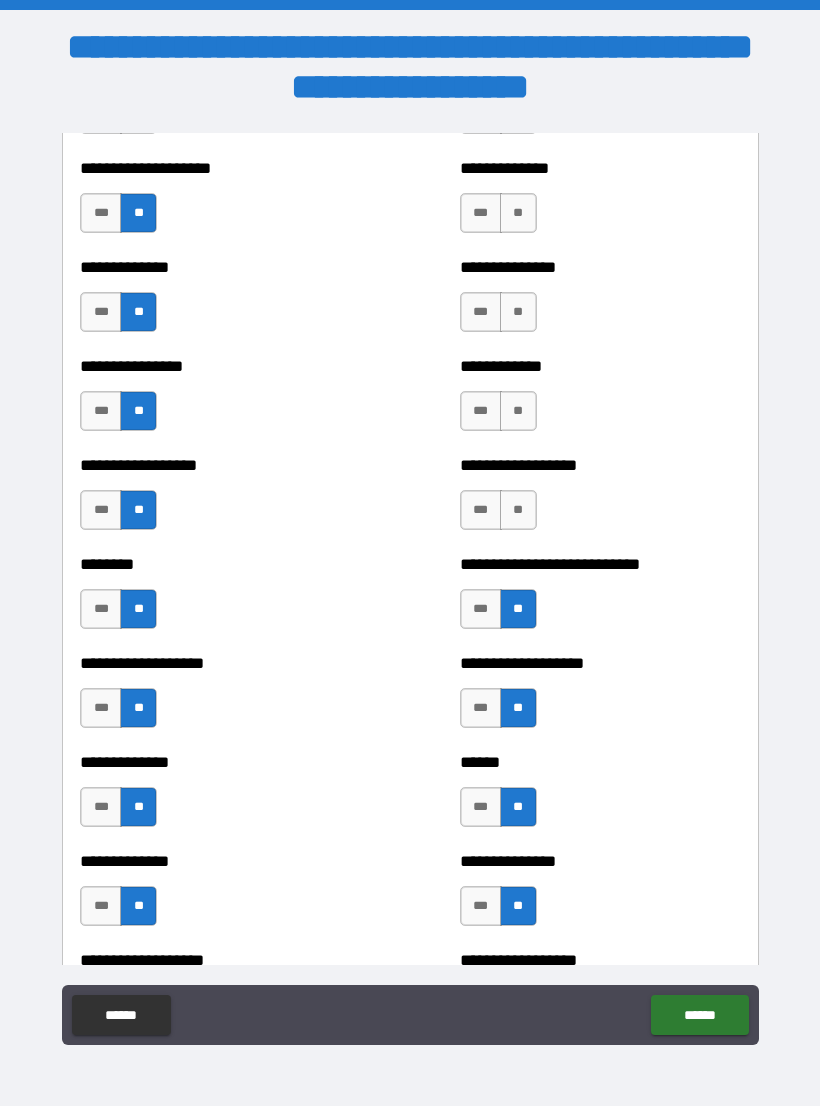 click on "**" at bounding box center [518, 510] 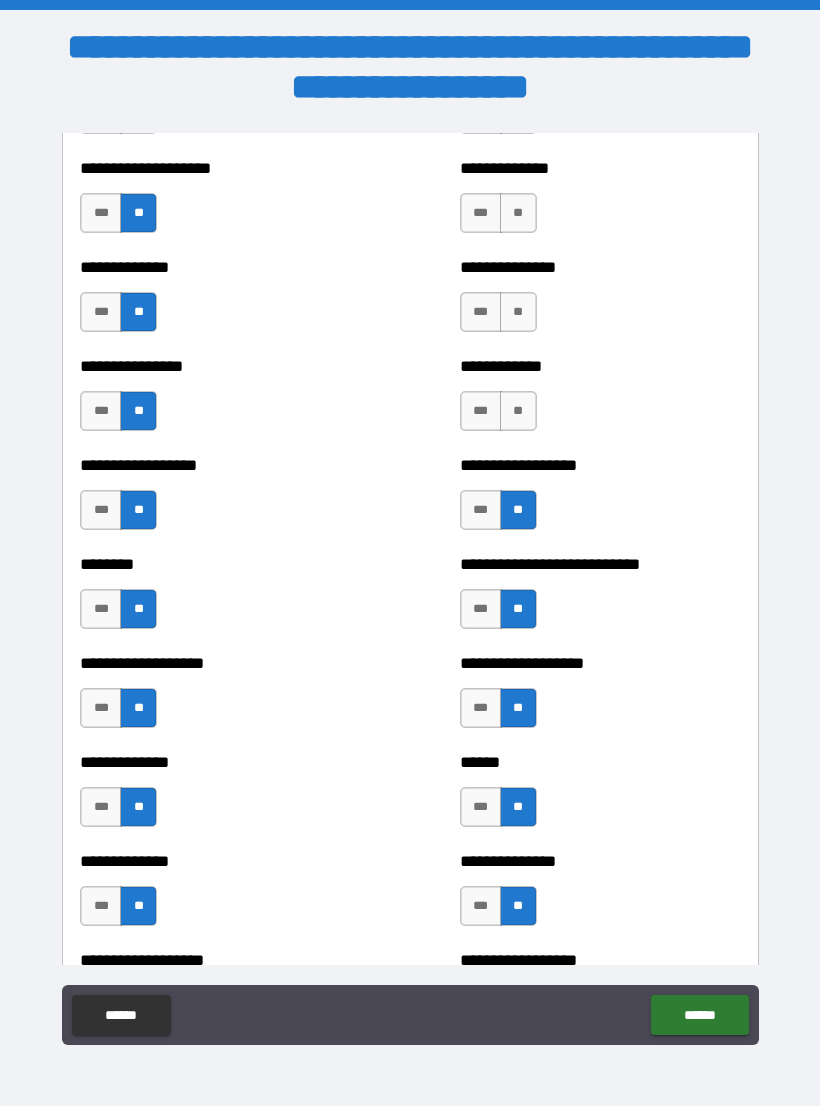 click on "**" at bounding box center (518, 411) 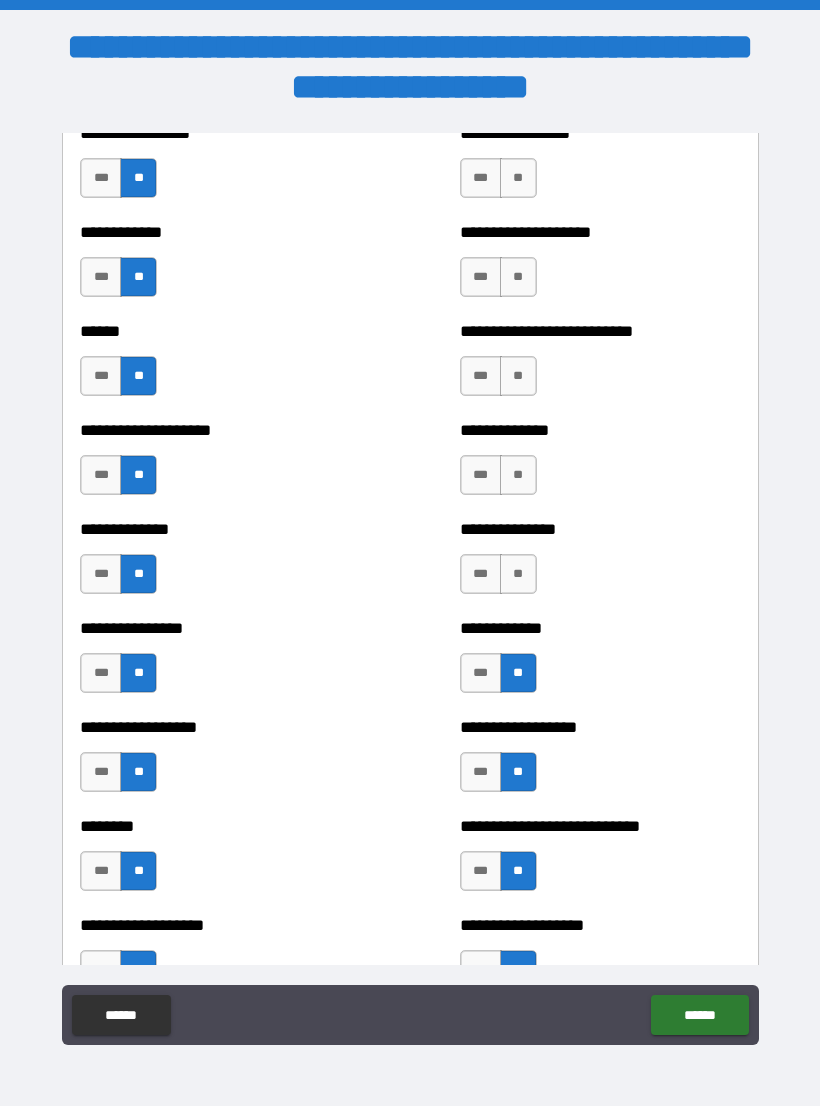 scroll, scrollTop: 3953, scrollLeft: 0, axis: vertical 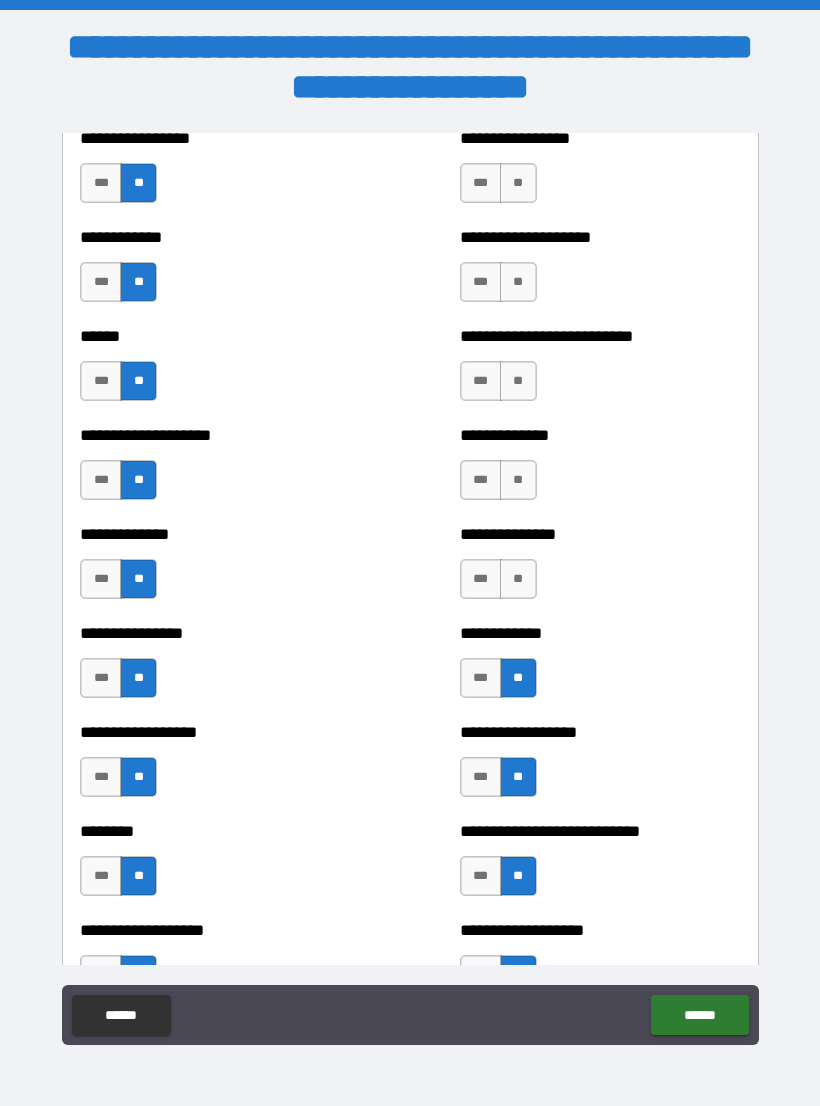 click on "**" at bounding box center (518, 579) 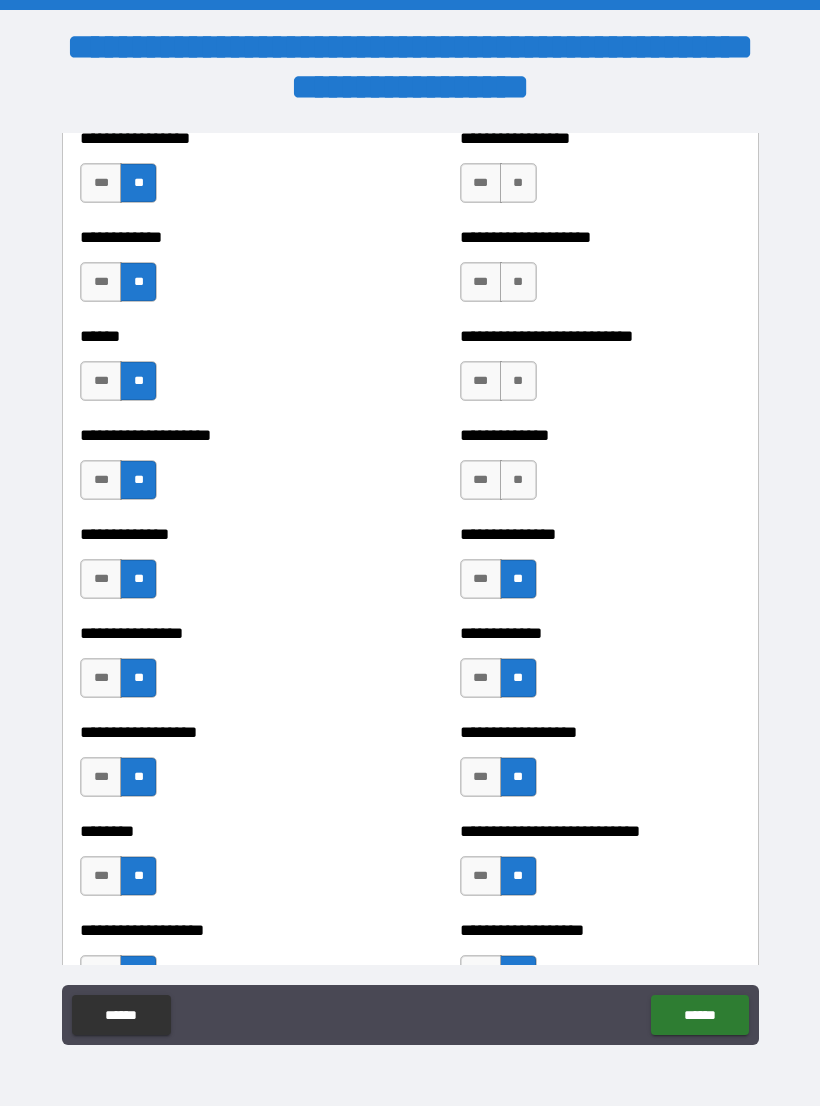 click on "**" at bounding box center (518, 480) 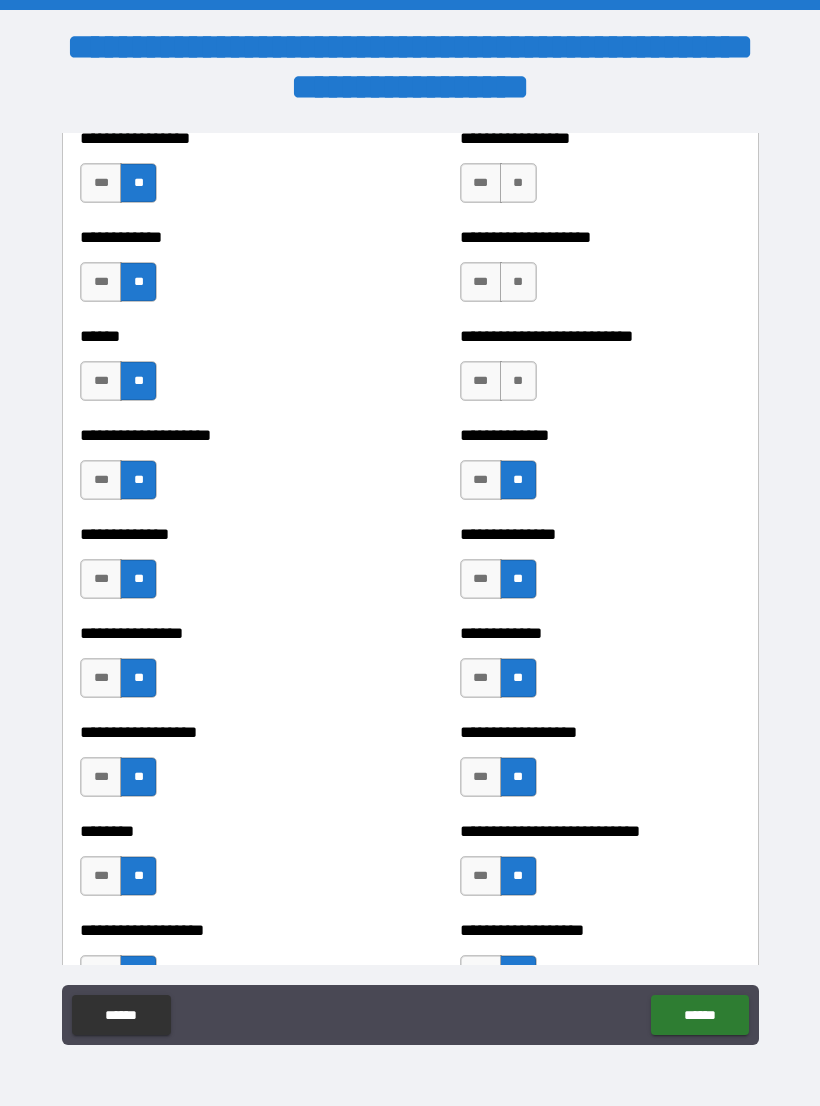 click on "**" at bounding box center [518, 381] 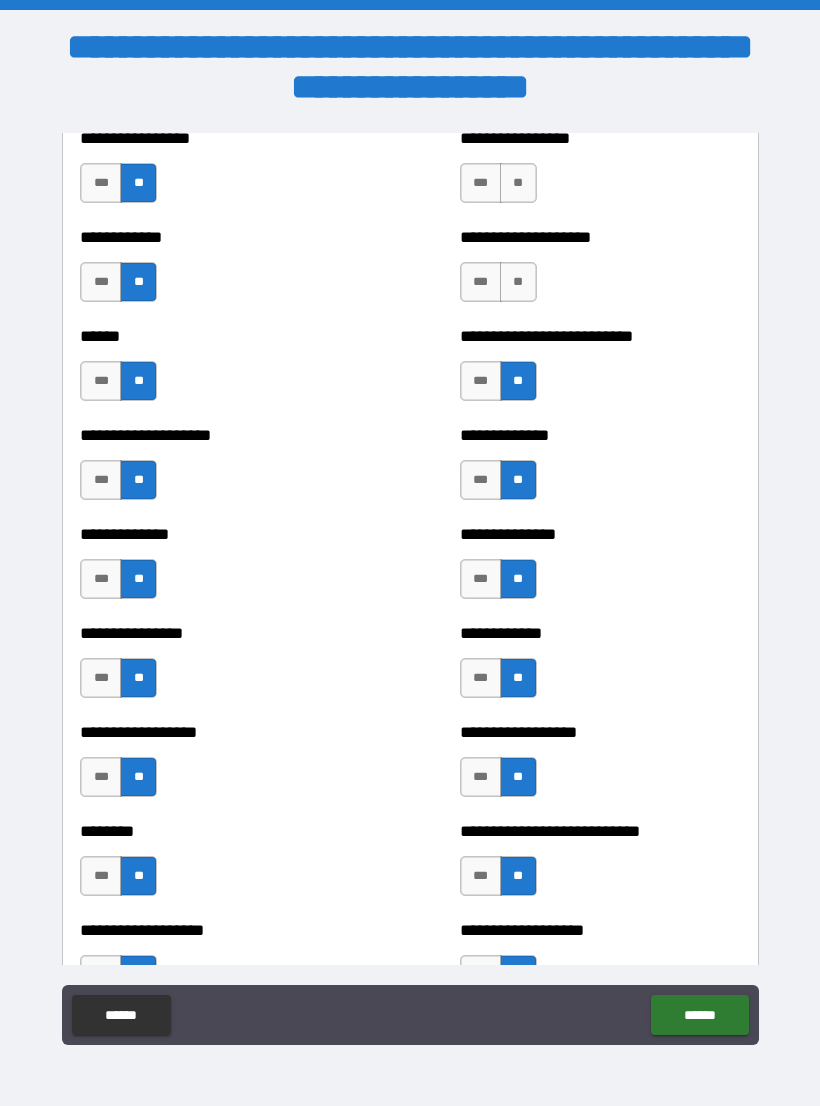 click on "**" at bounding box center [518, 282] 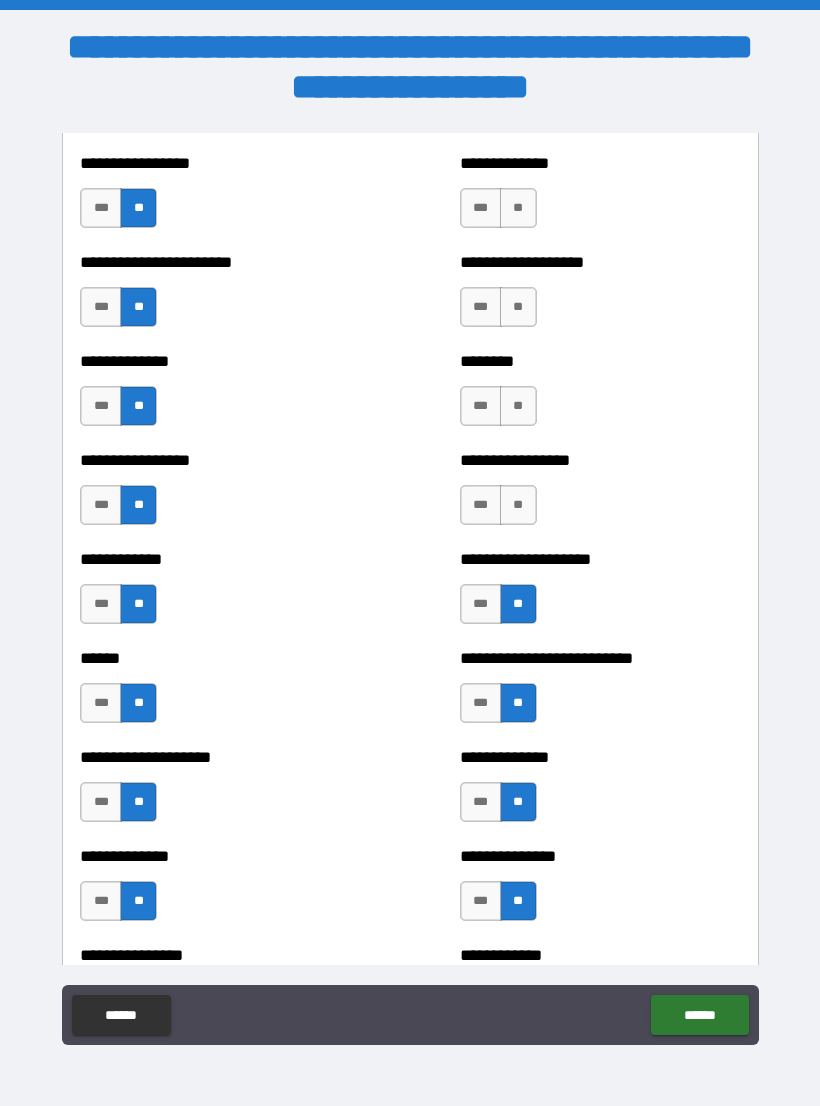 scroll, scrollTop: 3627, scrollLeft: 0, axis: vertical 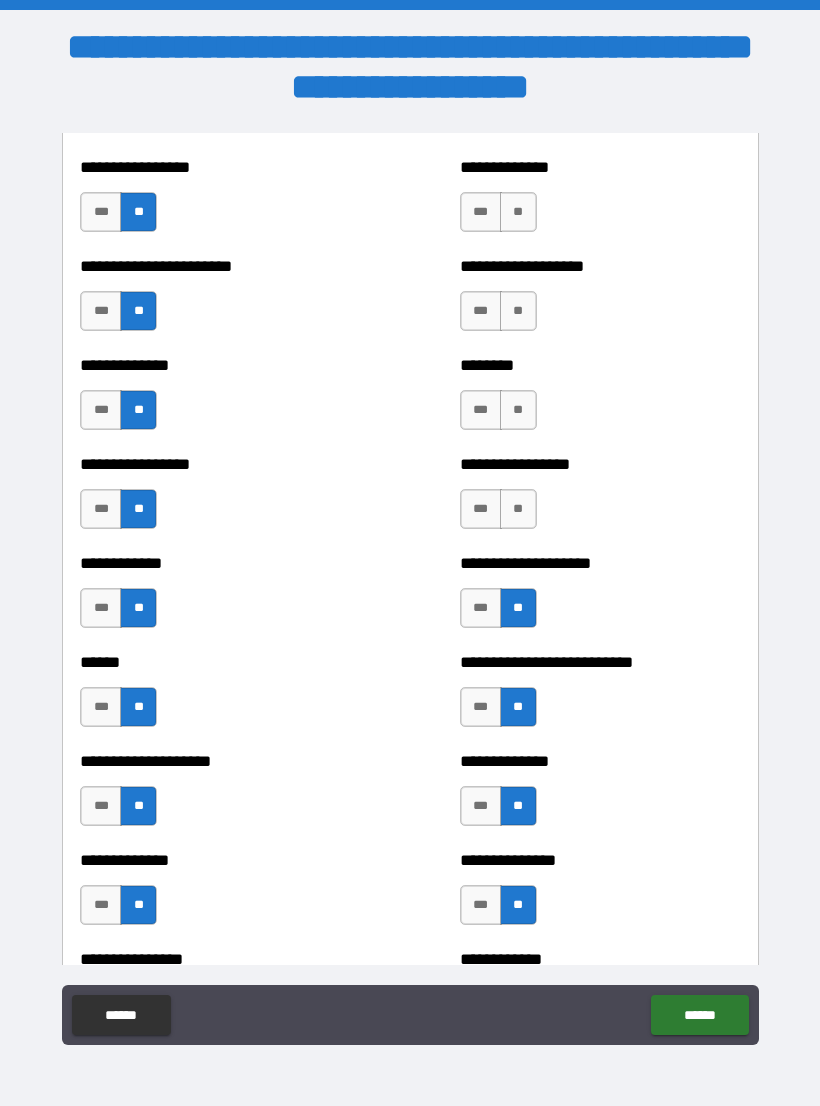 click on "**" at bounding box center (518, 509) 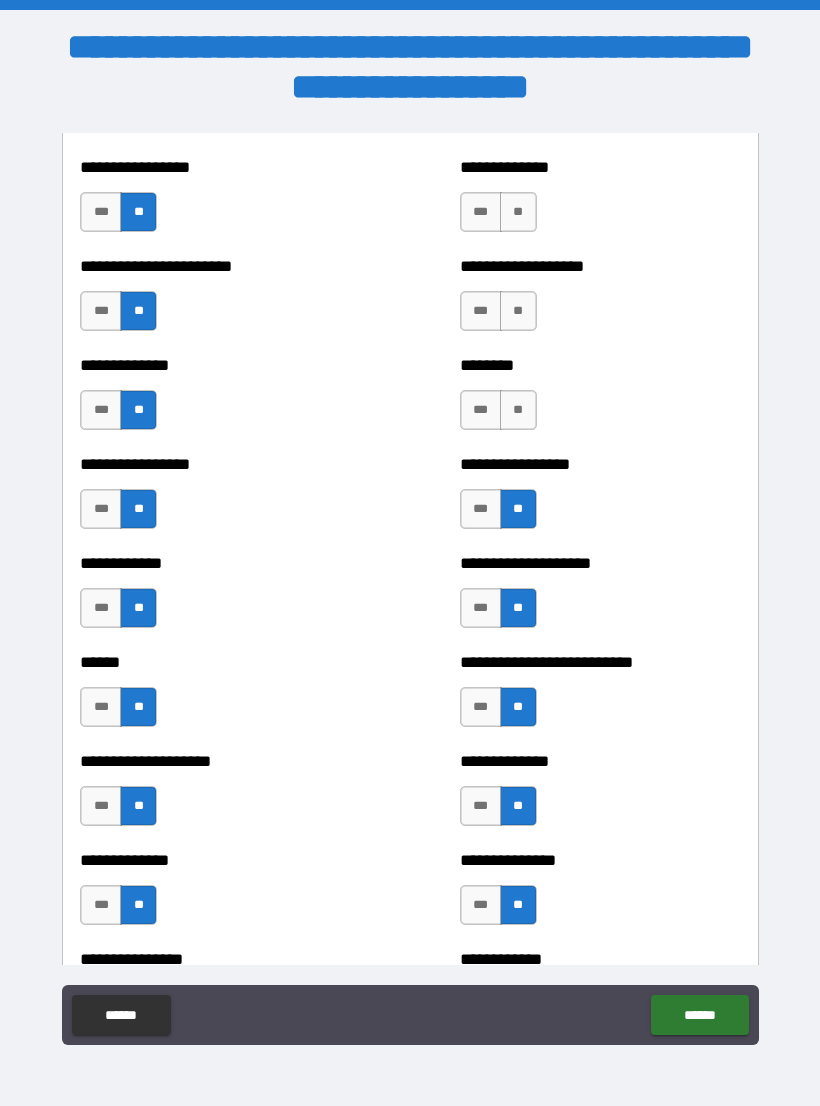 click on "**" at bounding box center (518, 410) 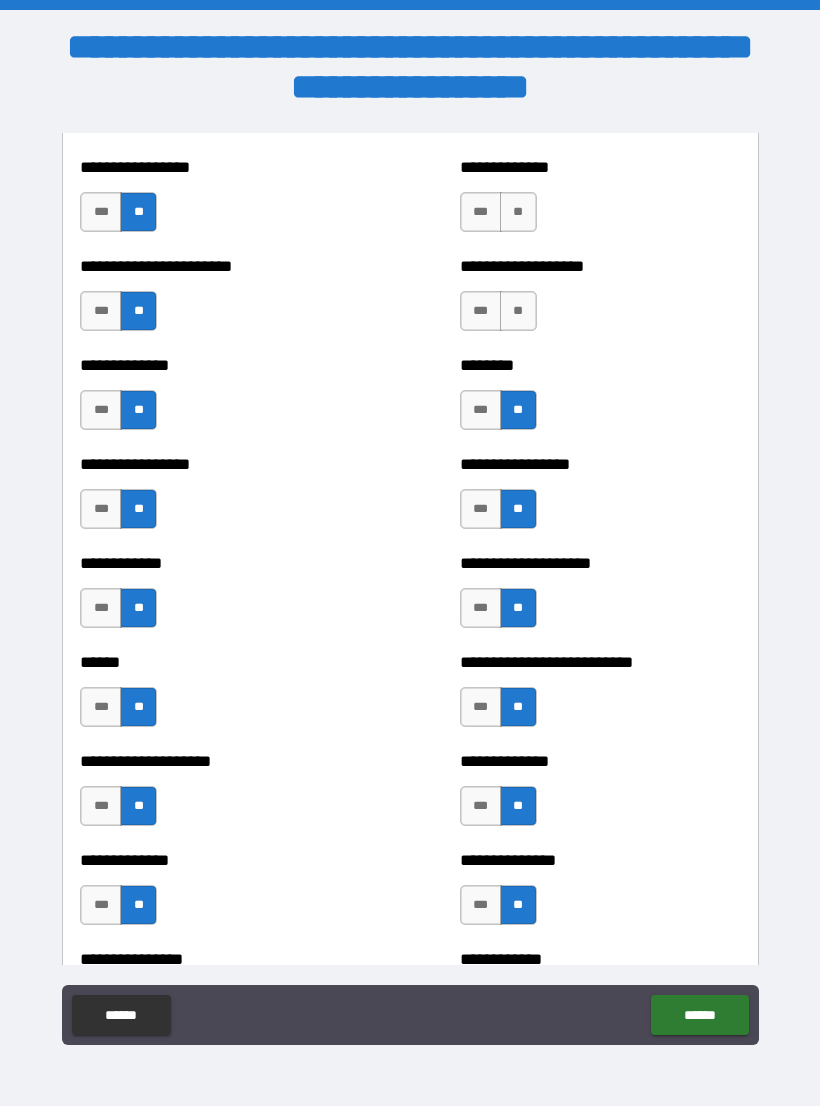 click on "**" at bounding box center [518, 311] 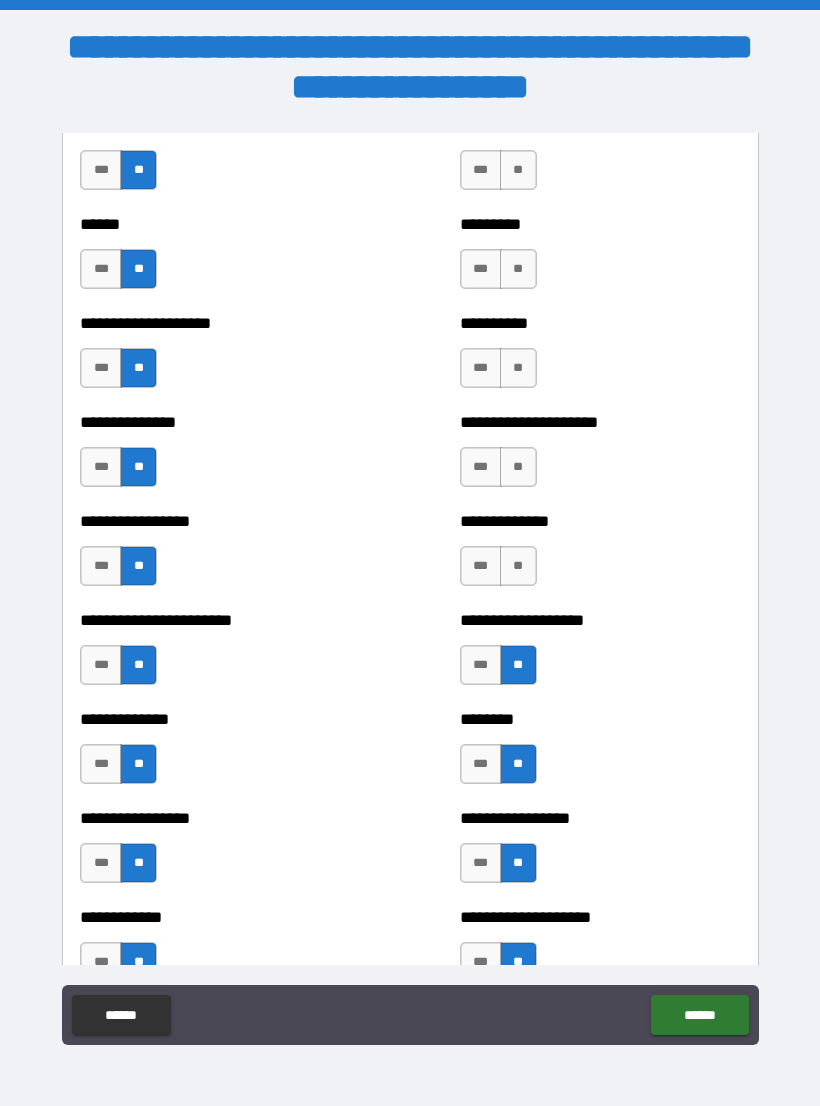 scroll, scrollTop: 3225, scrollLeft: 0, axis: vertical 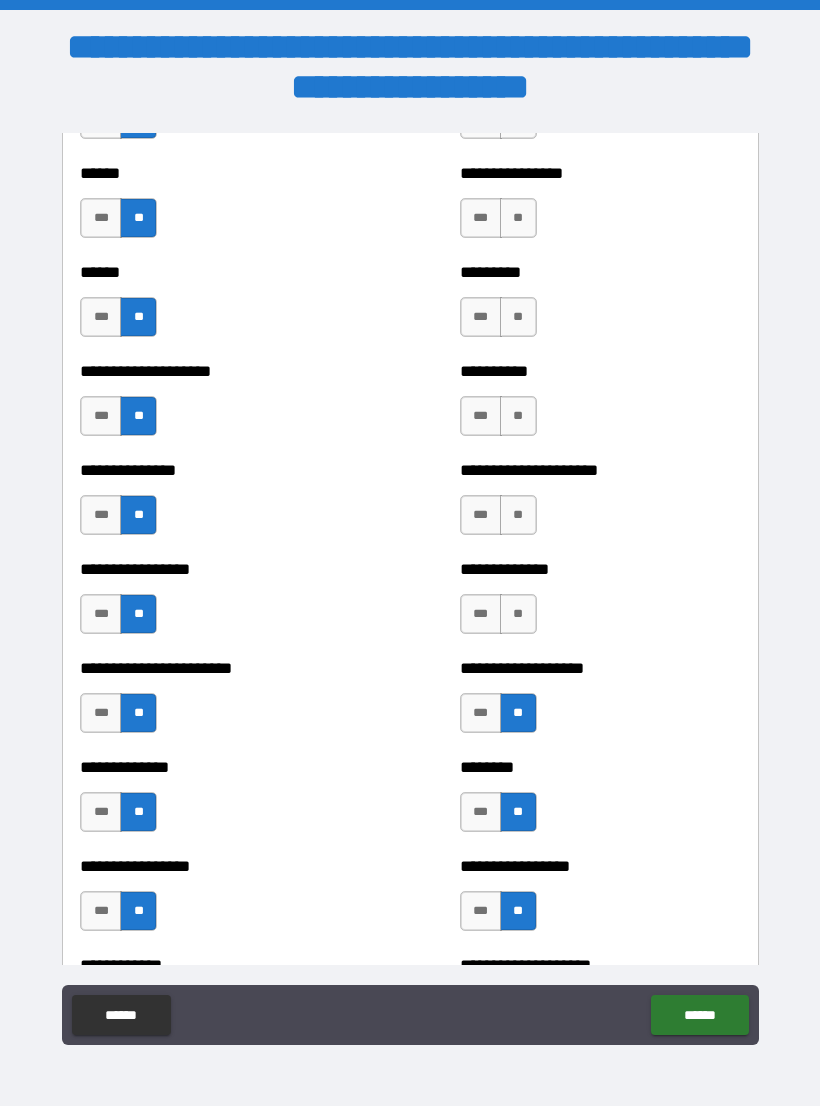 click on "**" at bounding box center (518, 614) 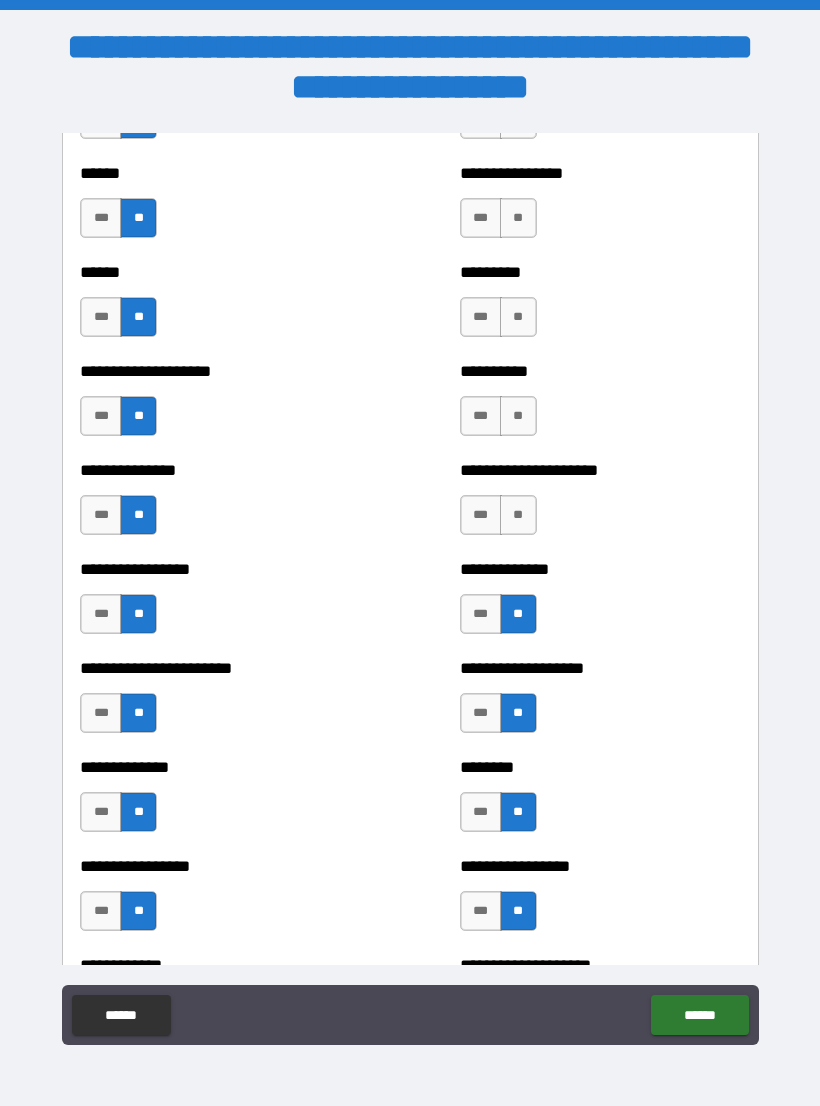 click on "**" at bounding box center [518, 515] 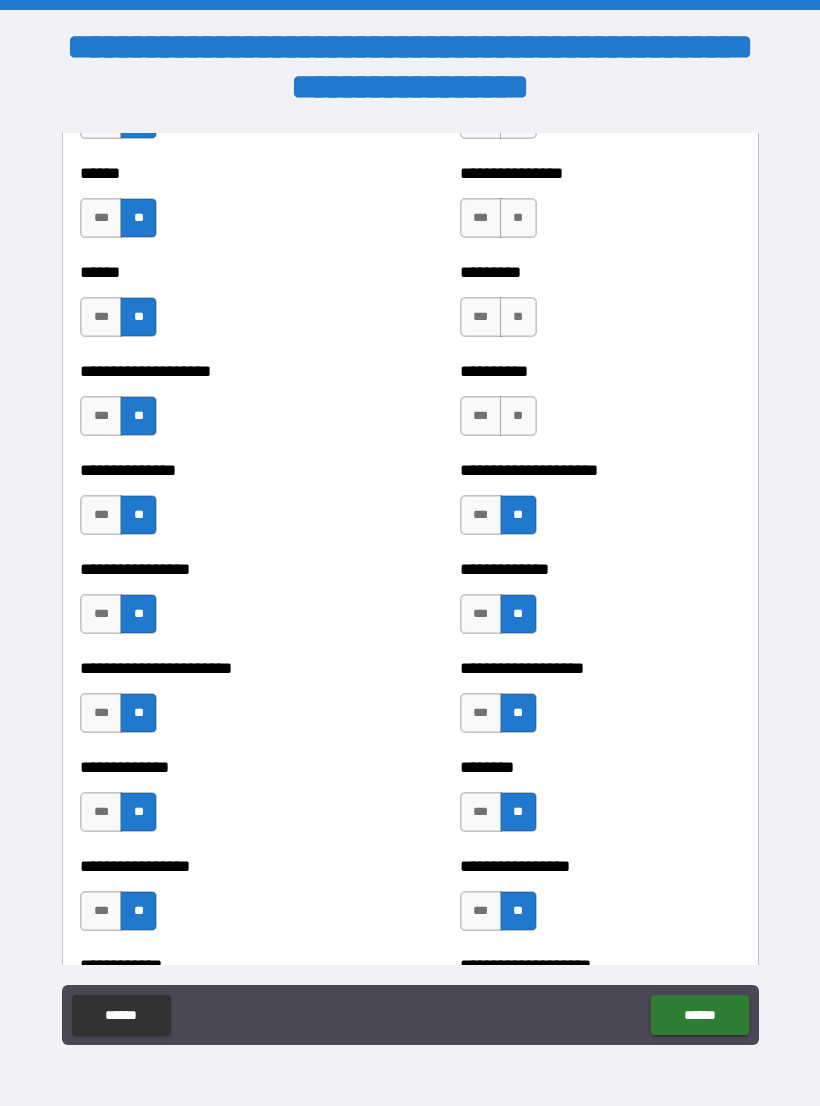 click on "**" at bounding box center [518, 416] 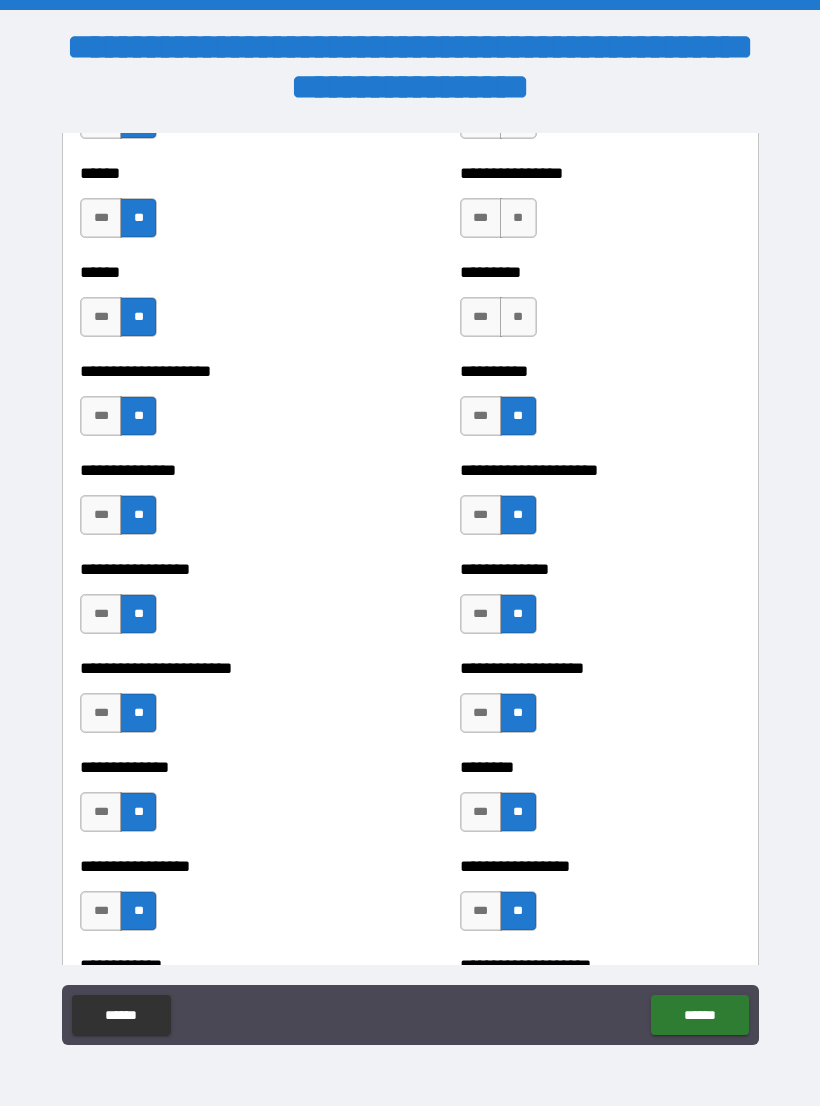 click on "**" at bounding box center [518, 317] 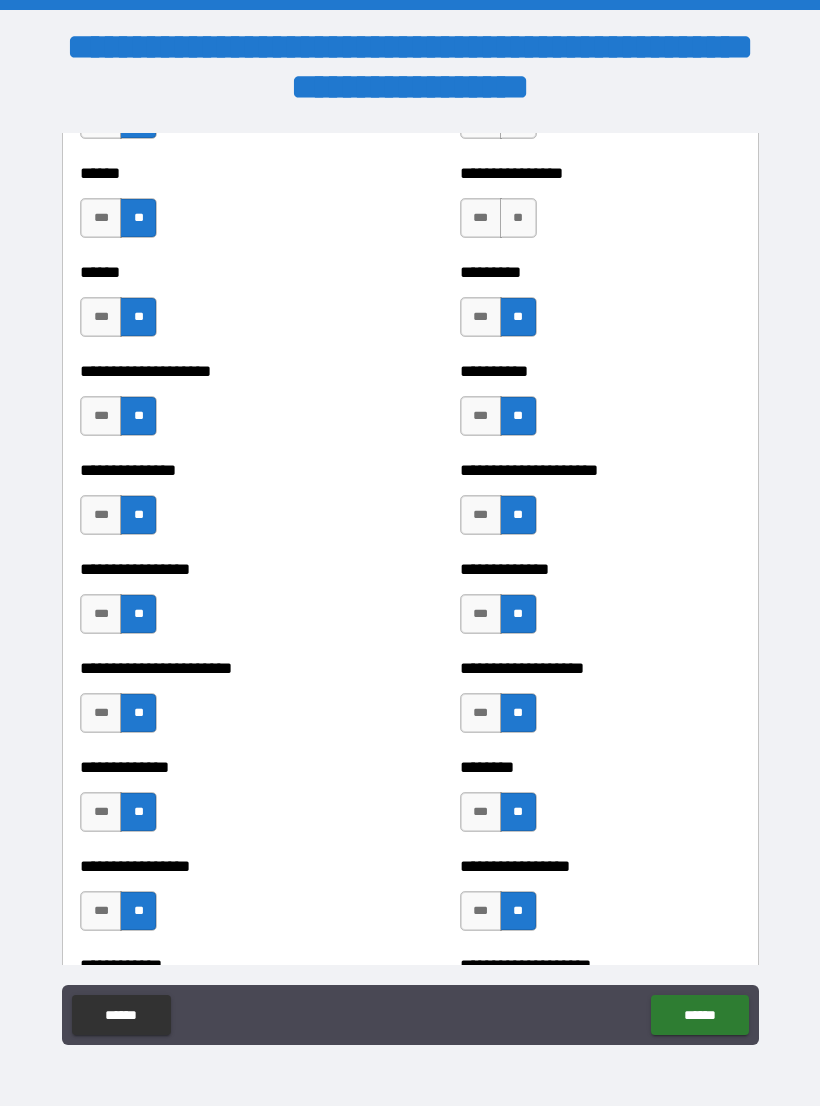 click on "**" at bounding box center [518, 218] 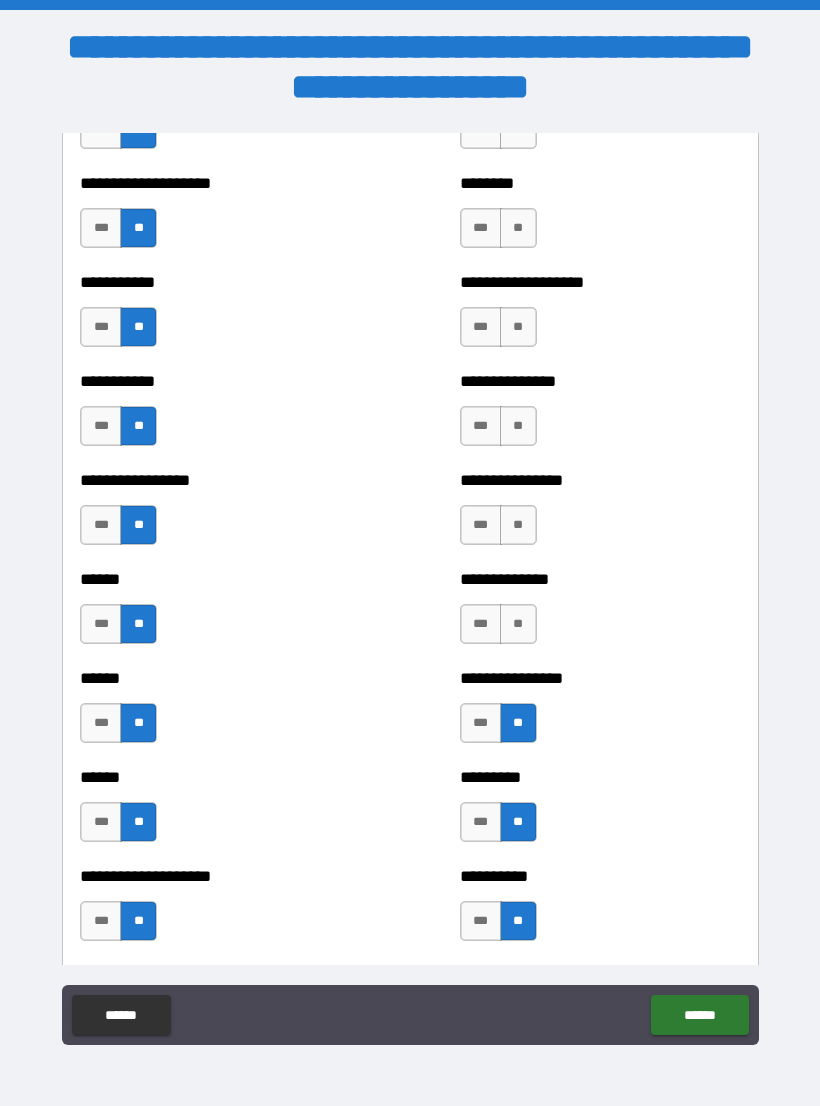 scroll, scrollTop: 2701, scrollLeft: 0, axis: vertical 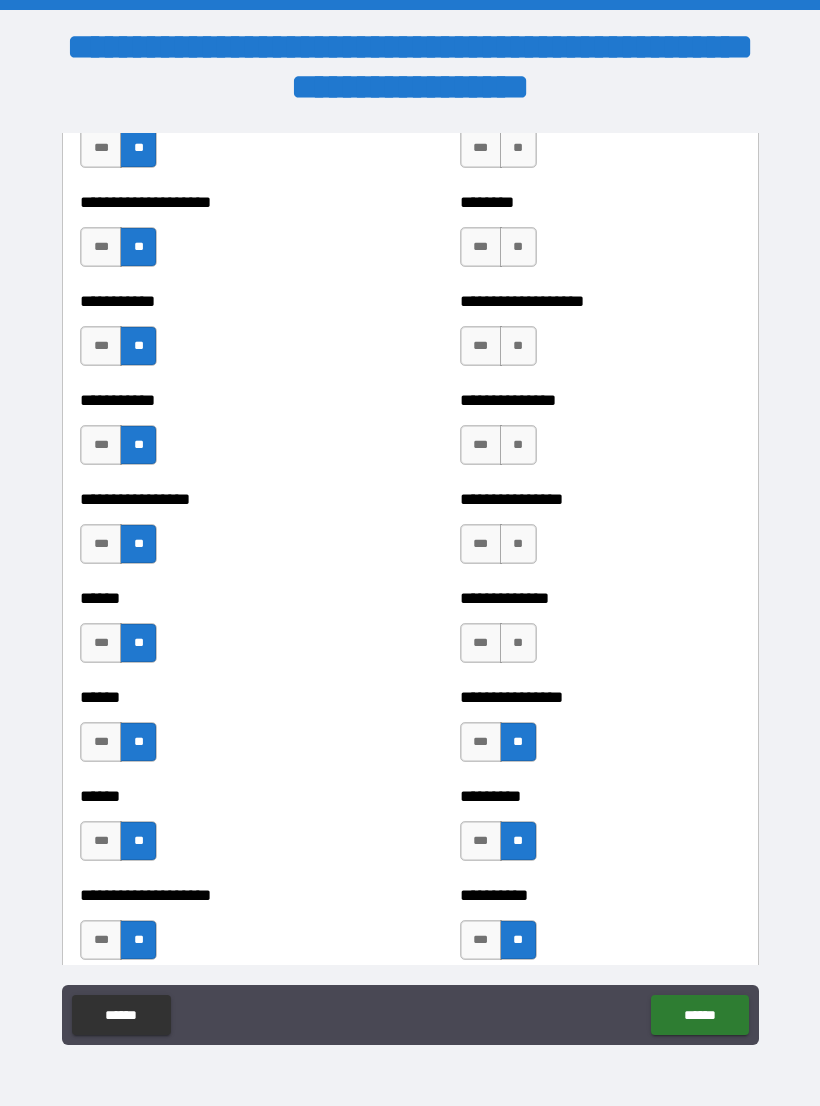 click on "**" at bounding box center (518, 643) 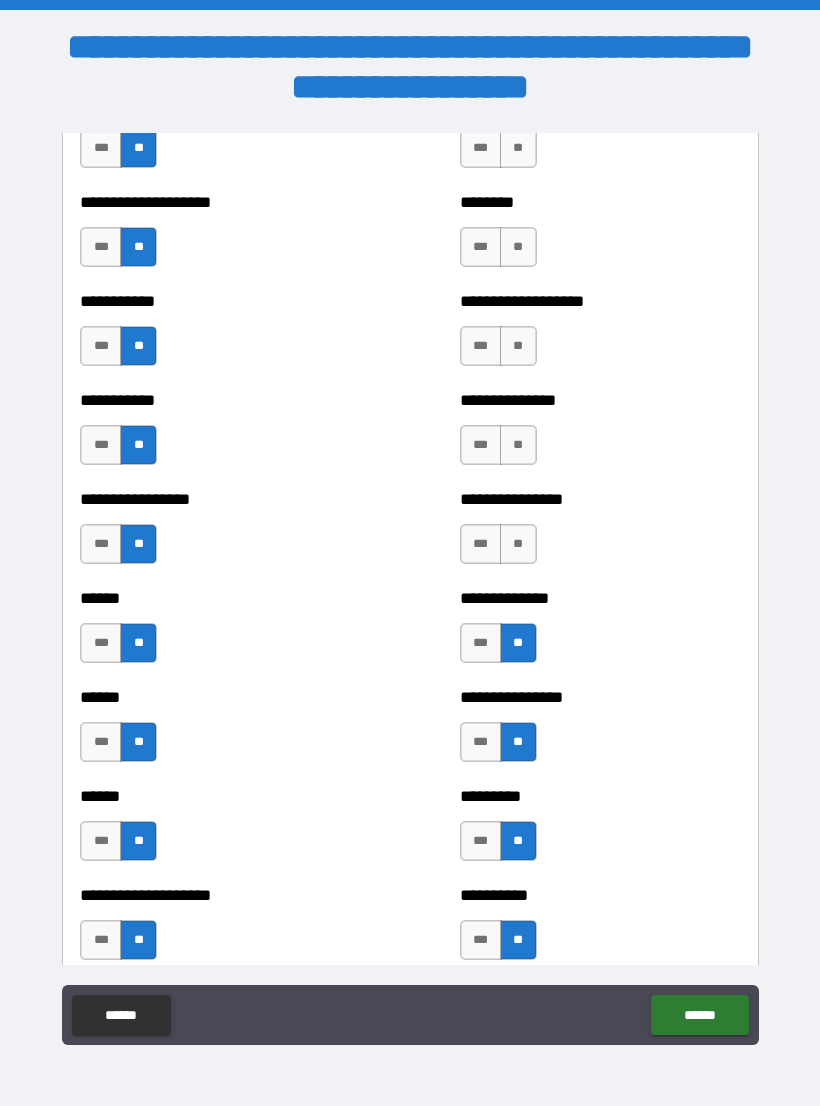 click on "**" at bounding box center (518, 544) 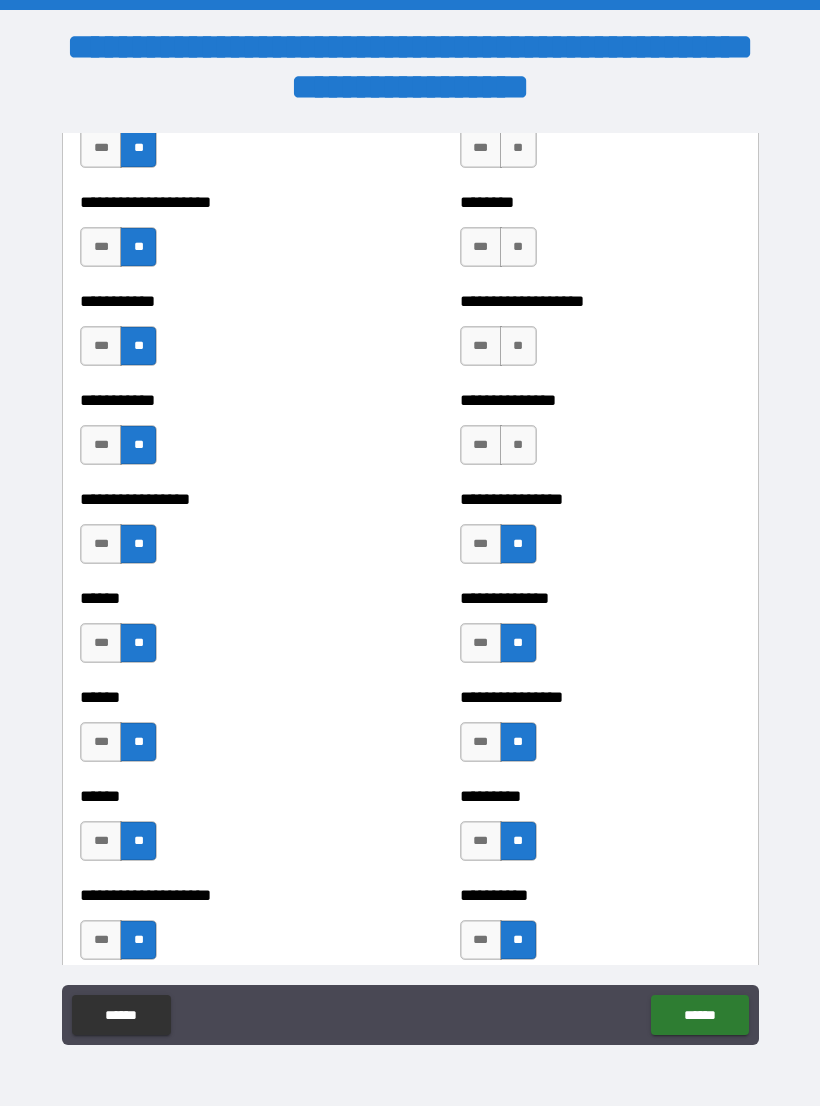 click on "**" at bounding box center (518, 445) 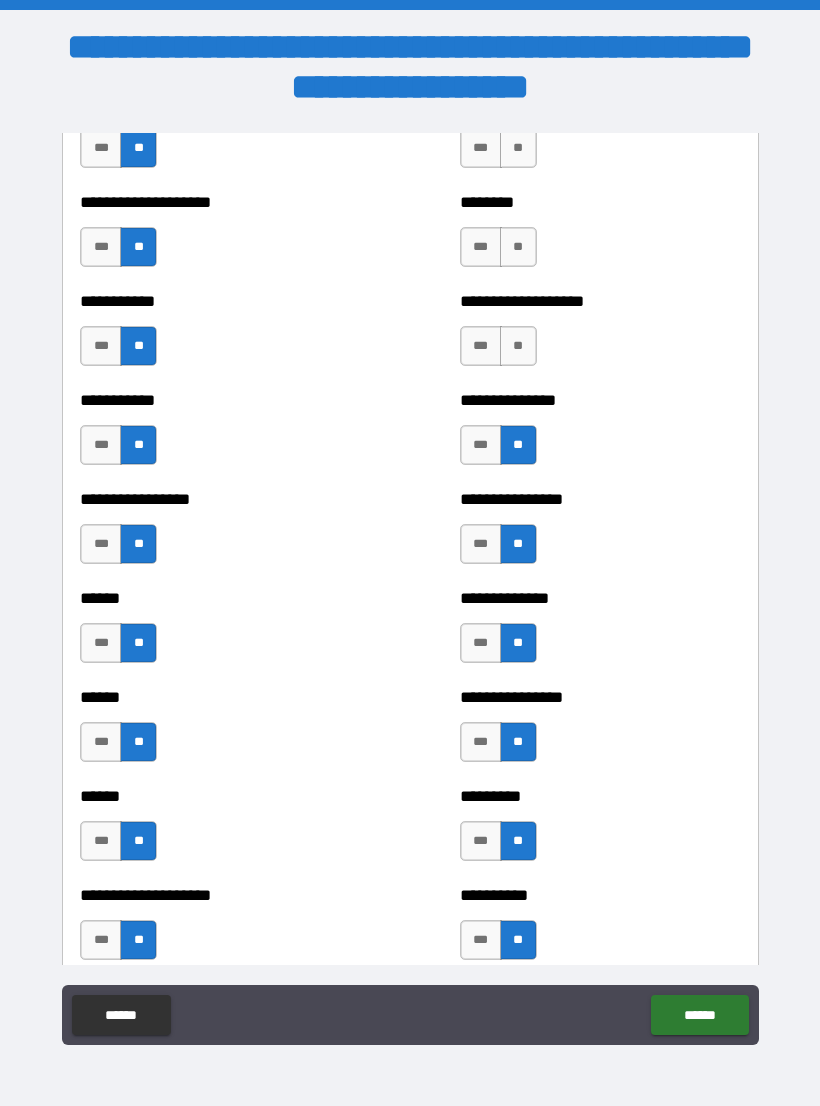 click on "**" at bounding box center (518, 346) 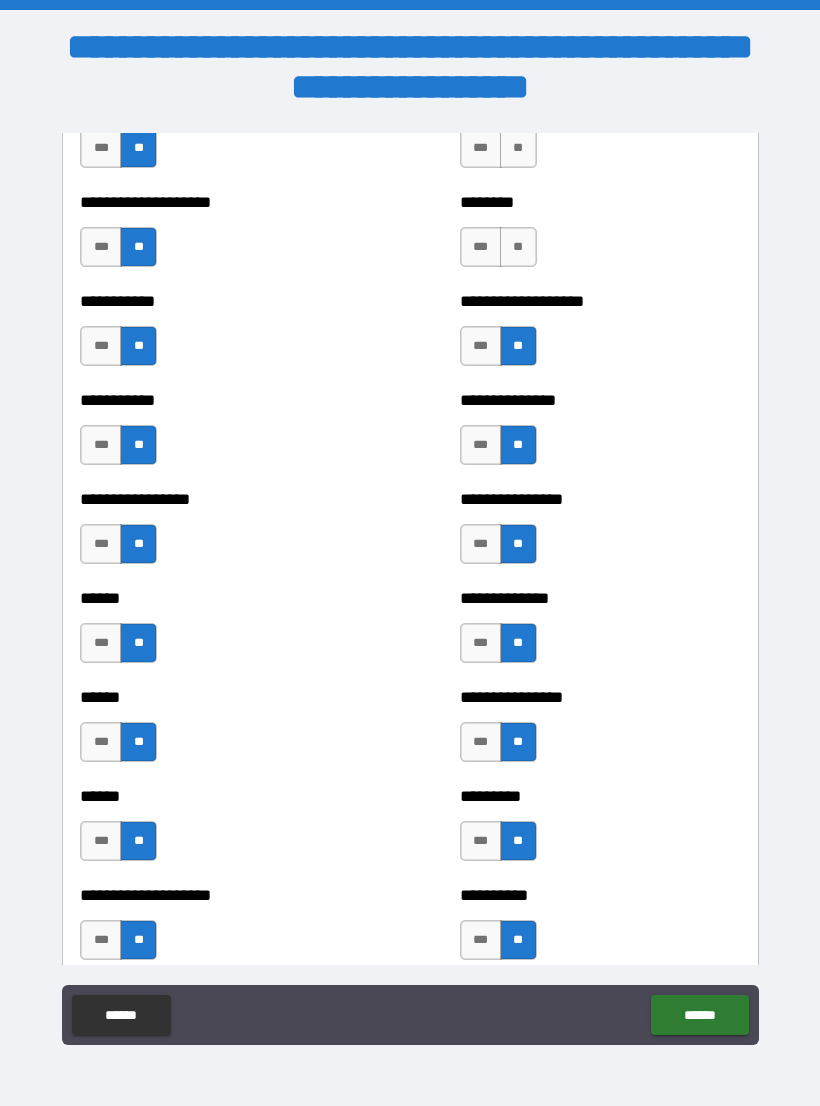 click on "**" at bounding box center [518, 247] 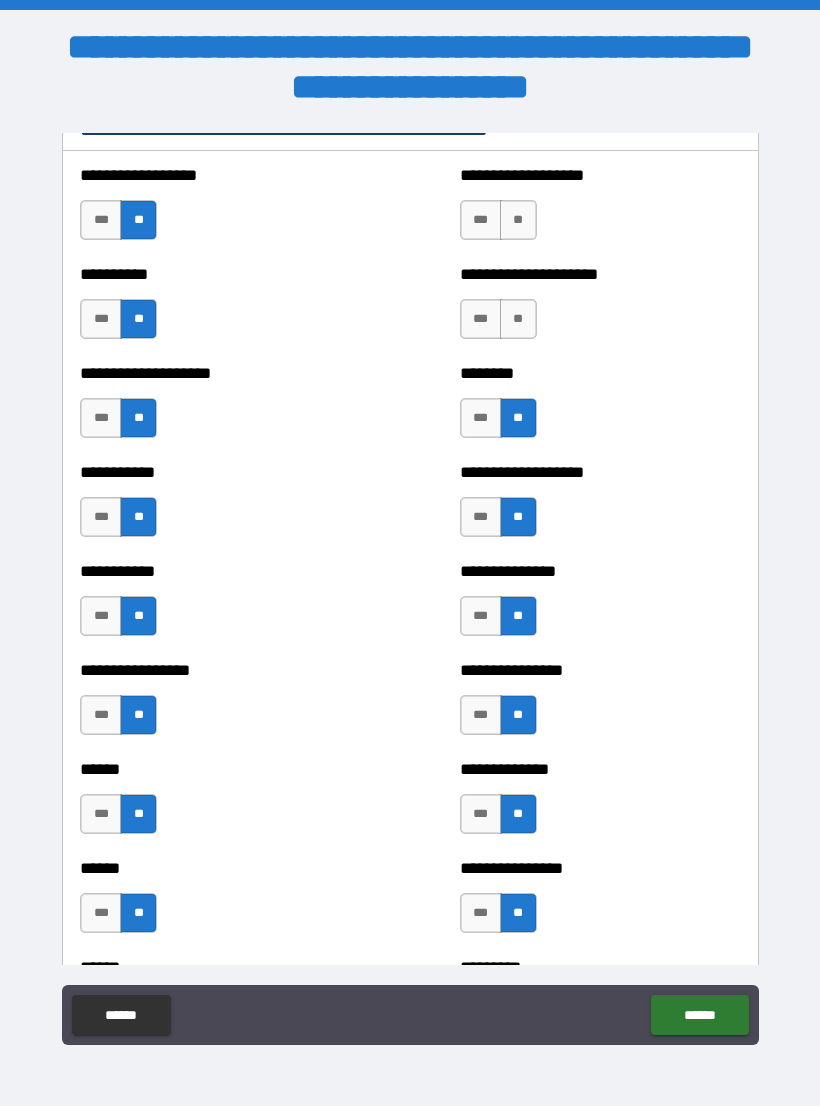 scroll, scrollTop: 2331, scrollLeft: 0, axis: vertical 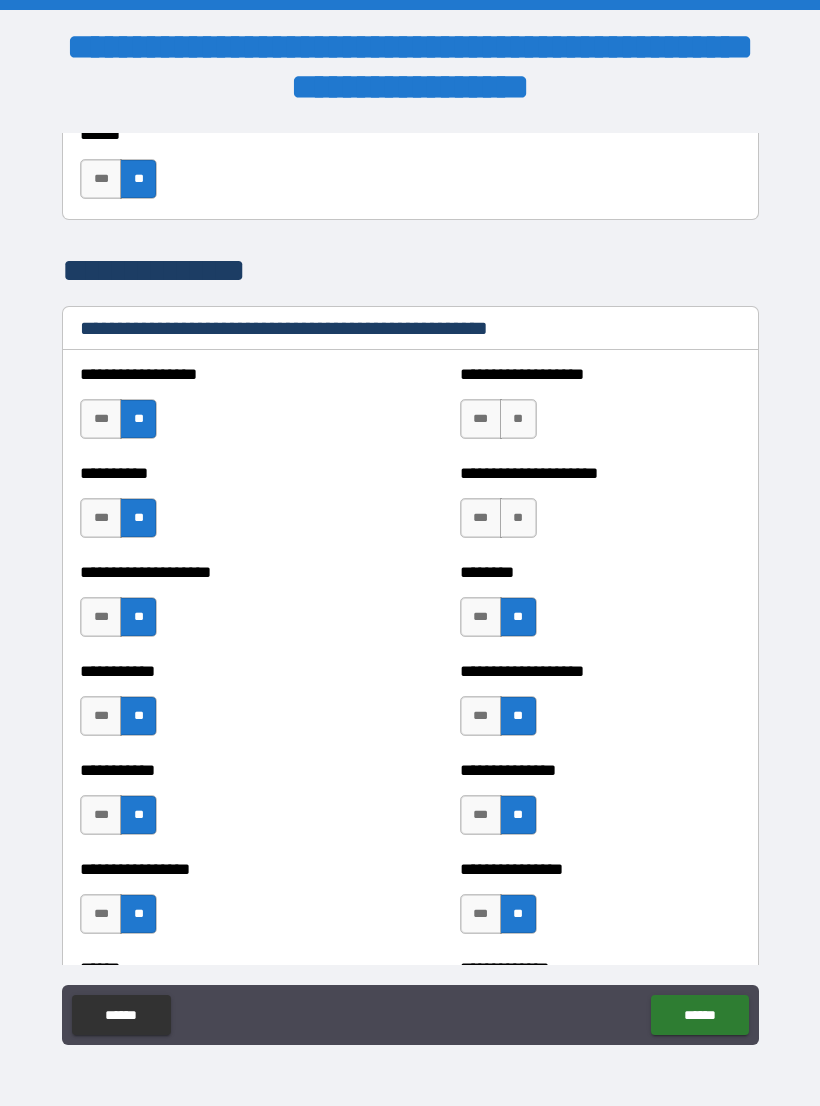 click on "**" at bounding box center (518, 518) 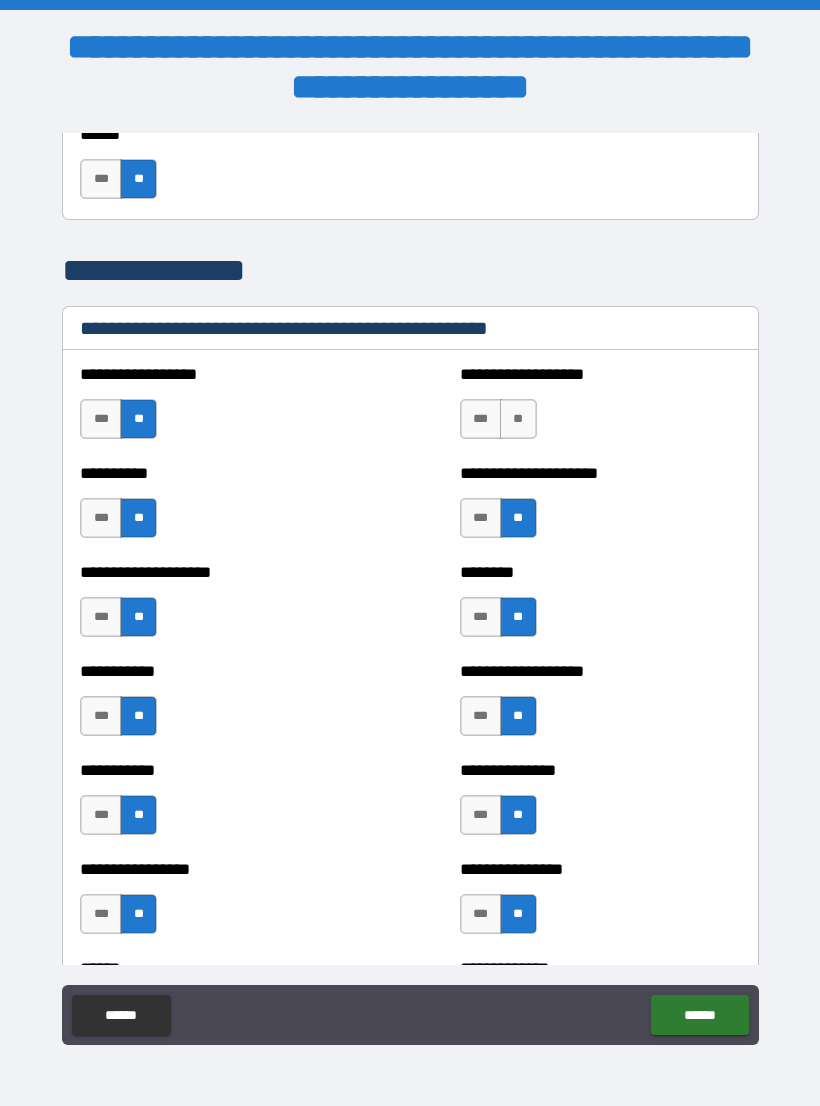 click on "**" at bounding box center [518, 419] 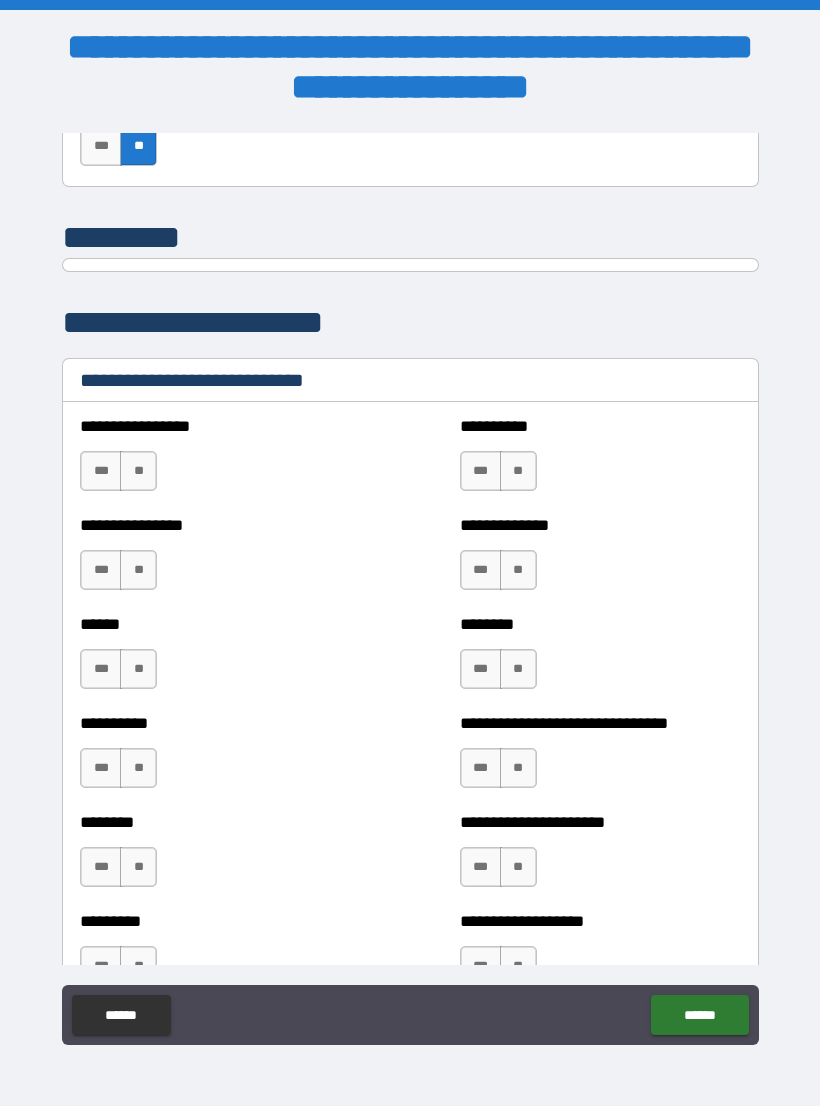 scroll, scrollTop: 6512, scrollLeft: 0, axis: vertical 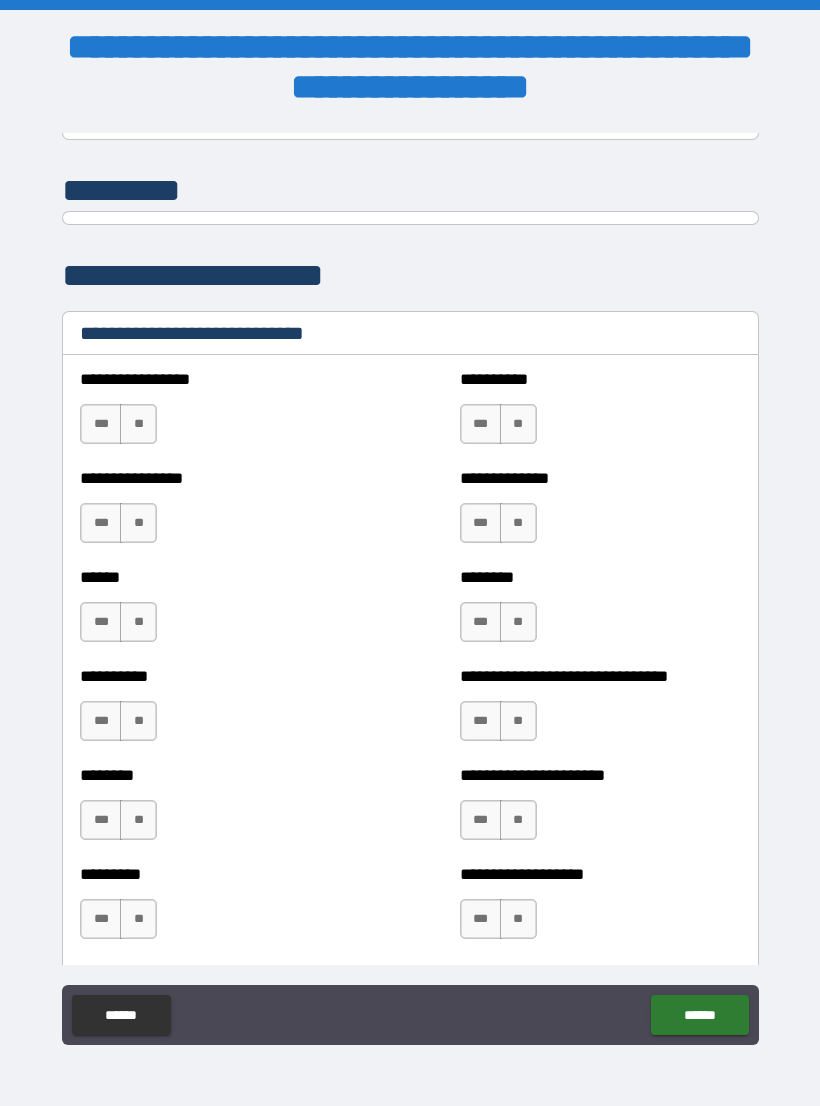 click on "**" at bounding box center (138, 424) 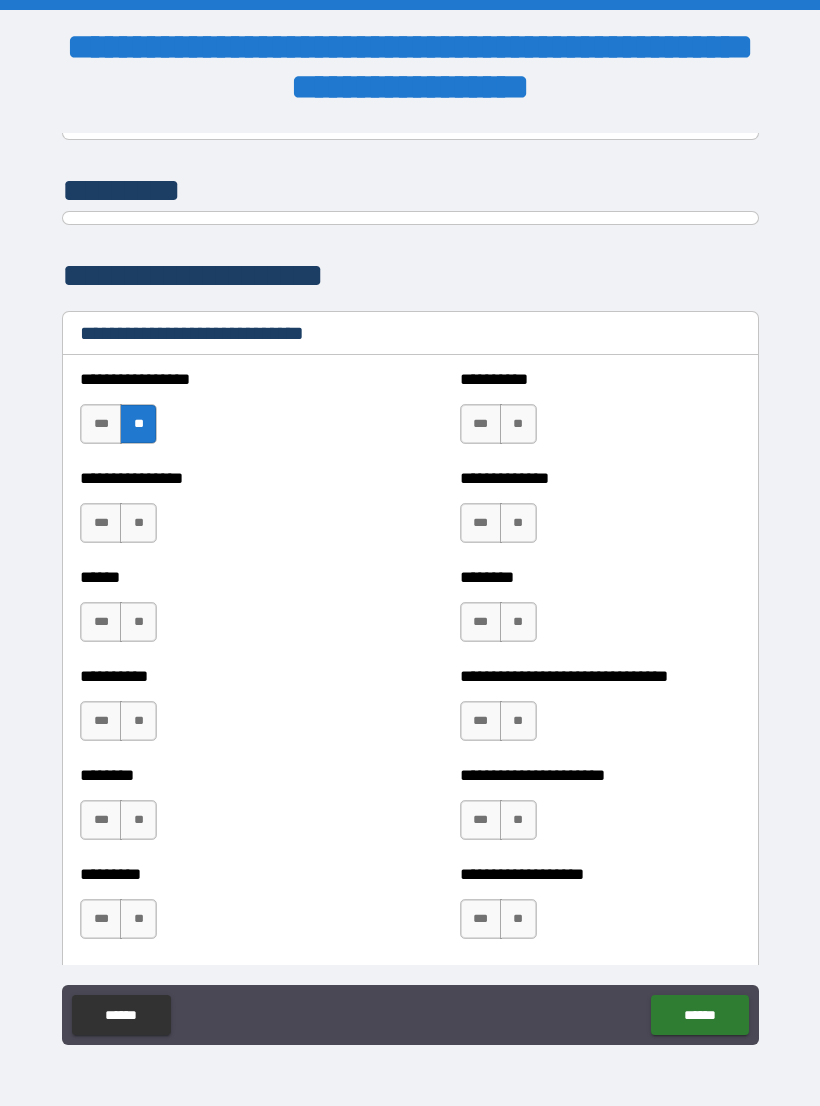 click on "**" at bounding box center (138, 523) 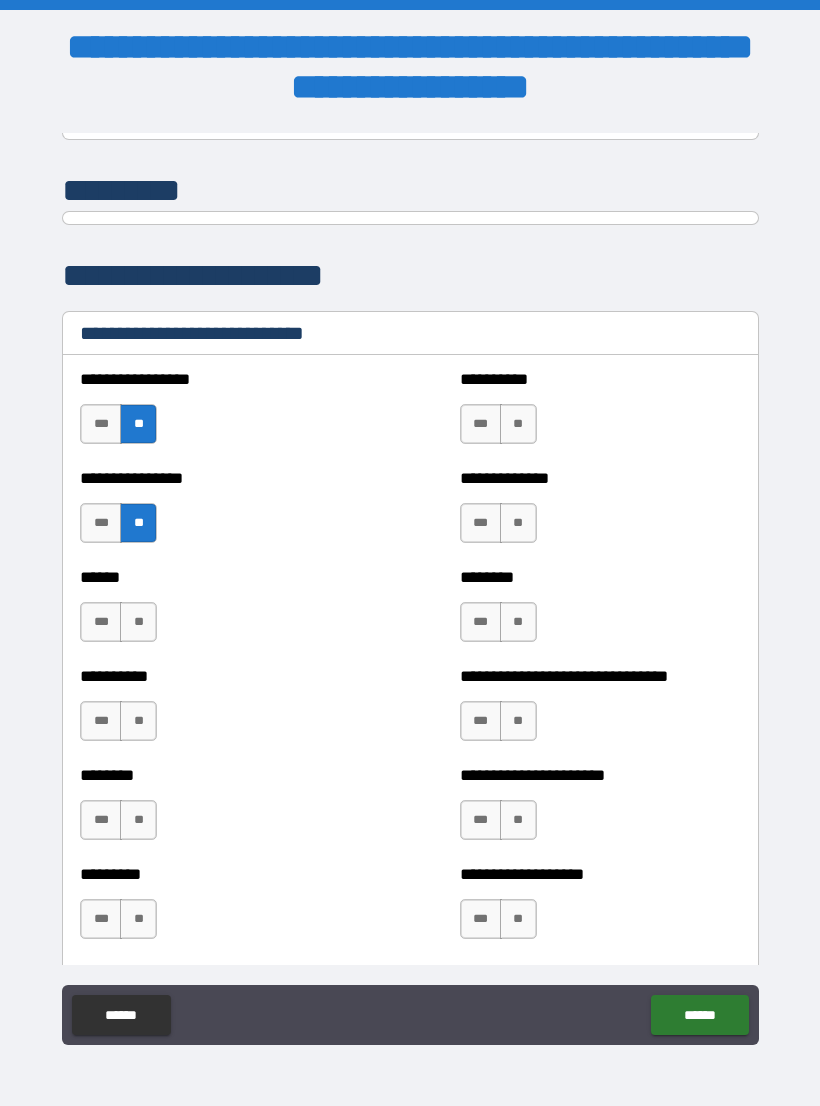 click on "**" at bounding box center (138, 622) 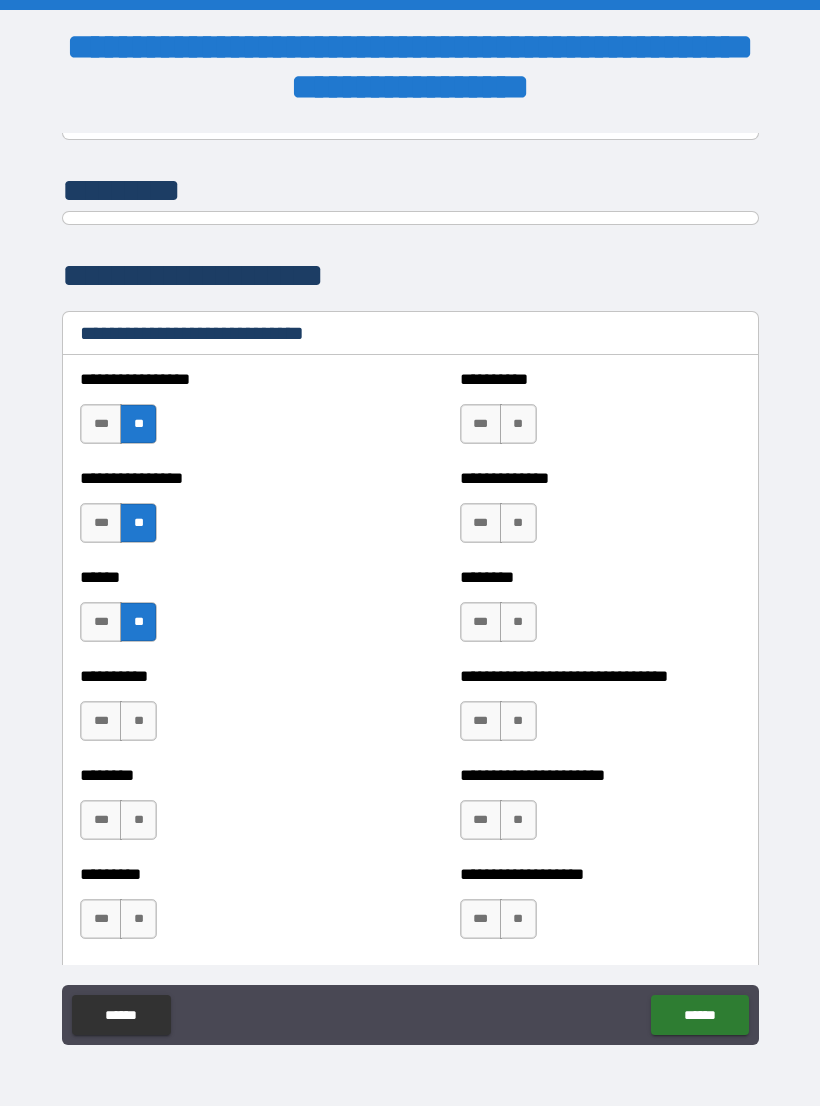 click on "**" at bounding box center [138, 721] 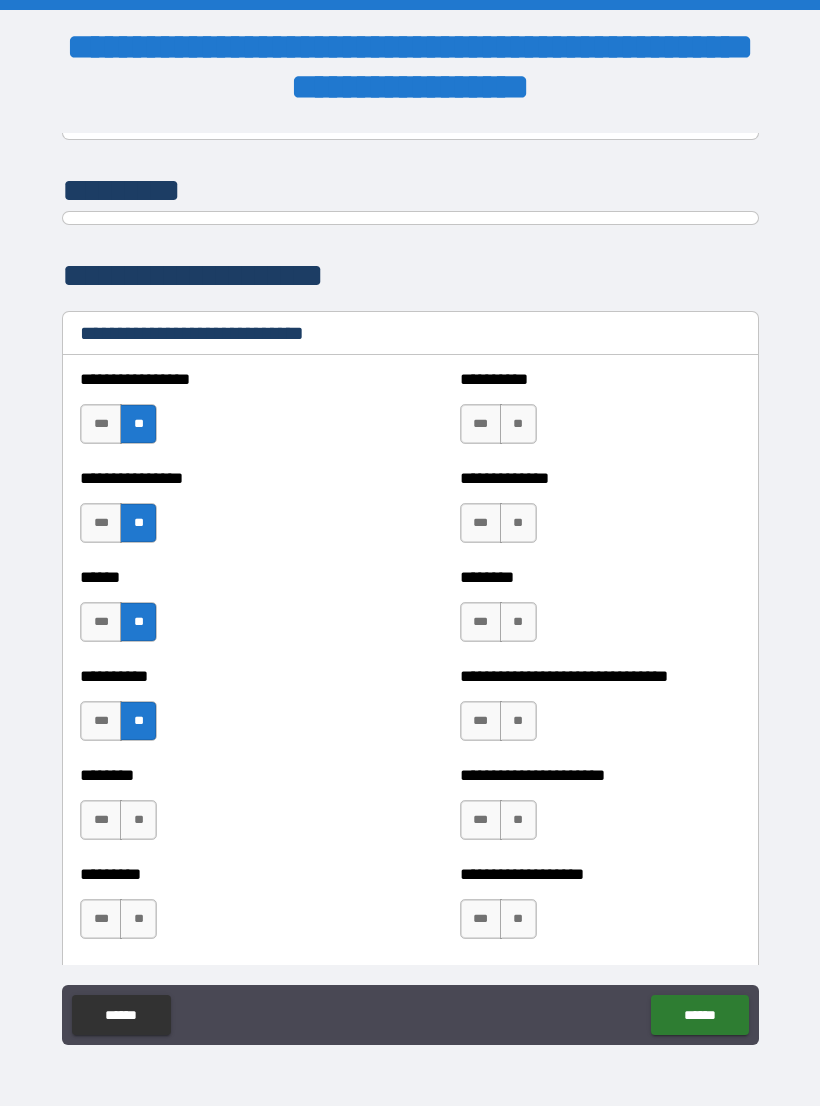 click on "**" at bounding box center [138, 820] 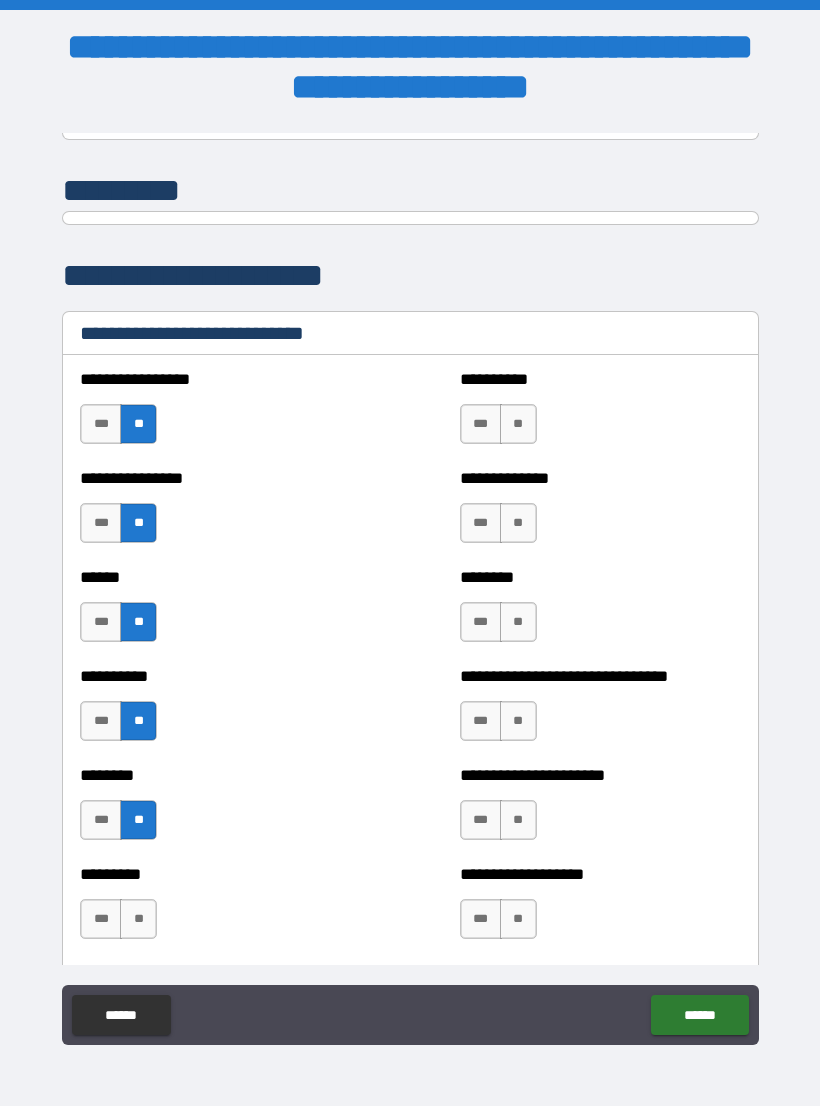 click on "**" at bounding box center [138, 919] 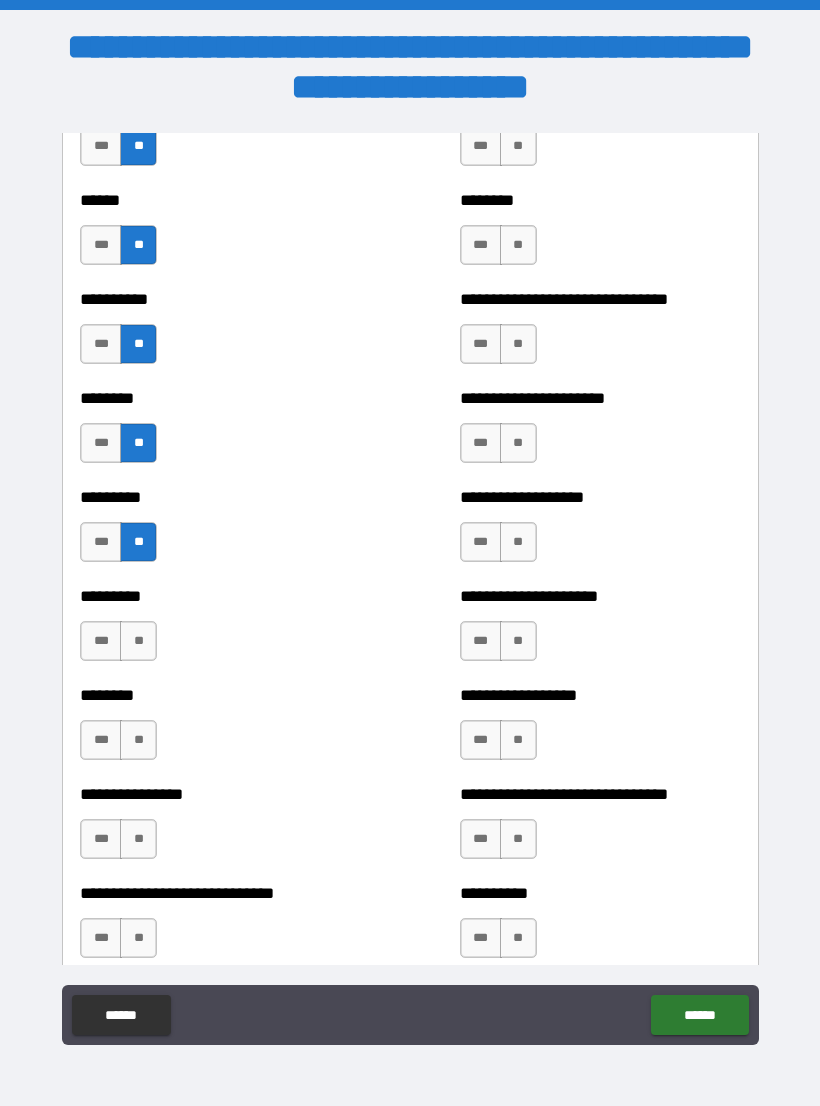 scroll, scrollTop: 6897, scrollLeft: 0, axis: vertical 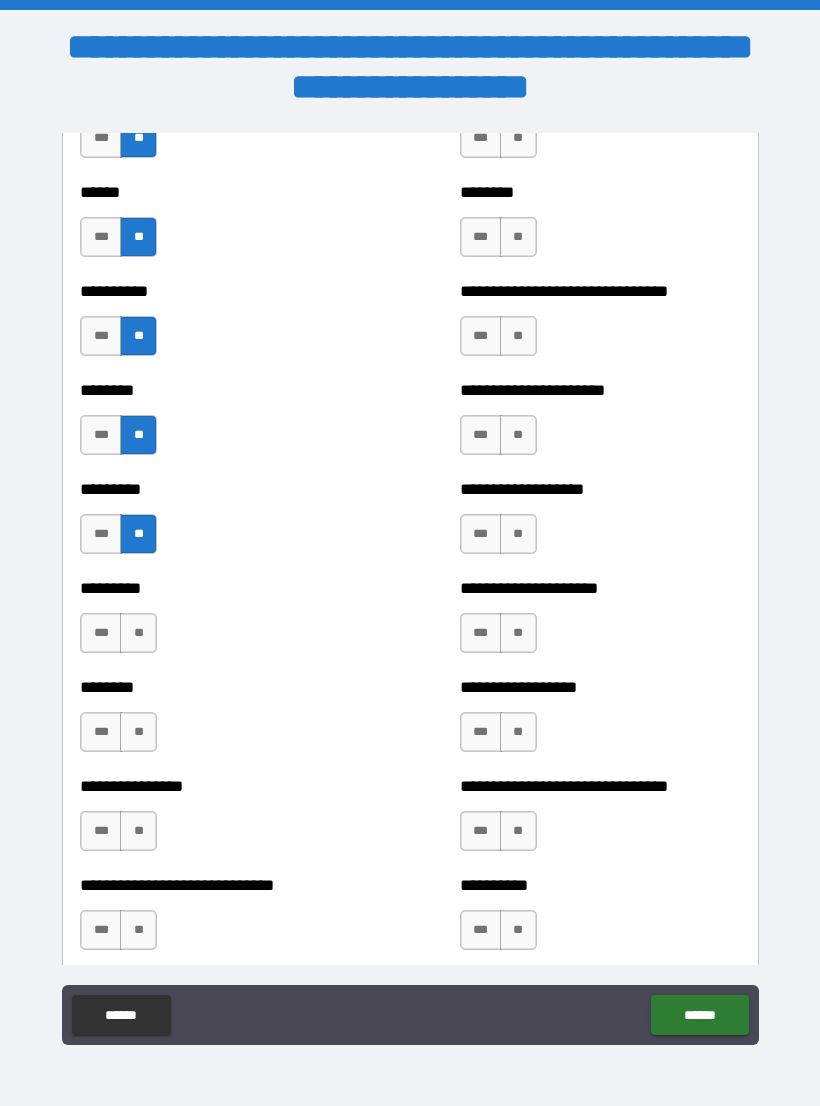 click on "**" at bounding box center [138, 633] 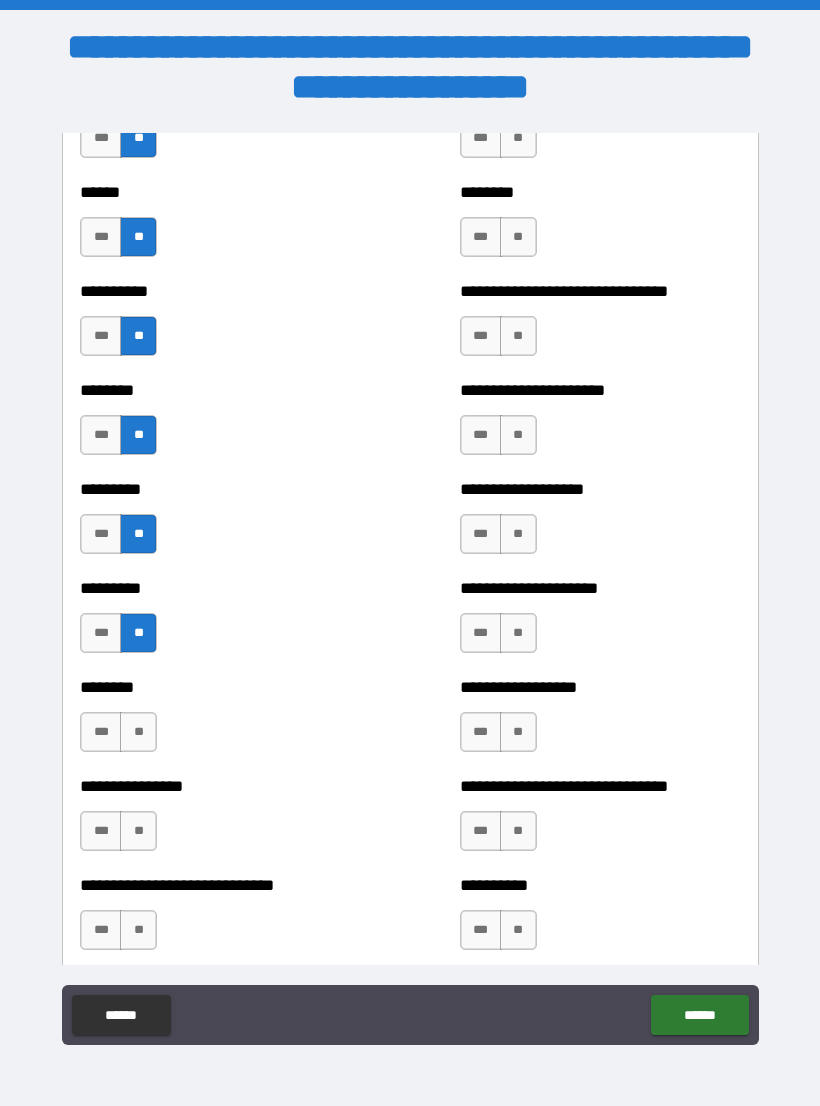 click on "***" at bounding box center (101, 633) 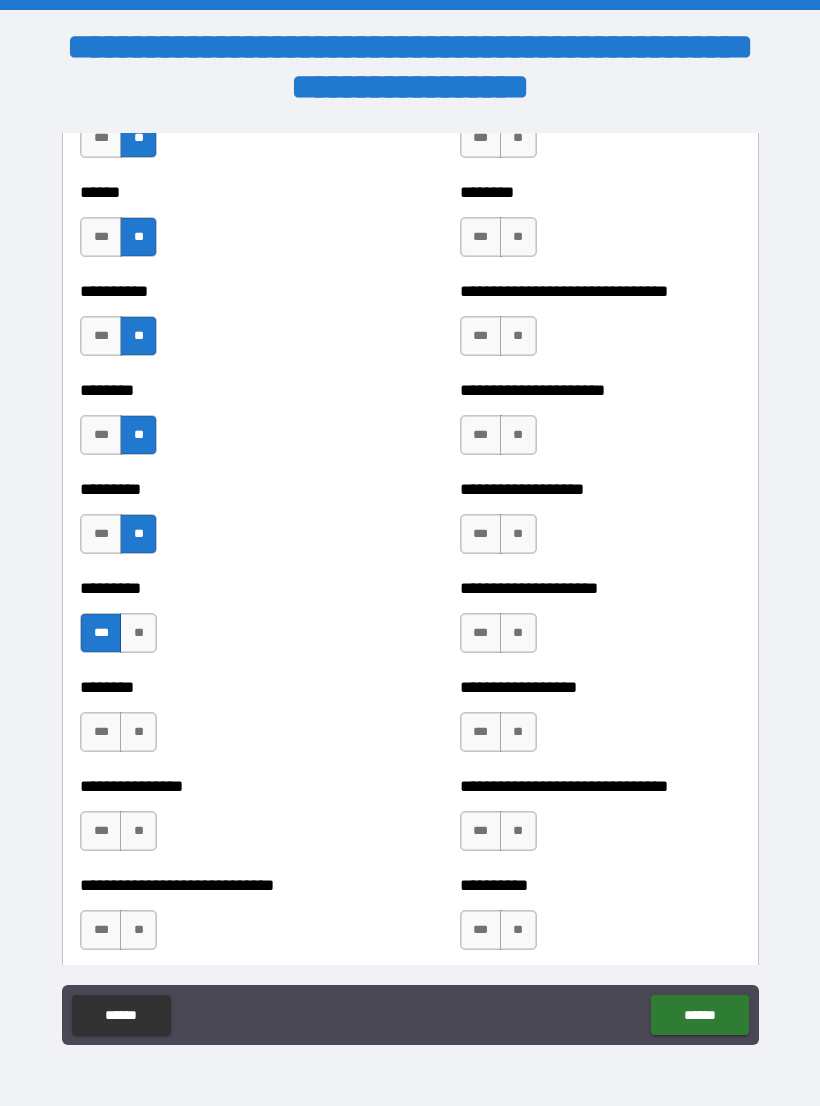 click on "**" at bounding box center (138, 732) 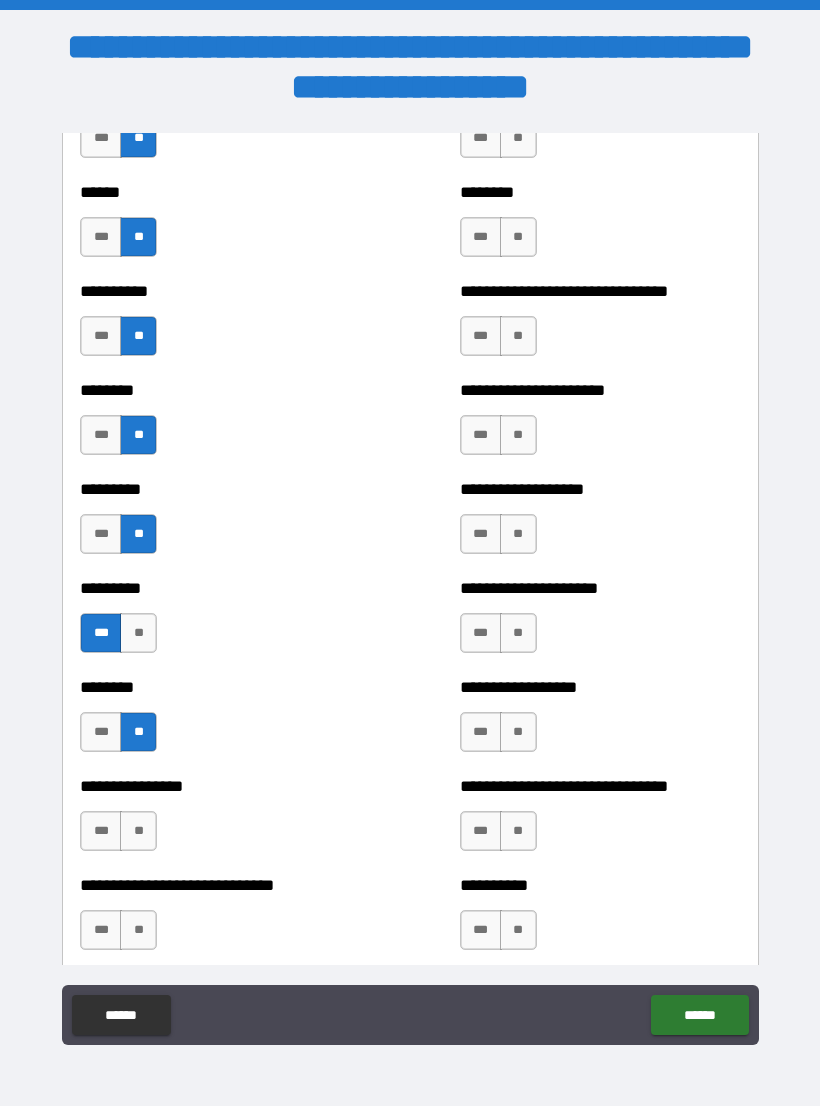 click on "**" at bounding box center [138, 831] 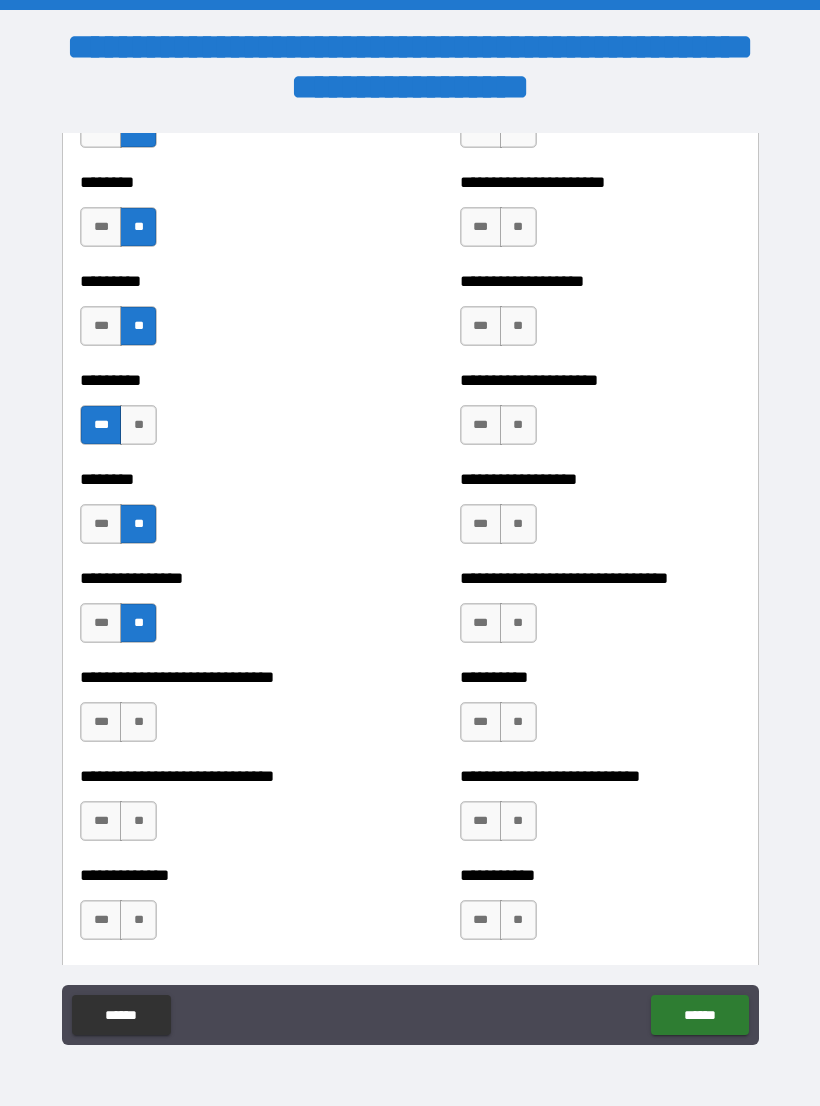 scroll, scrollTop: 7116, scrollLeft: 0, axis: vertical 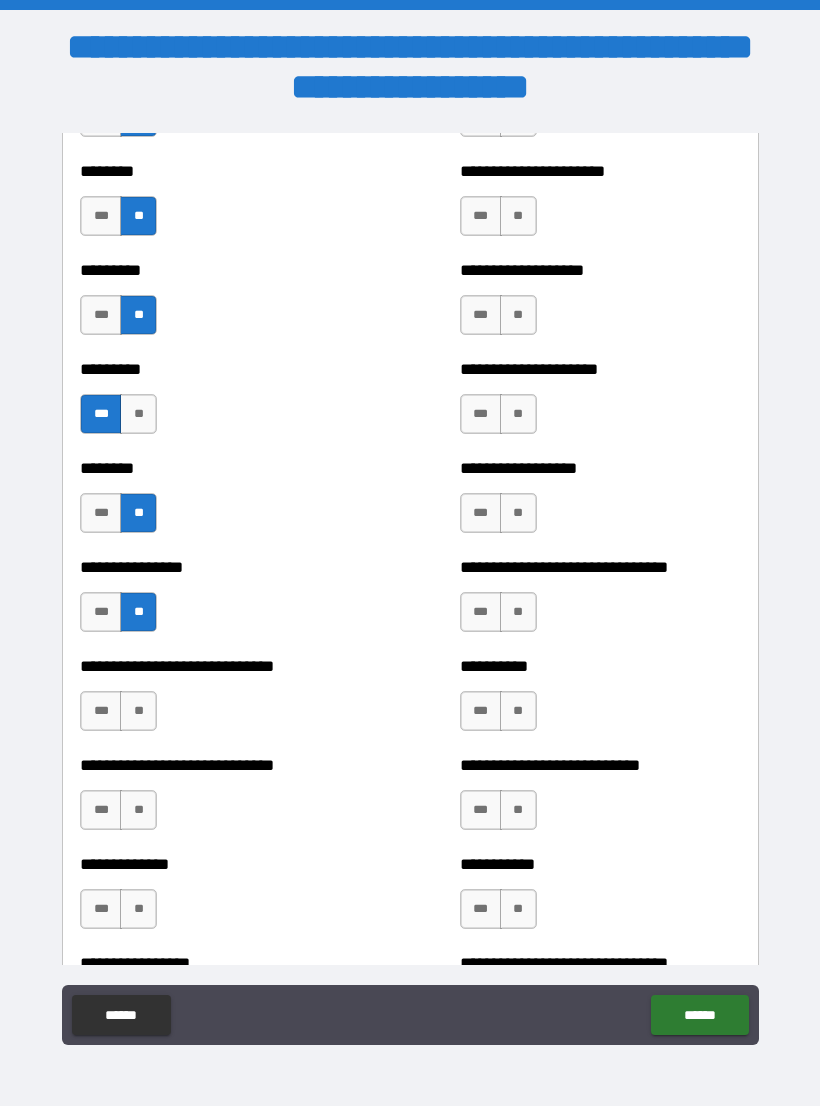 click on "**" at bounding box center [138, 711] 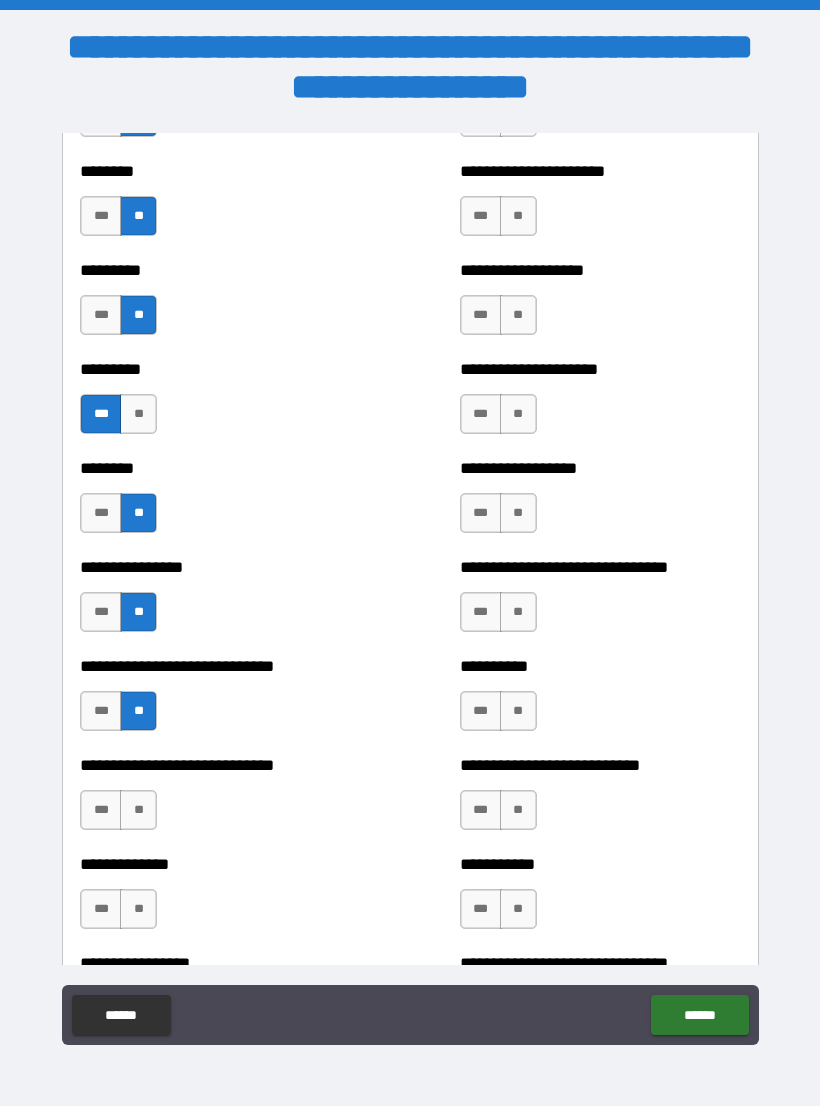 click on "**" at bounding box center [138, 810] 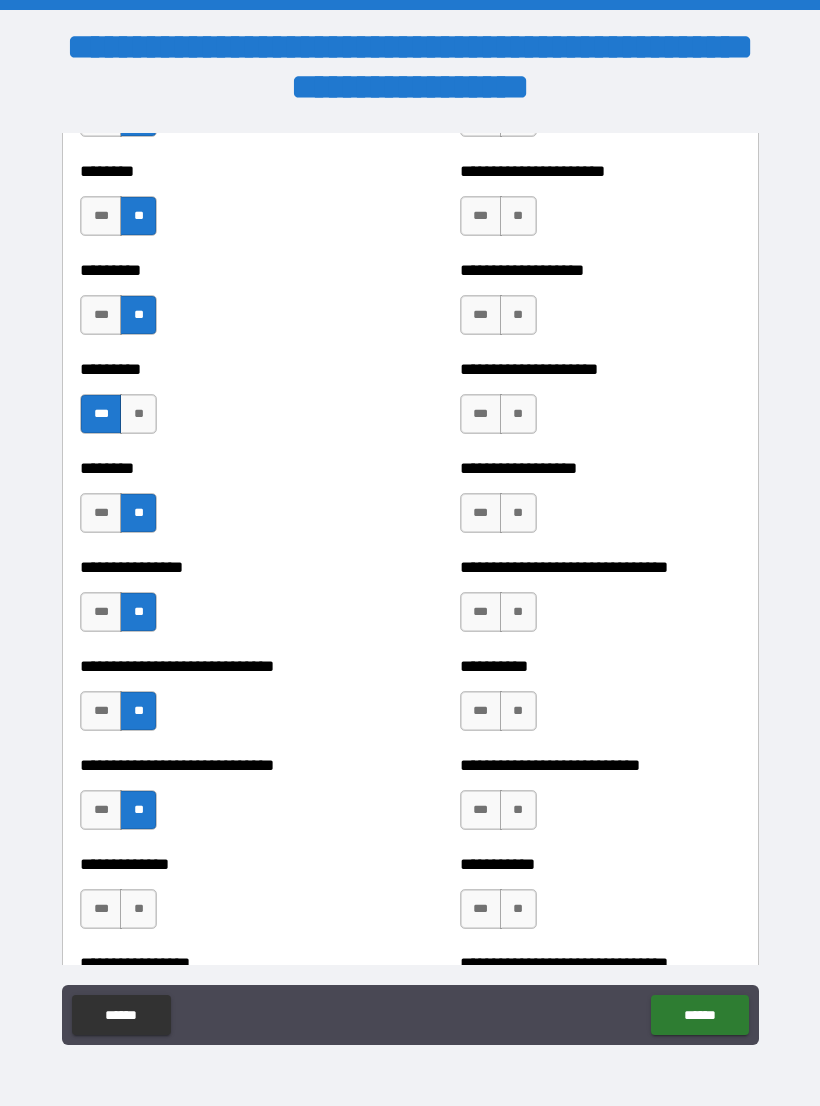 click on "**" at bounding box center [138, 909] 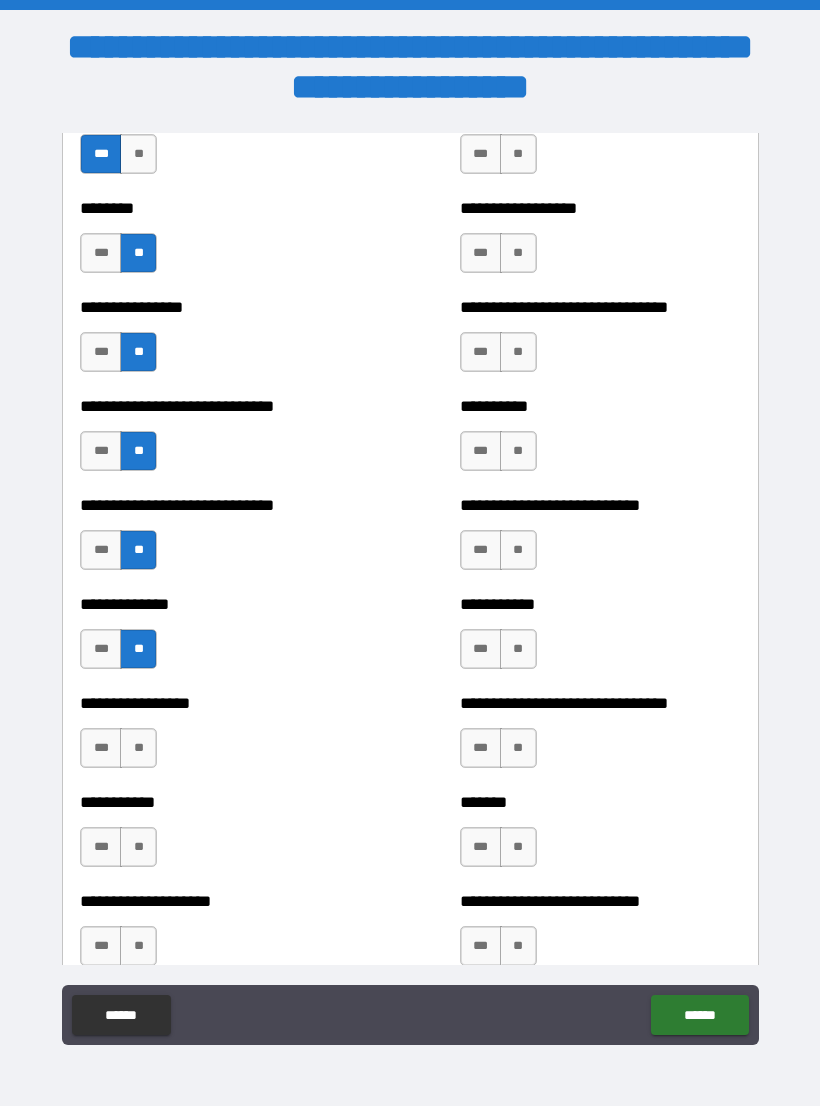 scroll, scrollTop: 7390, scrollLeft: 0, axis: vertical 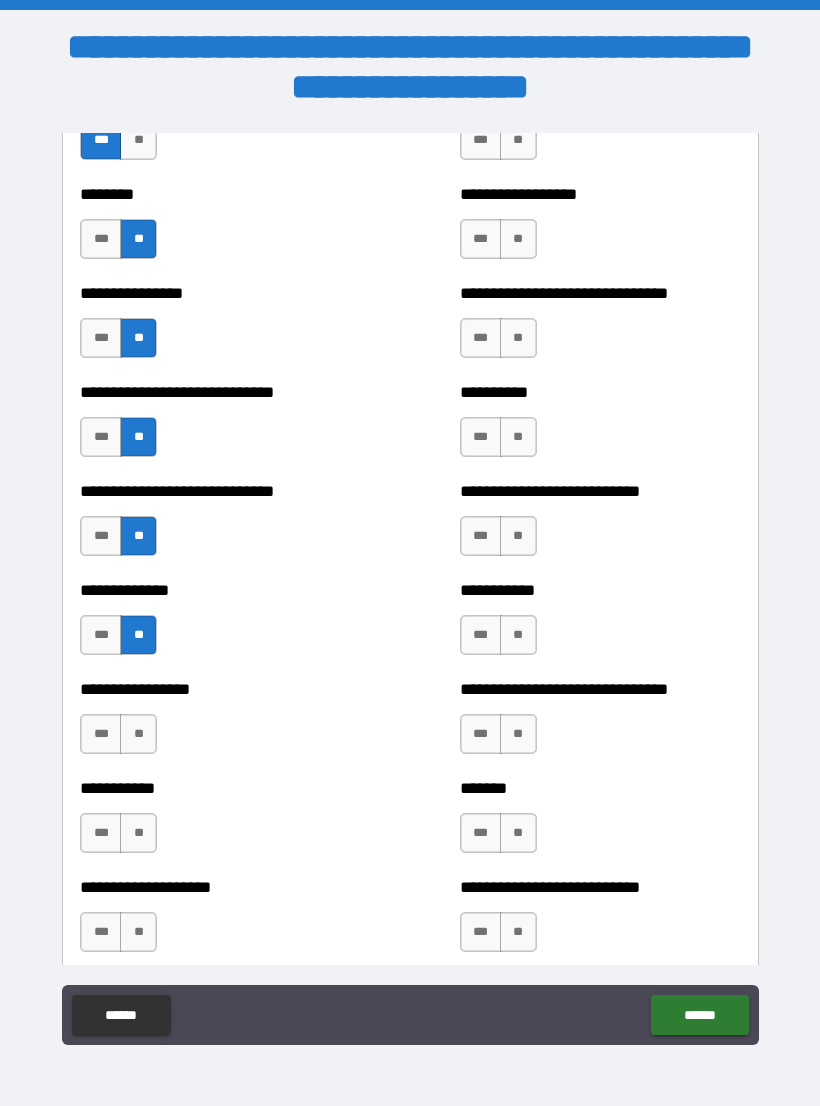 click on "***" at bounding box center (101, 536) 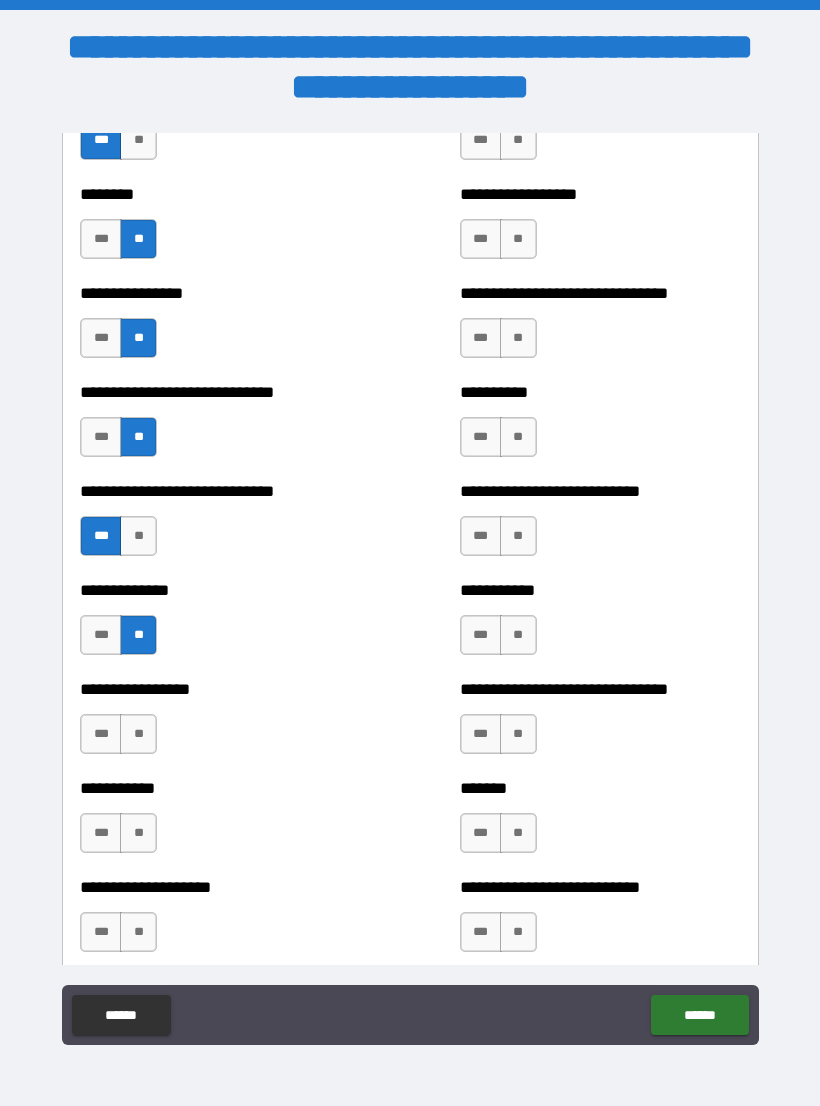 click on "**" at bounding box center [138, 536] 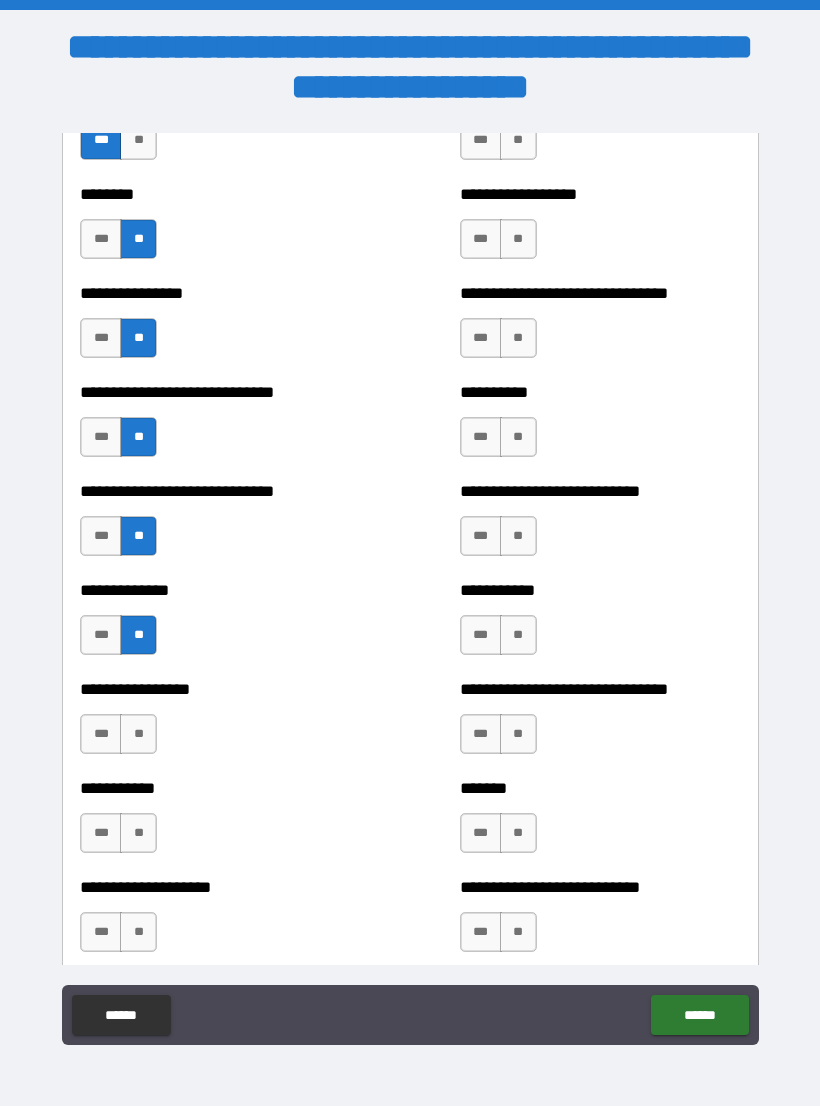 click on "**" at bounding box center (138, 734) 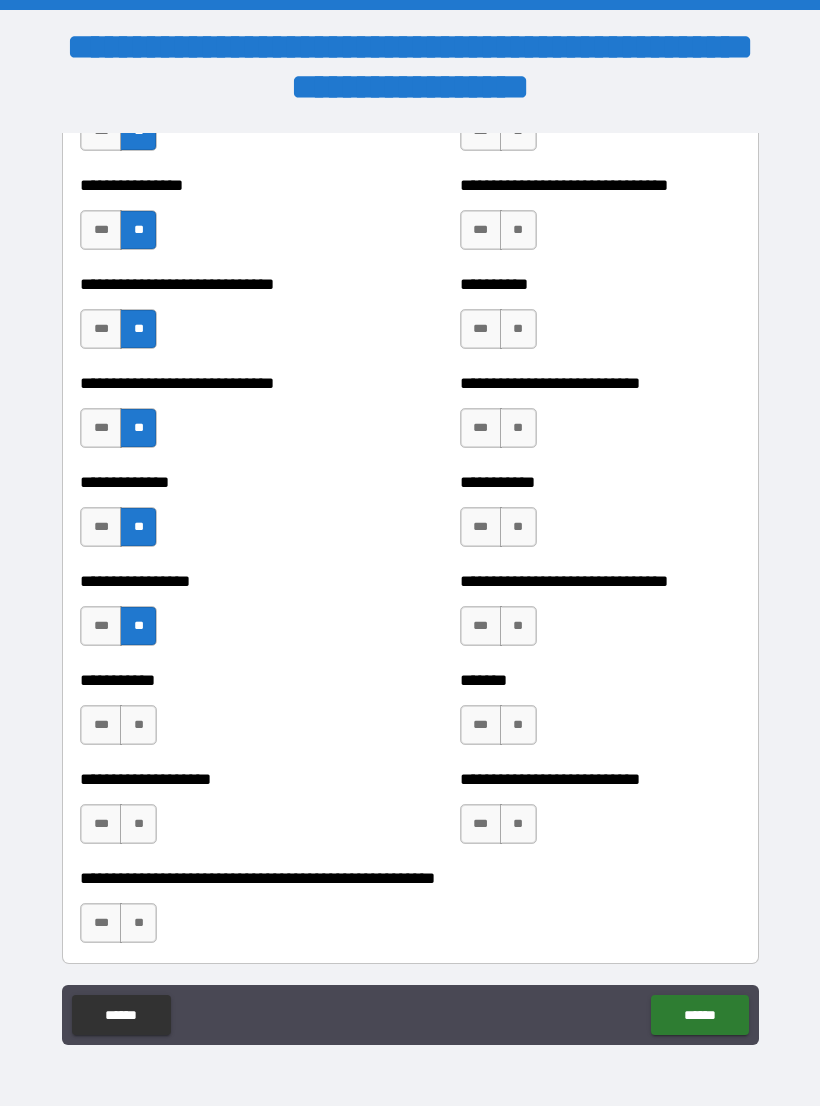 scroll, scrollTop: 7558, scrollLeft: 0, axis: vertical 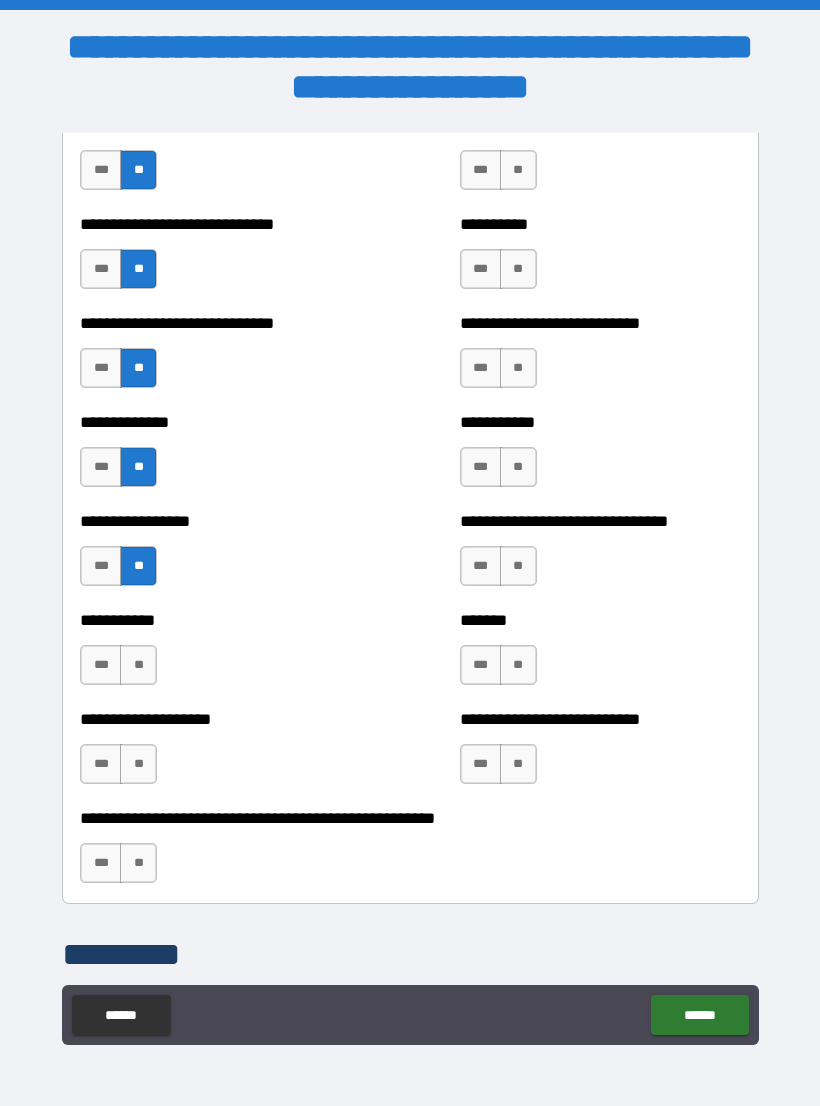 click on "**" at bounding box center (138, 665) 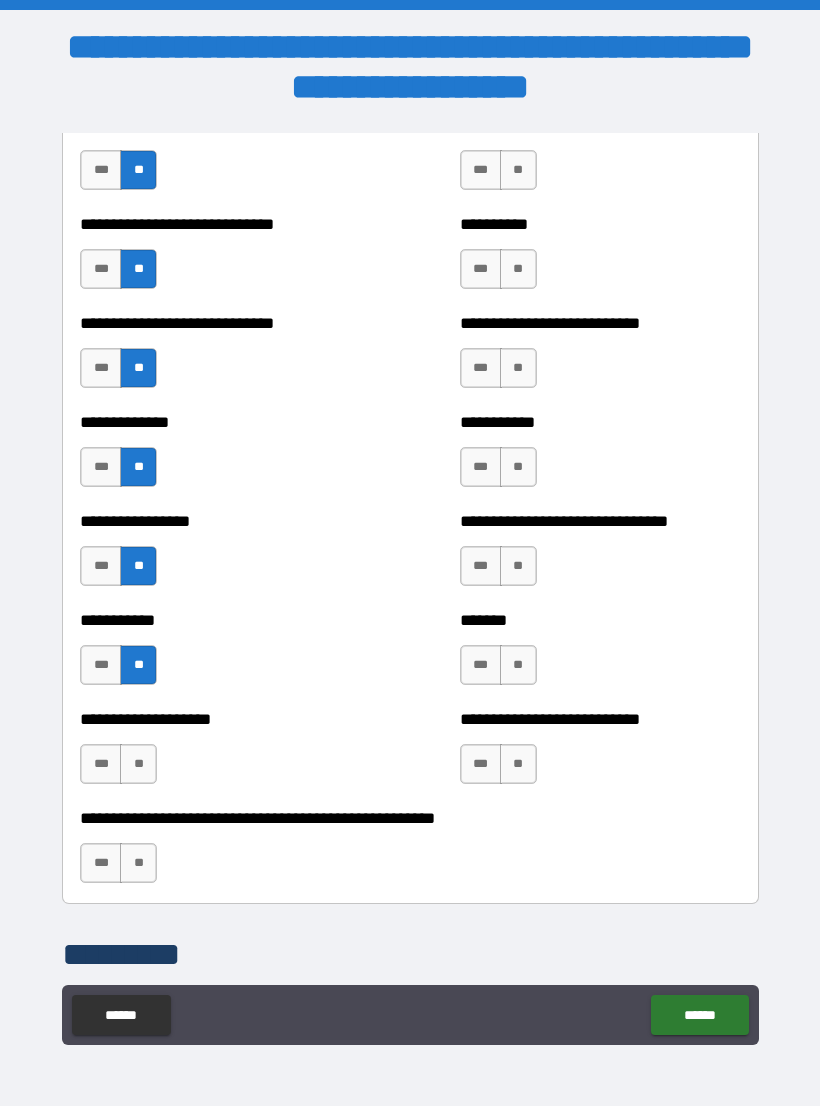 click on "**" at bounding box center (138, 764) 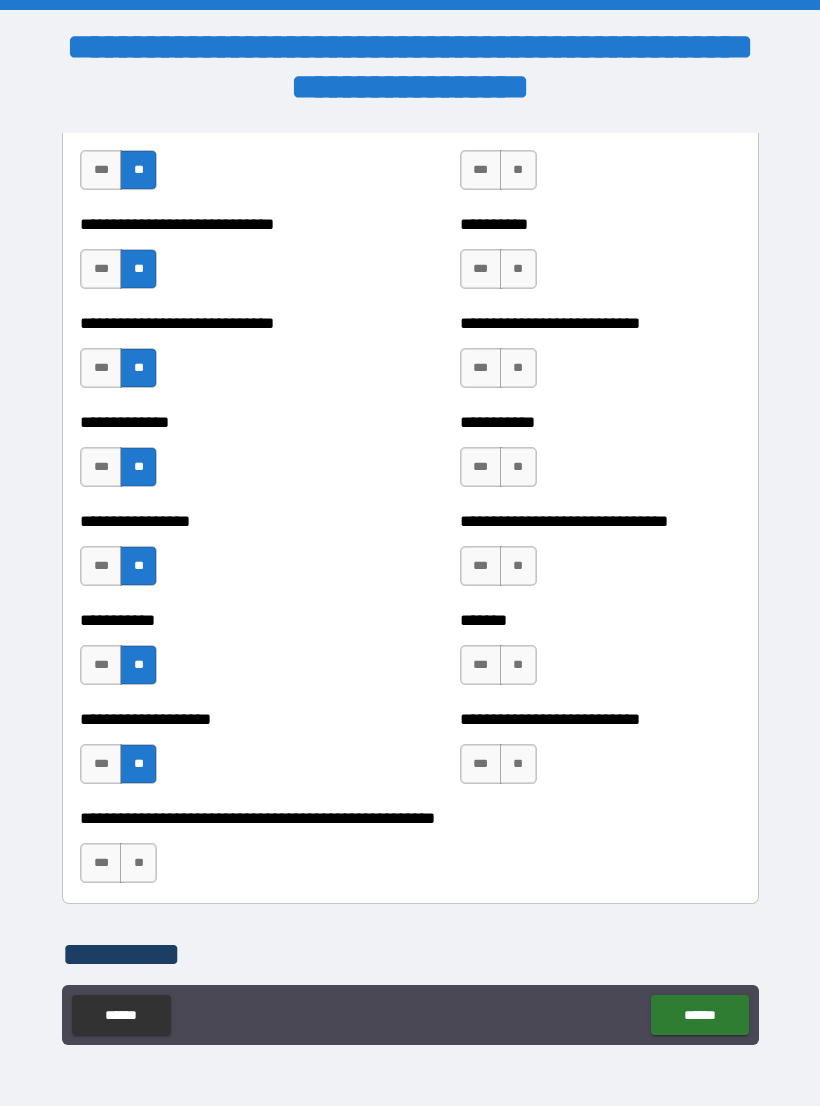 click on "***" at bounding box center (101, 863) 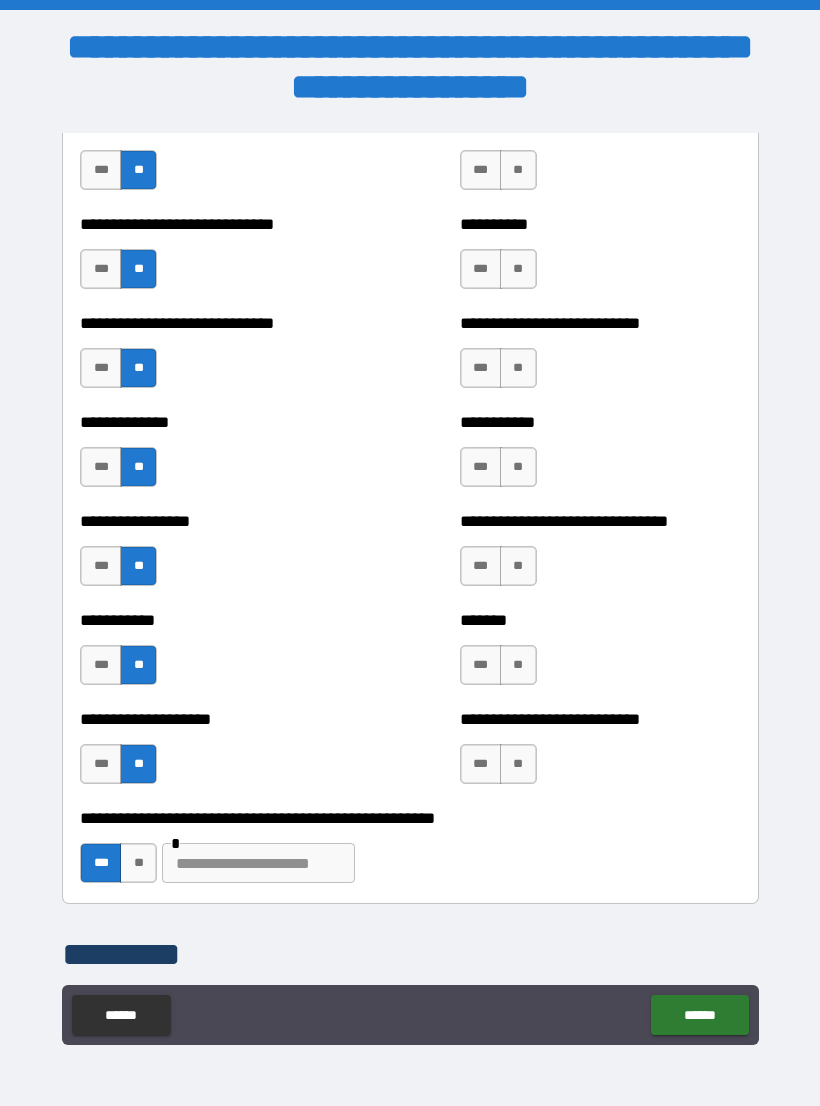 click at bounding box center [258, 863] 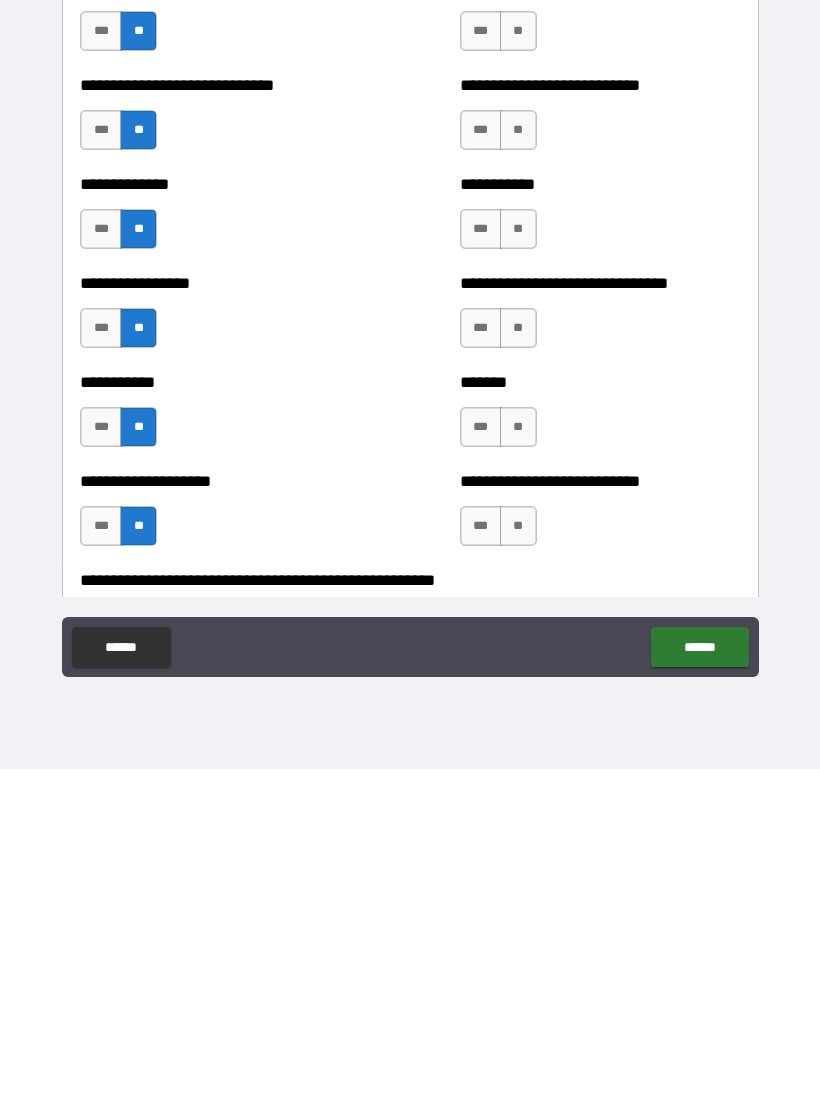scroll, scrollTop: 7423, scrollLeft: 0, axis: vertical 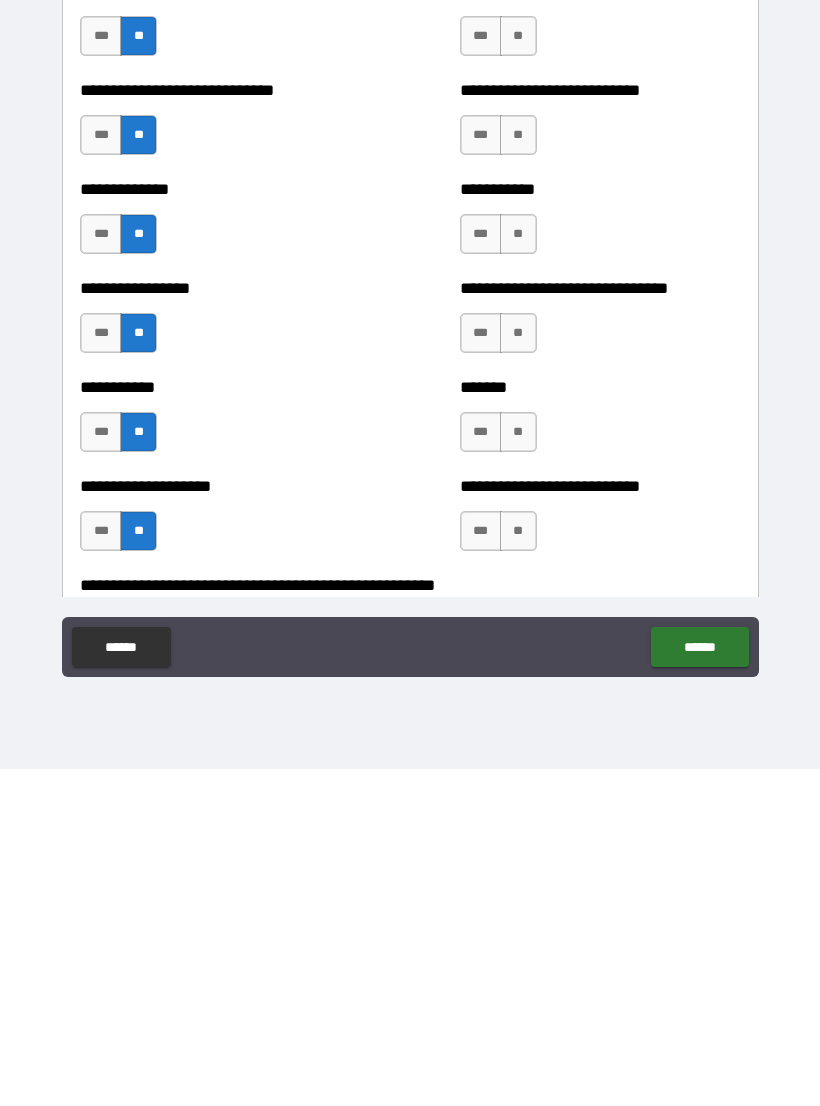 click on "**" at bounding box center [518, 868] 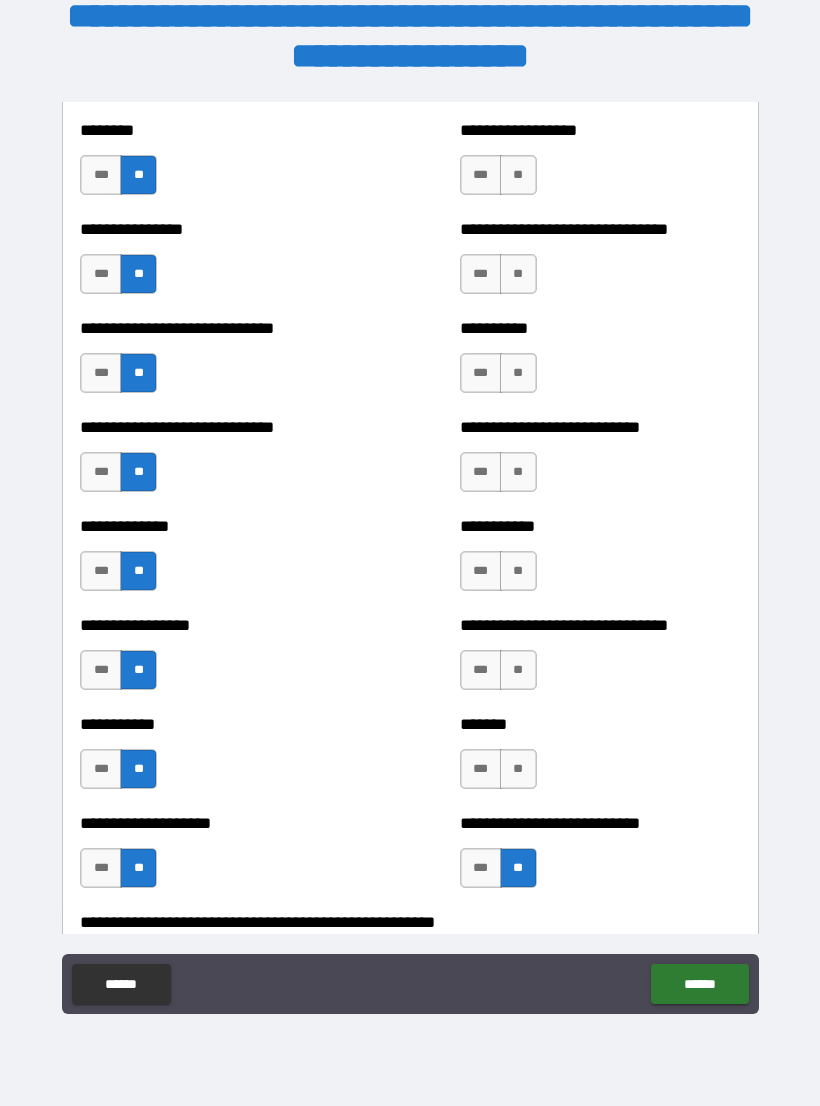 click on "**" at bounding box center [518, 769] 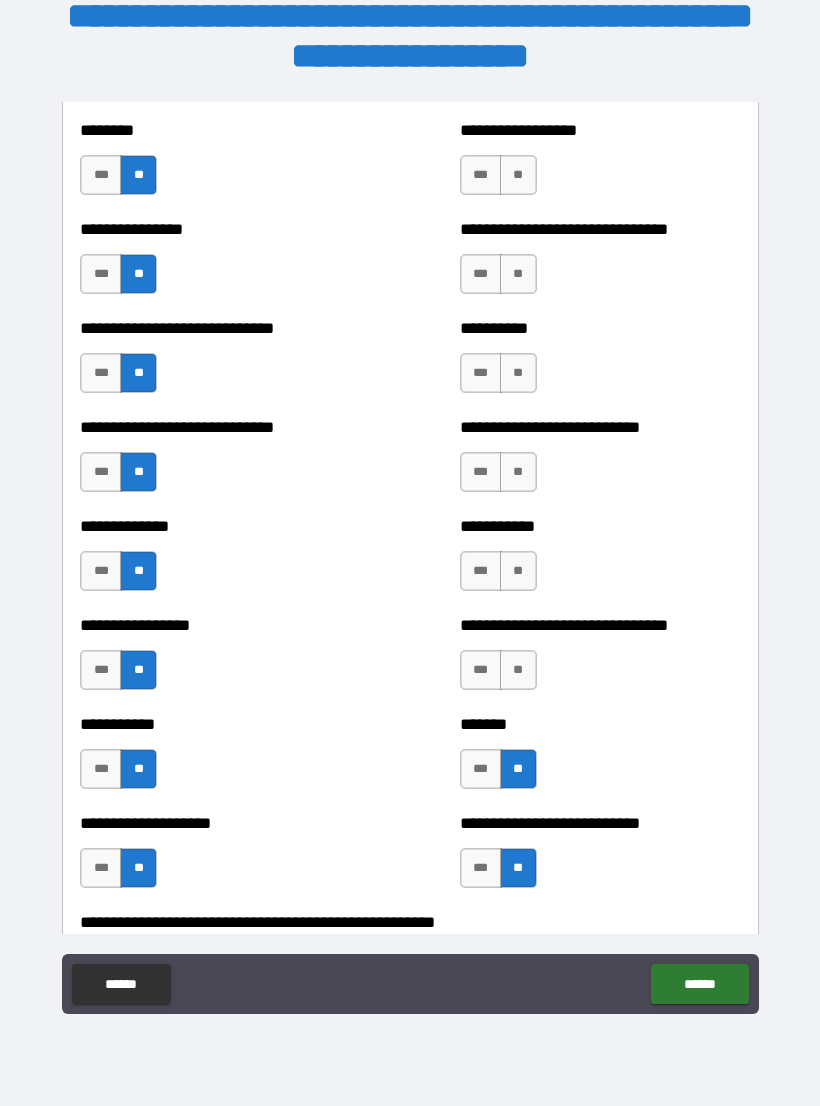 click on "**" at bounding box center [518, 670] 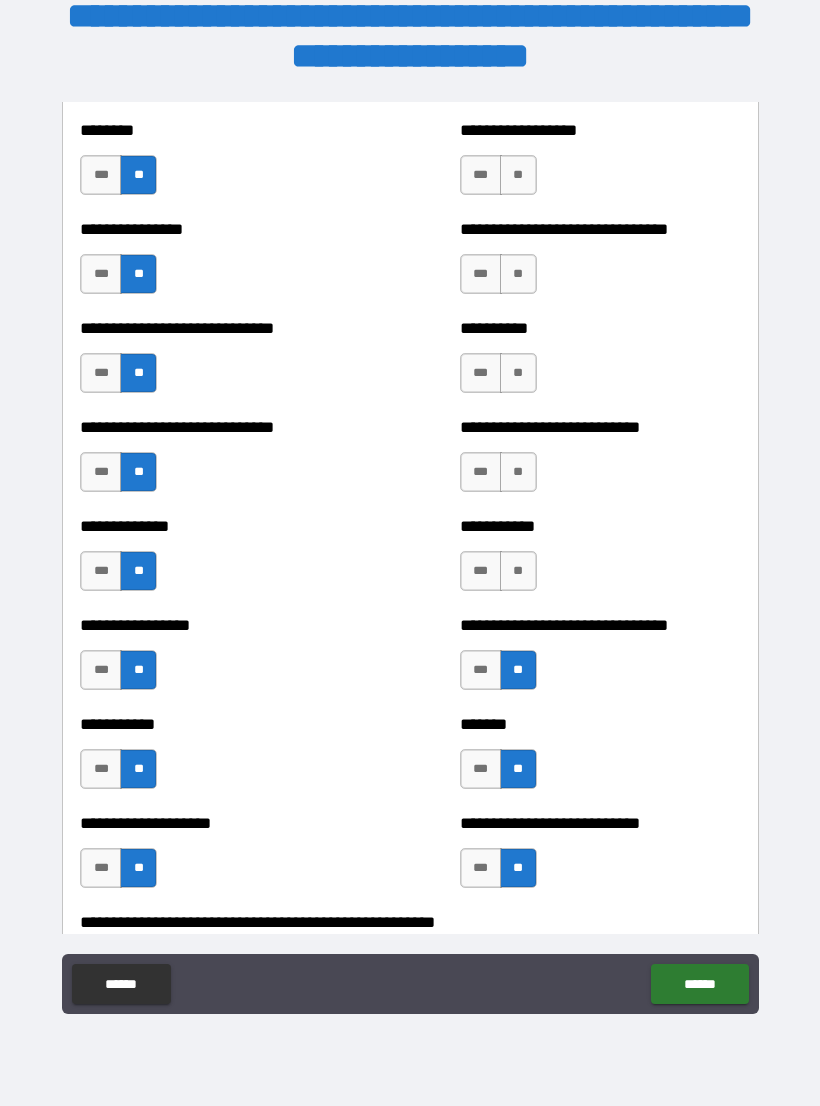click on "**" at bounding box center [518, 571] 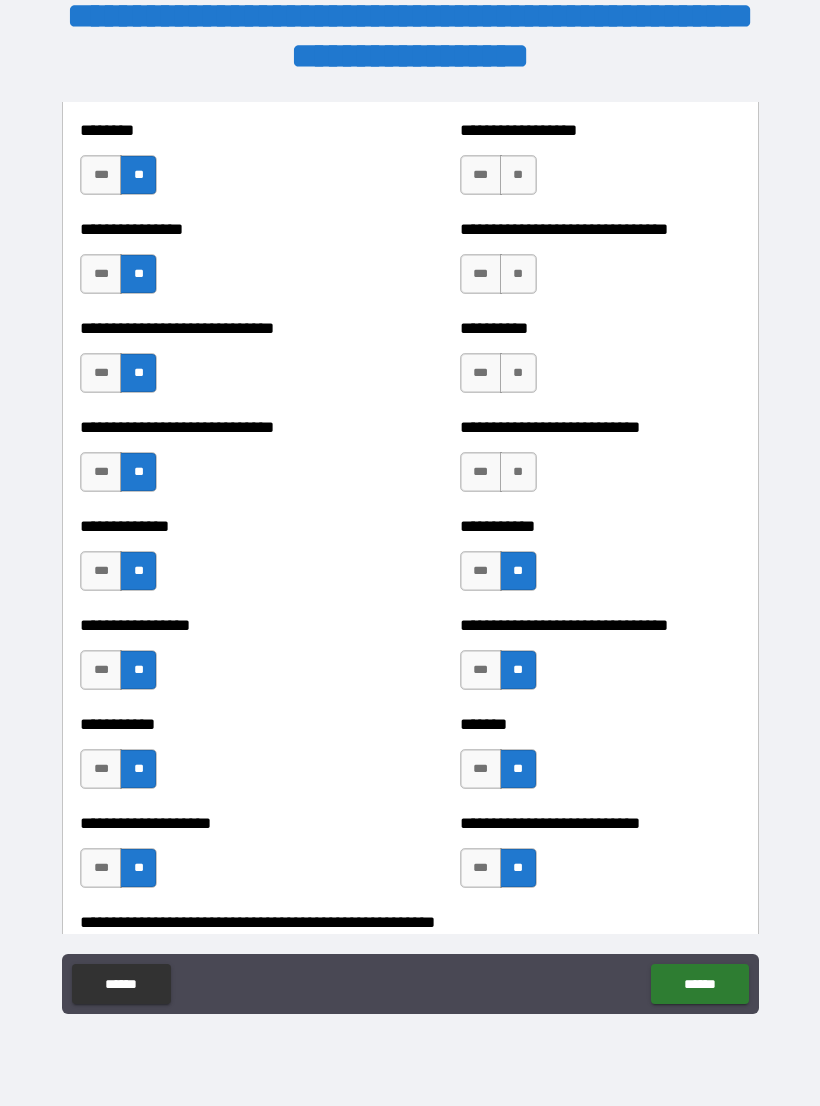 click on "**" at bounding box center (518, 472) 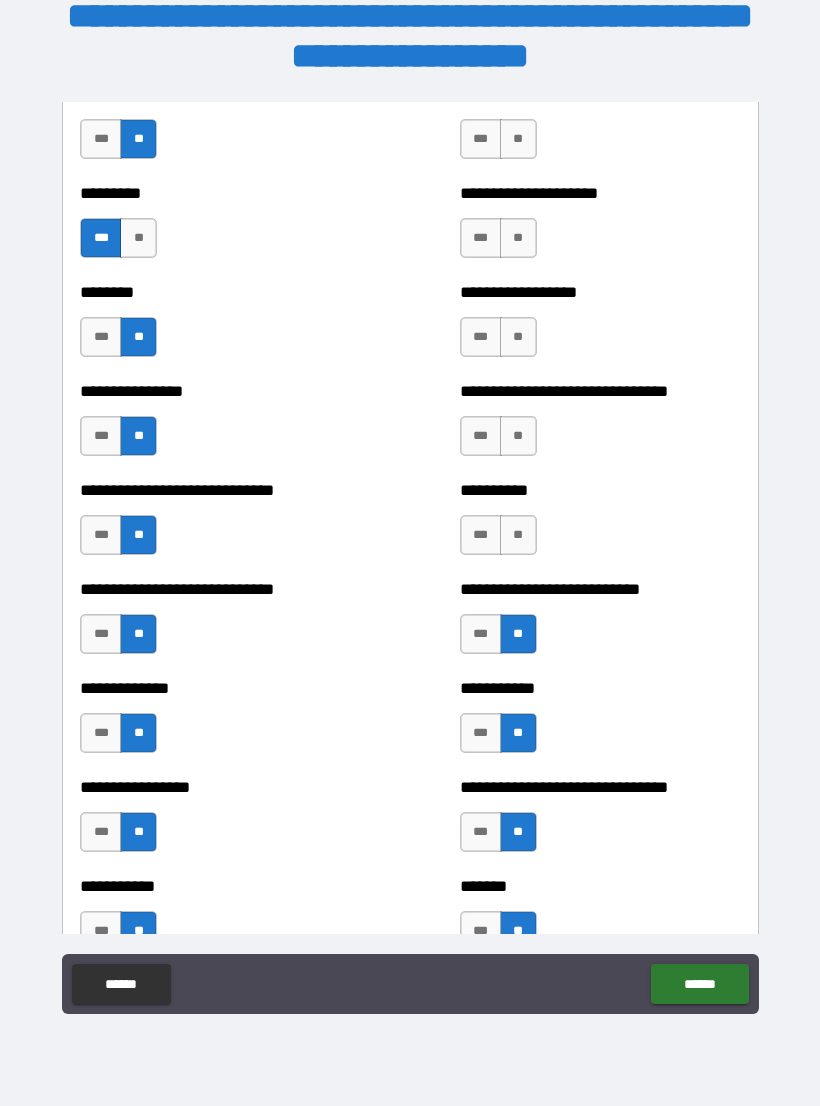 scroll, scrollTop: 7207, scrollLeft: 0, axis: vertical 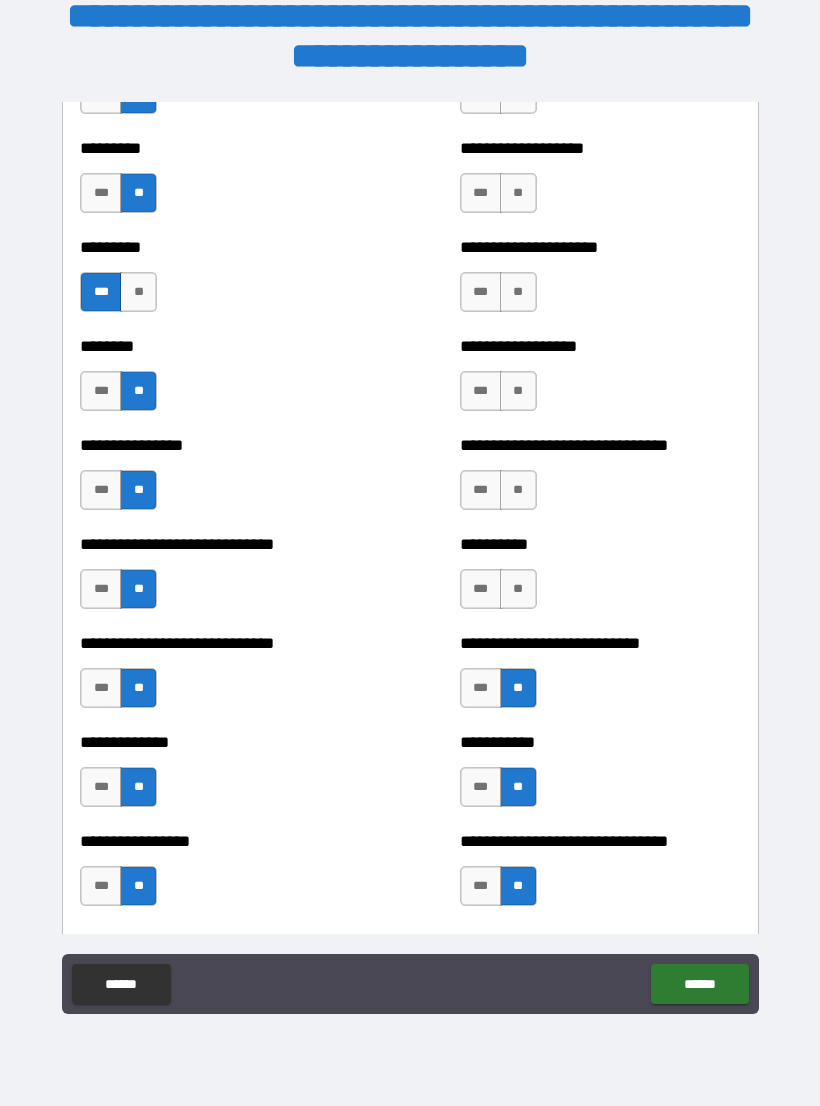 click on "**" at bounding box center [518, 589] 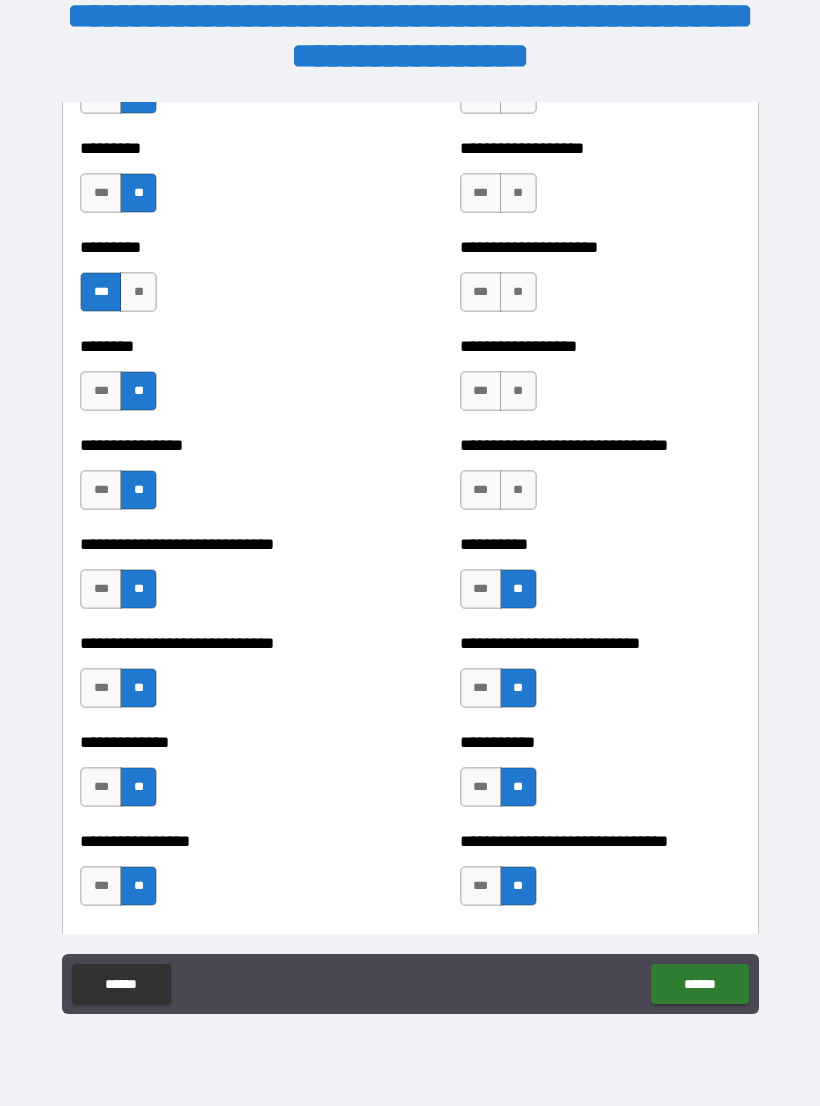 click on "**" at bounding box center [518, 490] 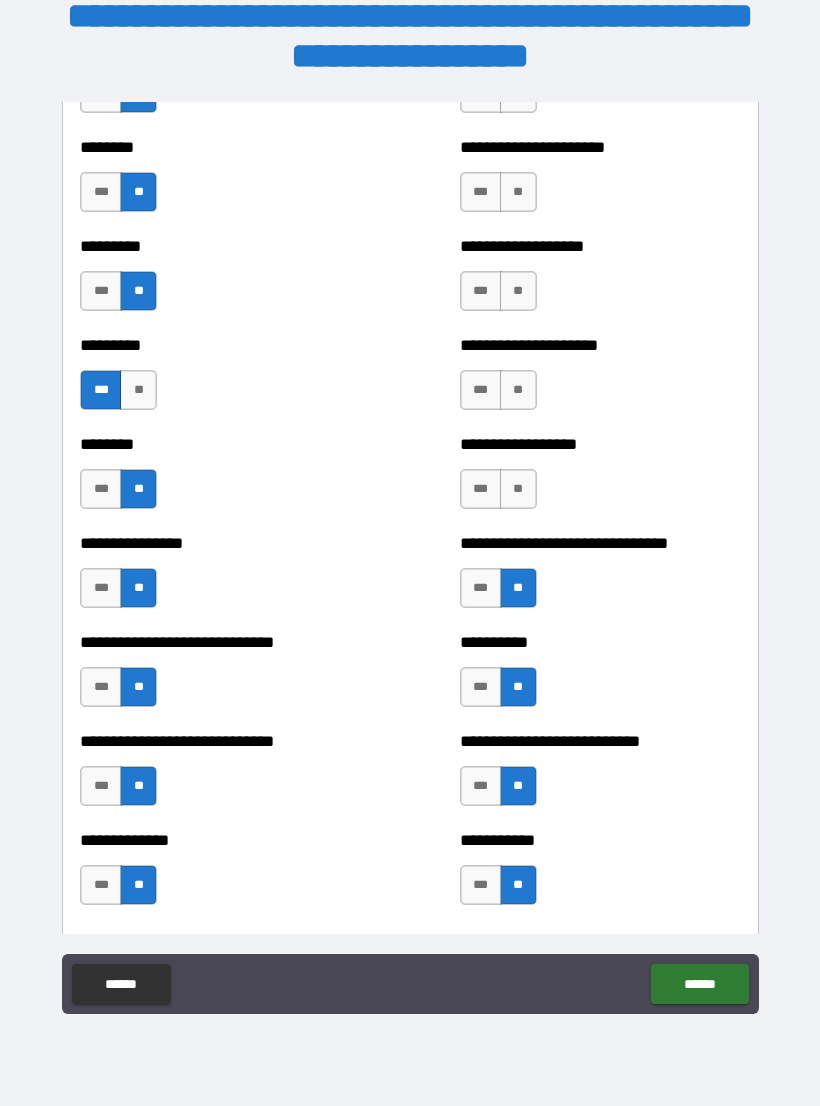 scroll, scrollTop: 7032, scrollLeft: 0, axis: vertical 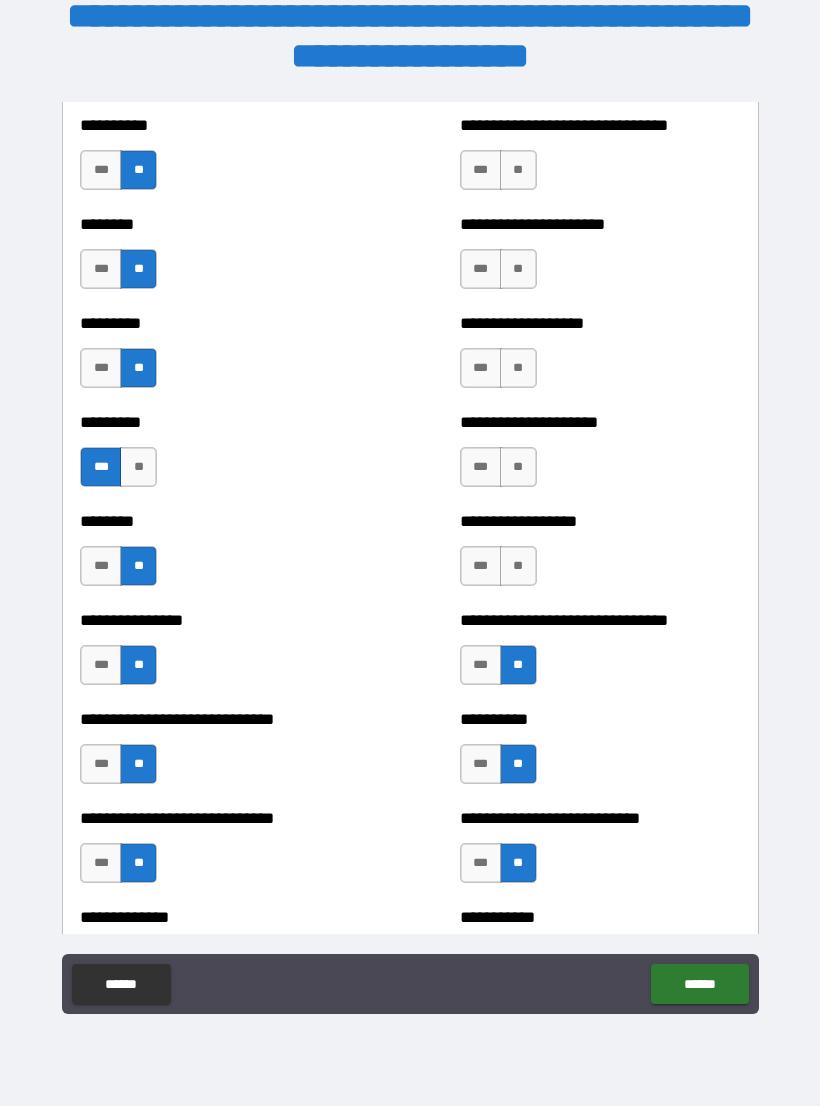click on "**" at bounding box center (518, 566) 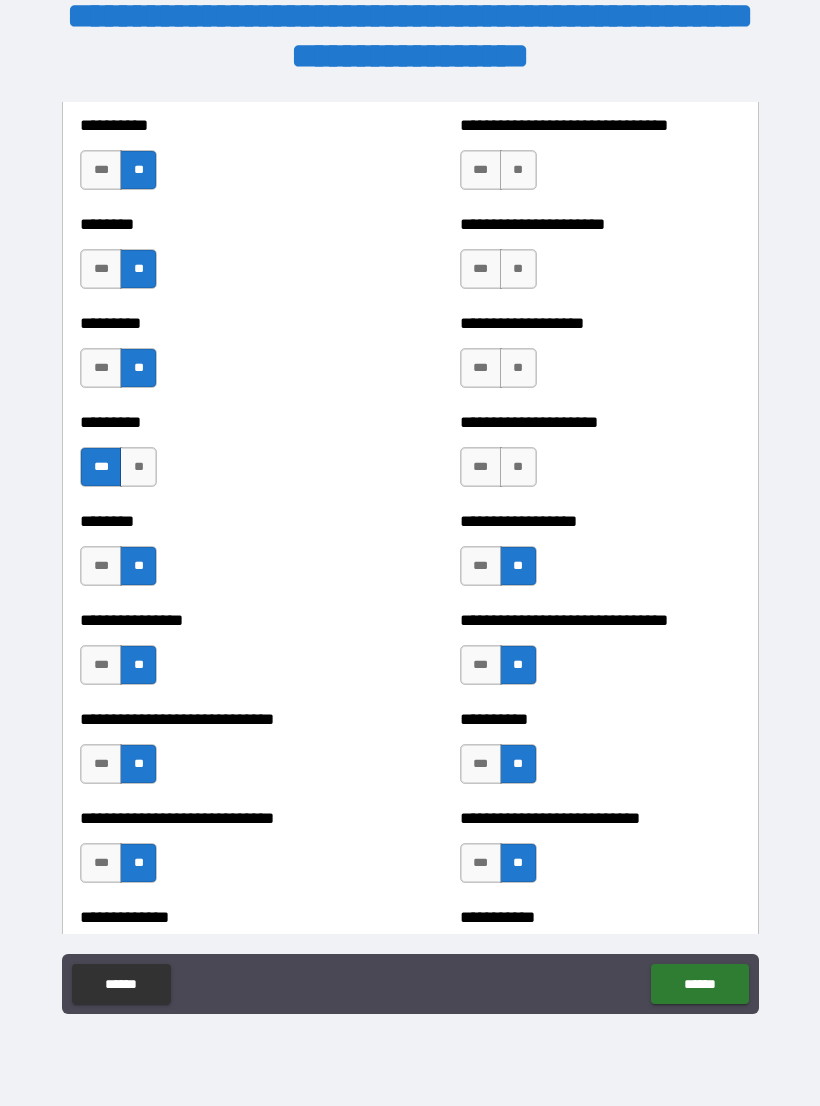 click on "**" at bounding box center (518, 467) 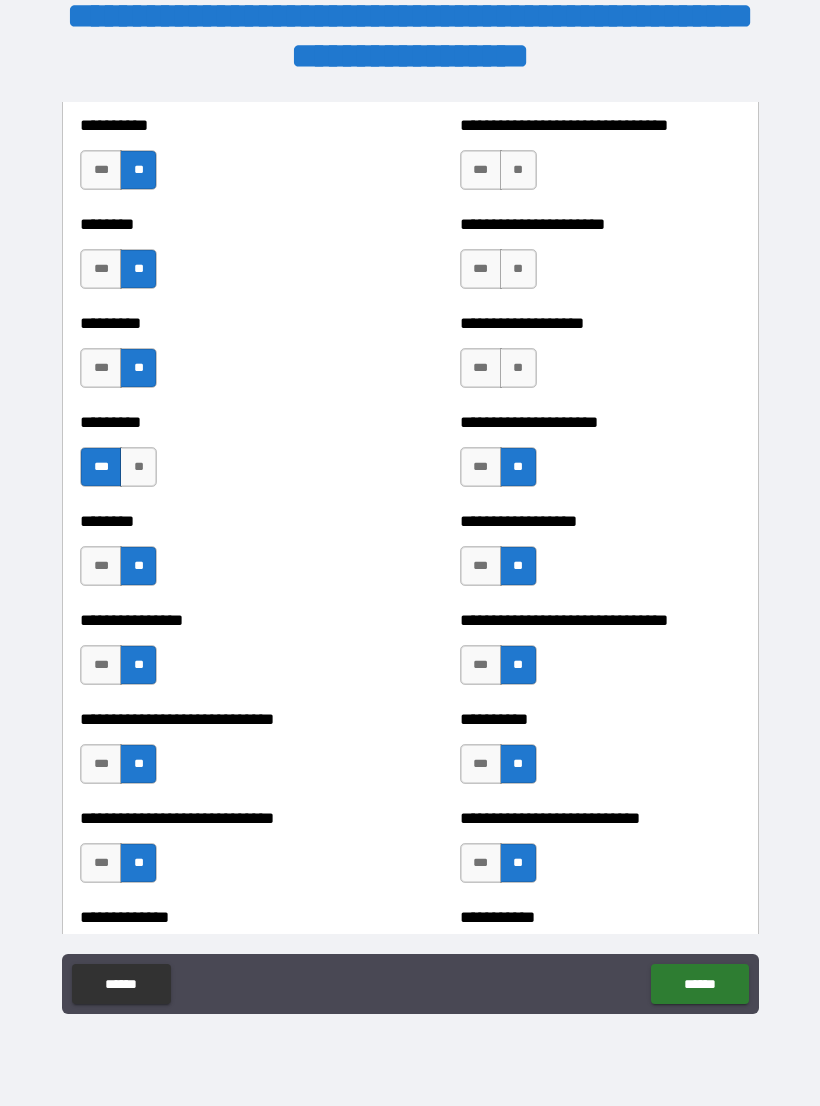 click on "**" at bounding box center [518, 368] 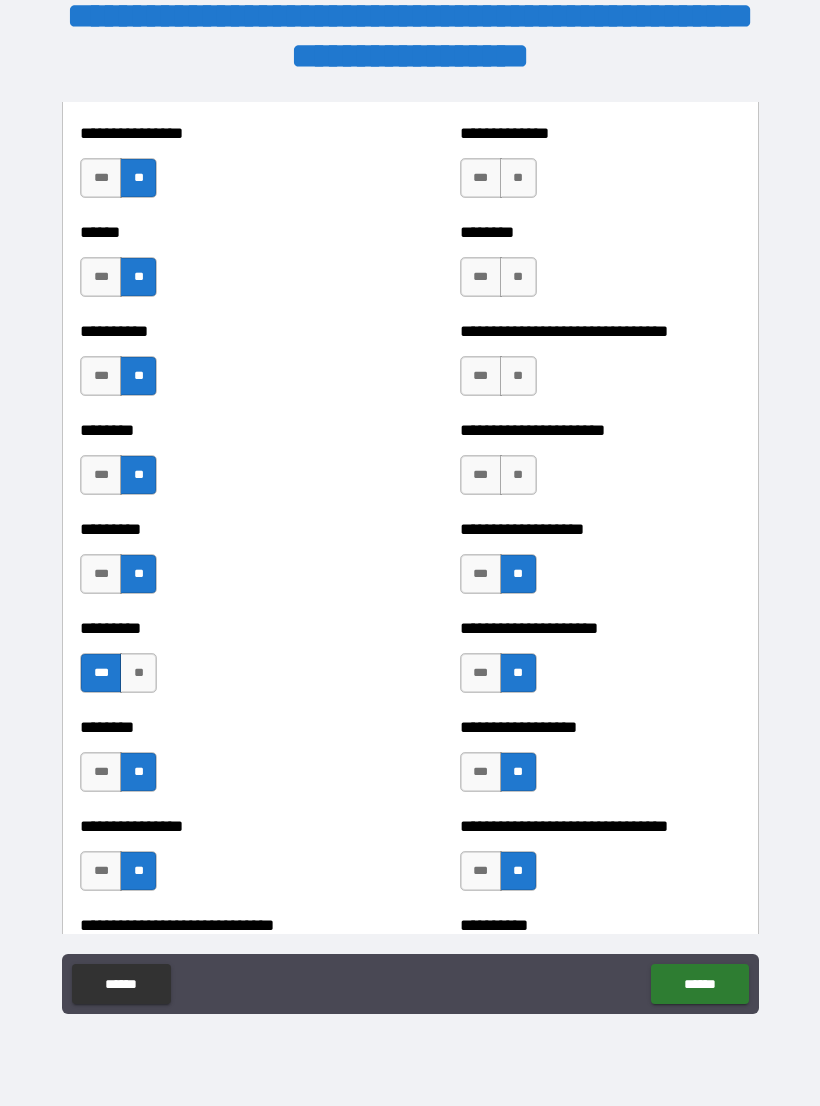 click on "***" at bounding box center [481, 475] 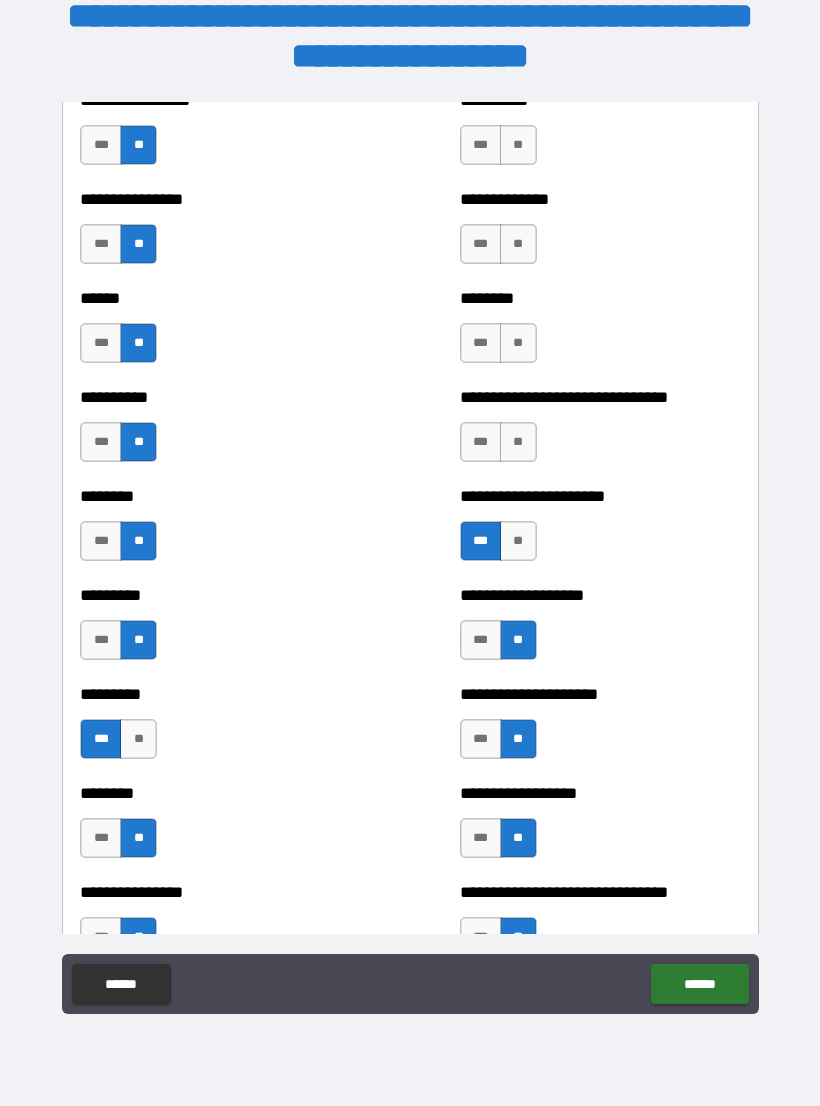 scroll, scrollTop: 6711, scrollLeft: 0, axis: vertical 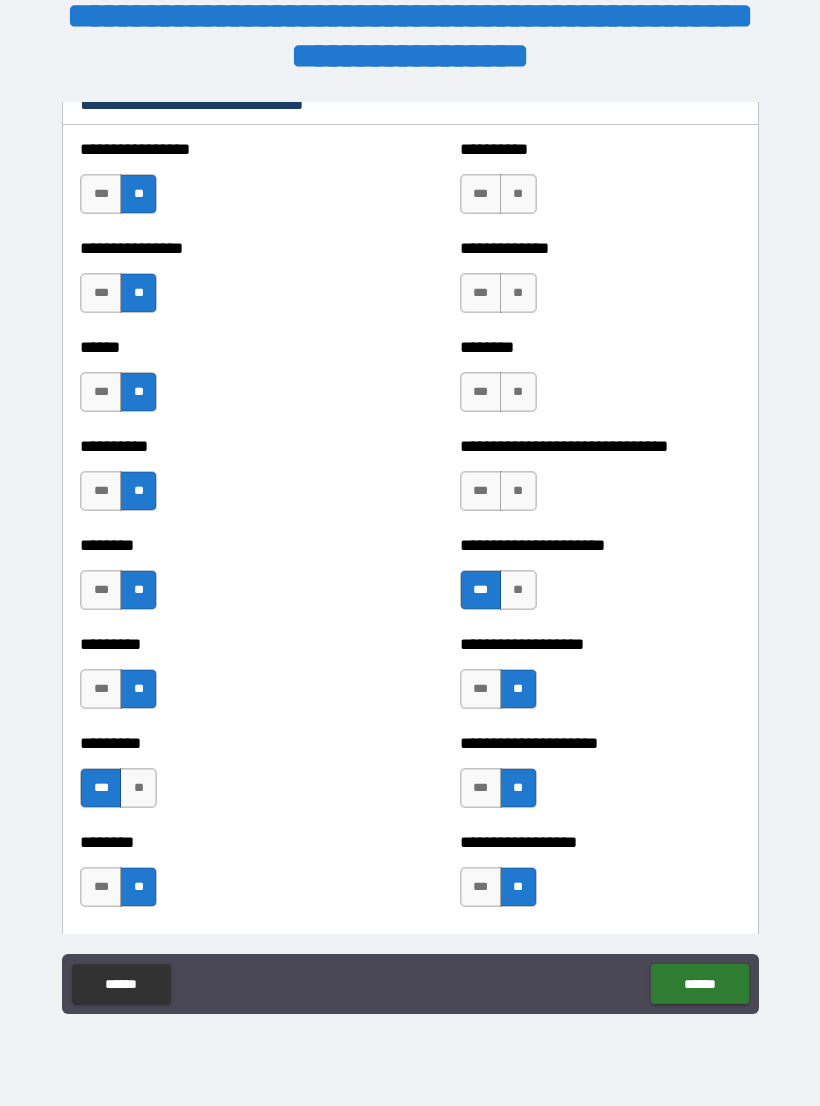 click on "**" at bounding box center [518, 491] 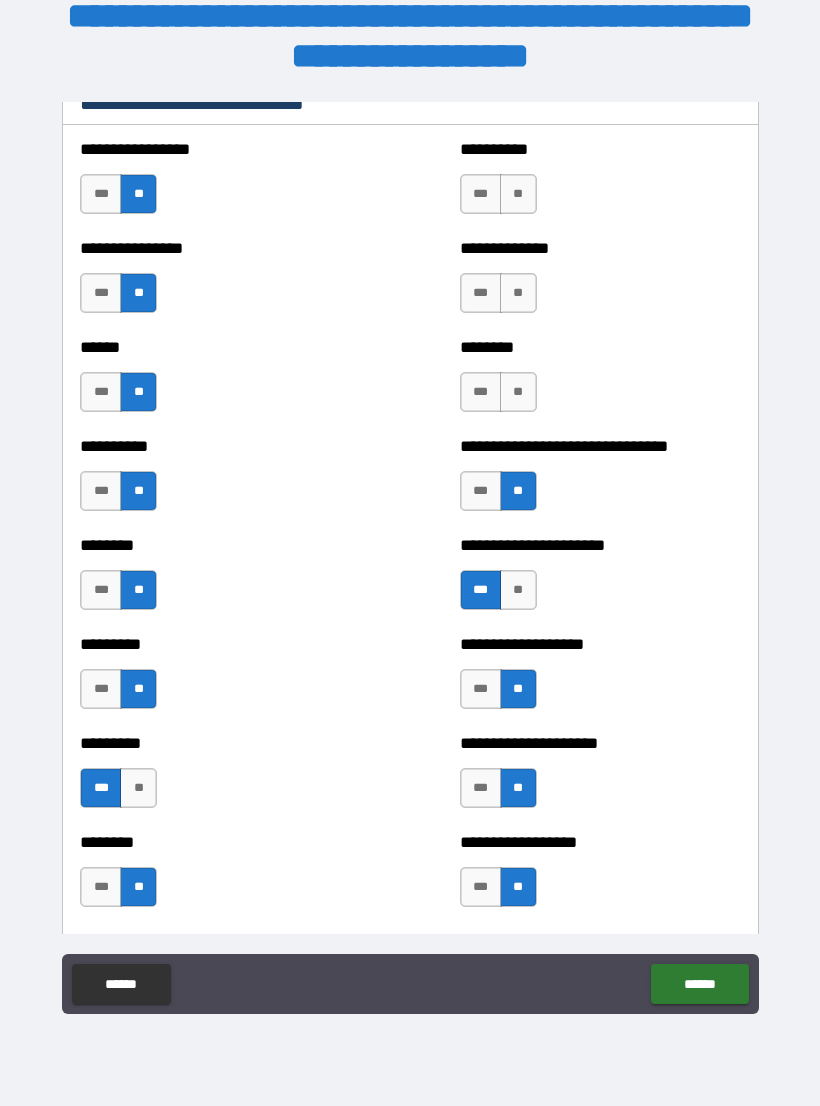 click on "**" at bounding box center (518, 392) 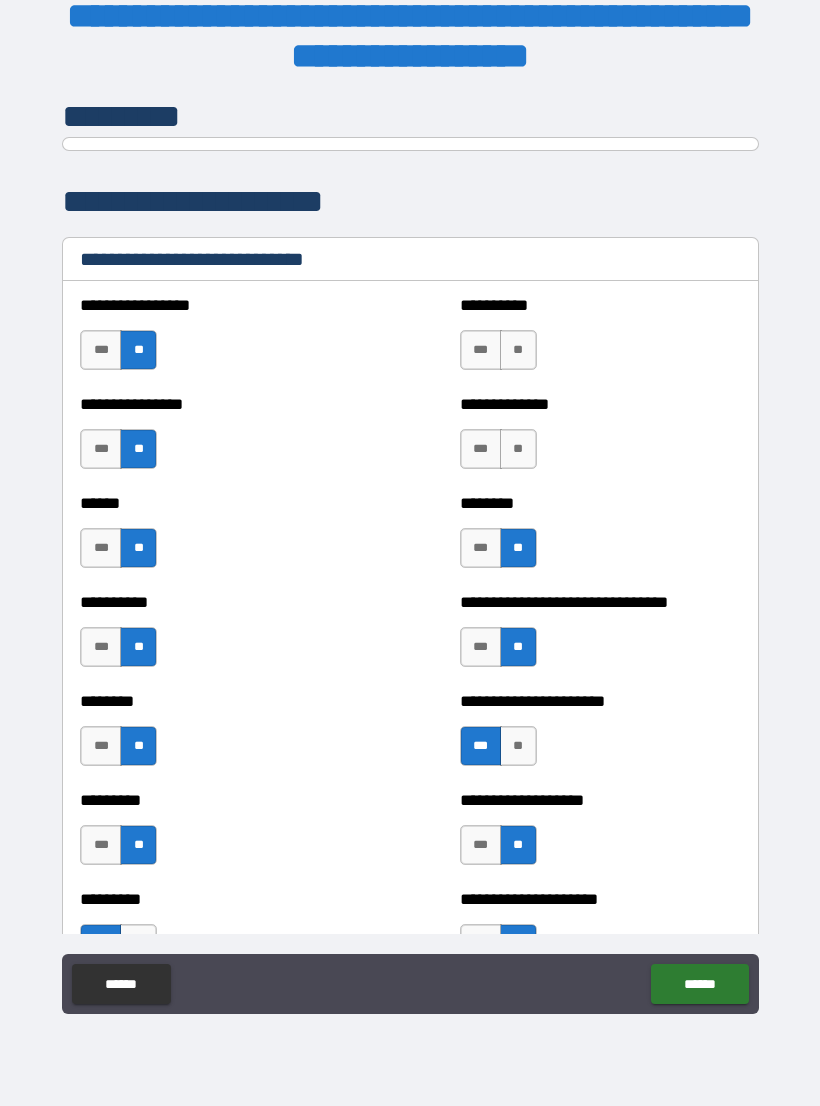 scroll, scrollTop: 6554, scrollLeft: 0, axis: vertical 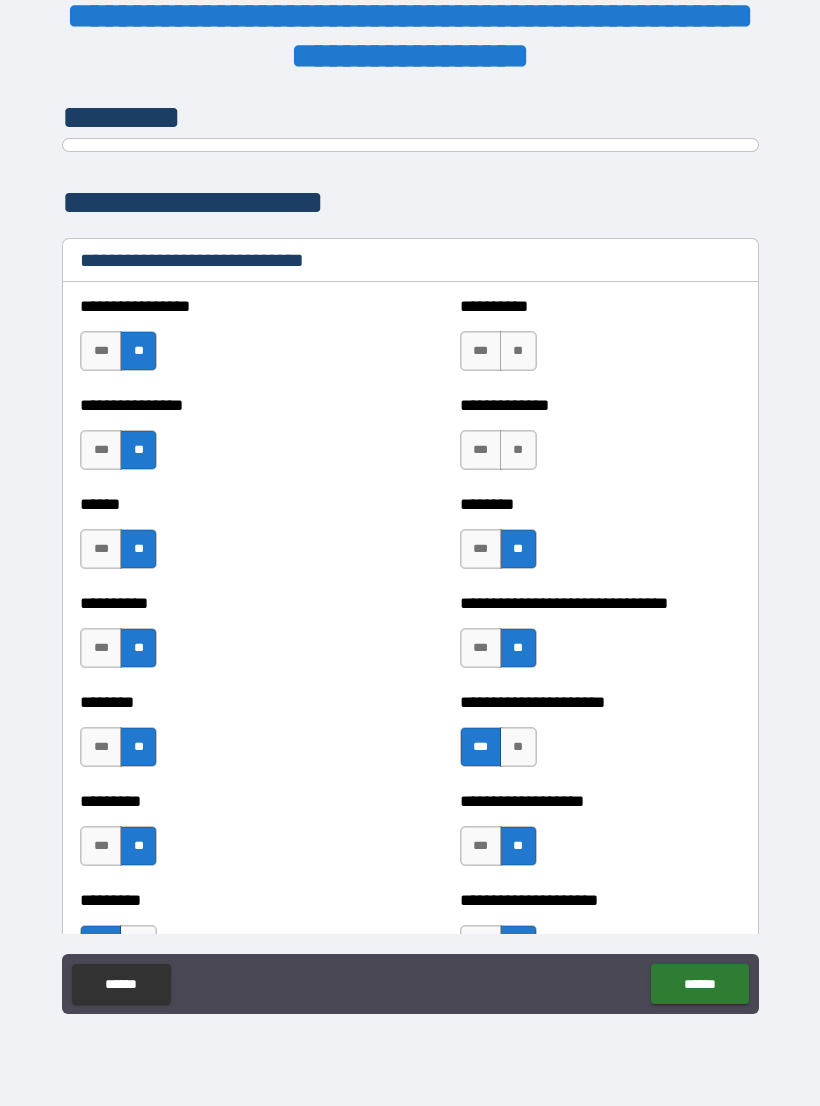click on "**" at bounding box center [518, 450] 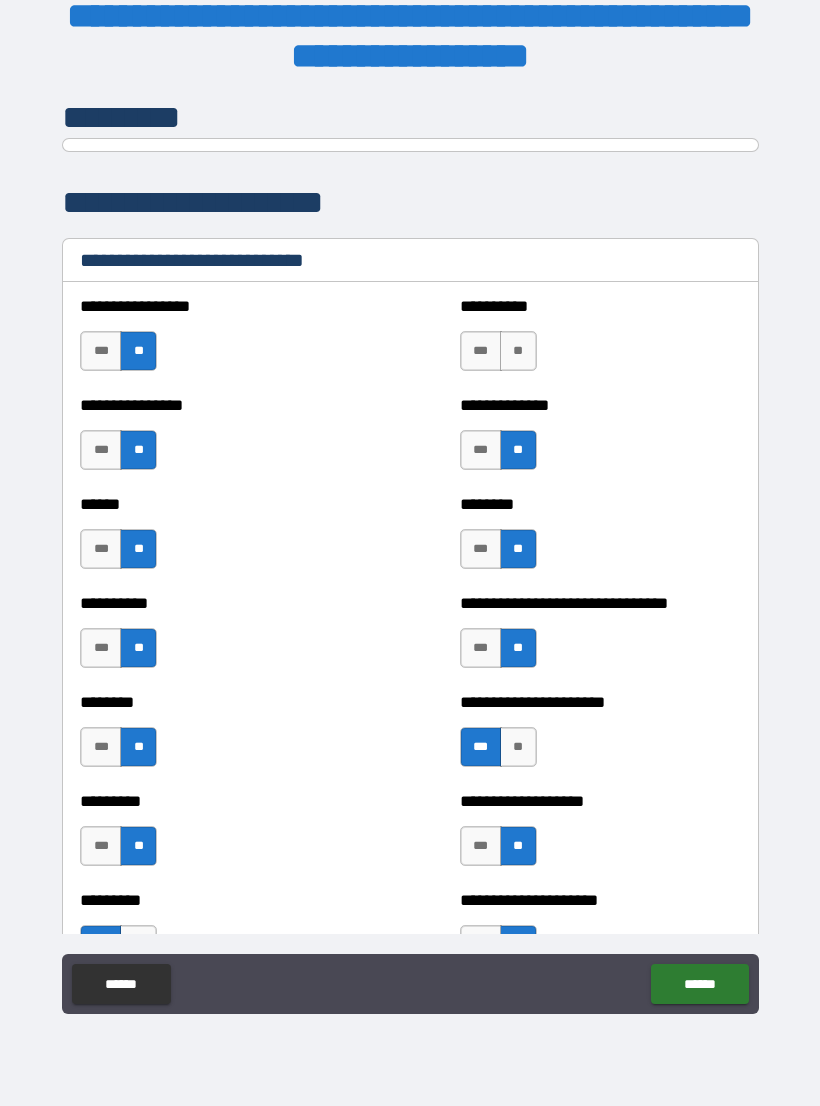 click on "**" at bounding box center [518, 351] 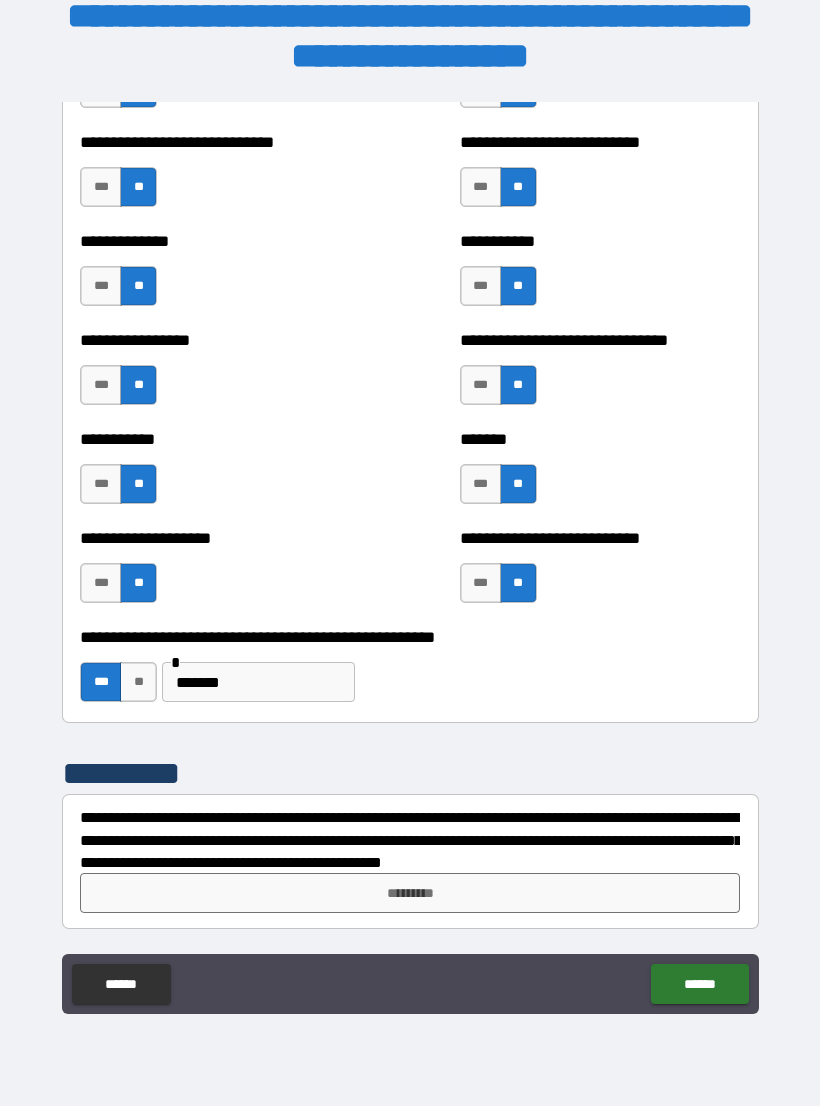 scroll, scrollTop: 7708, scrollLeft: 0, axis: vertical 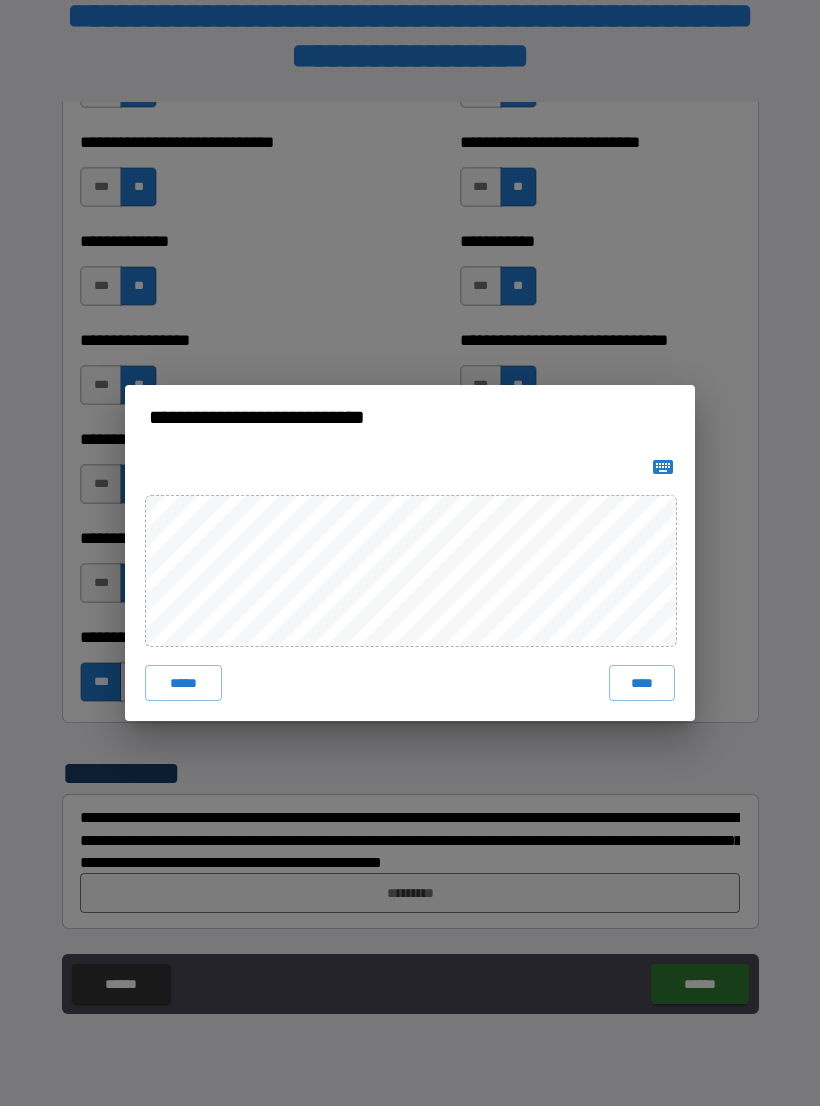 click on "****" at bounding box center [642, 683] 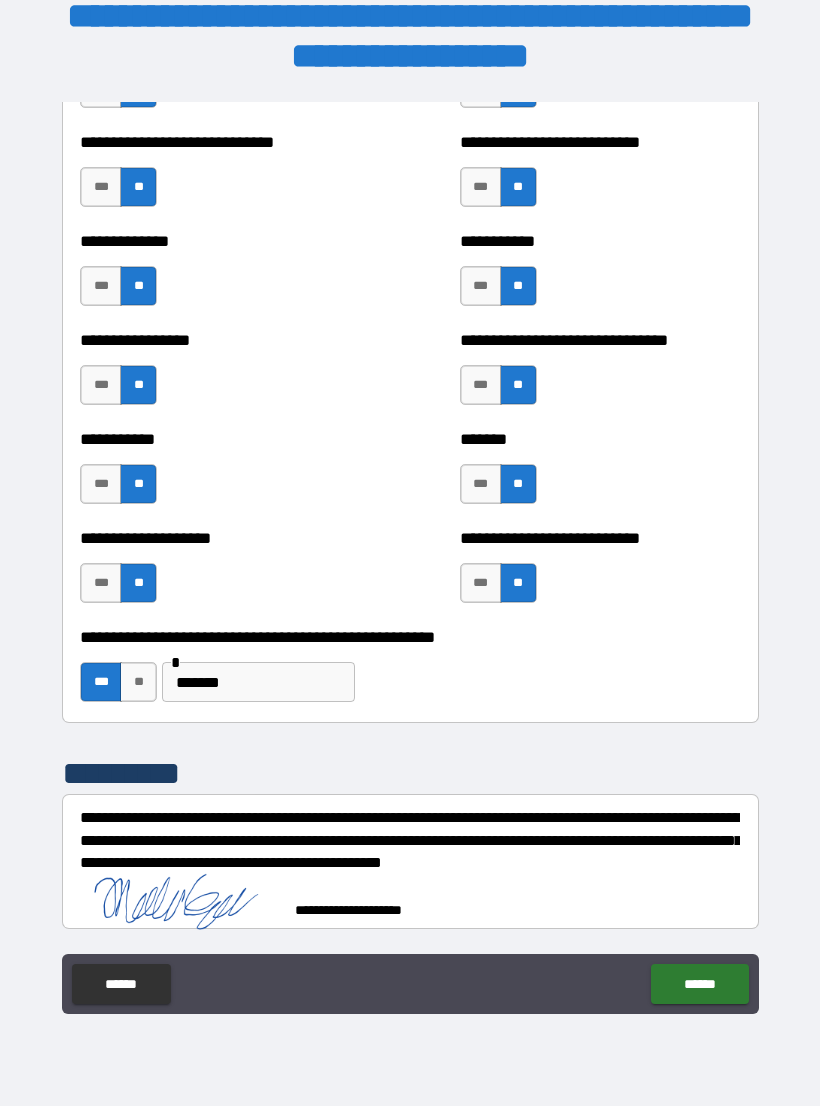 scroll, scrollTop: 7698, scrollLeft: 0, axis: vertical 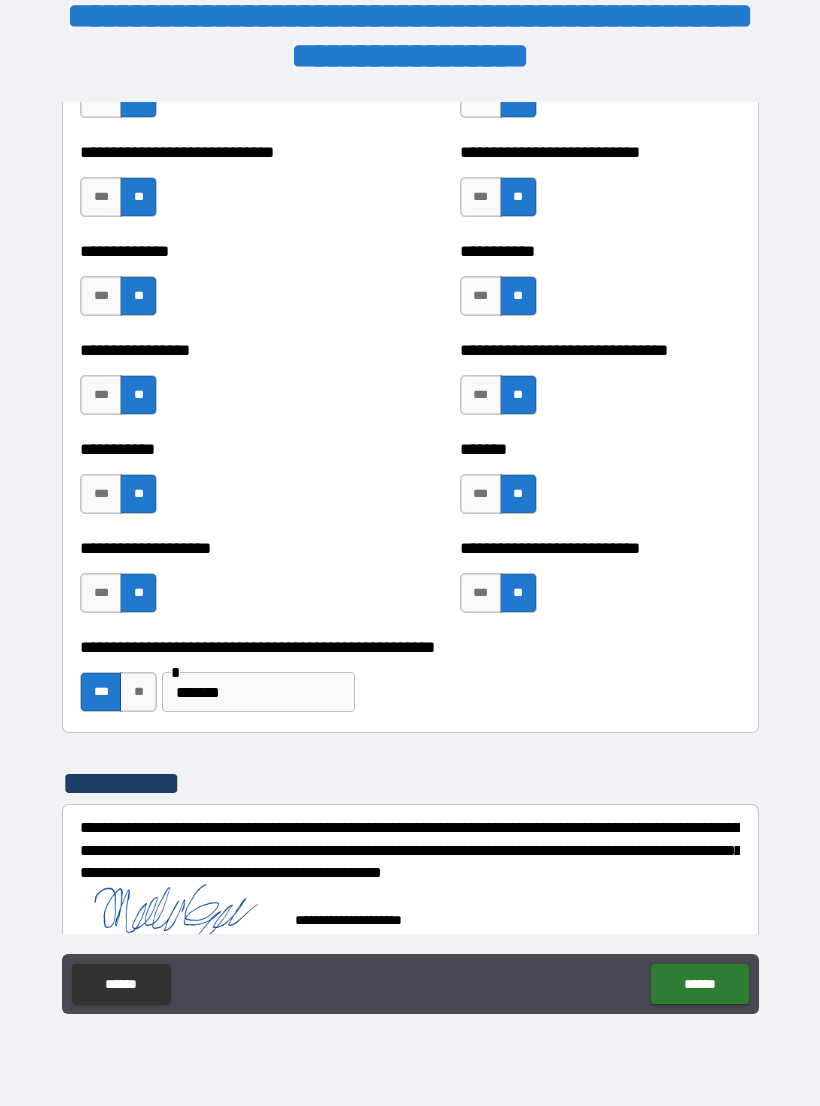click on "******" at bounding box center (699, 984) 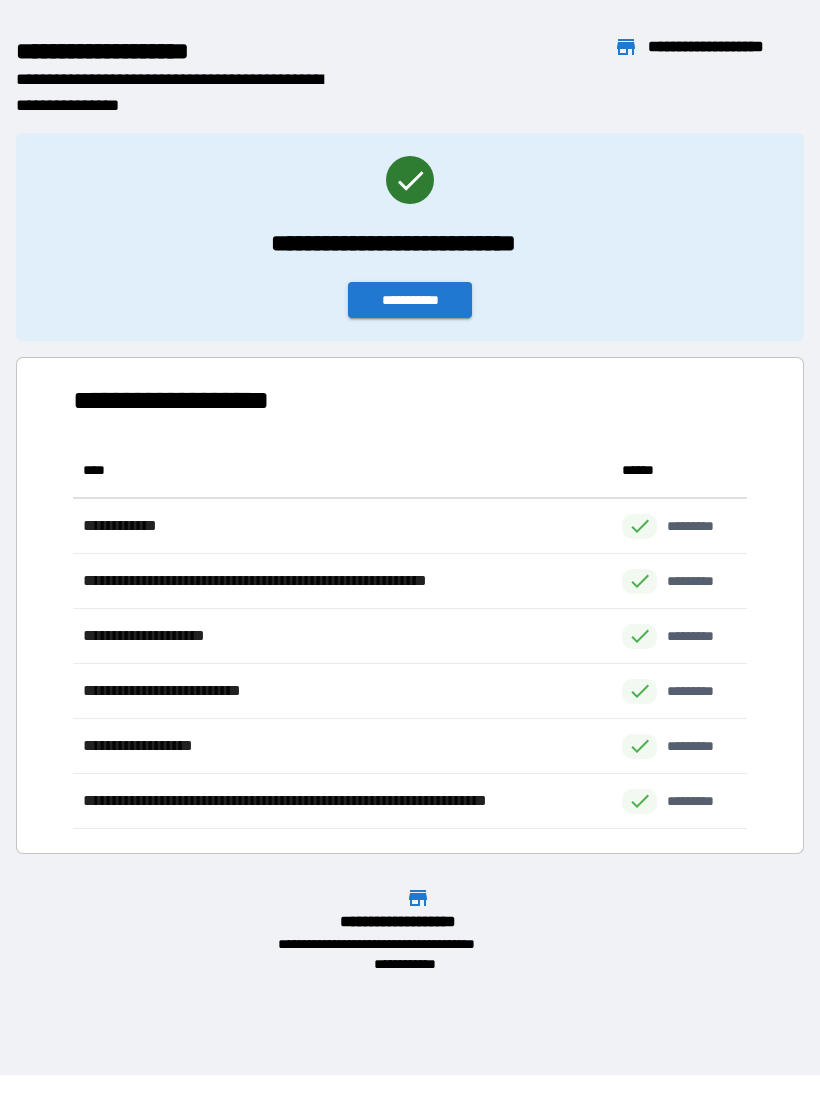scroll, scrollTop: 1, scrollLeft: 1, axis: both 